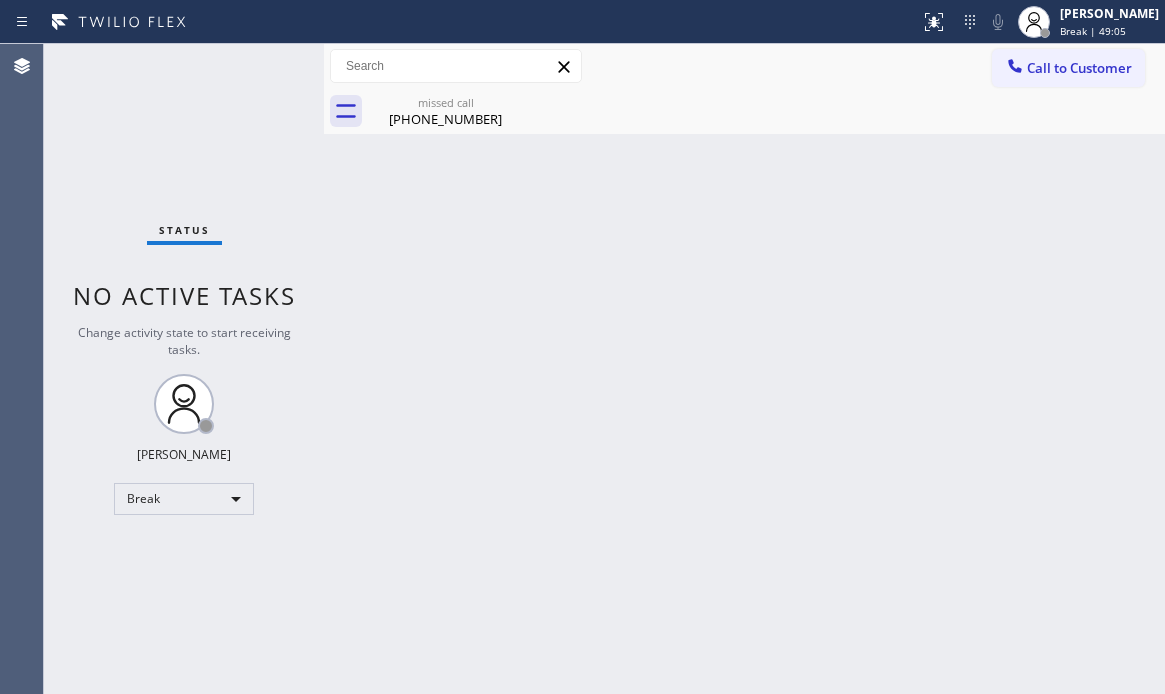 scroll, scrollTop: 0, scrollLeft: 0, axis: both 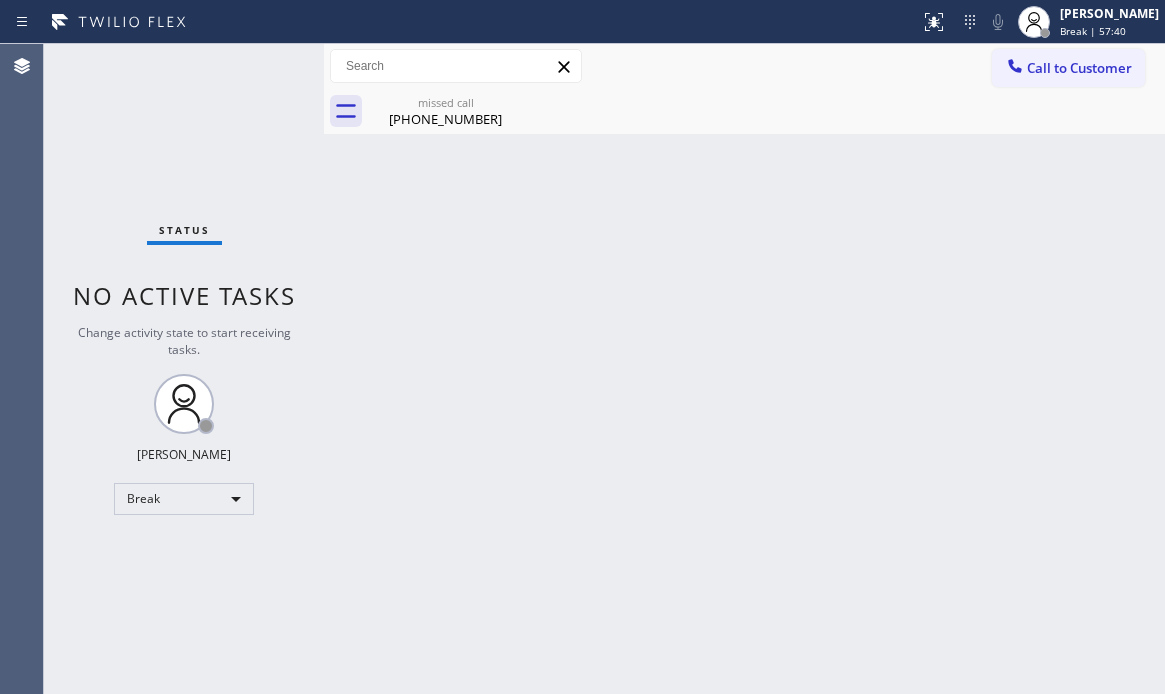 drag, startPoint x: 181, startPoint y: 125, endPoint x: 222, endPoint y: 163, distance: 55.9017 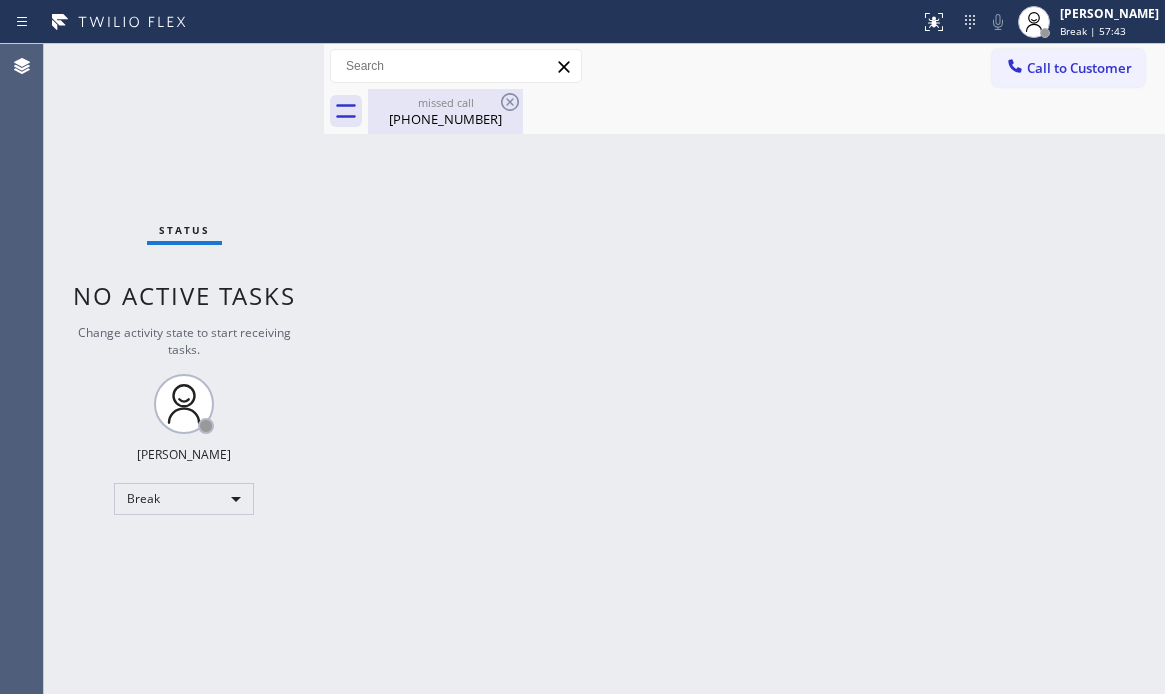 click on "[PHONE_NUMBER]" at bounding box center [445, 119] 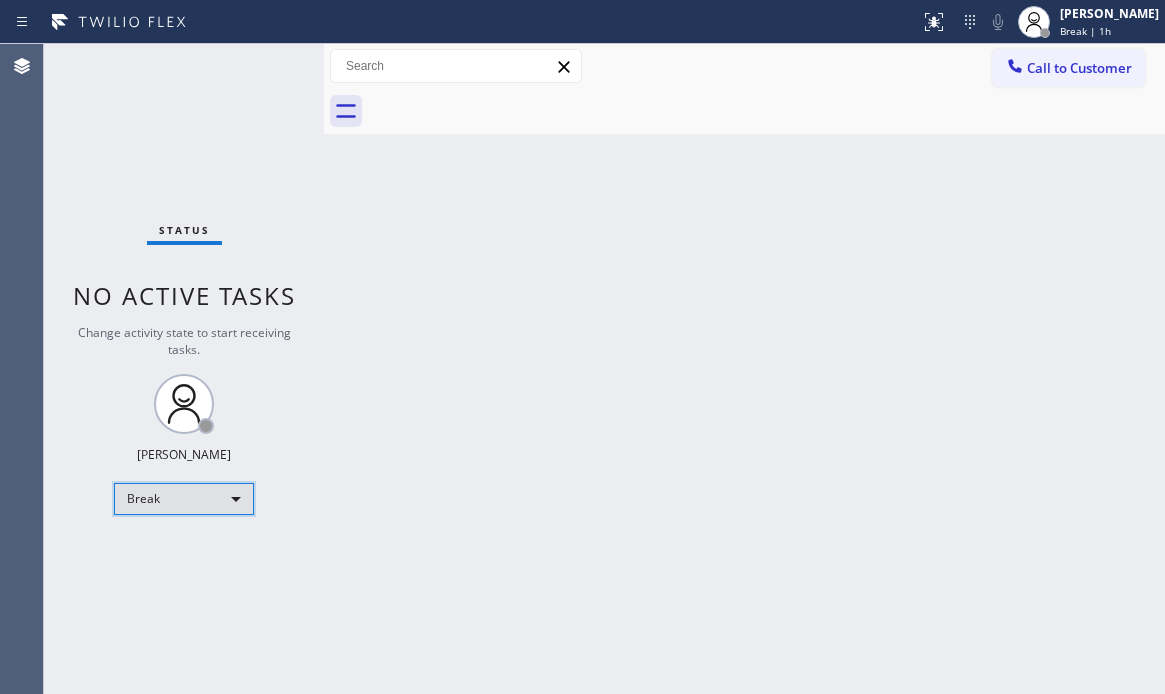 click on "Break" at bounding box center (184, 499) 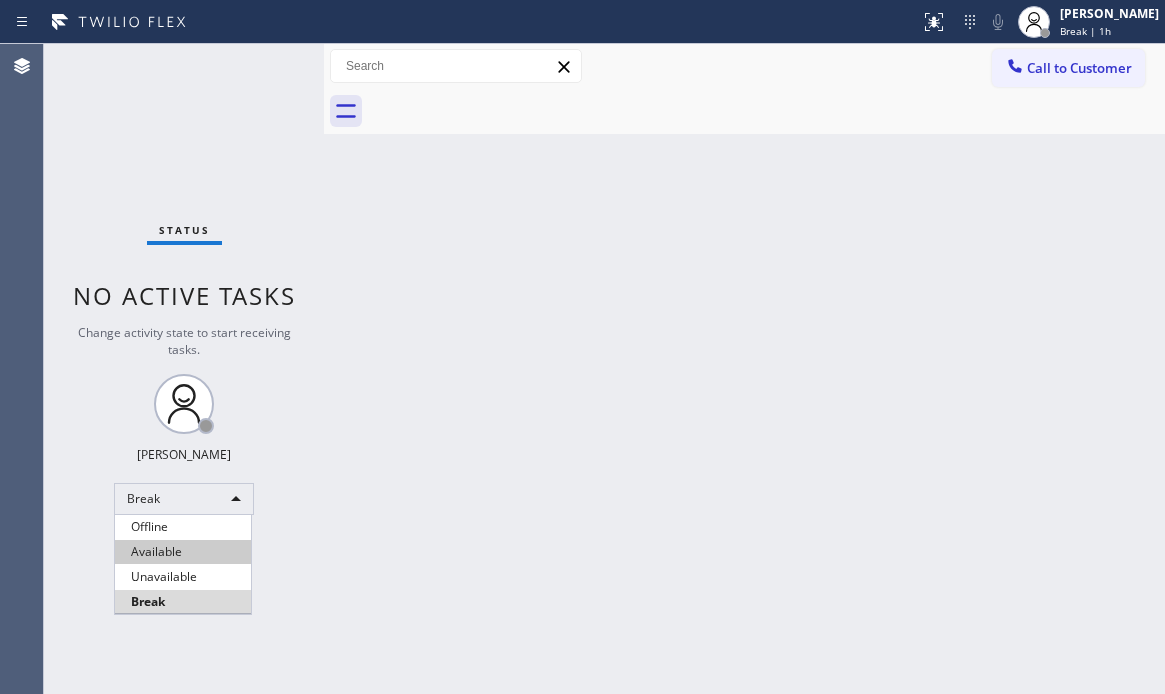 click on "Available" at bounding box center (183, 552) 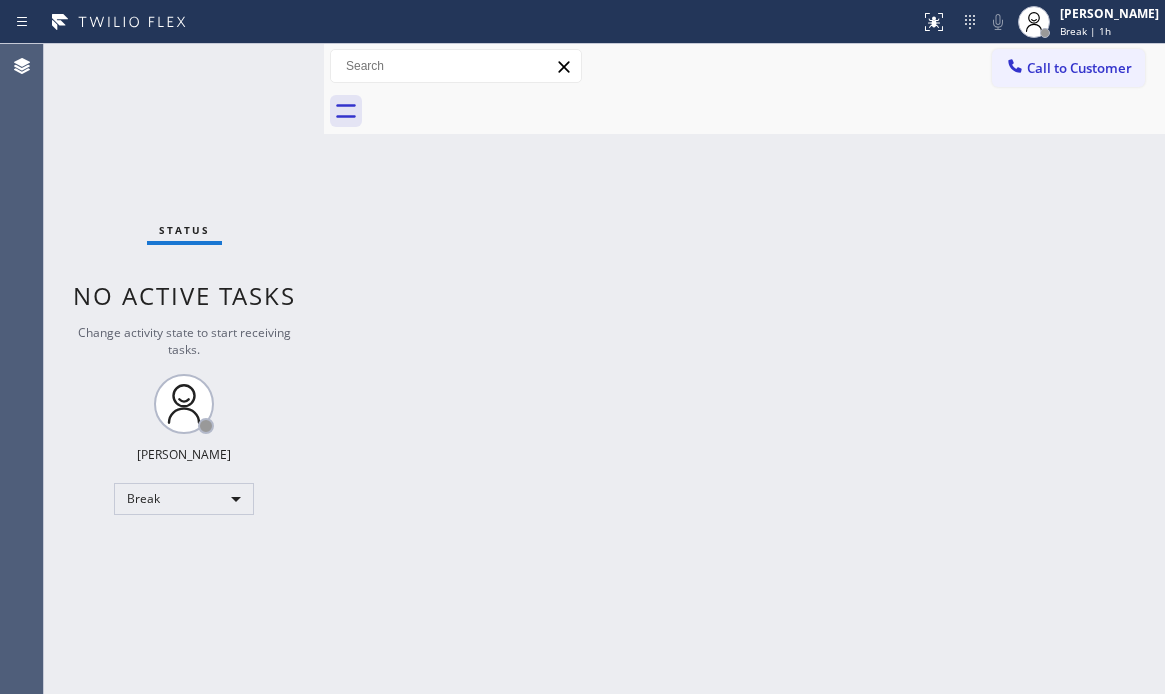 click on "Back to Dashboard Change Sender ID Customers Technicians Select a contact Outbound call Technician Search Technician Your caller id phone number Your caller id phone number Call Technician info Name   Phone none Address none Change Sender ID HVAC [PHONE_NUMBER] 5 Star Appliance [PHONE_NUMBER] Appliance Repair [PHONE_NUMBER] Plumbing [PHONE_NUMBER] Air Duct Cleaning [PHONE_NUMBER]  Electricians [PHONE_NUMBER] Cancel Change Check personal SMS Reset Change No tabs Call to Customer Outbound call Location Search location Your caller id phone number Customer number Call Outbound call Technician Search Technician Your caller id phone number Your caller id phone number Call" at bounding box center [744, 369] 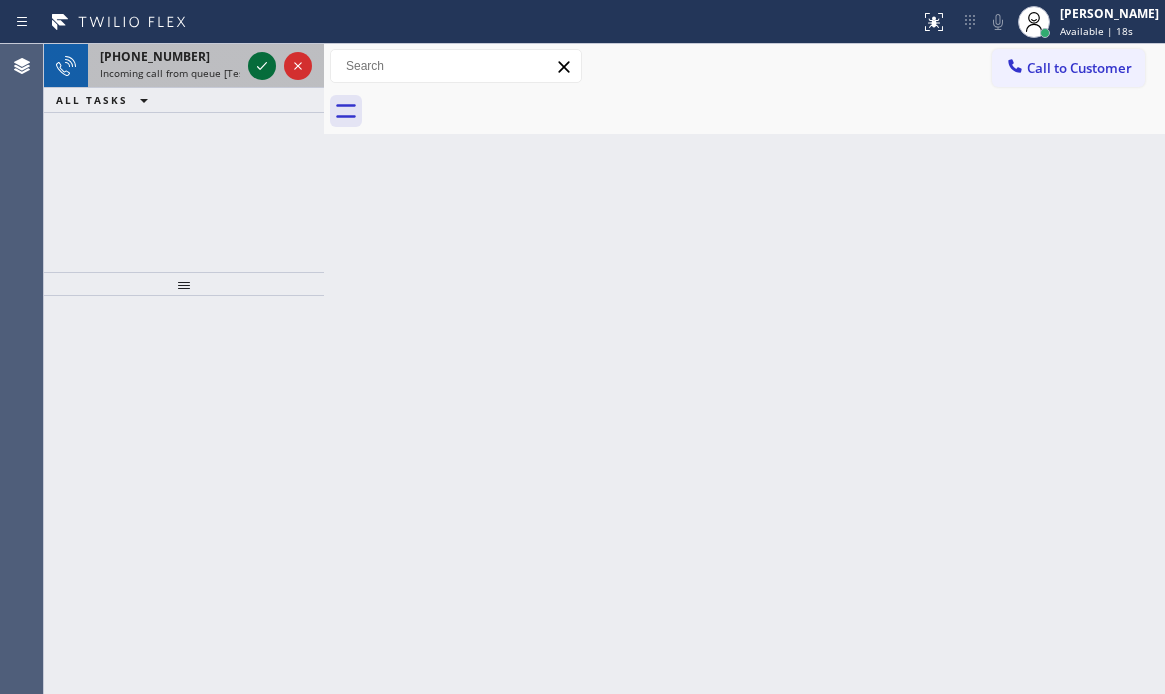 click 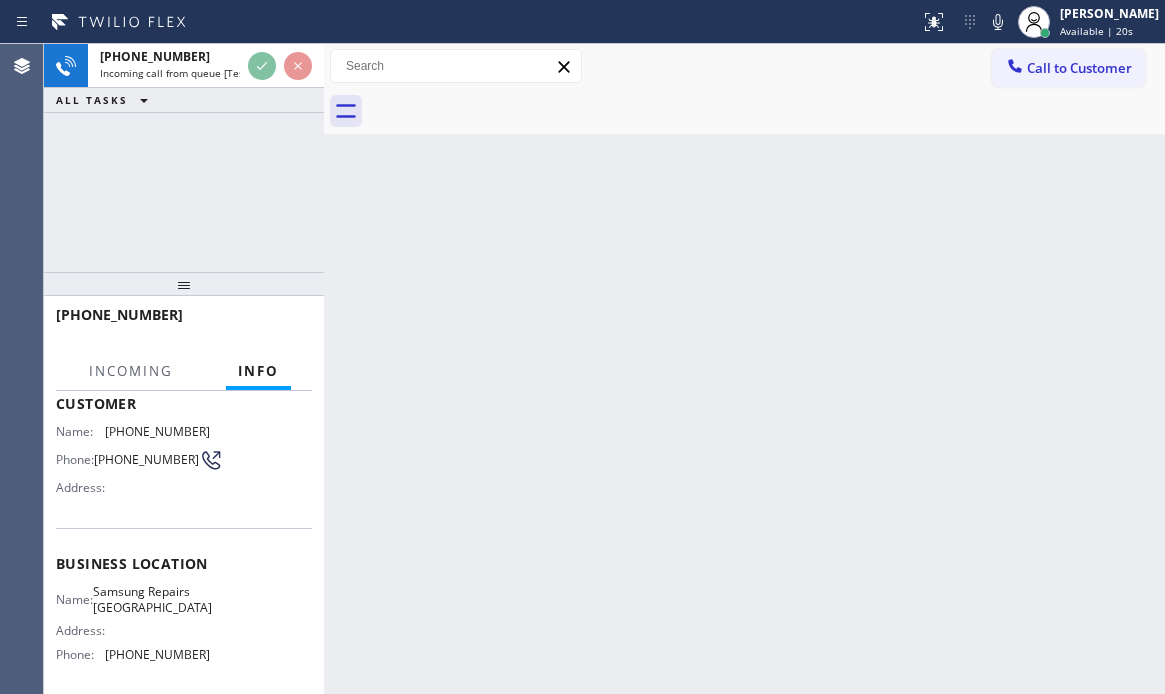 scroll, scrollTop: 295, scrollLeft: 0, axis: vertical 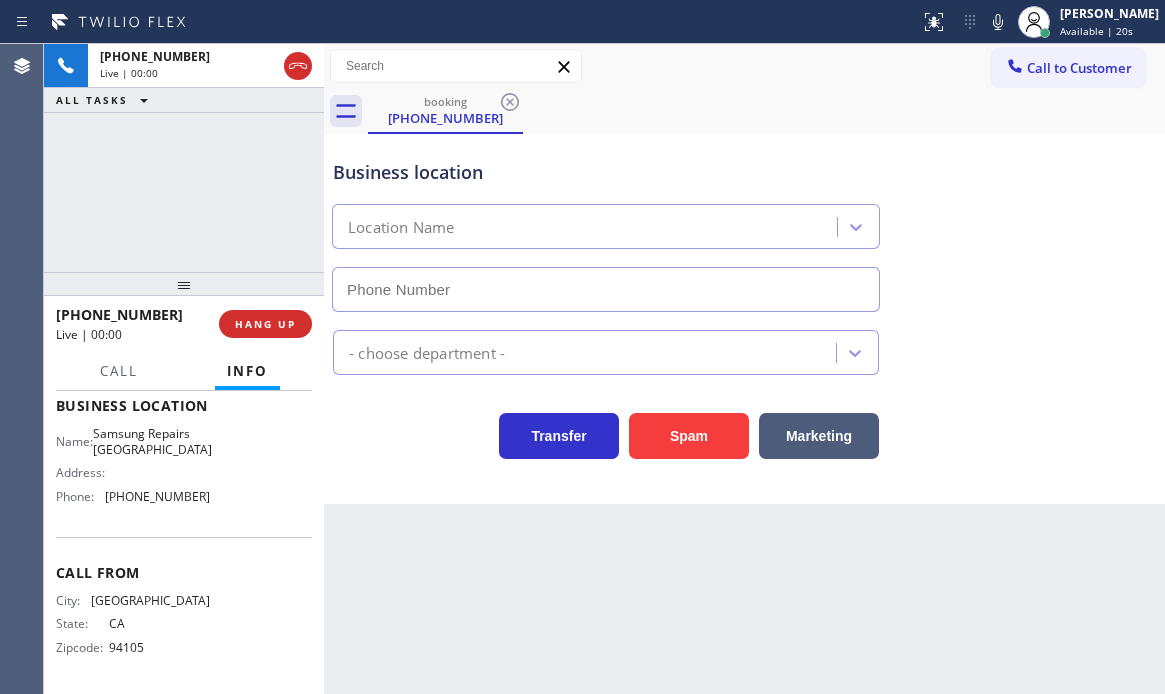 type on "[PHONE_NUMBER]" 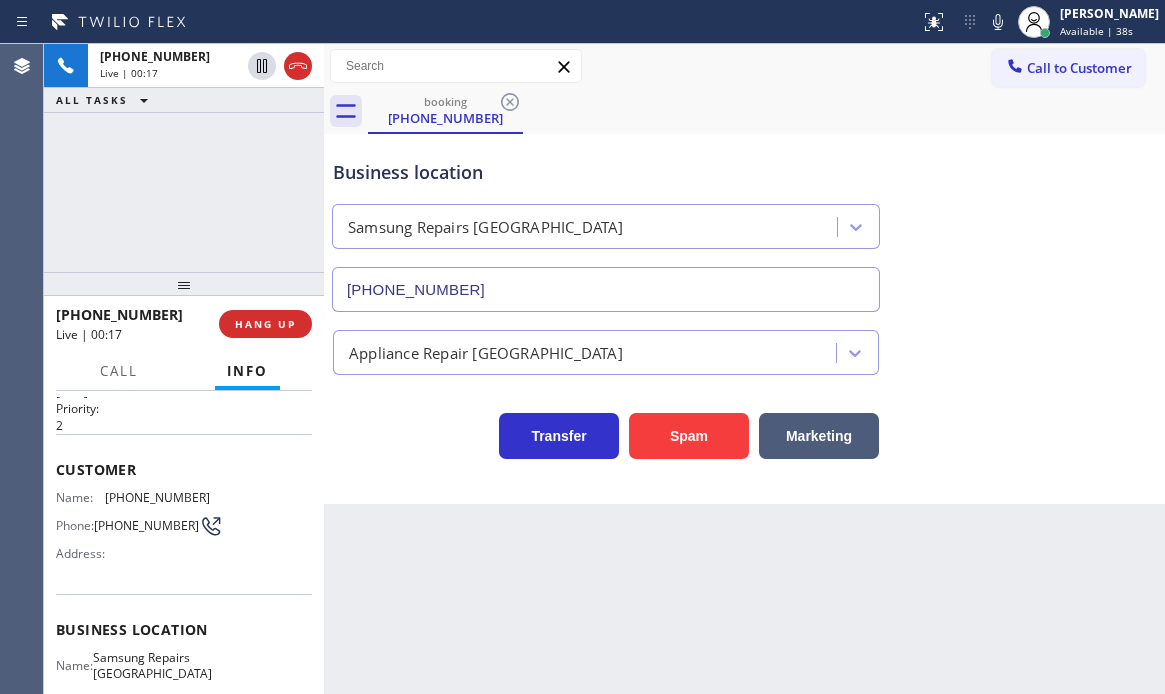 scroll, scrollTop: 0, scrollLeft: 0, axis: both 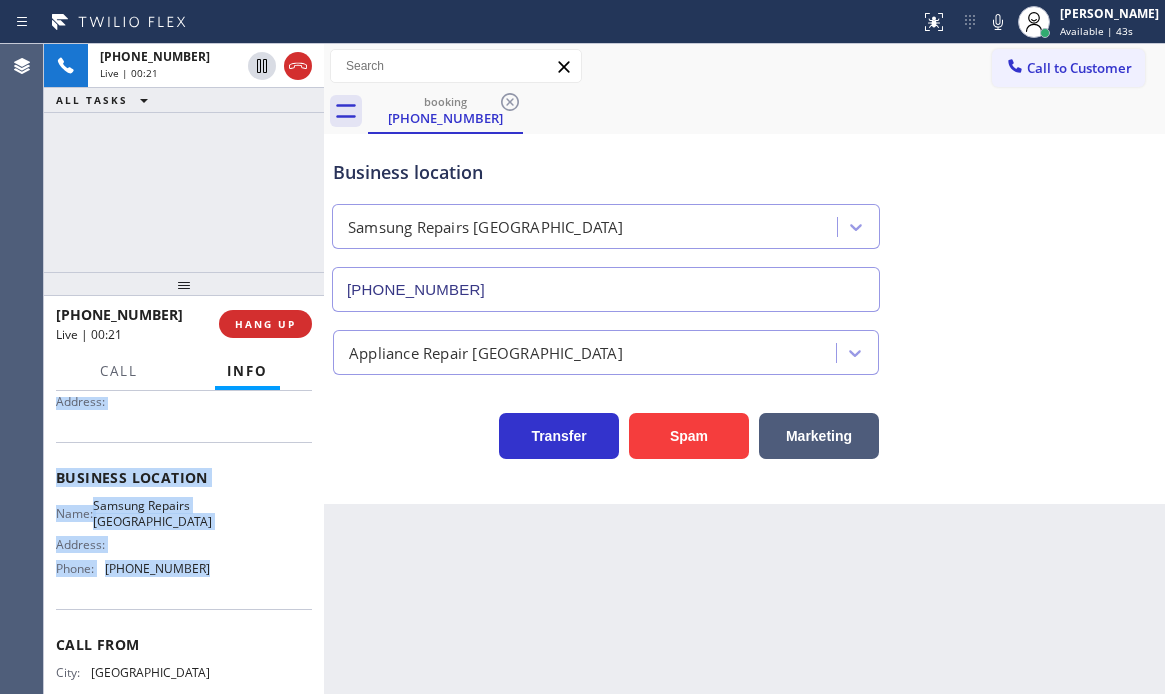 drag, startPoint x: 57, startPoint y: 517, endPoint x: 207, endPoint y: 594, distance: 168.60901 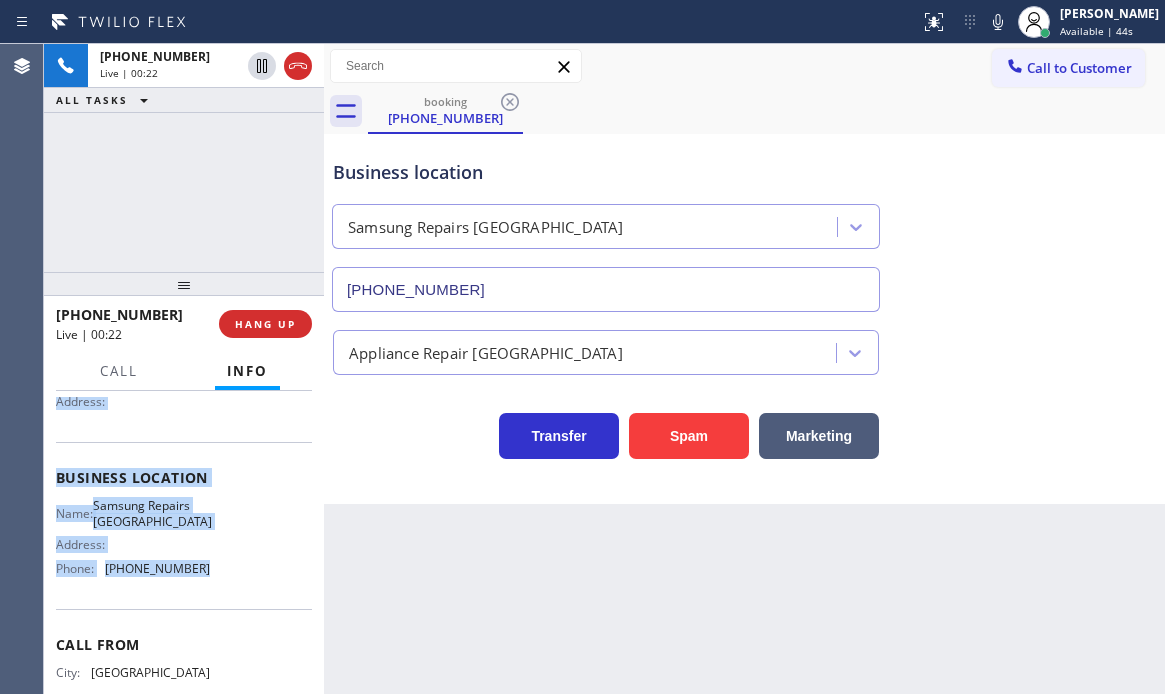 copy on "Customer Name: [PHONE_NUMBER] Phone: [PHONE_NUMBER] Address: Business location Name: Samsung Repairs [GEOGRAPHIC_DATA] Address:   Phone: [PHONE_NUMBER]" 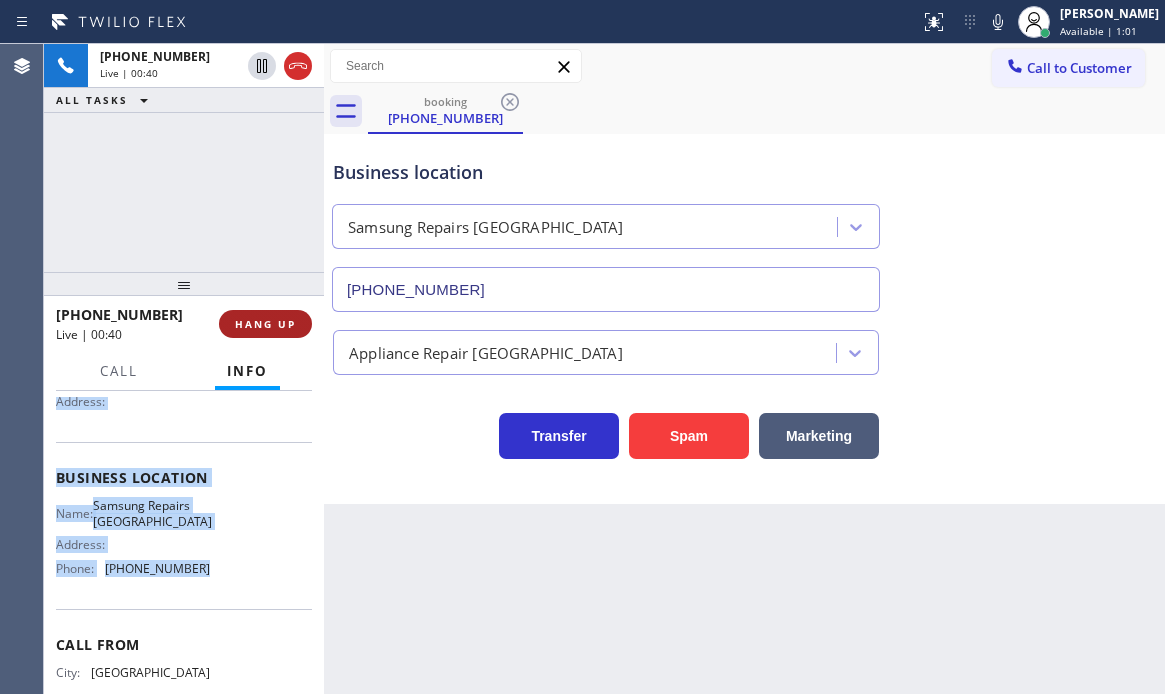 click on "HANG UP" at bounding box center [265, 324] 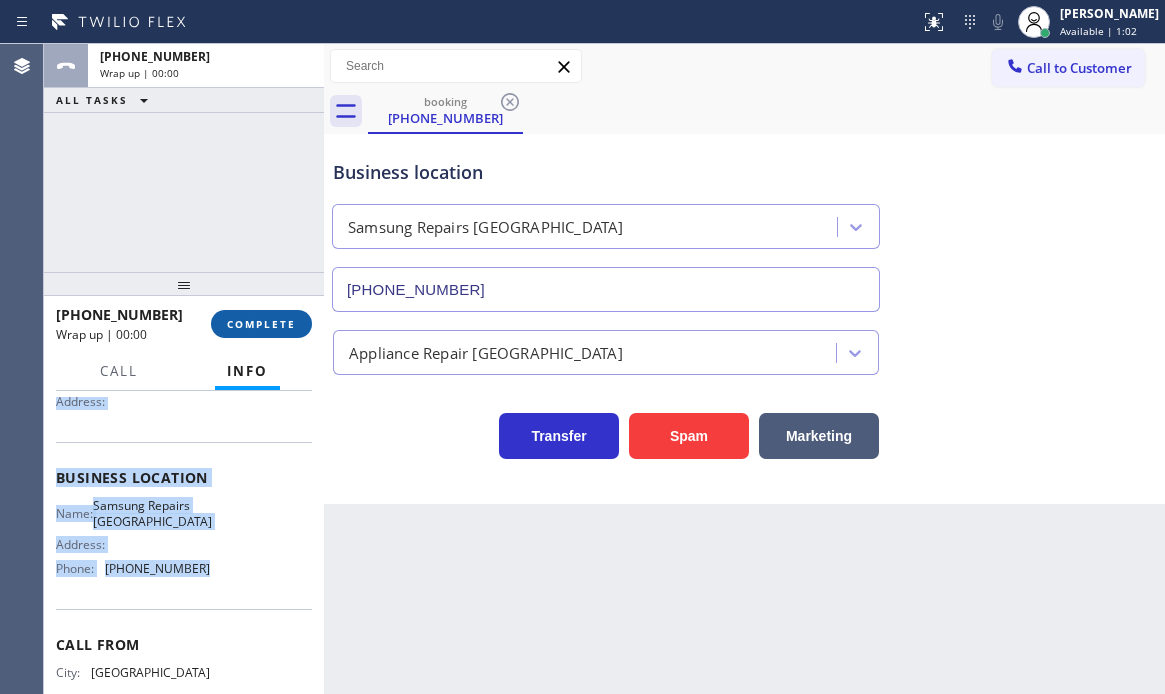 click on "COMPLETE" at bounding box center (261, 324) 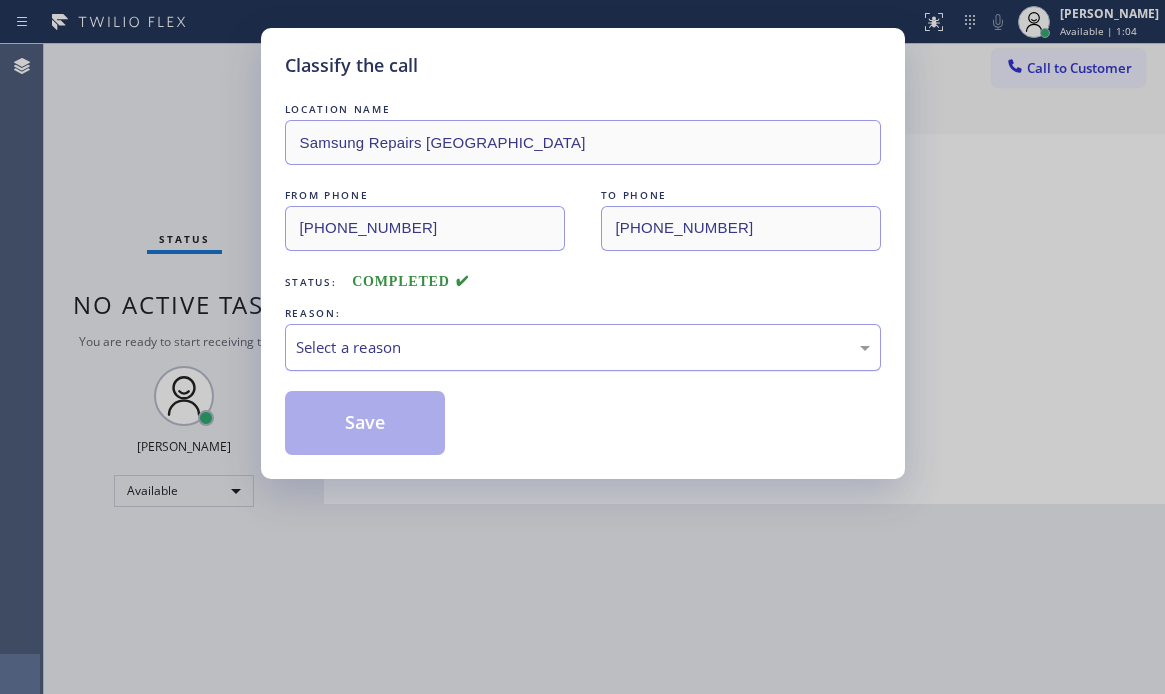 drag, startPoint x: 520, startPoint y: 341, endPoint x: 512, endPoint y: 368, distance: 28.160255 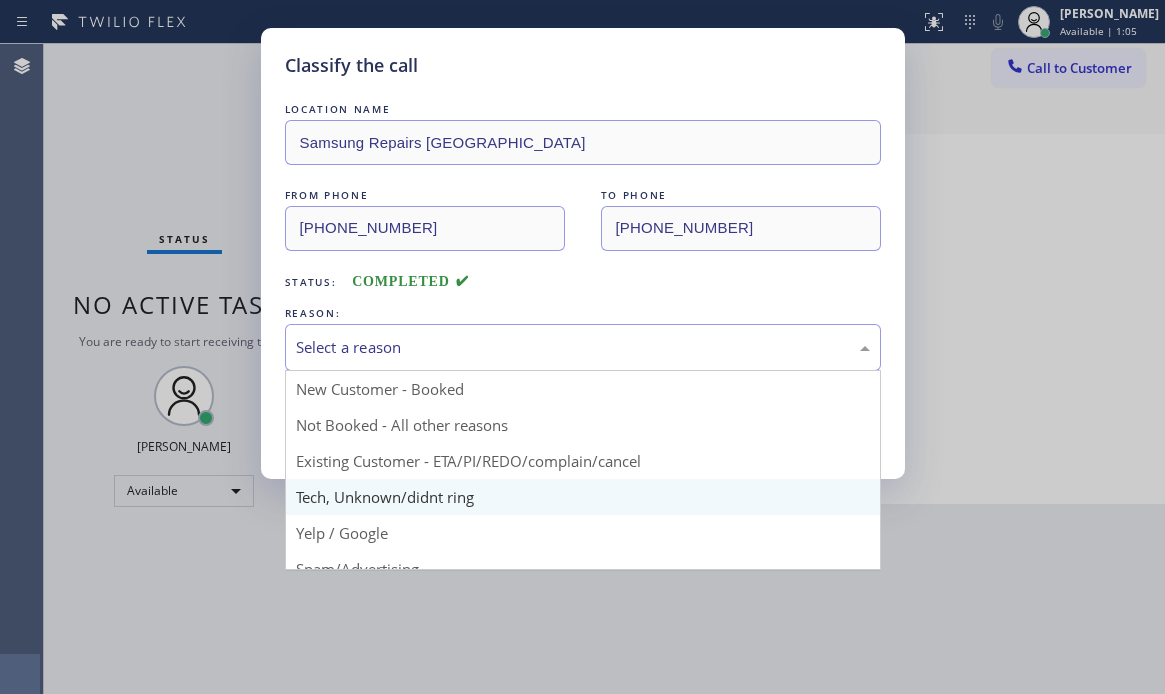 scroll, scrollTop: 100, scrollLeft: 0, axis: vertical 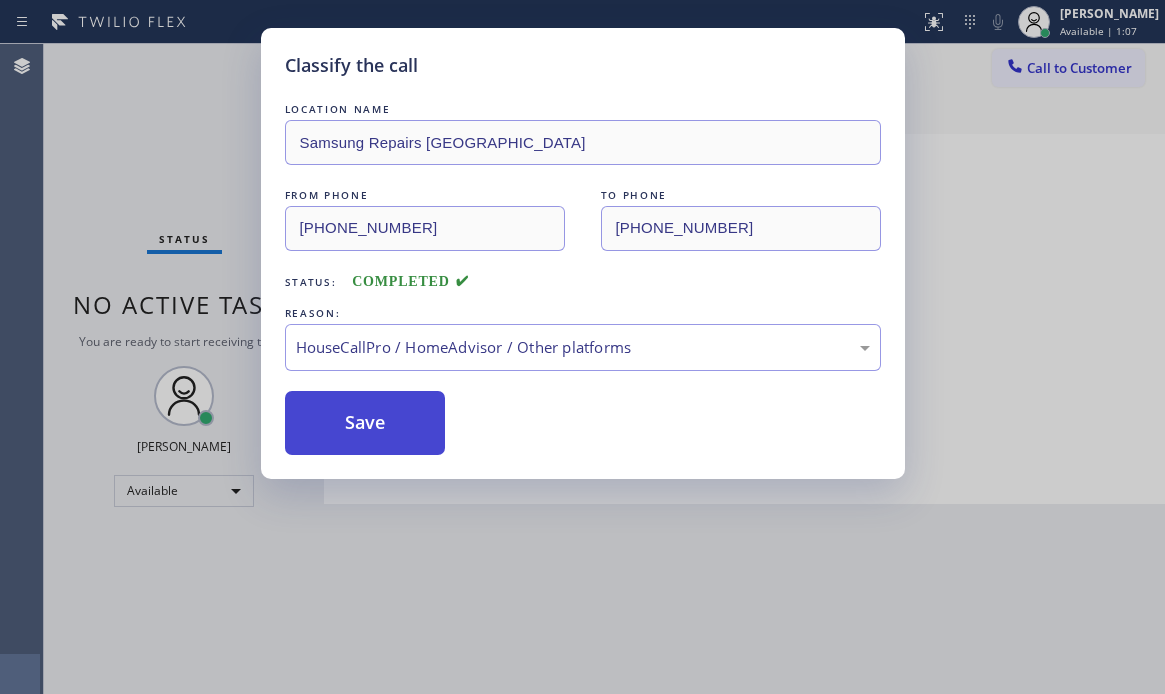 click on "Save" at bounding box center [365, 423] 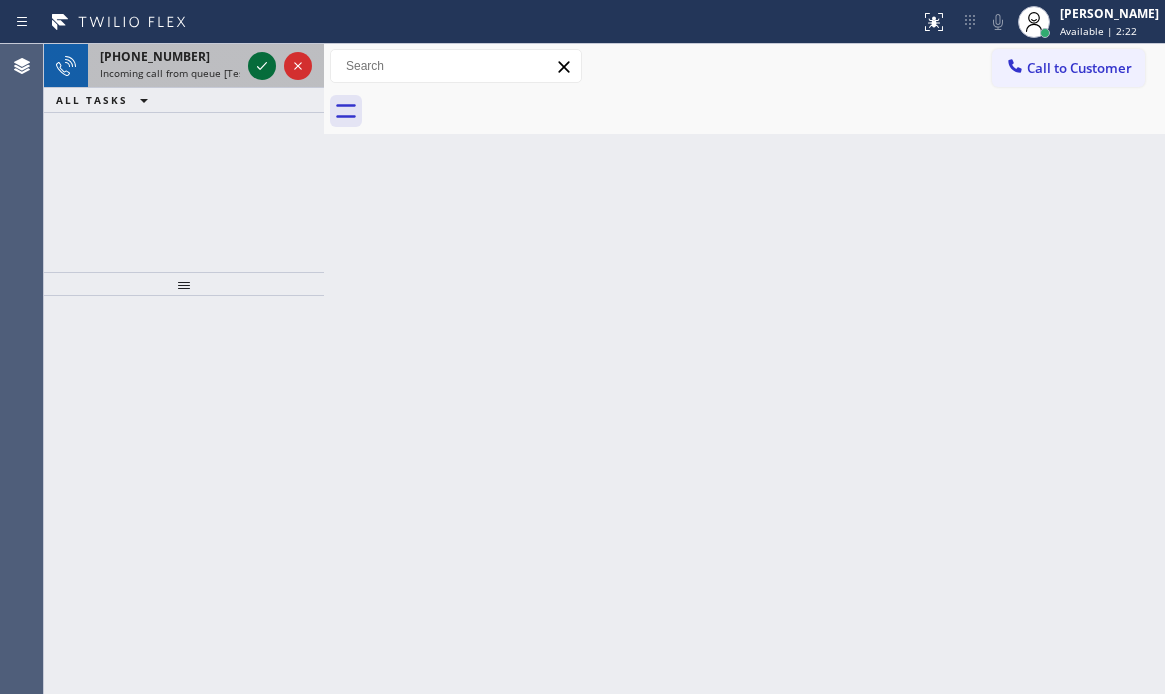 click 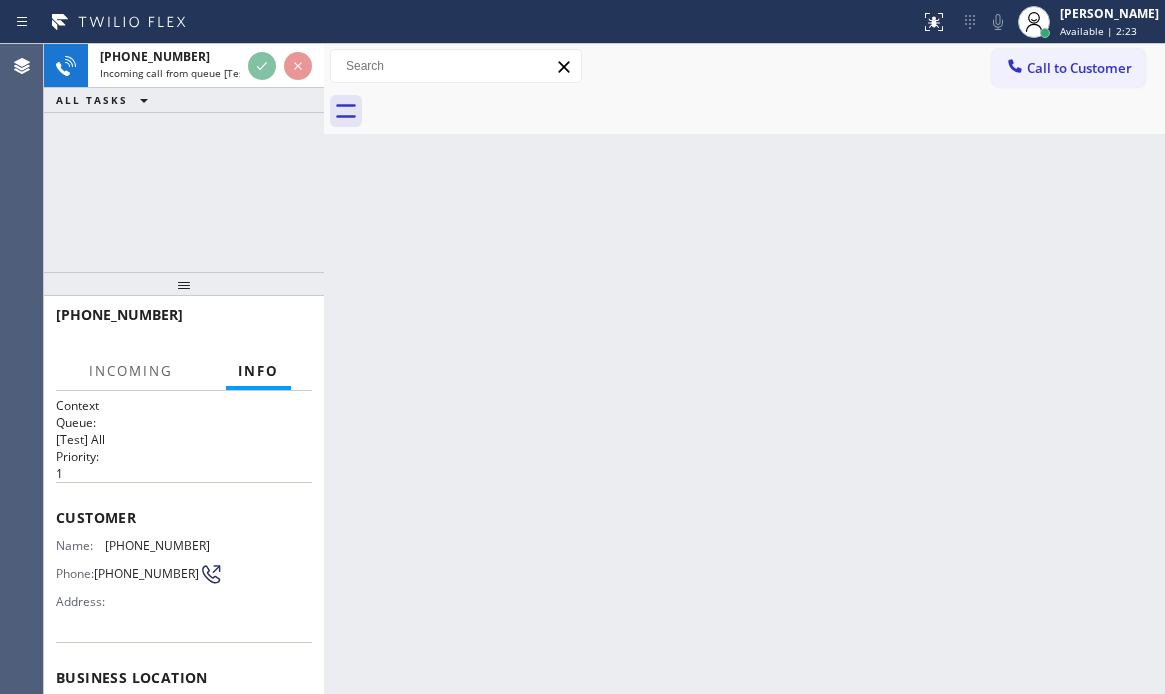 scroll, scrollTop: 295, scrollLeft: 0, axis: vertical 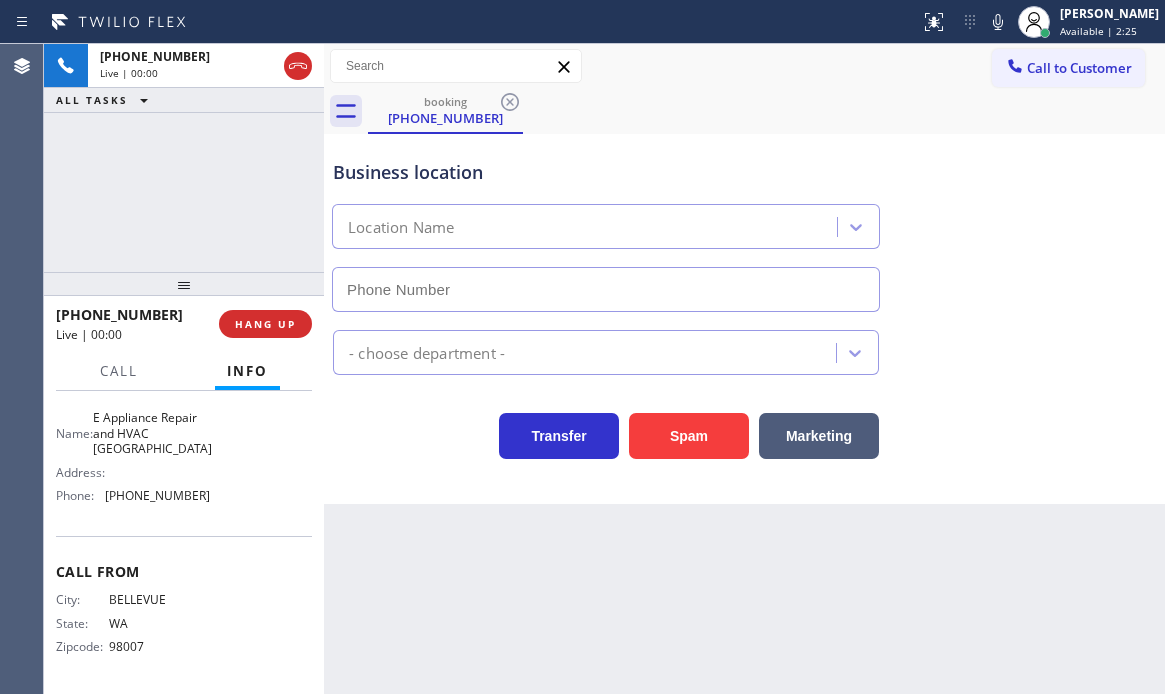 type on "[PHONE_NUMBER]" 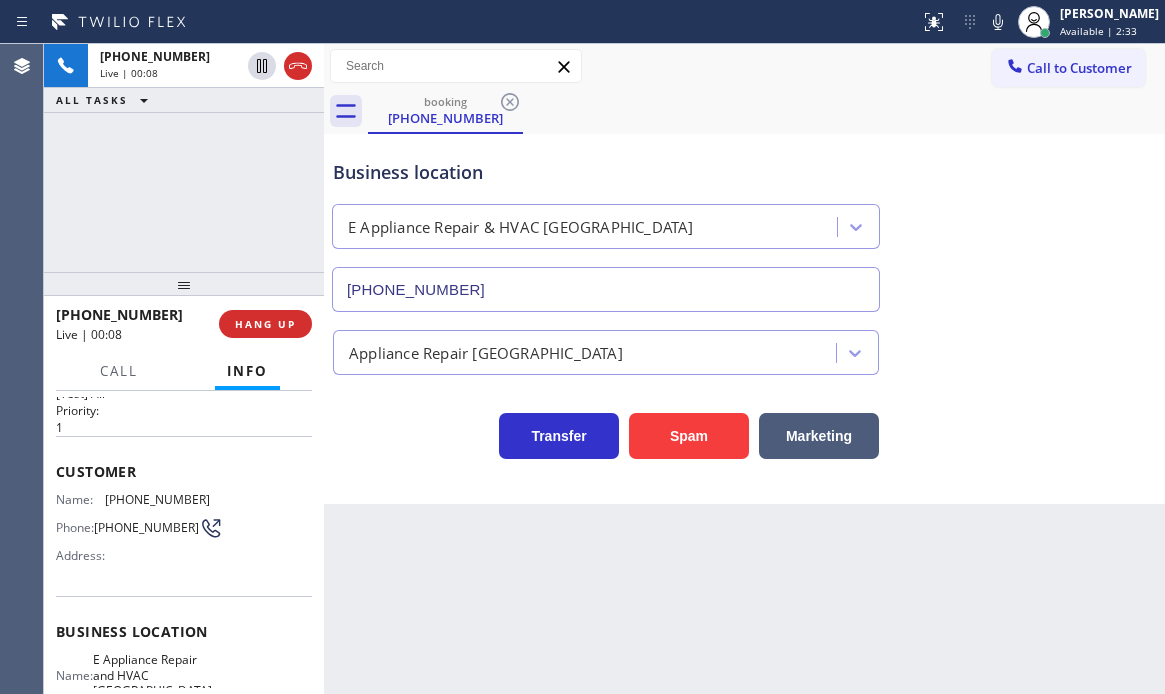 scroll, scrollTop: 0, scrollLeft: 0, axis: both 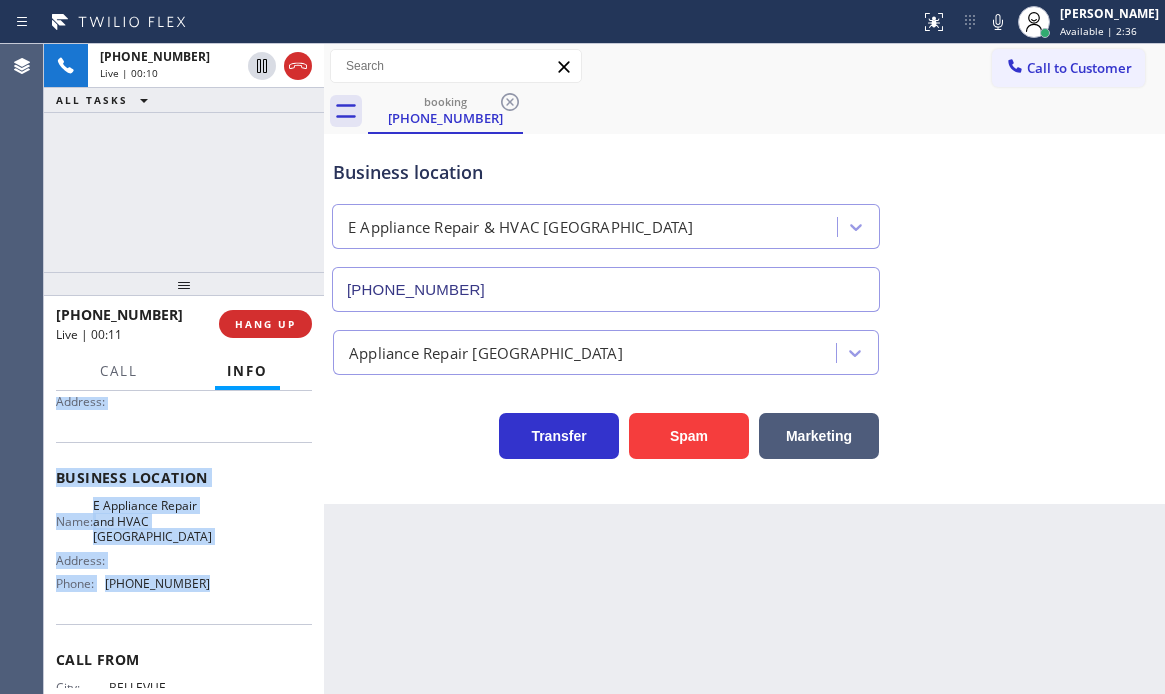 drag, startPoint x: 54, startPoint y: 515, endPoint x: 209, endPoint y: 610, distance: 181.79659 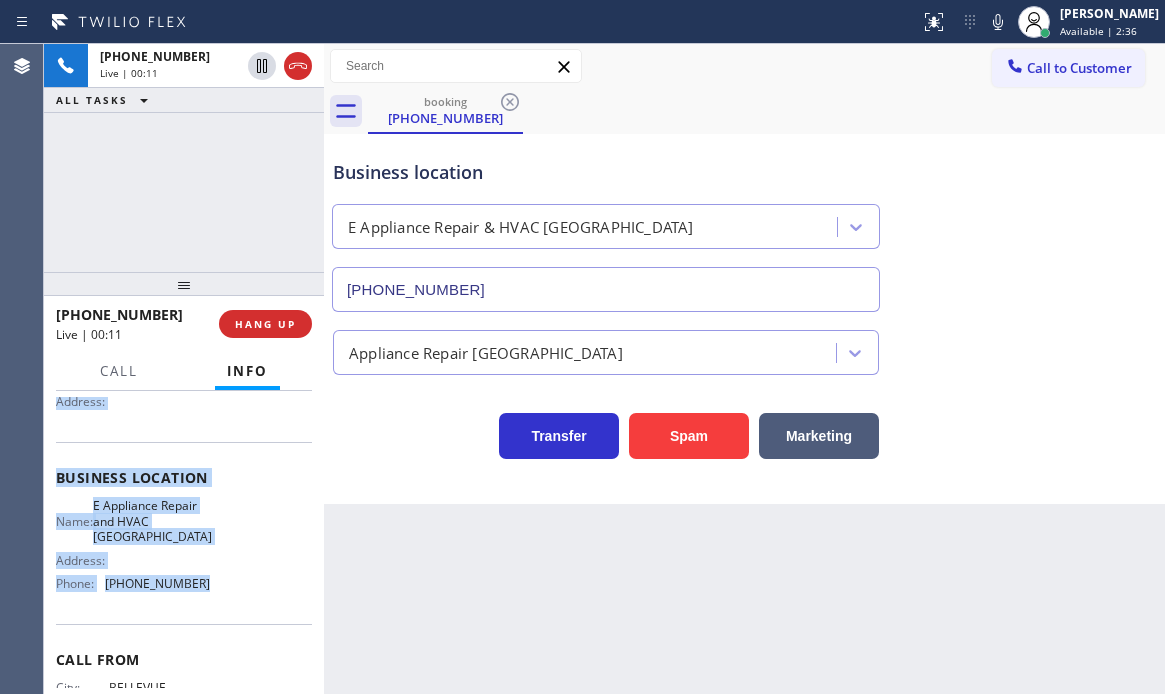 copy on "Customer Name: [PHONE_NUMBER] Phone: [PHONE_NUMBER] Address: Business location Name: E Appliance Repair  and  [GEOGRAPHIC_DATA] Address:   Phone: [PHONE_NUMBER]" 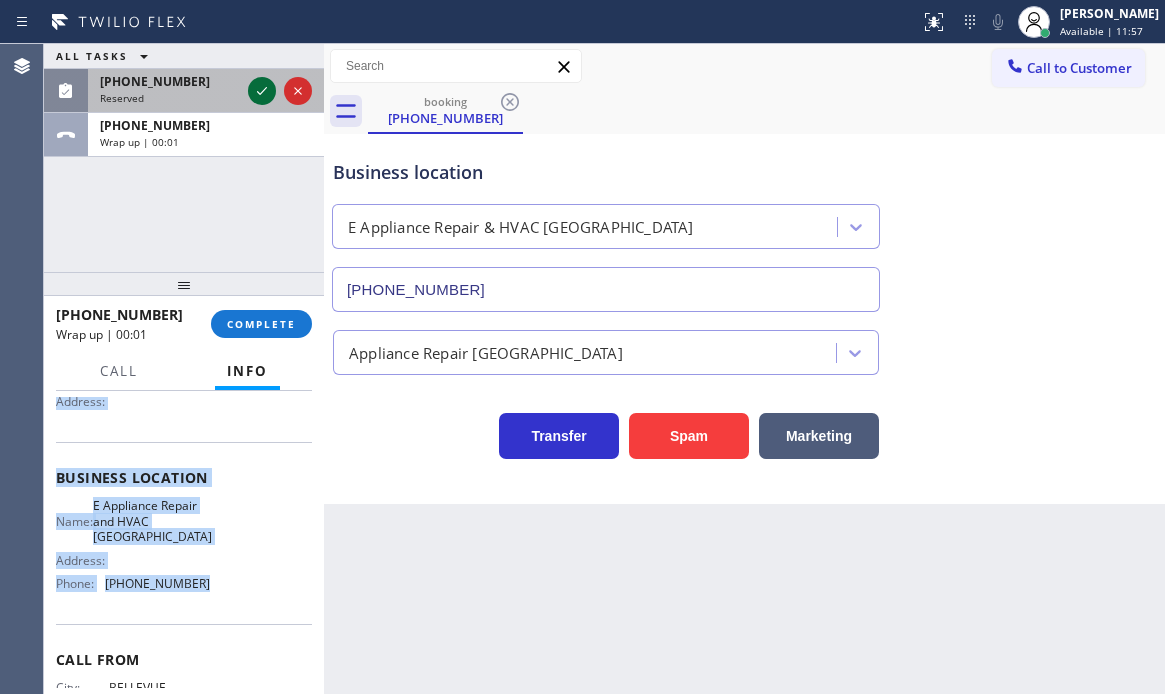 click 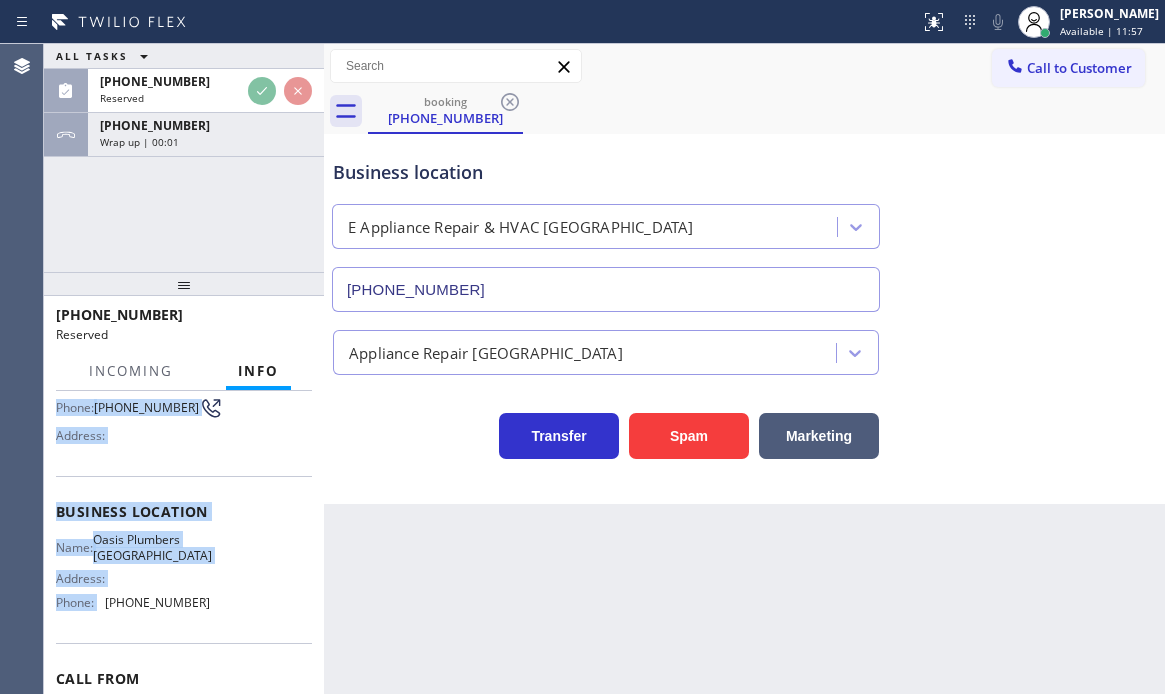 scroll, scrollTop: 234, scrollLeft: 0, axis: vertical 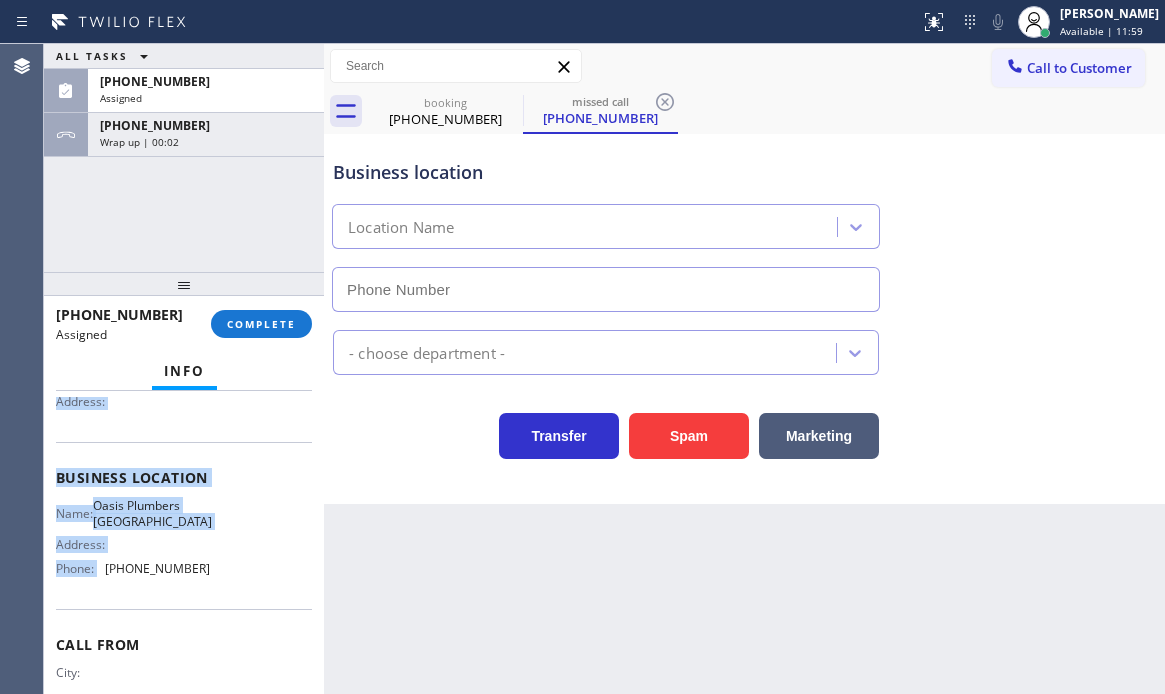 type on "[PHONE_NUMBER]" 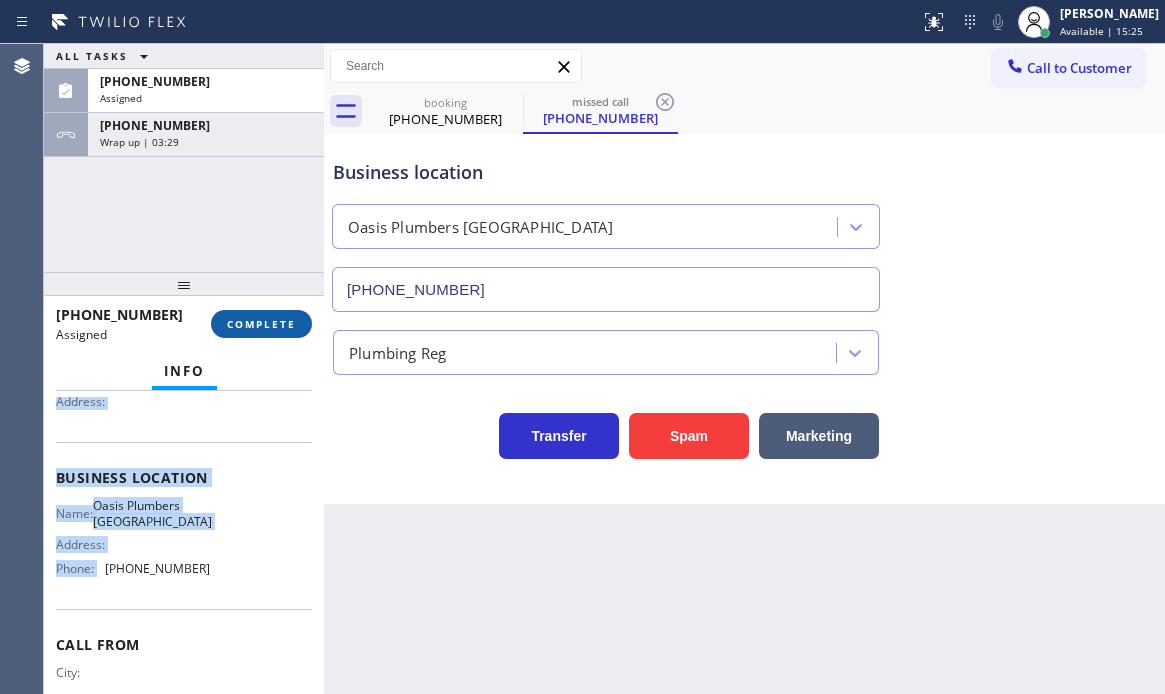 click on "COMPLETE" at bounding box center [261, 324] 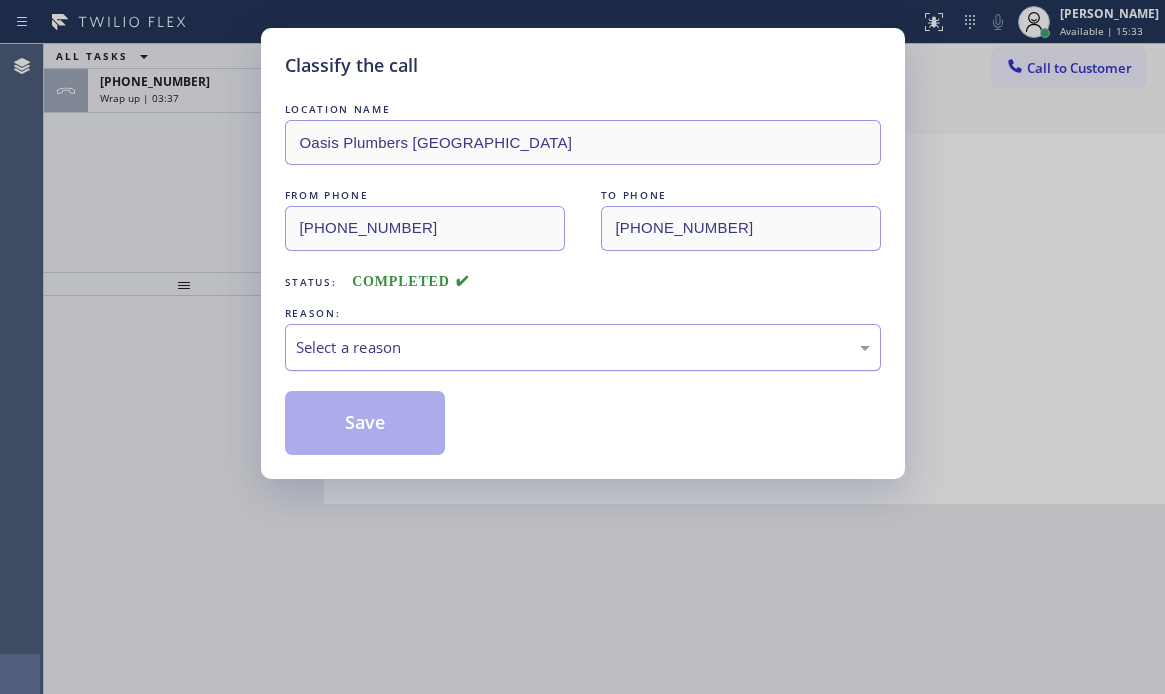 click on "Select a reason" at bounding box center (583, 347) 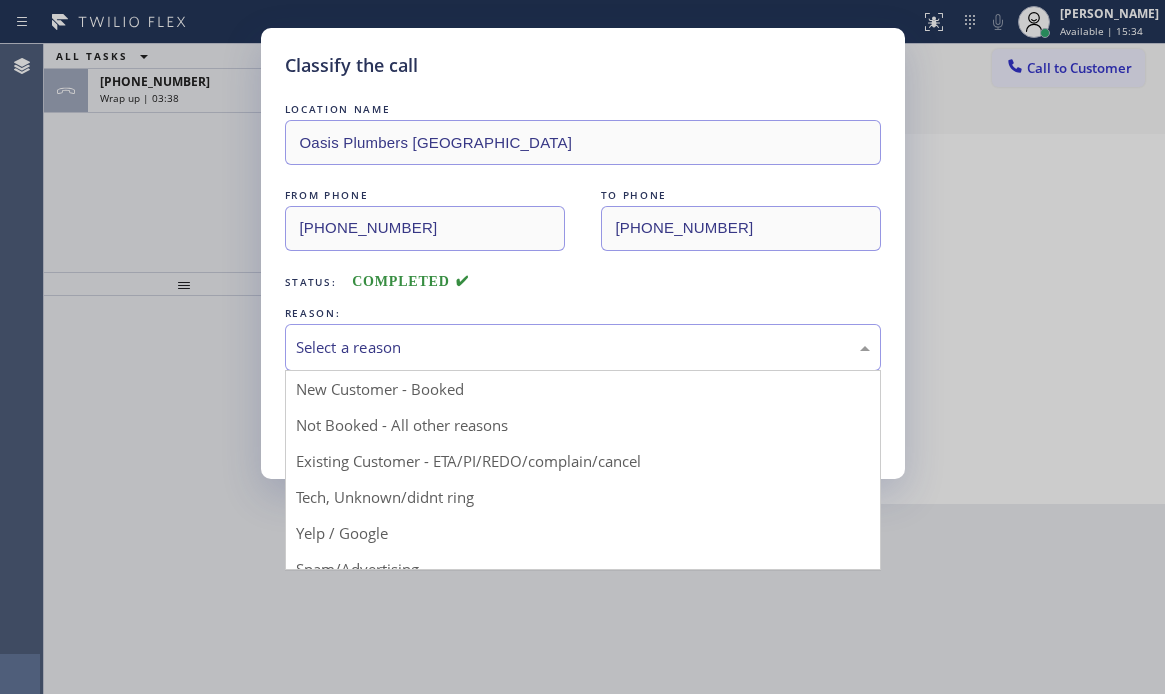 drag, startPoint x: 350, startPoint y: 499, endPoint x: 350, endPoint y: 445, distance: 54 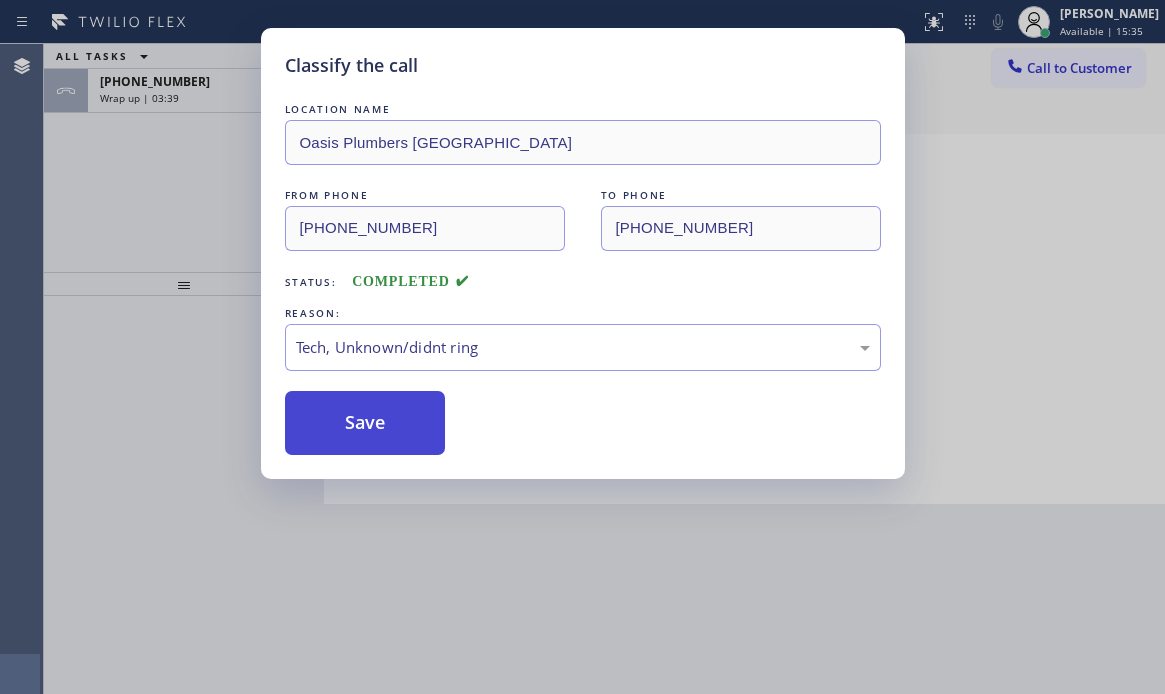drag, startPoint x: 354, startPoint y: 414, endPoint x: 313, endPoint y: 353, distance: 73.4983 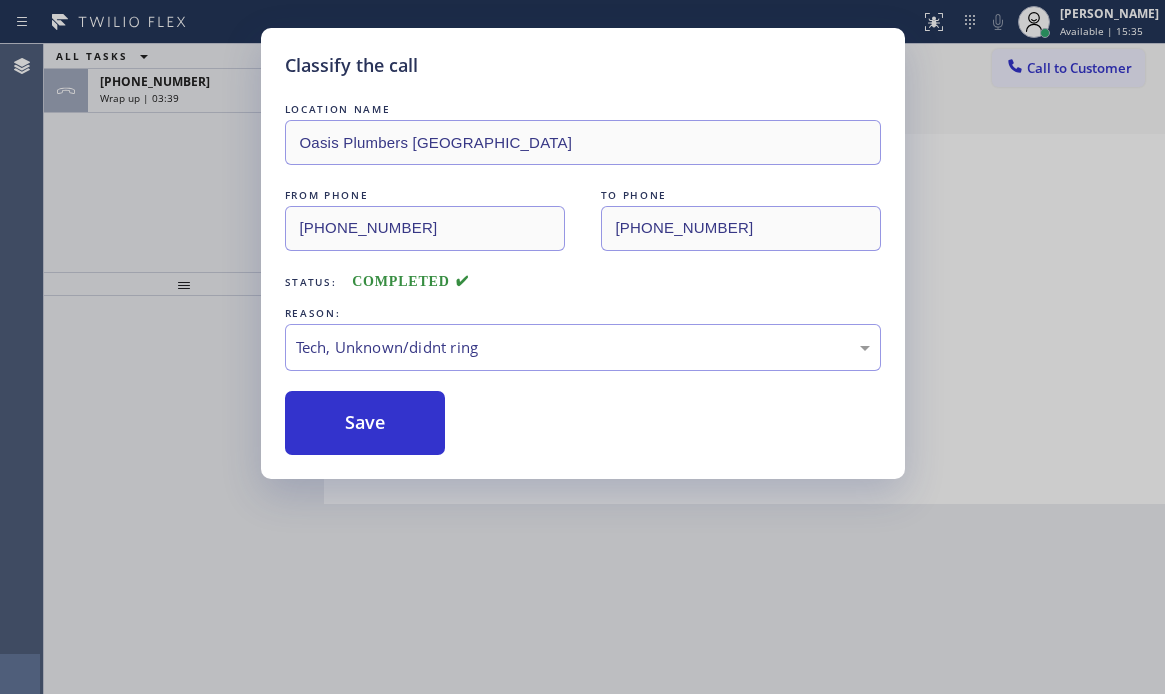 click on "Classify the call LOCATION NAME Oasis Plumbers Anaheim FROM PHONE [PHONE_NUMBER] TO PHONE [PHONE_NUMBER] Status: COMPLETED REASON: Tech, Unknown/didnt ring Save" at bounding box center (582, 347) 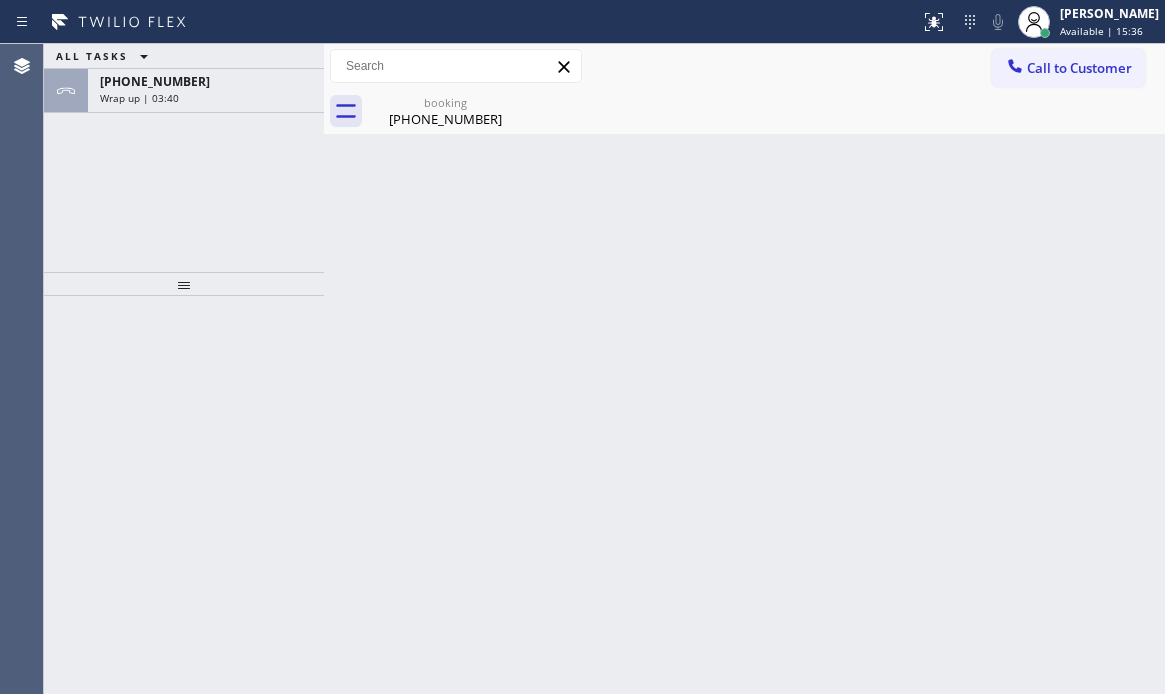 click on "Classify the call LOCATION NAME Zoom Electricians [GEOGRAPHIC_DATA] FROM PHONE [PHONE_NUMBER] TO PHONE [PHONE_NUMBER] Status: COMPLETED REASON: Not Booked - All other reasons Save Classify the call LOCATION NAME Blue Moon Electrical [GEOGRAPHIC_DATA] FROM PHONE [PHONE_NUMBER] TO PHONE [PHONE_NUMBER] Status: COMPLETED REASON: New Customer - Booked Save Classify the call LOCATION NAME [GEOGRAPHIC_DATA] Plumbing Company FROM PHONE [PHONE_NUMBER] TO PHONE [PHONE_NUMBER] Status: COMPLETED REASON: Tech, Unknown/didnt ring Save Classify the call LOCATION NAME Marysville Express Appliance Repair FROM PHONE [PHONE_NUMBER] TO PHONE [PHONE_NUMBER] Status: COMPLETED REASON: Existing Customer - ETA/PI/REDO/complain/cancel Save Classify the call LOCATION NAME Best AC Service [GEOGRAPHIC_DATA][PERSON_NAME] FROM PHONE [PHONE_NUMBER] TO PHONE [PHONE_NUMBER] Status: COMPLETED REASON: Tech, Unknown/didnt ring Save Classify the call LOCATION NAME Fresh Fix Service FROM PHONE [PHONE_NUMBER] TO PHONE [PHONE_NUMBER] Status: COMPLETED REASON: Tech, Unknown/didnt ring Save" at bounding box center (604, 369) 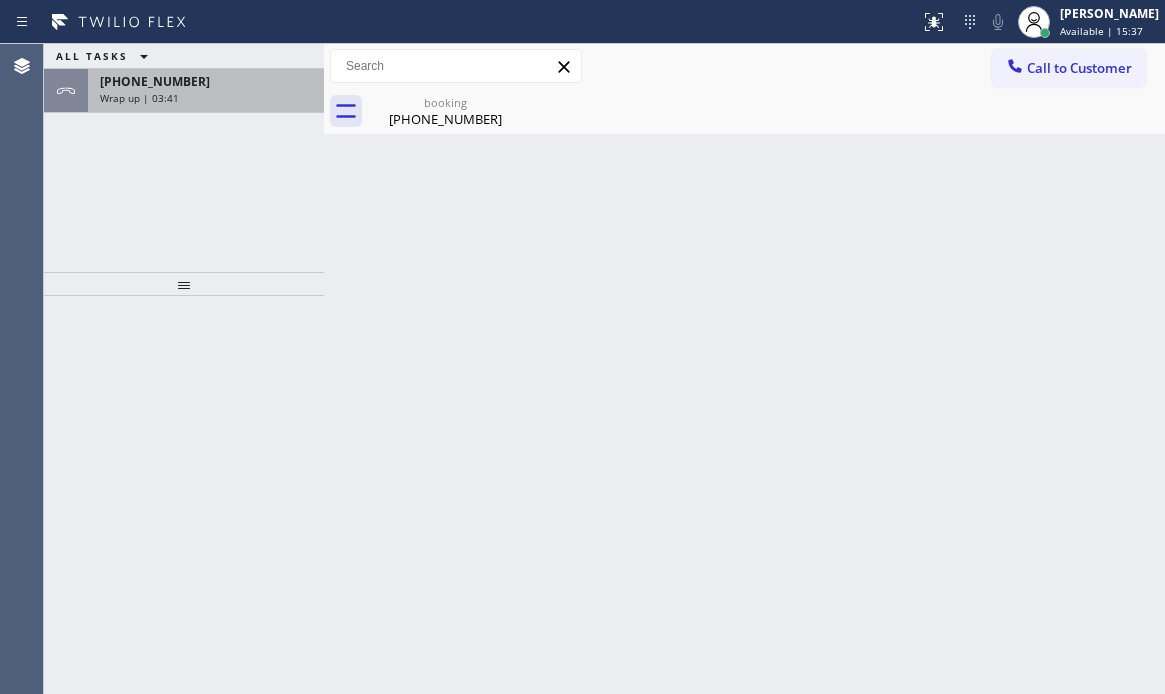 click on "Wrap up | 03:41" at bounding box center (206, 98) 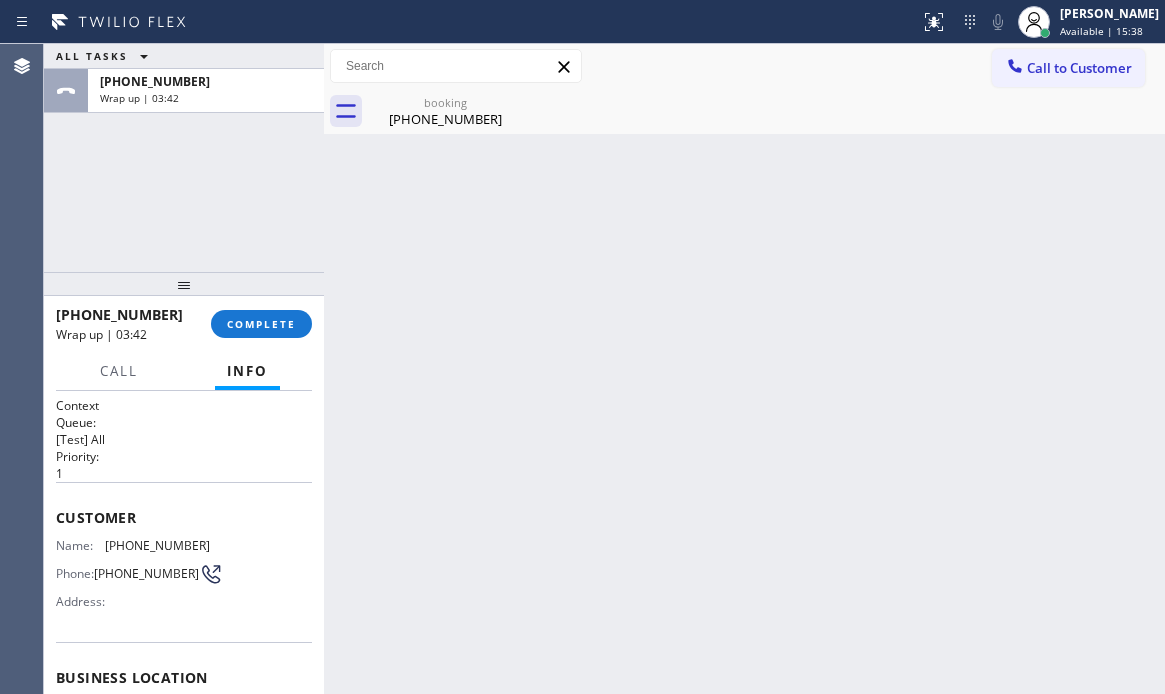 drag, startPoint x: 254, startPoint y: 321, endPoint x: 373, endPoint y: 357, distance: 124.32619 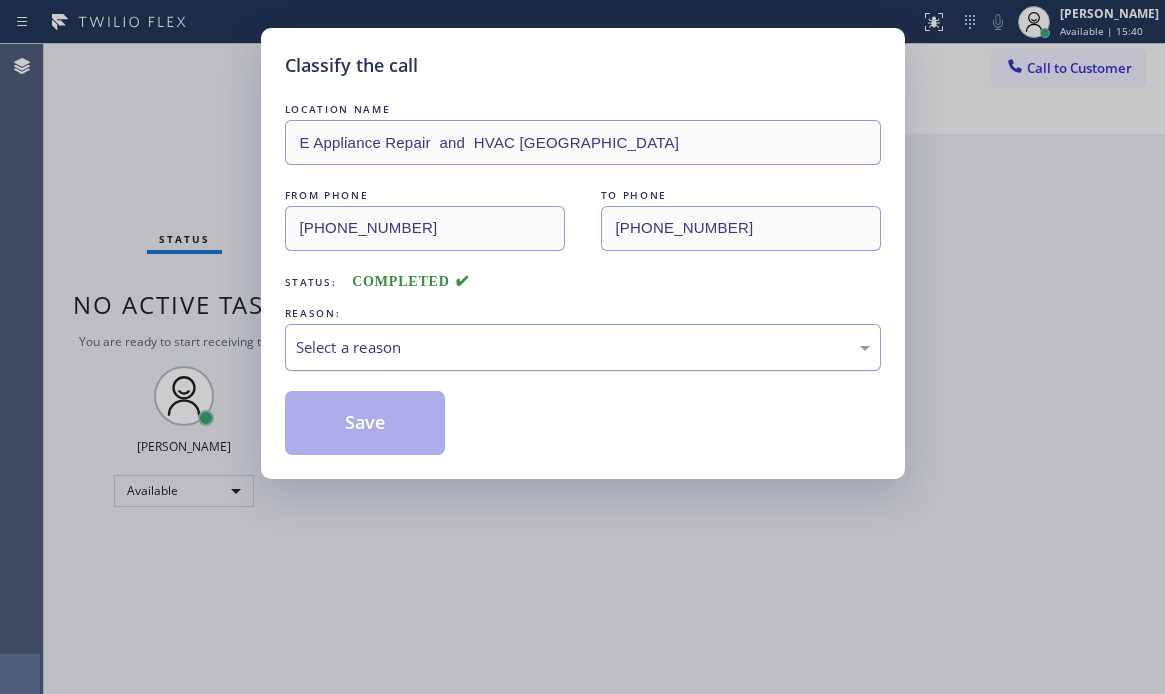 click on "Select a reason" at bounding box center [583, 347] 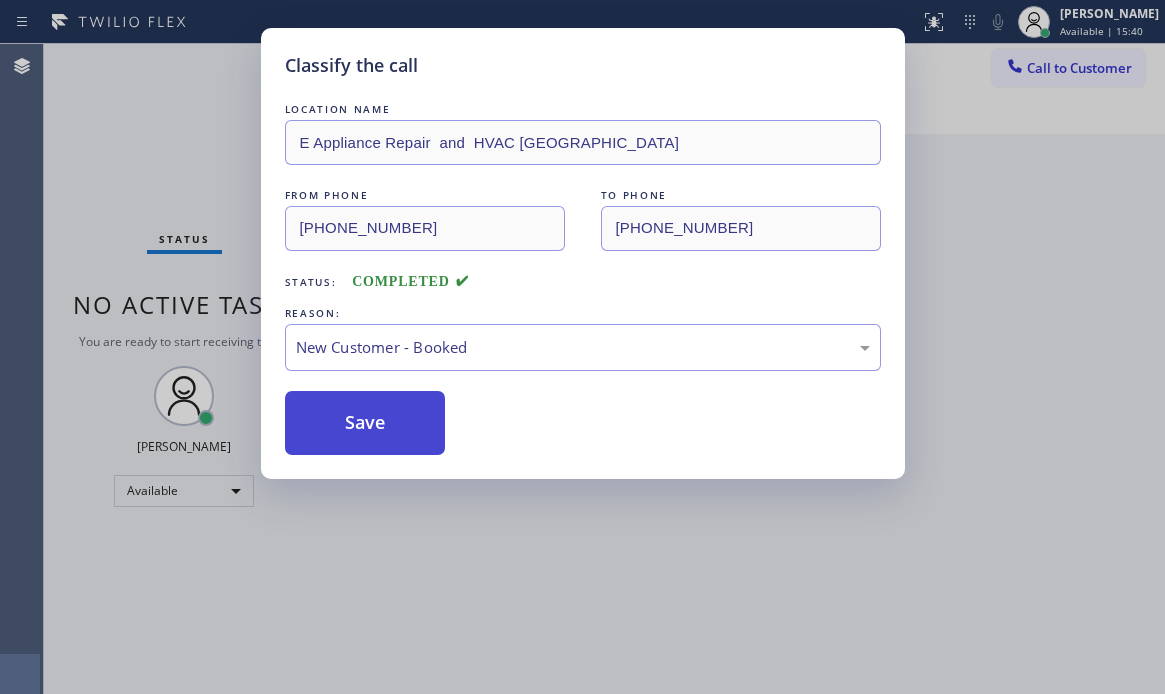 click on "Save" at bounding box center (365, 423) 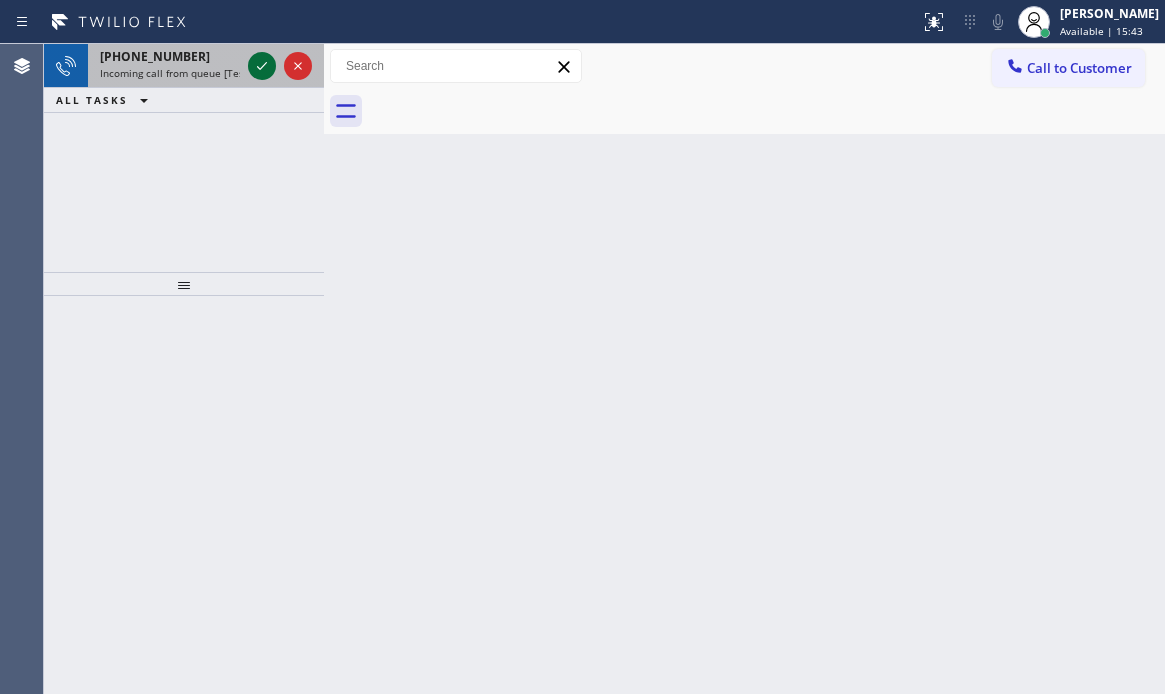 click 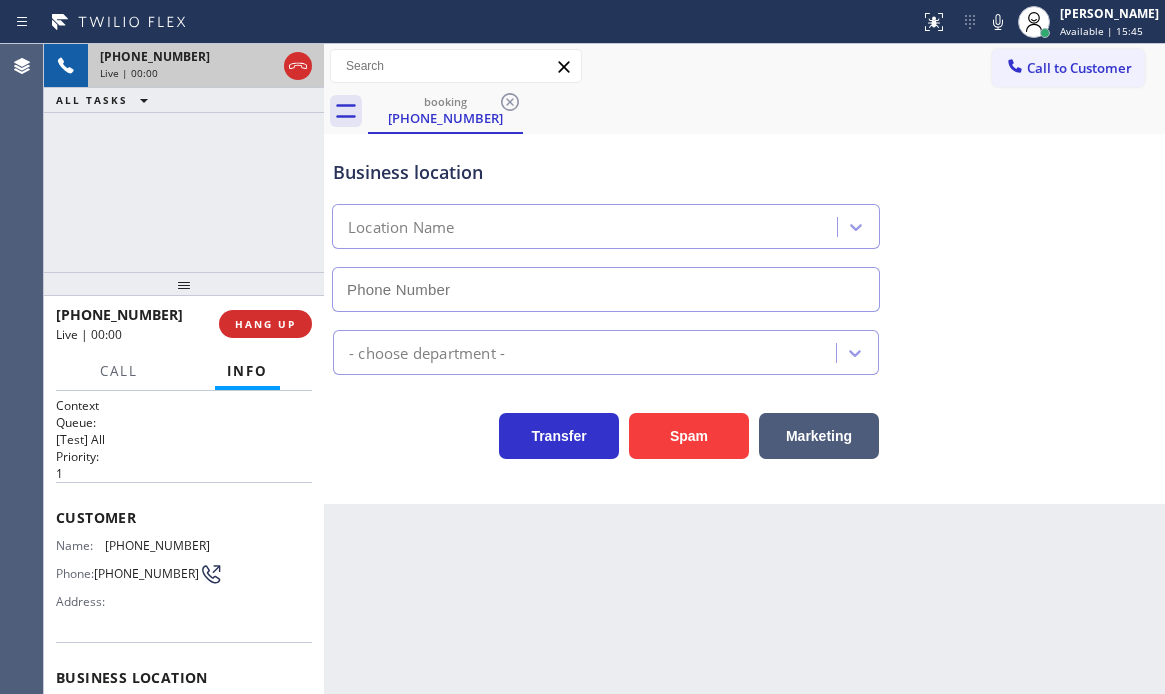 type on "[PHONE_NUMBER]" 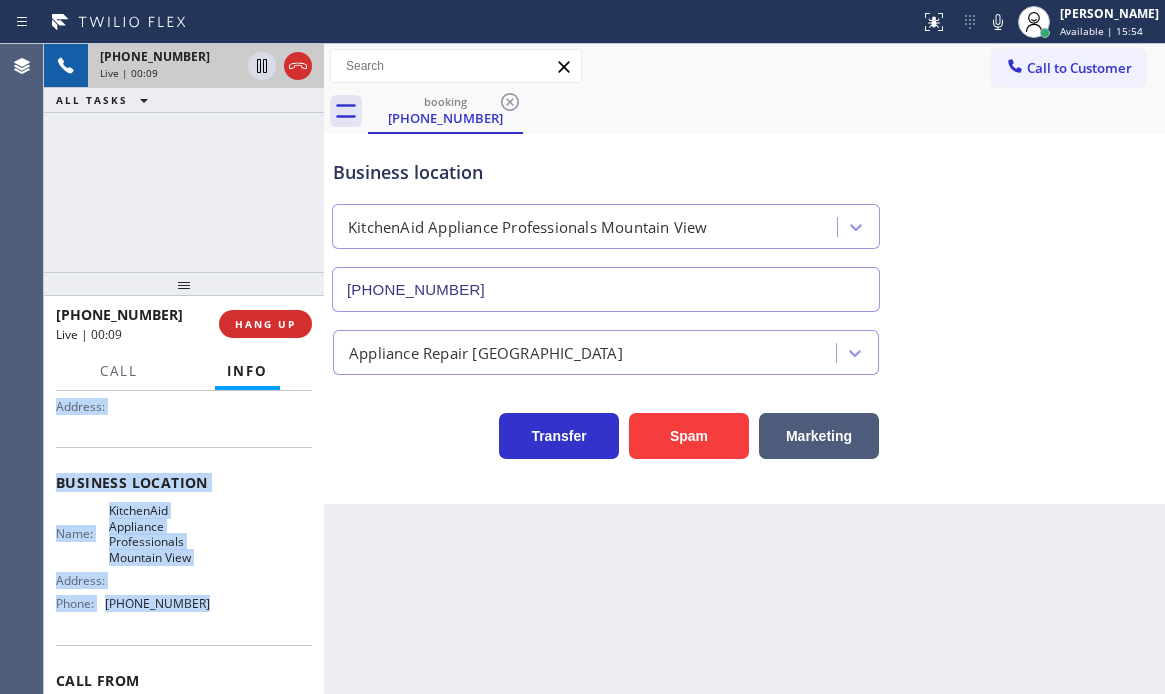scroll, scrollTop: 200, scrollLeft: 0, axis: vertical 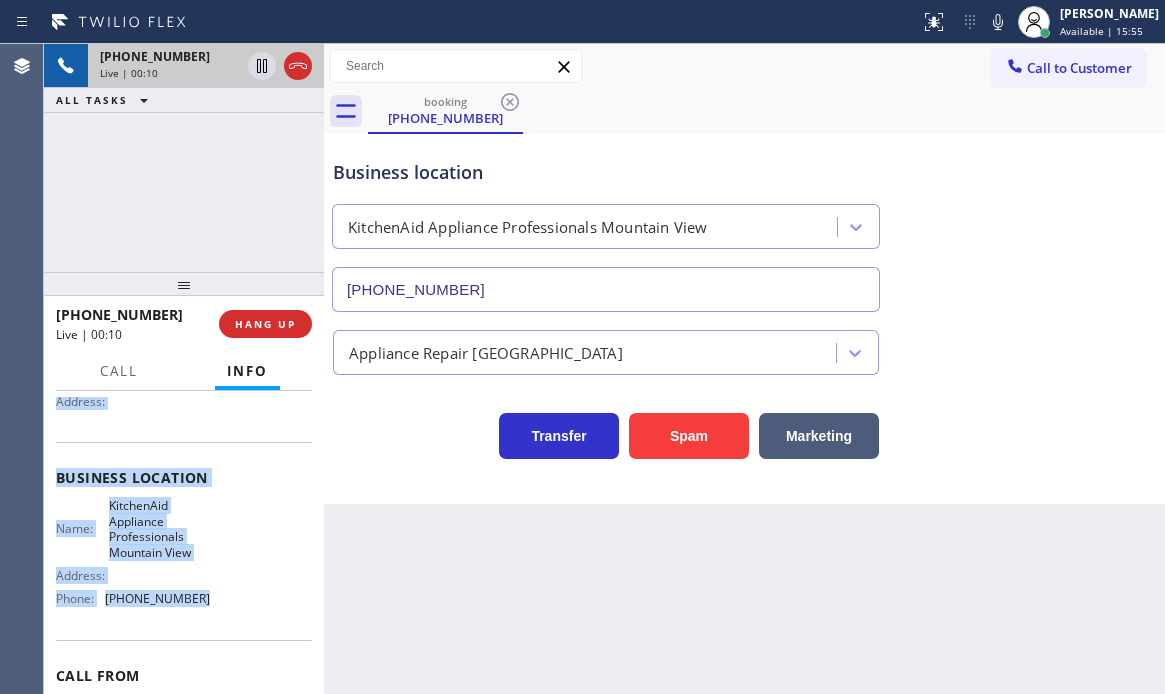 drag, startPoint x: 53, startPoint y: 517, endPoint x: 211, endPoint y: 594, distance: 175.76405 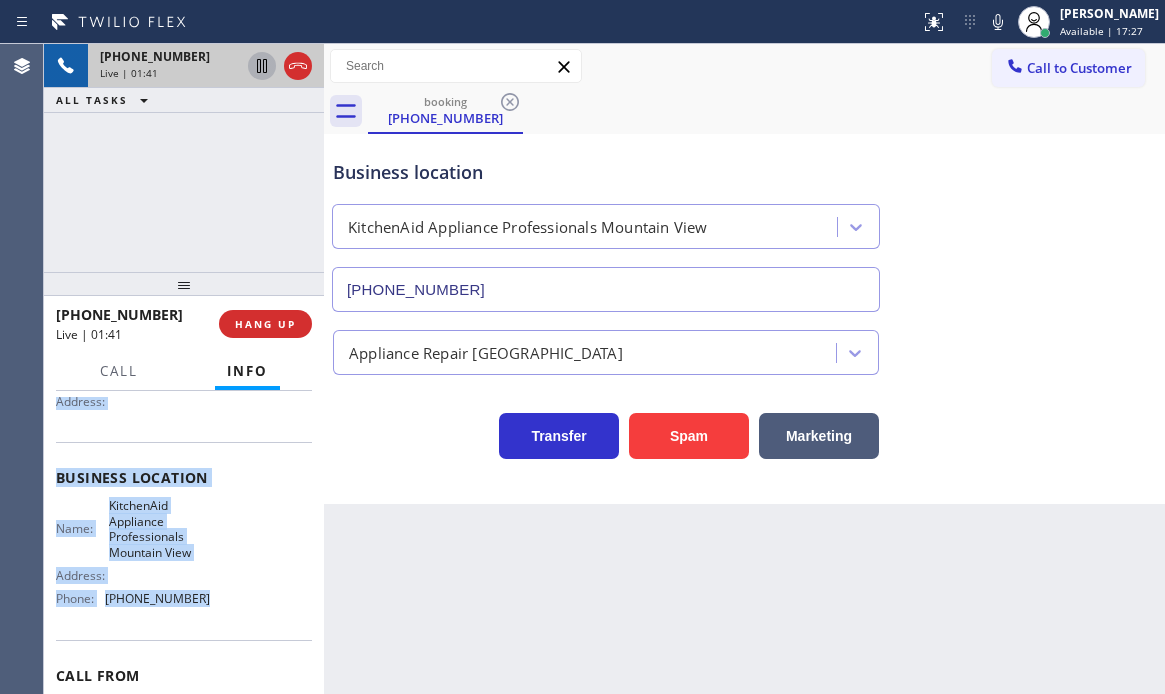 click 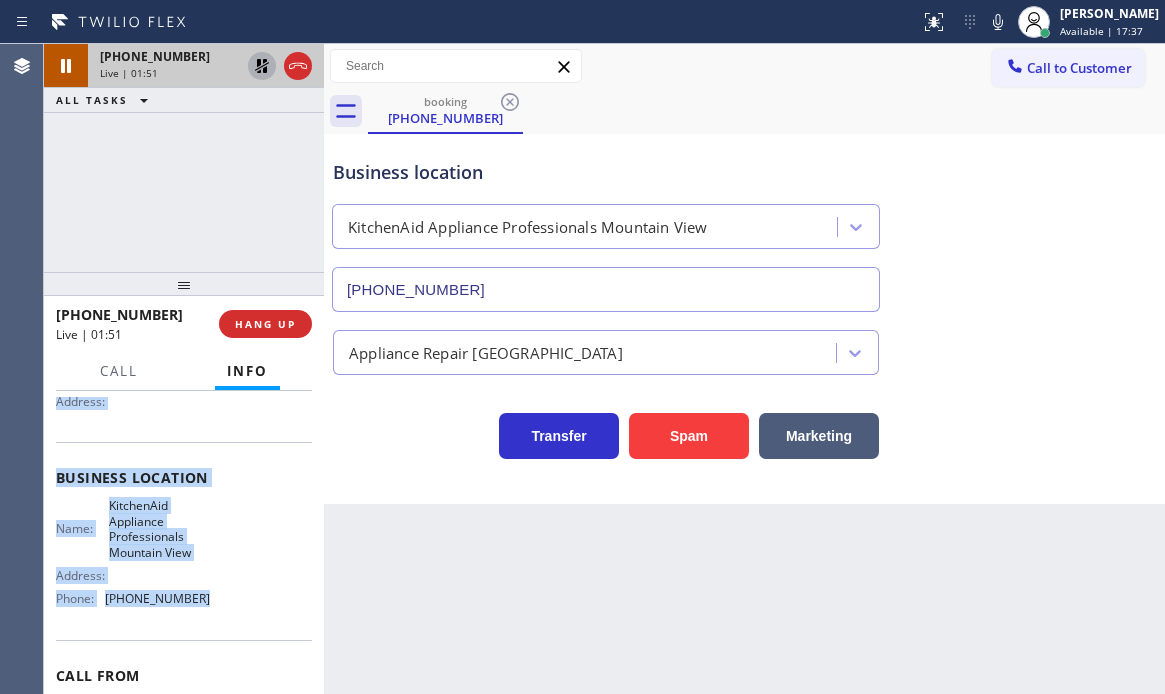 click 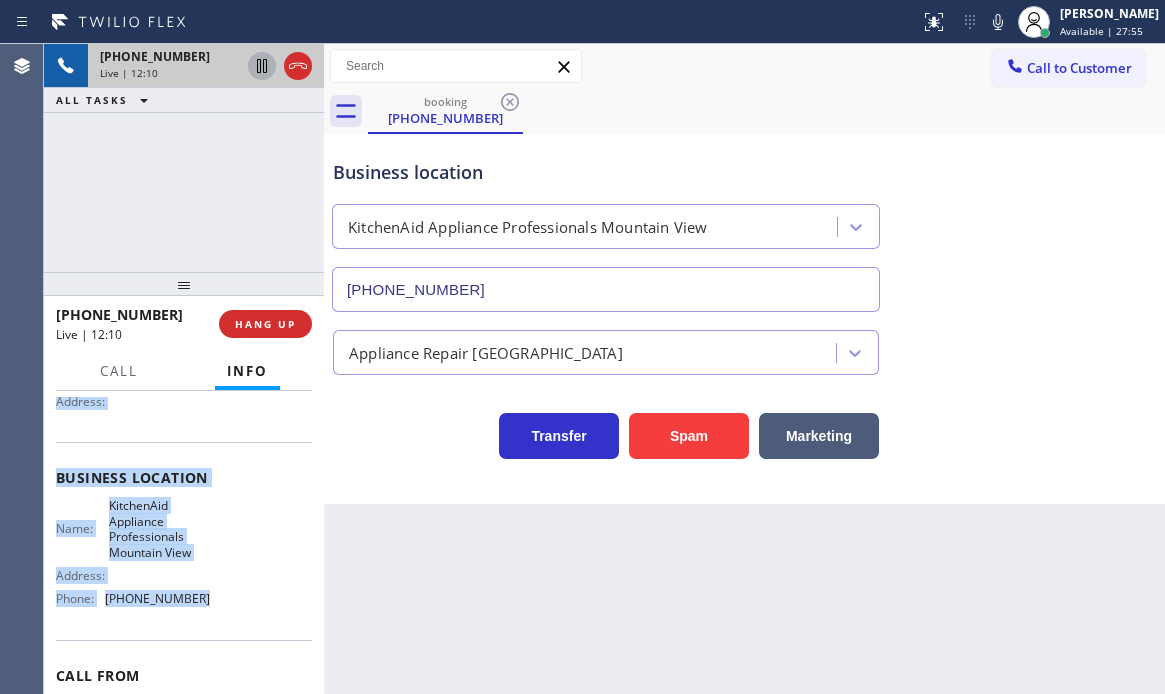 click 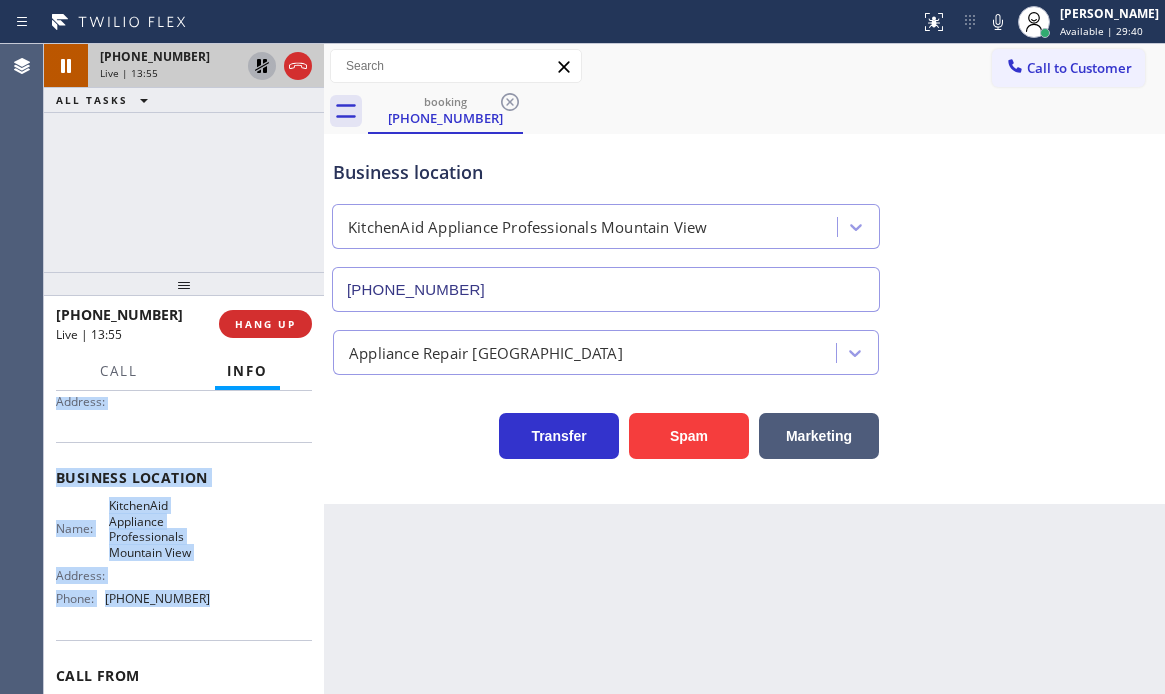 click 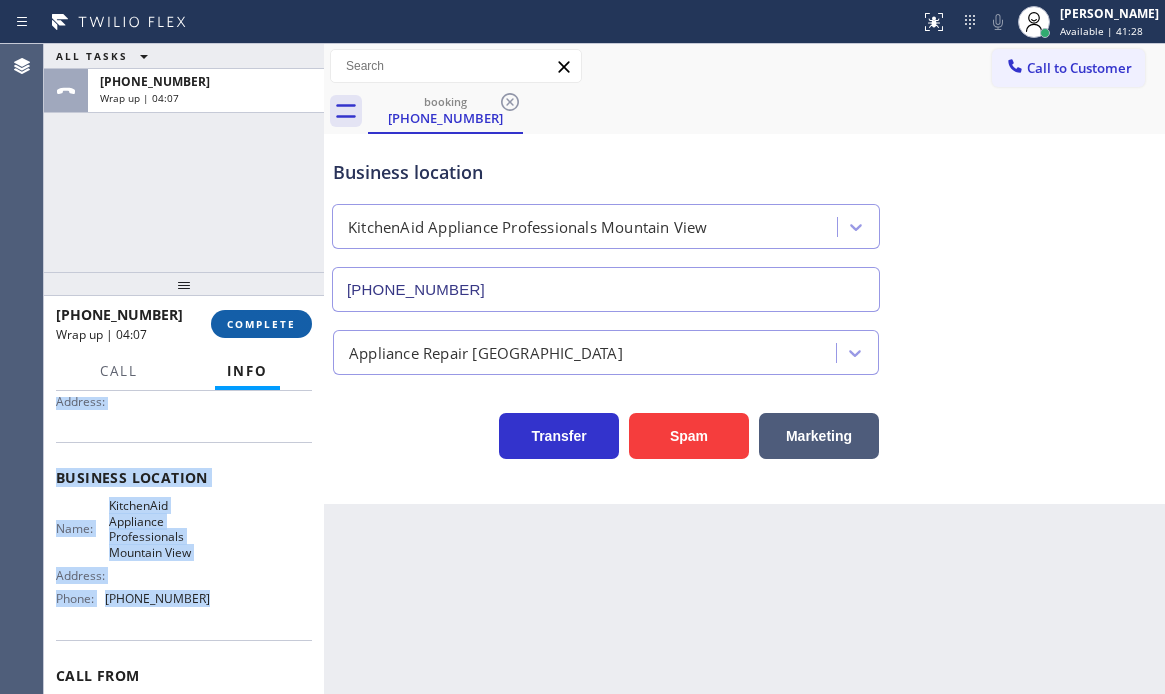 click on "COMPLETE" at bounding box center [261, 324] 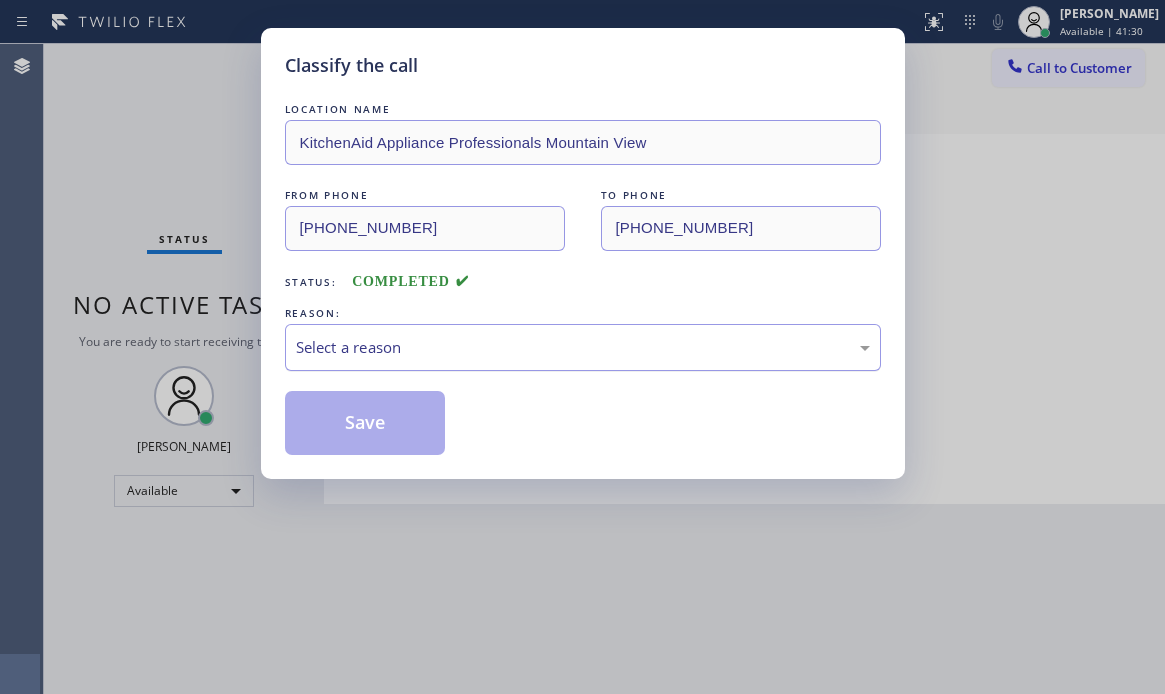 drag, startPoint x: 489, startPoint y: 352, endPoint x: 455, endPoint y: 368, distance: 37.576588 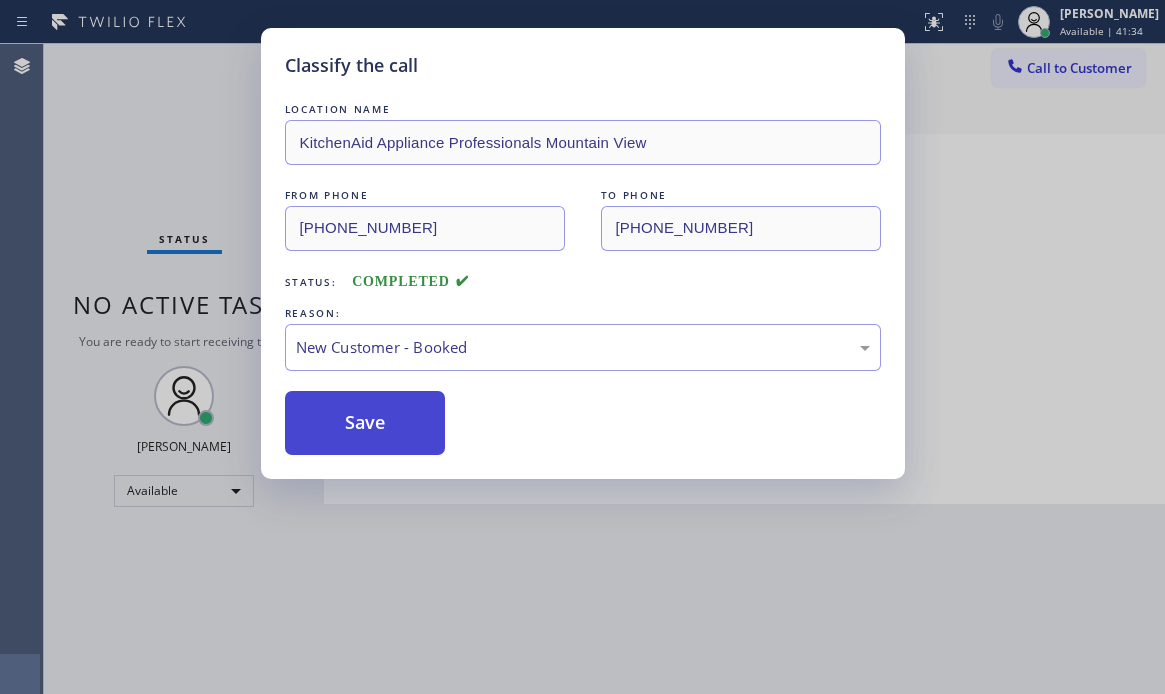 click on "Save" at bounding box center [365, 423] 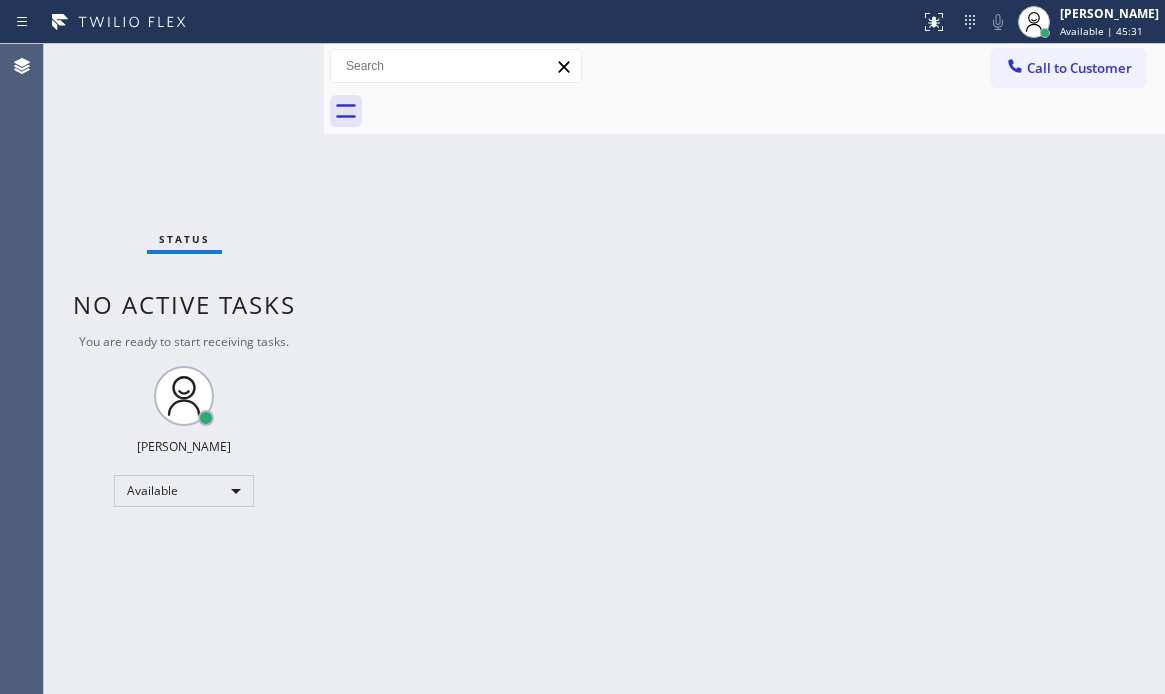 click on "Status   No active tasks     You are ready to start receiving tasks.   [PERSON_NAME] Available" at bounding box center [184, 369] 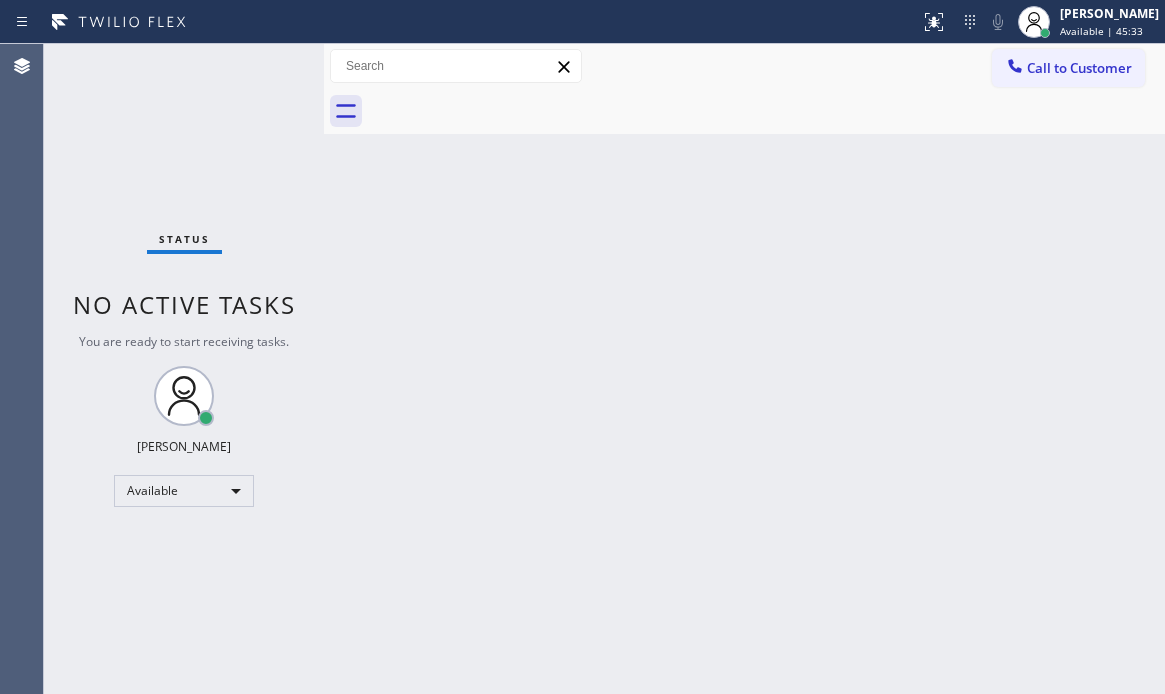 click on "Status   No active tasks     You are ready to start receiving tasks.   [PERSON_NAME] Available" at bounding box center (184, 369) 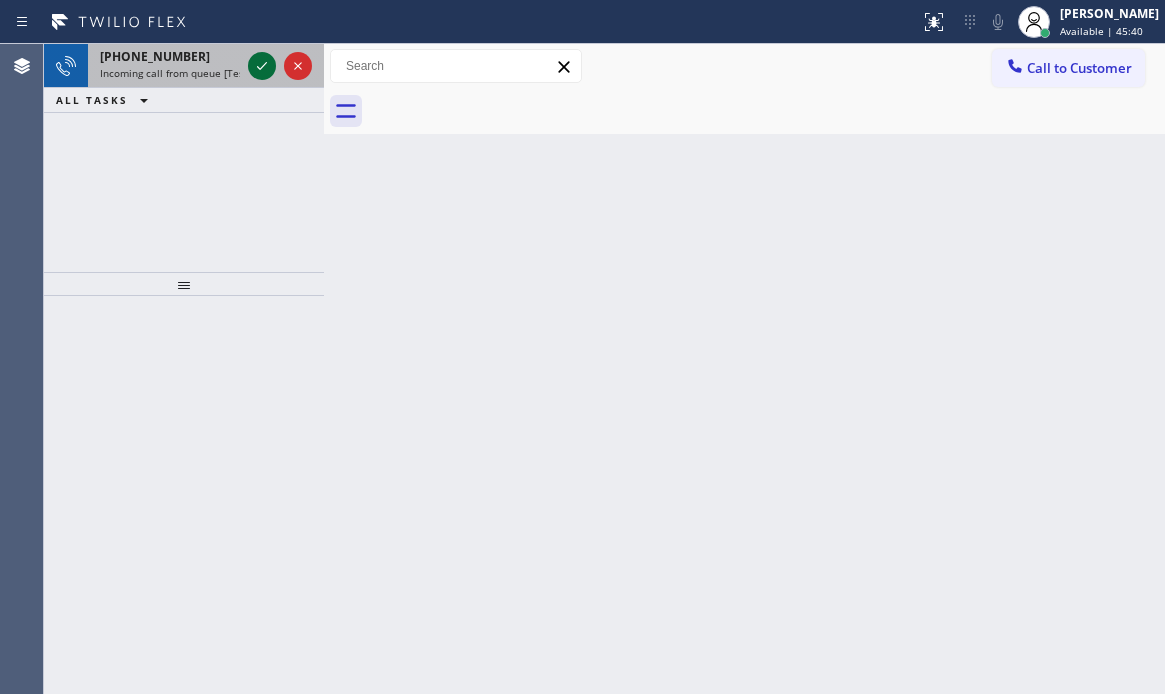 click 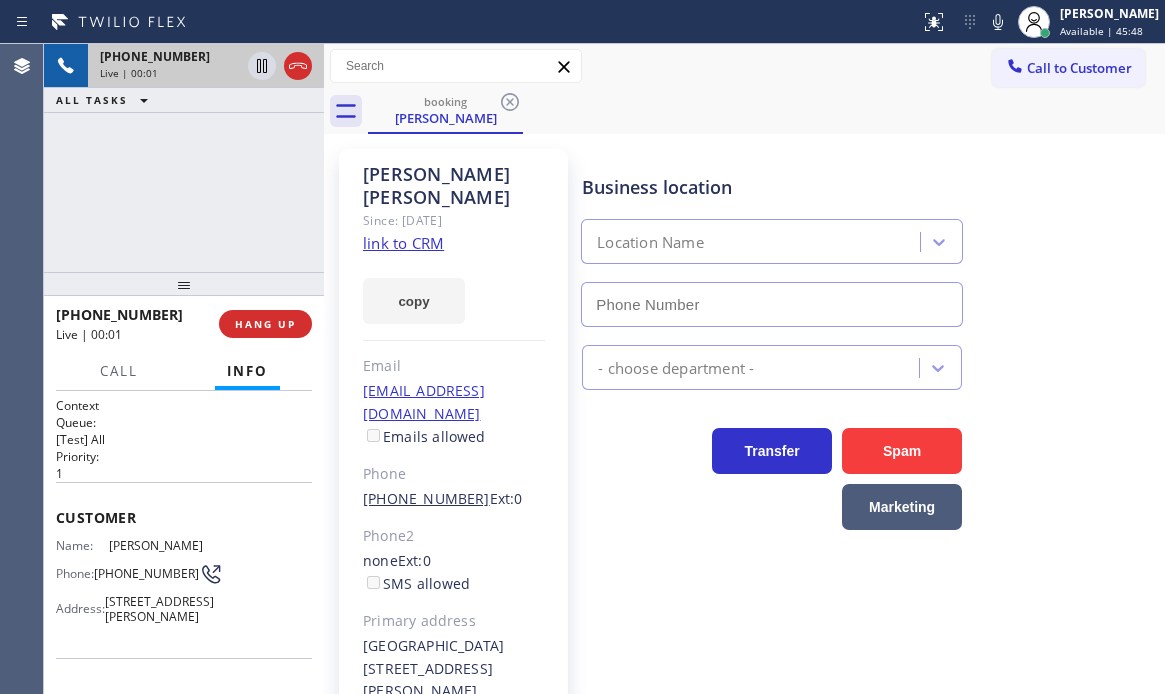 type on "[PHONE_NUMBER]" 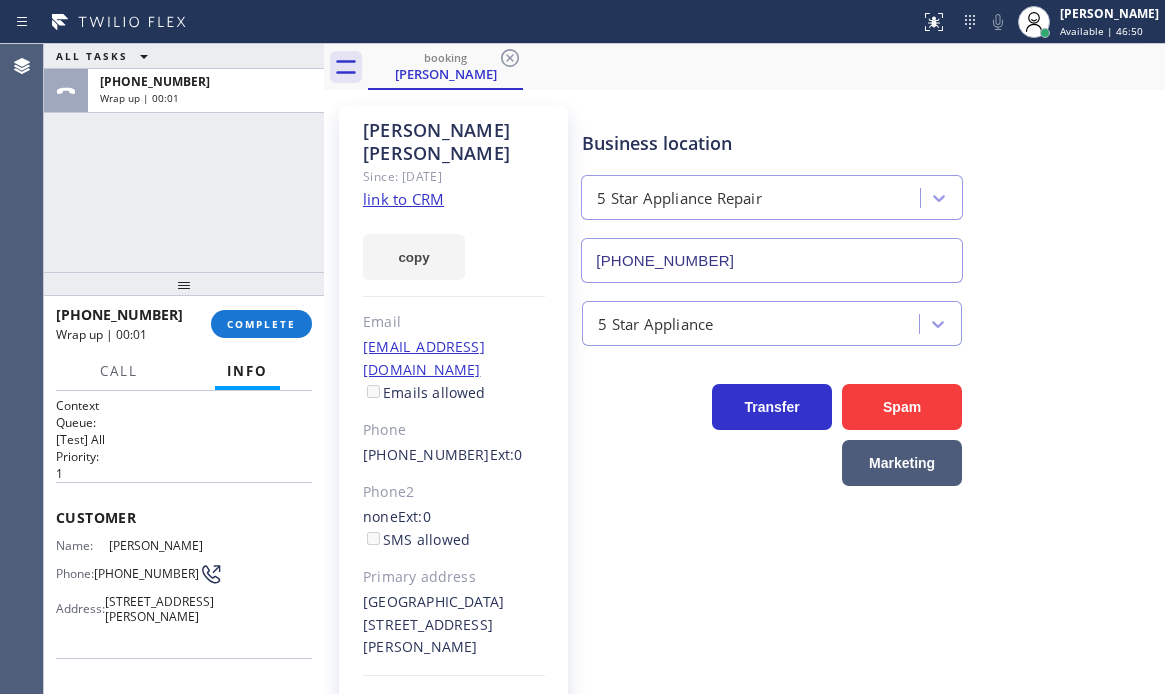 scroll, scrollTop: 65, scrollLeft: 0, axis: vertical 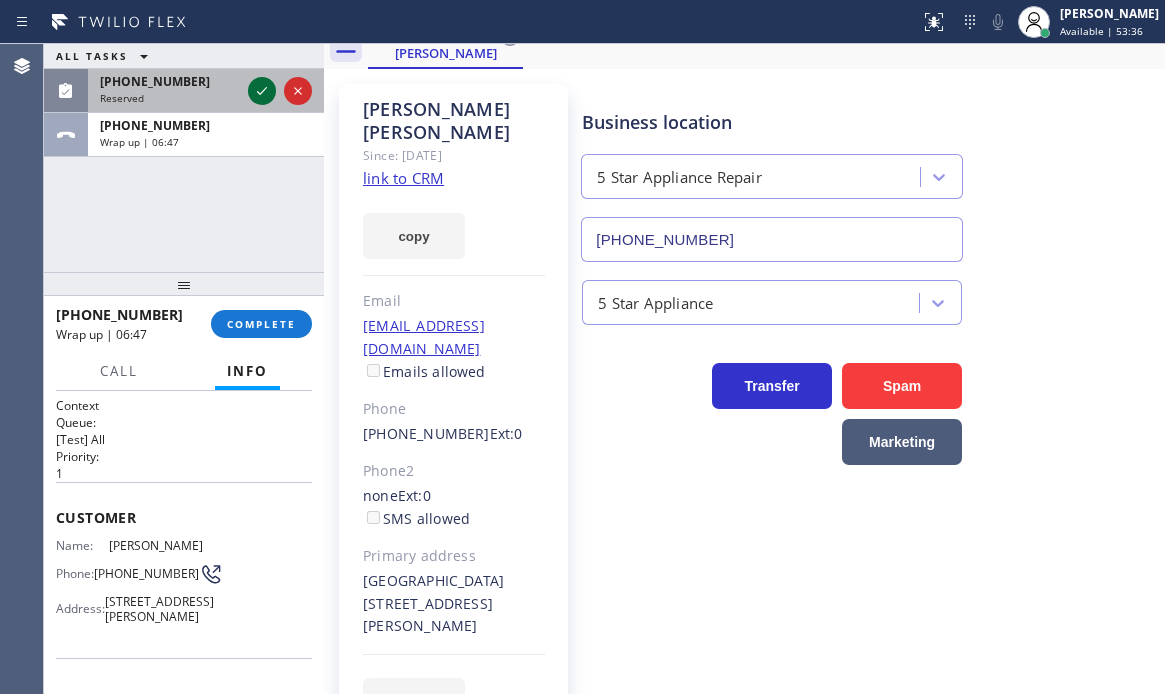 click 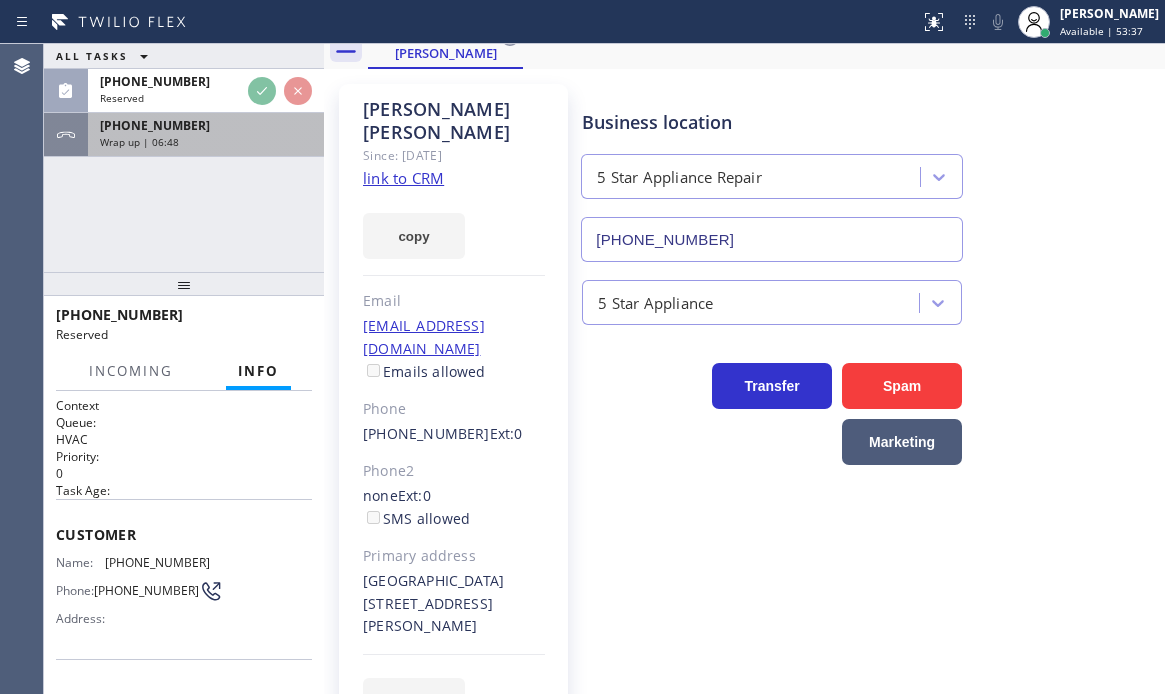 drag, startPoint x: 274, startPoint y: 132, endPoint x: 302, endPoint y: 218, distance: 90.44335 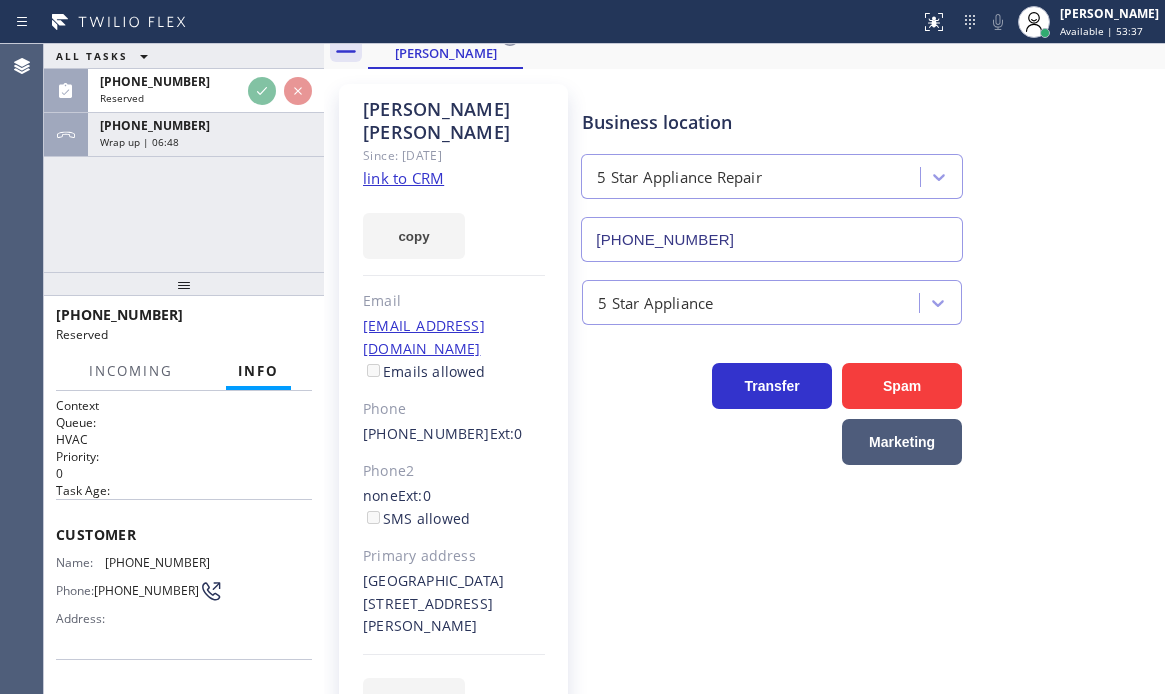 click on "[PHONE_NUMBER]" at bounding box center [206, 125] 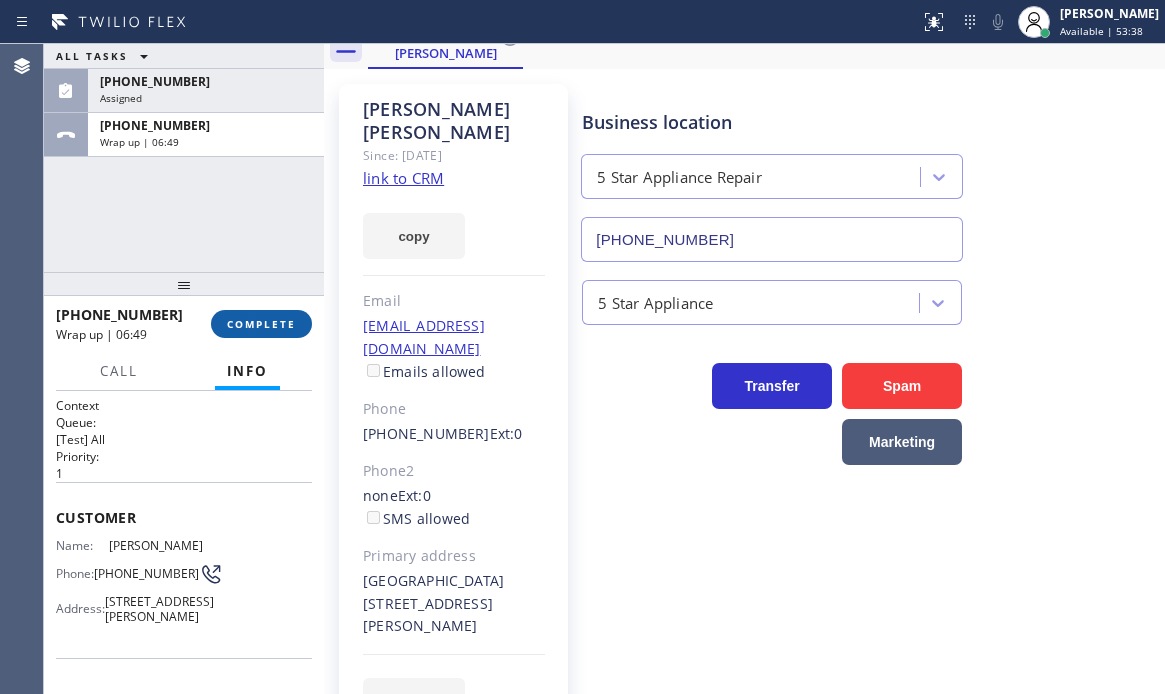 click on "COMPLETE" at bounding box center (261, 324) 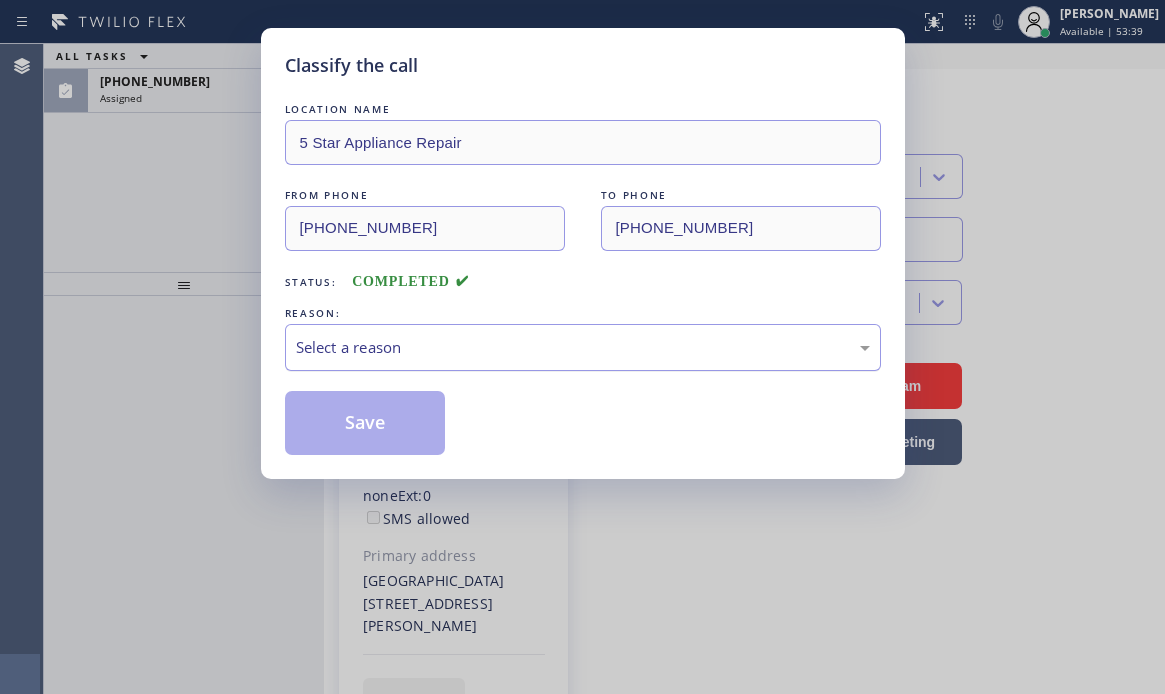 click on "Select a reason" at bounding box center [583, 347] 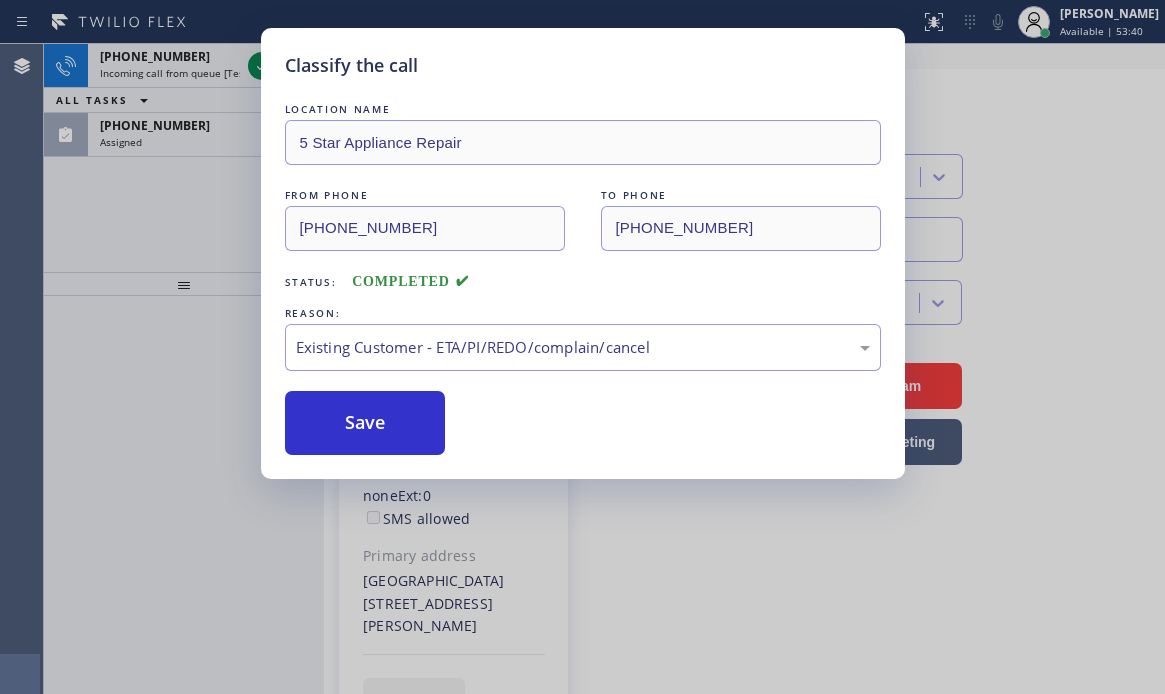 drag, startPoint x: 346, startPoint y: 422, endPoint x: 329, endPoint y: 318, distance: 105.380264 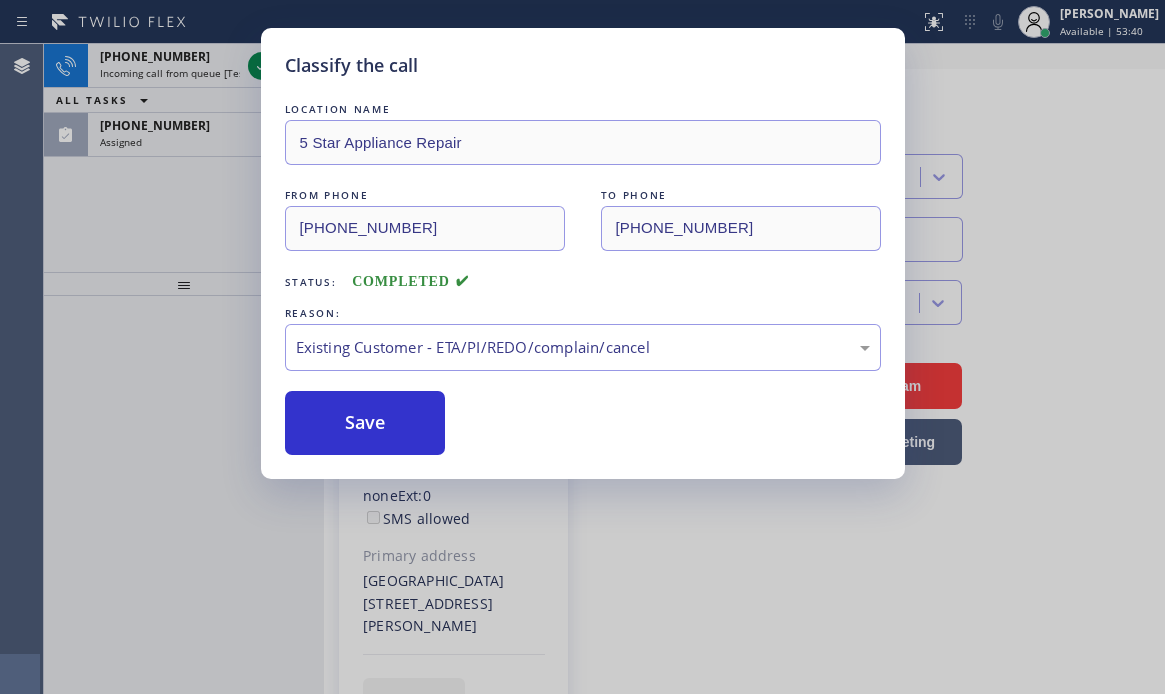 click on "Save" at bounding box center (365, 423) 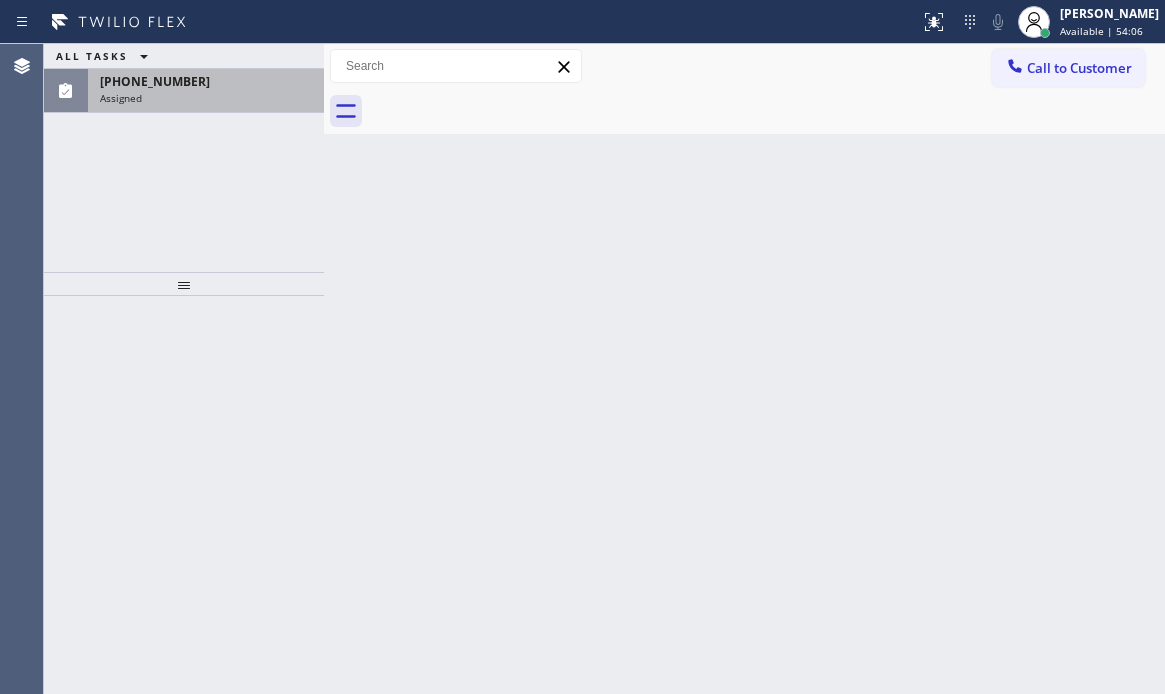 click on "Assigned" at bounding box center [206, 98] 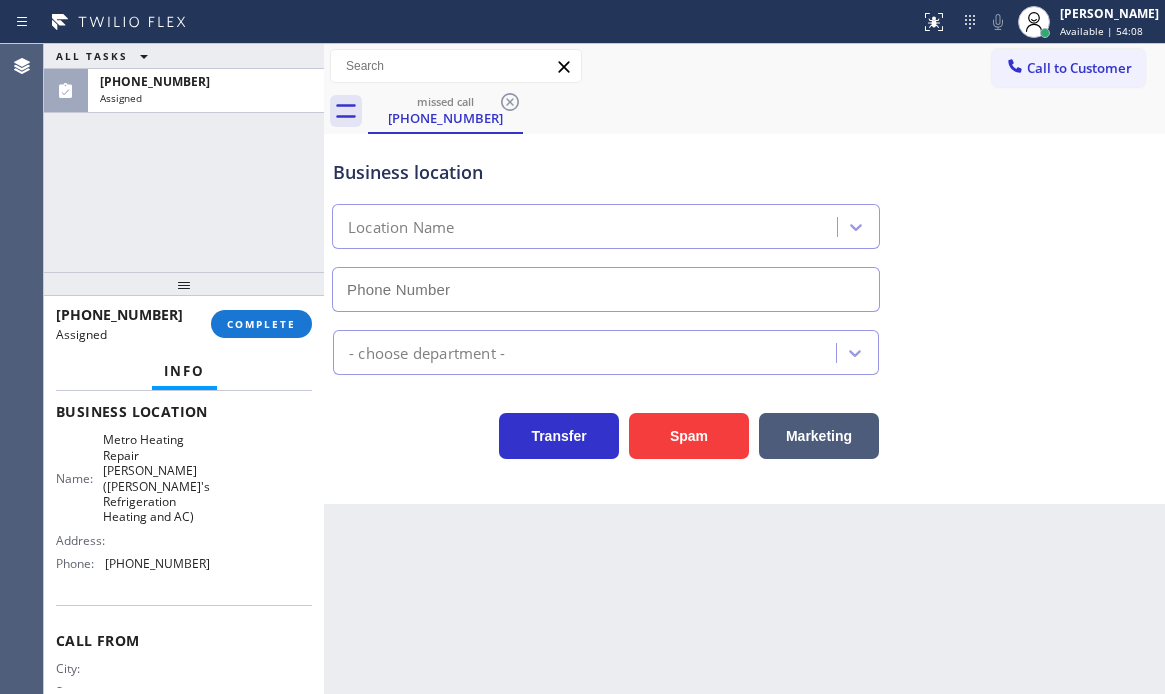 type on "[PHONE_NUMBER]" 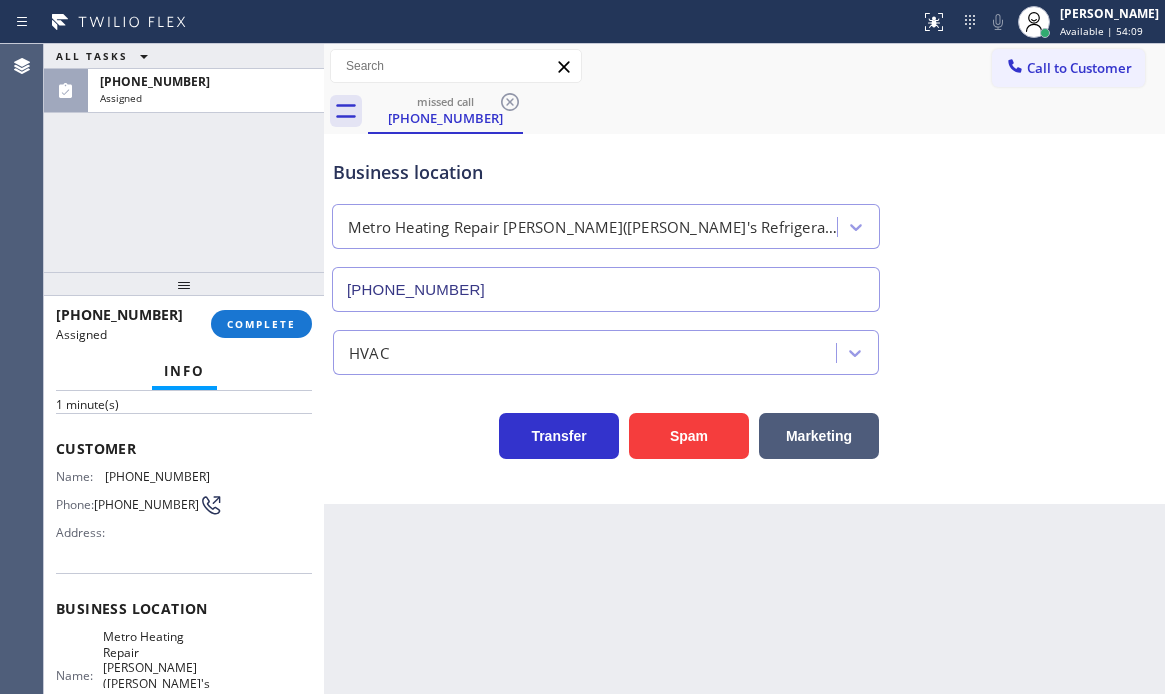 scroll, scrollTop: 0, scrollLeft: 0, axis: both 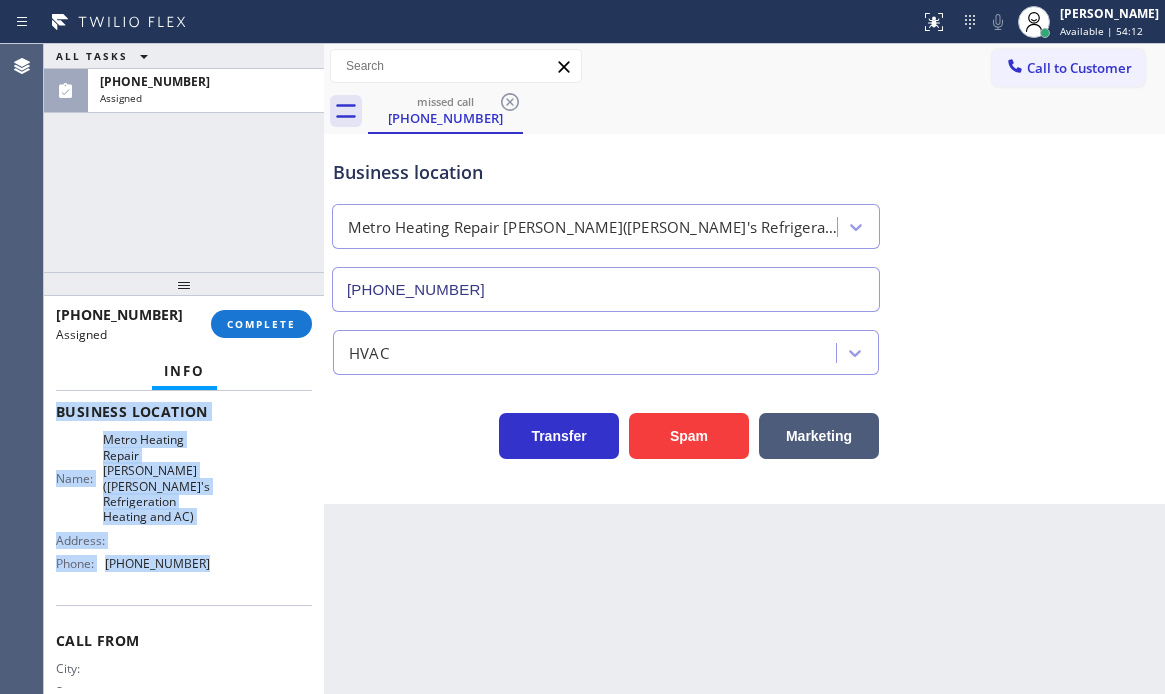 drag, startPoint x: 57, startPoint y: 547, endPoint x: 216, endPoint y: 586, distance: 163.71317 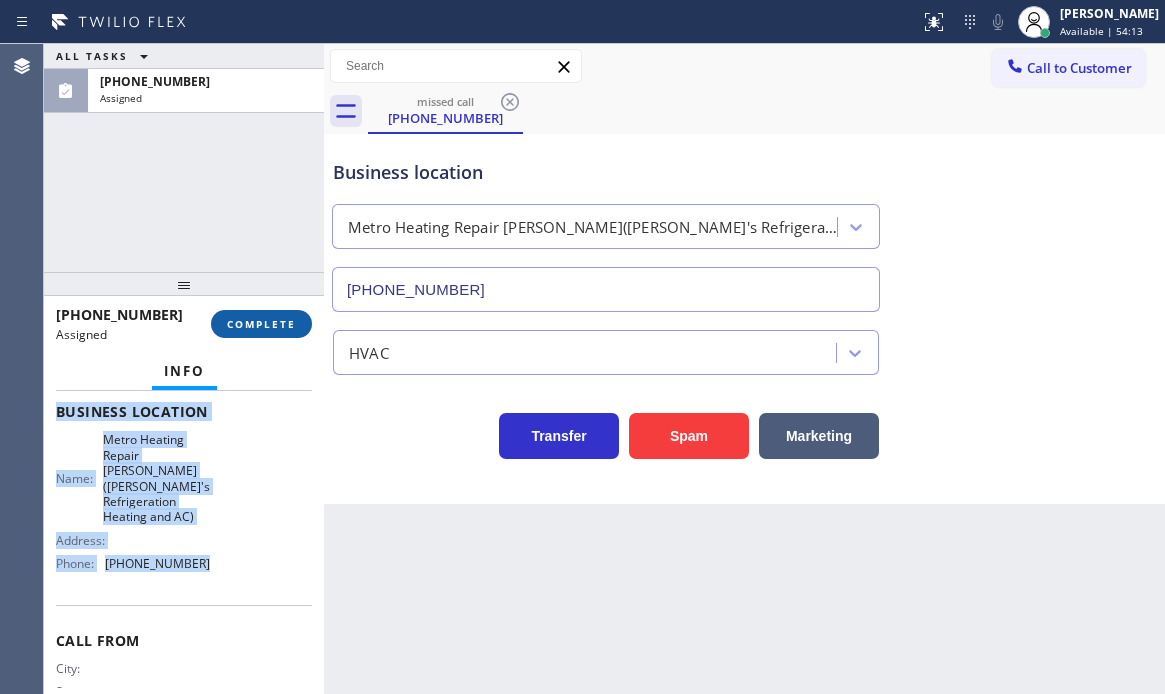 click on "COMPLETE" at bounding box center [261, 324] 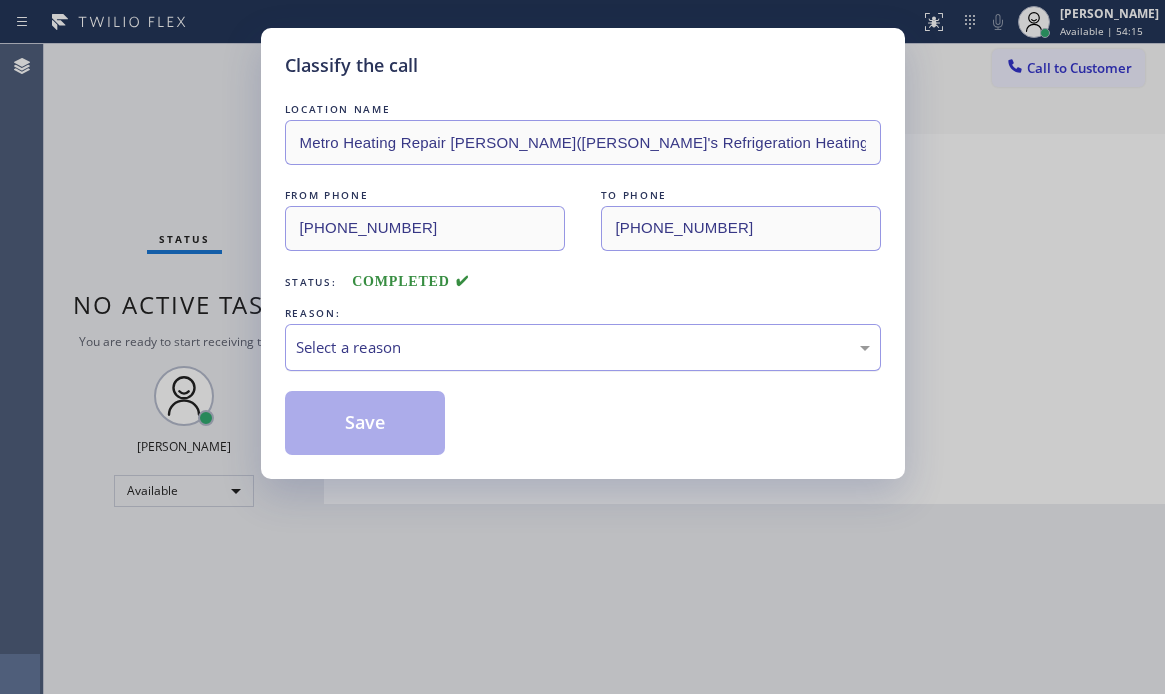 click on "Select a reason" at bounding box center [583, 347] 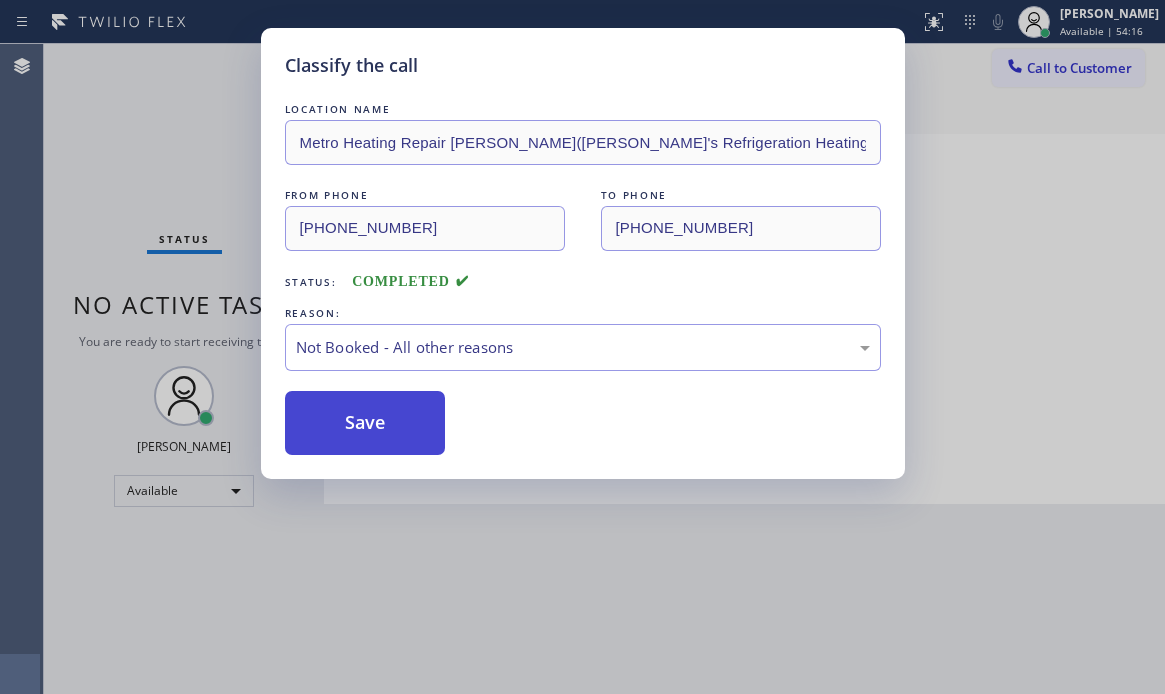 drag, startPoint x: 324, startPoint y: 429, endPoint x: 360, endPoint y: 433, distance: 36.221542 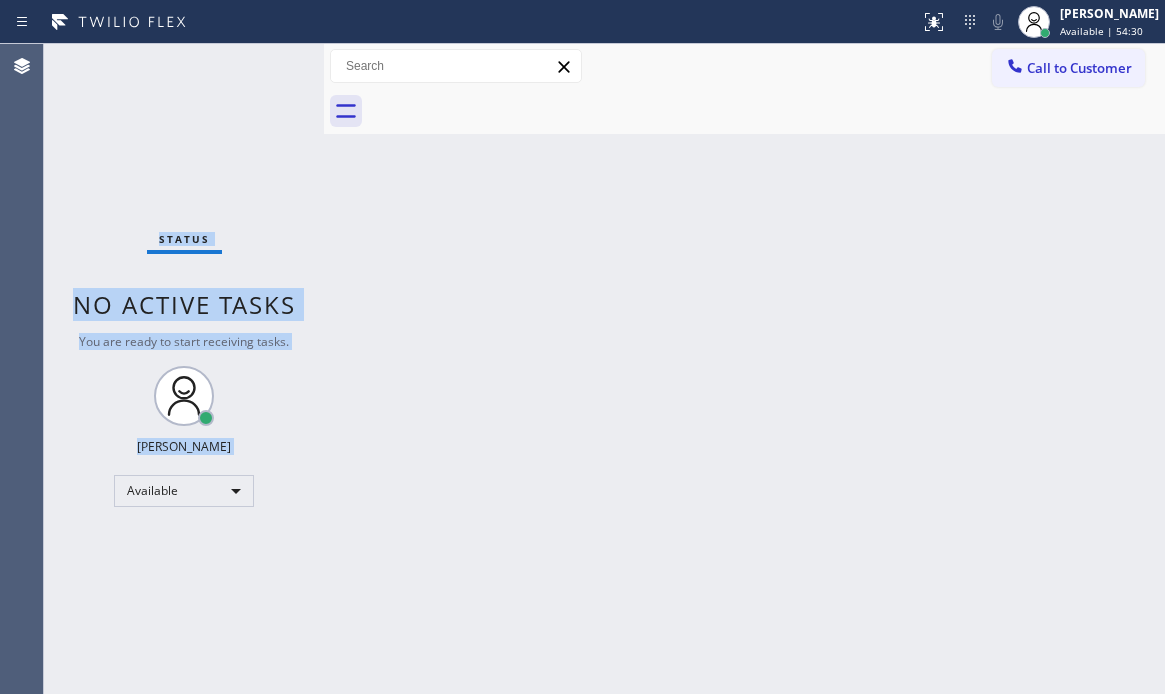 drag, startPoint x: 261, startPoint y: 71, endPoint x: 184, endPoint y: 333, distance: 273.08057 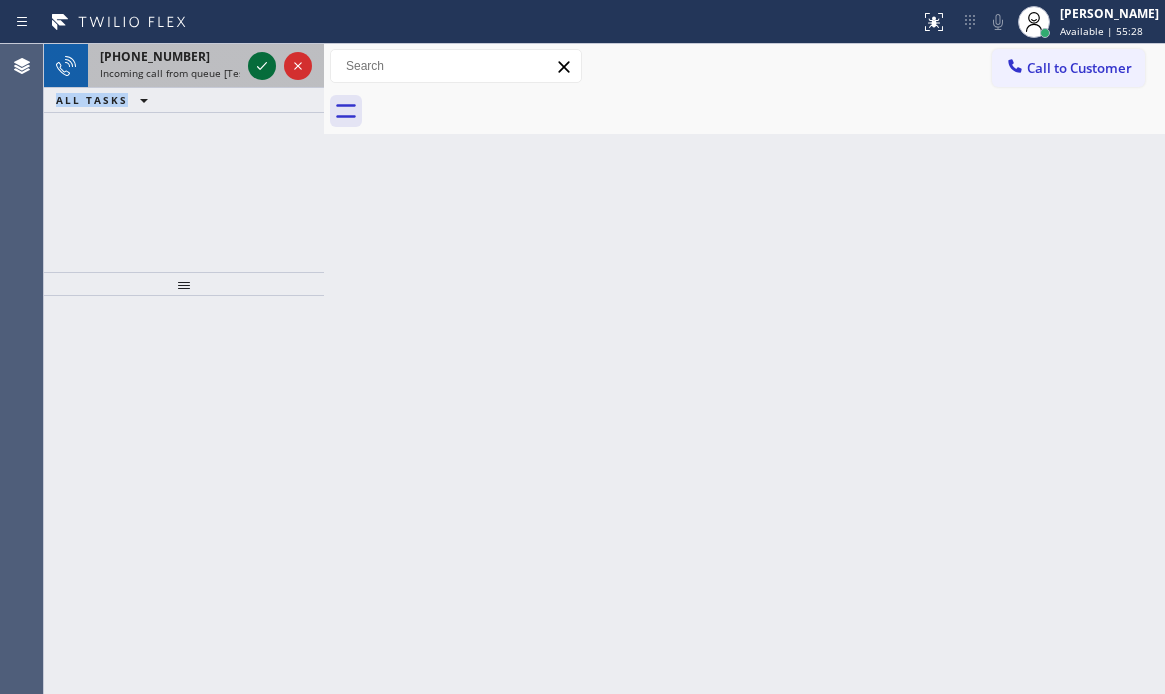 click 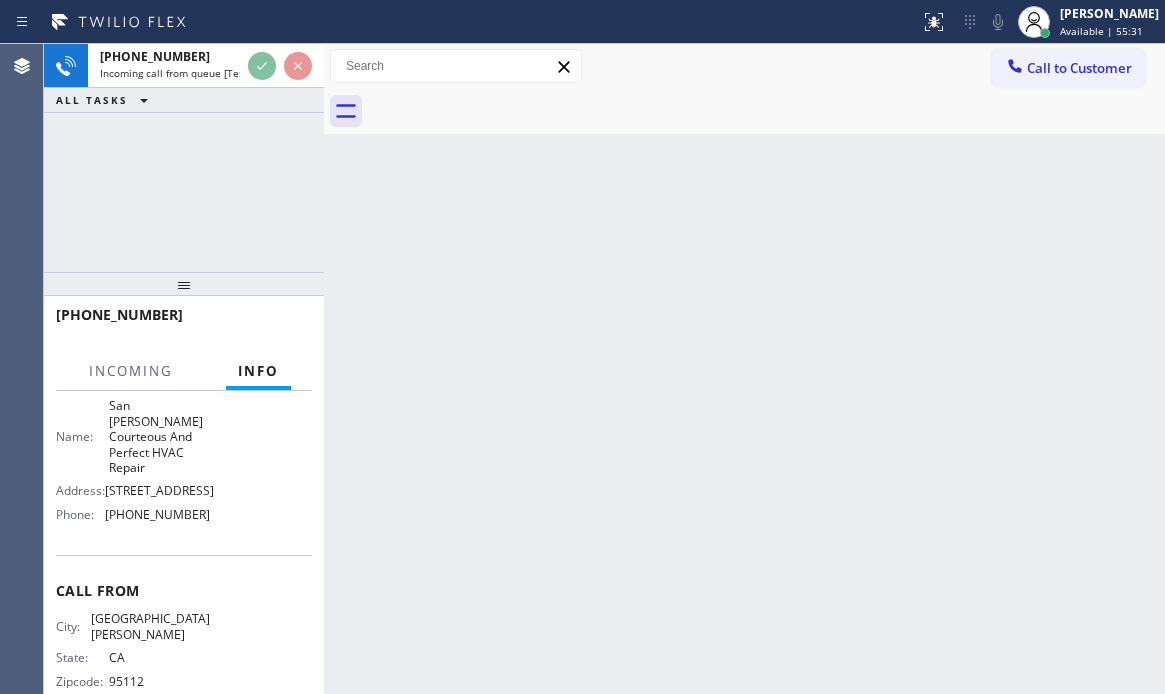 scroll, scrollTop: 200, scrollLeft: 0, axis: vertical 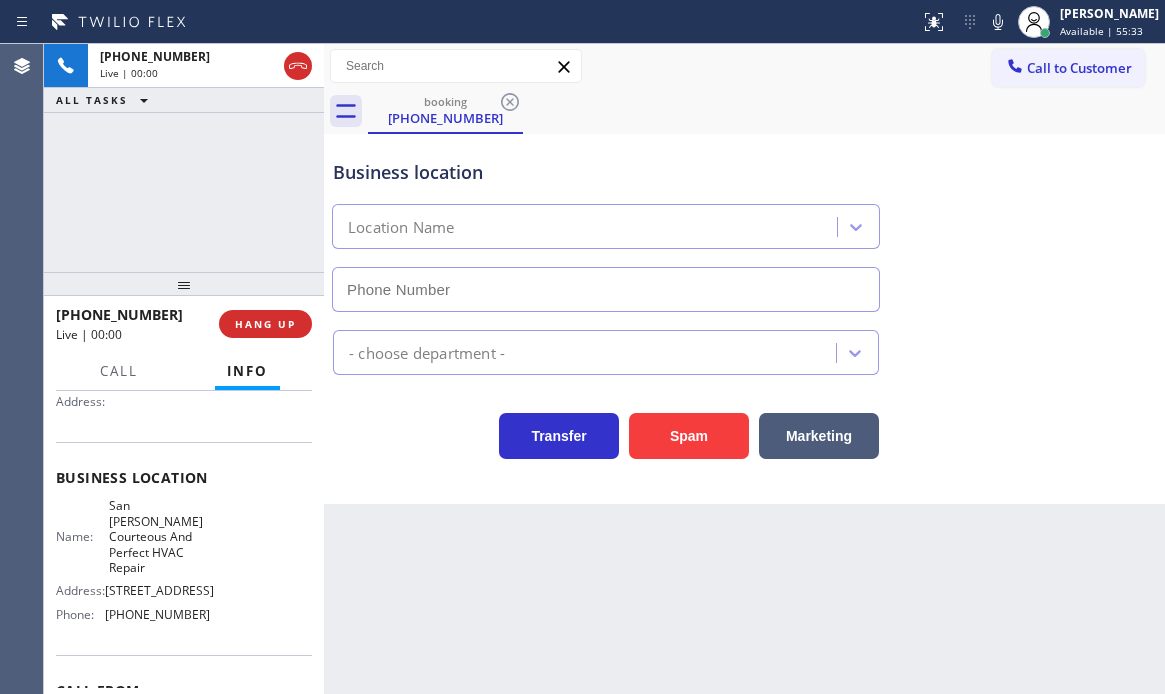 type on "[PHONE_NUMBER]" 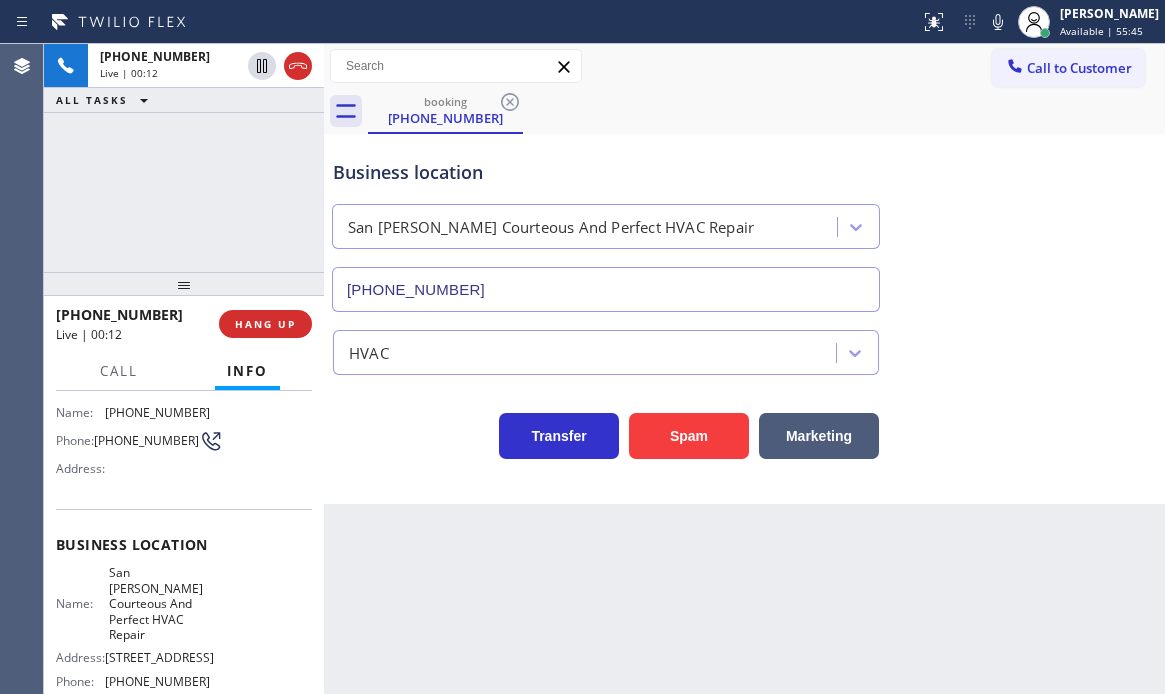 scroll, scrollTop: 0, scrollLeft: 0, axis: both 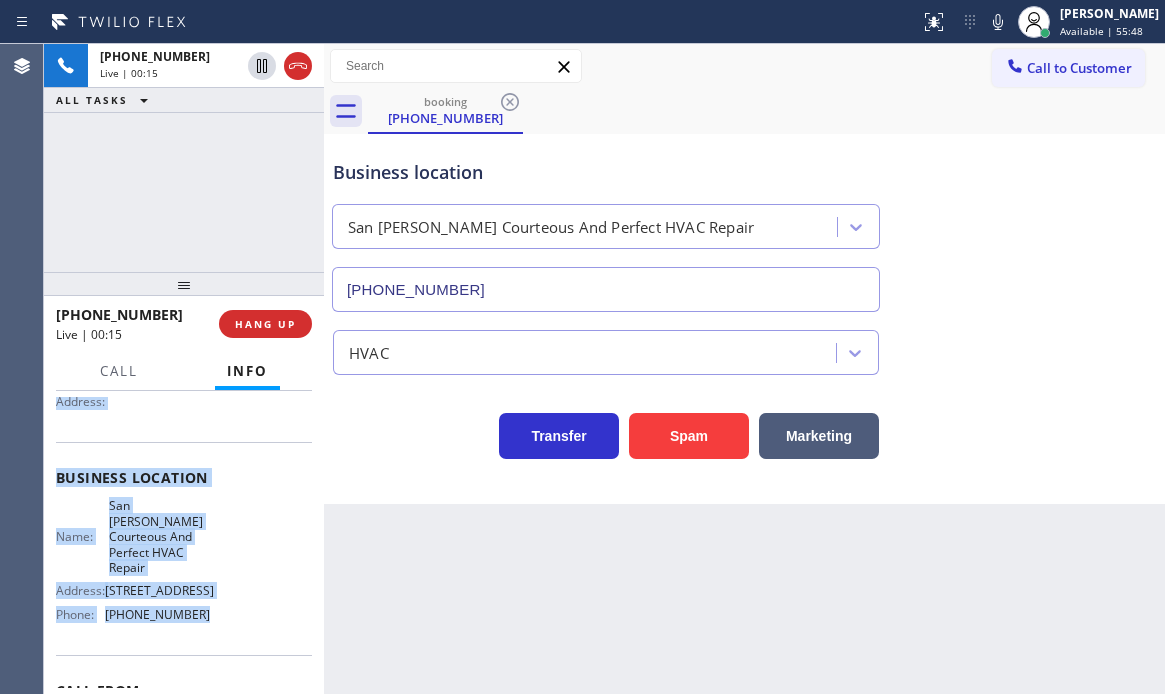 drag, startPoint x: 59, startPoint y: 511, endPoint x: 209, endPoint y: 623, distance: 187.20042 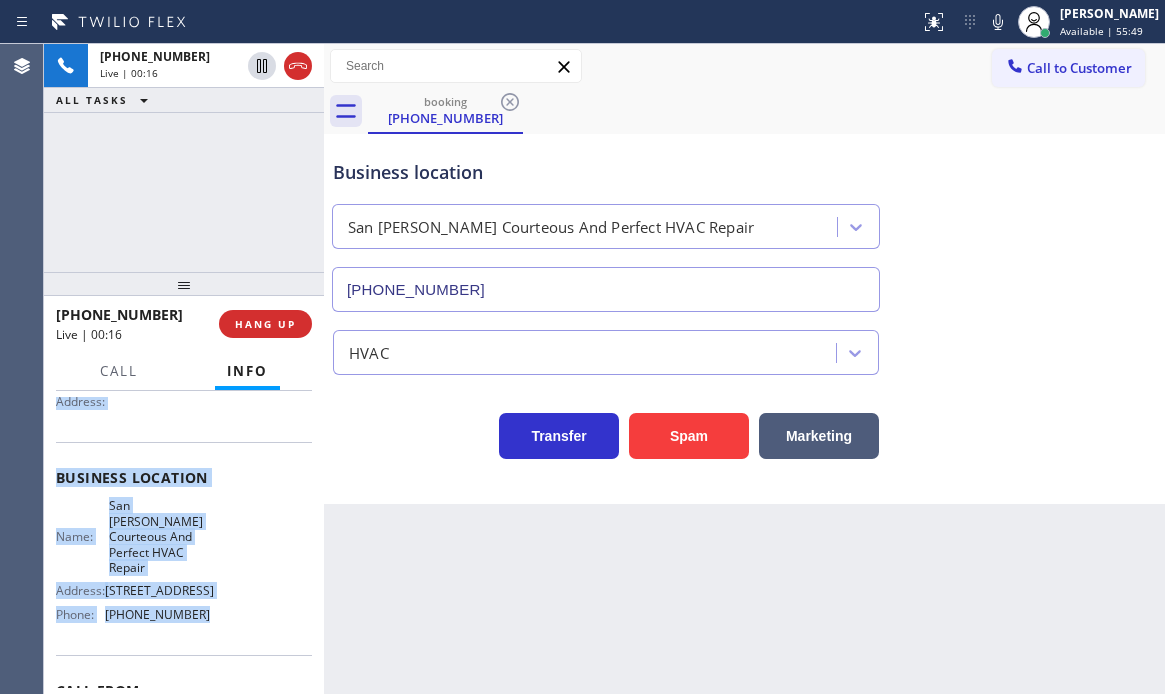 copy on "Customer Name: [PHONE_NUMBER] Phone: [PHONE_NUMBER] Address: Business location Name: [GEOGRAPHIC_DATA][PERSON_NAME] And Perfect HVAC Repair Address: [STREET_ADDRESS]  Phone: [PHONE_NUMBER]" 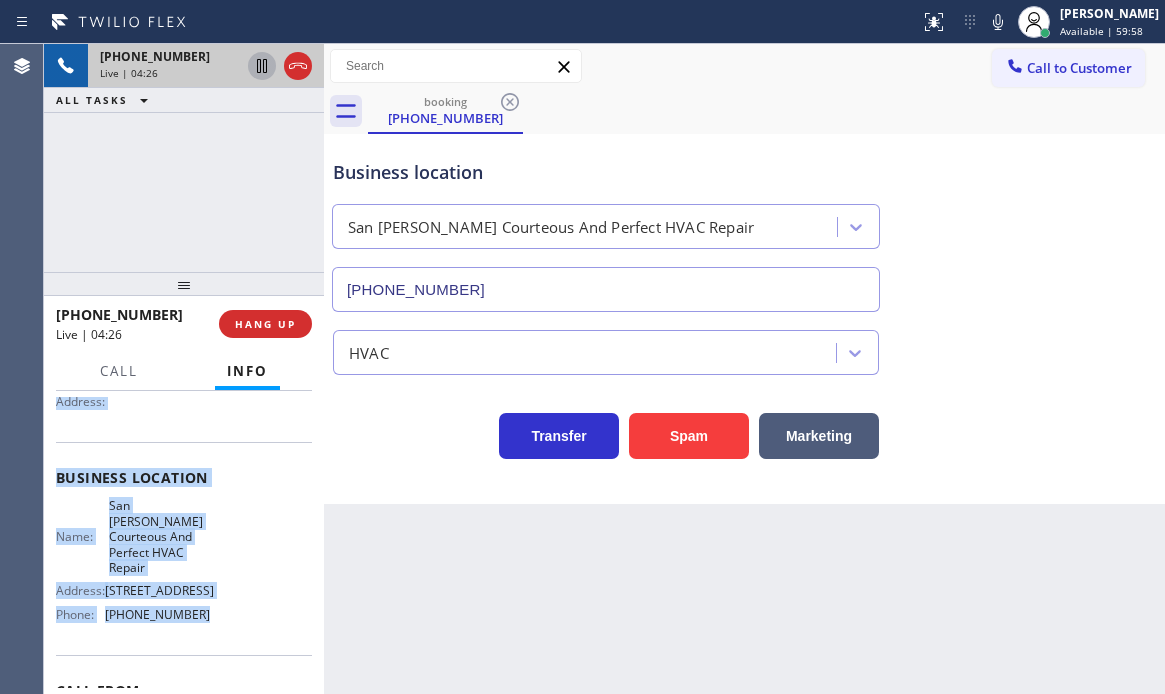 click 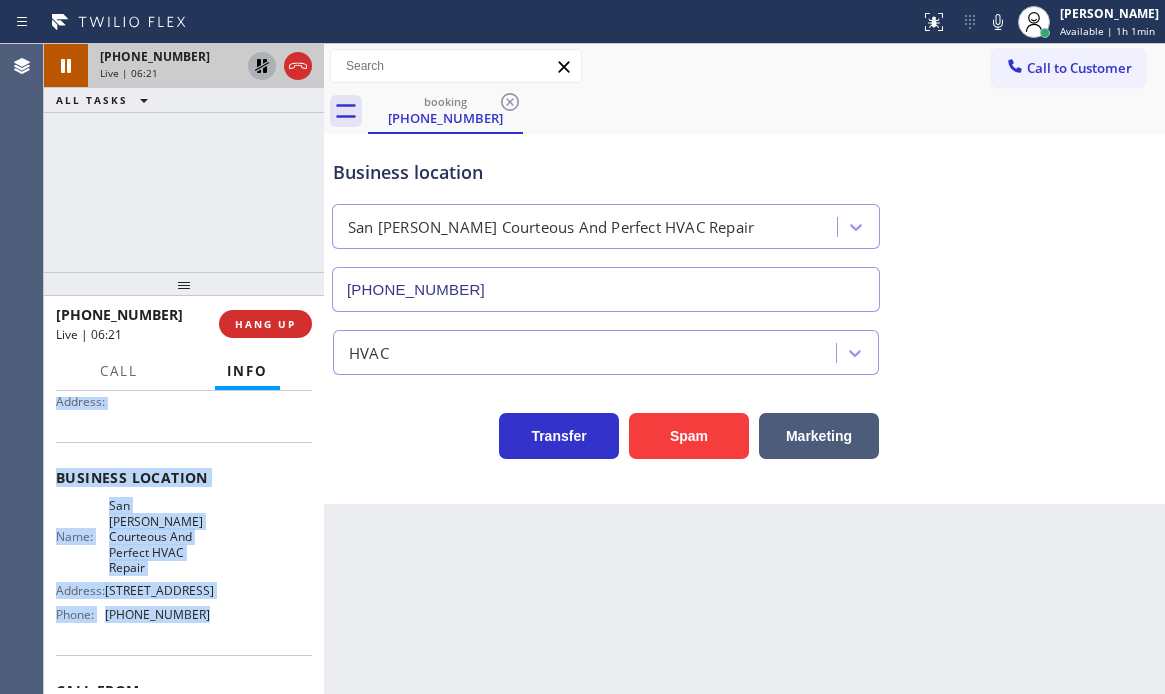 click 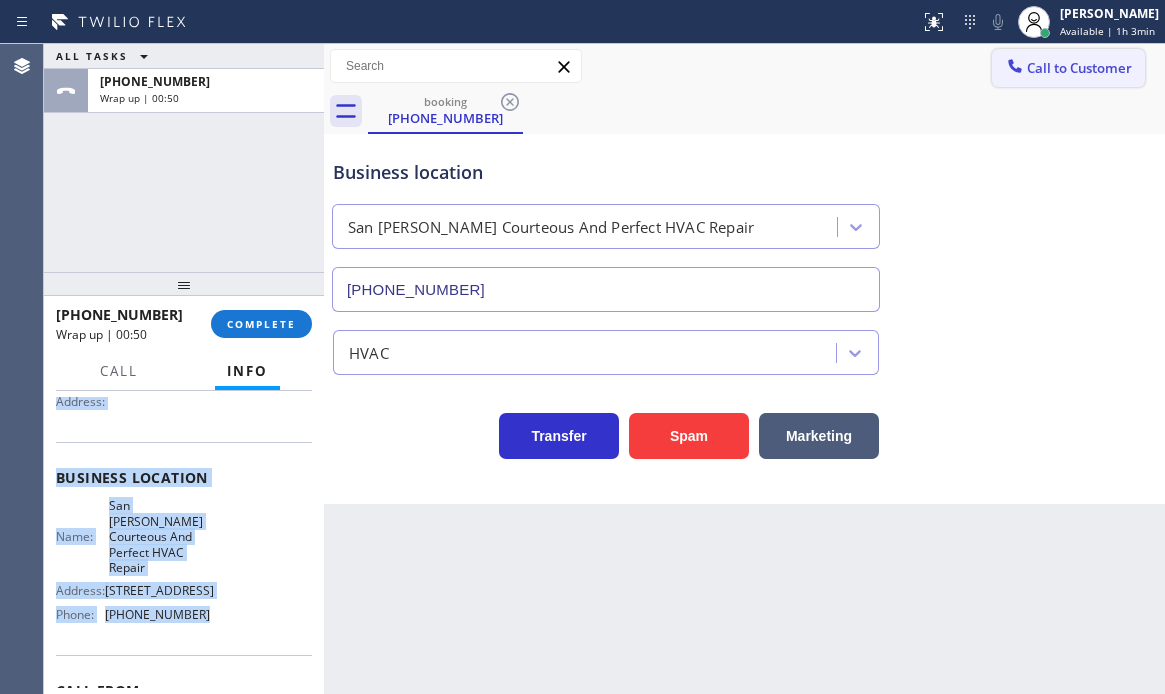click on "Call to Customer" at bounding box center (1079, 68) 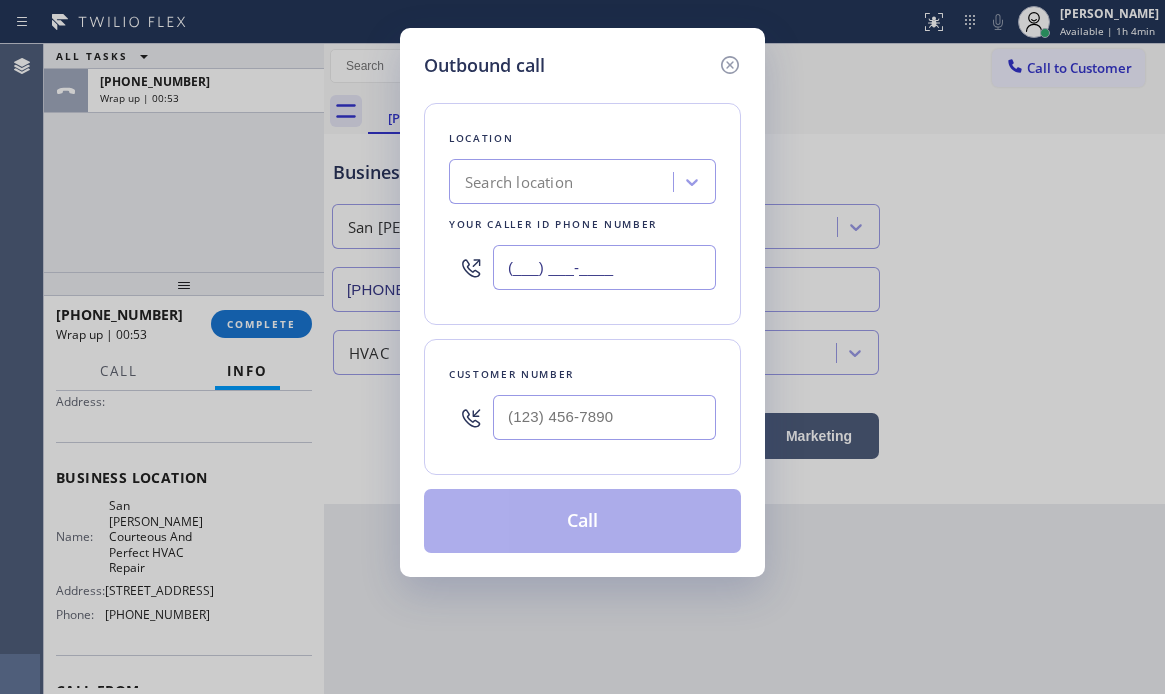click on "(___) ___-____" at bounding box center [604, 267] 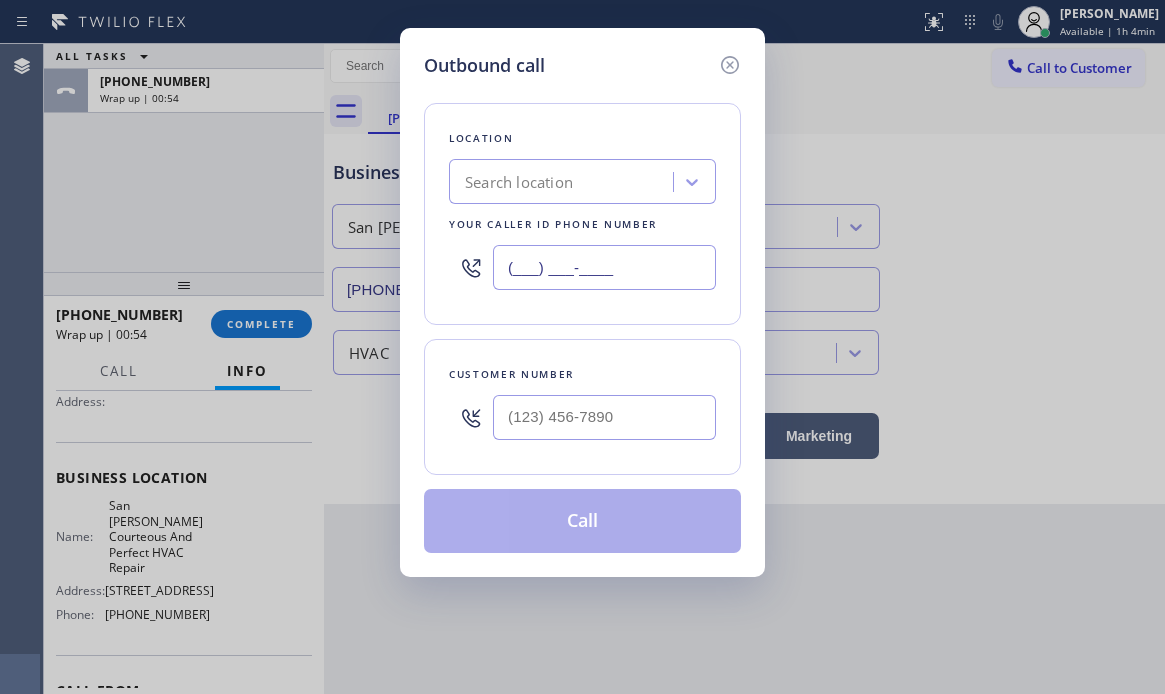 paste 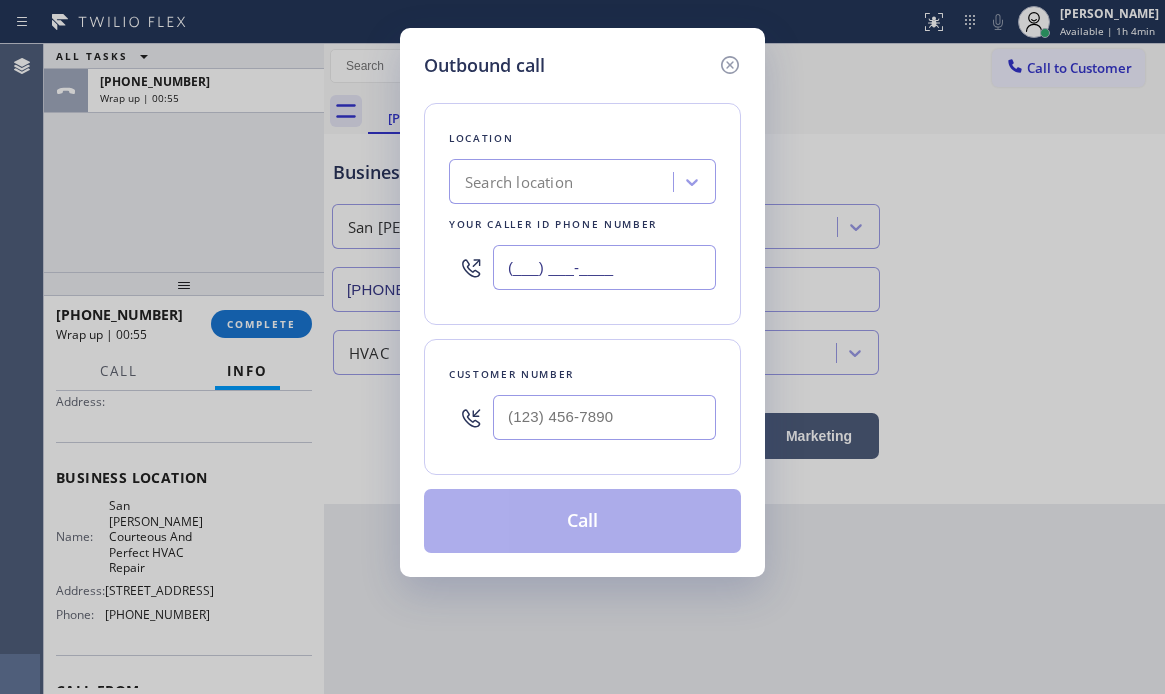 type on "(___) ___-____" 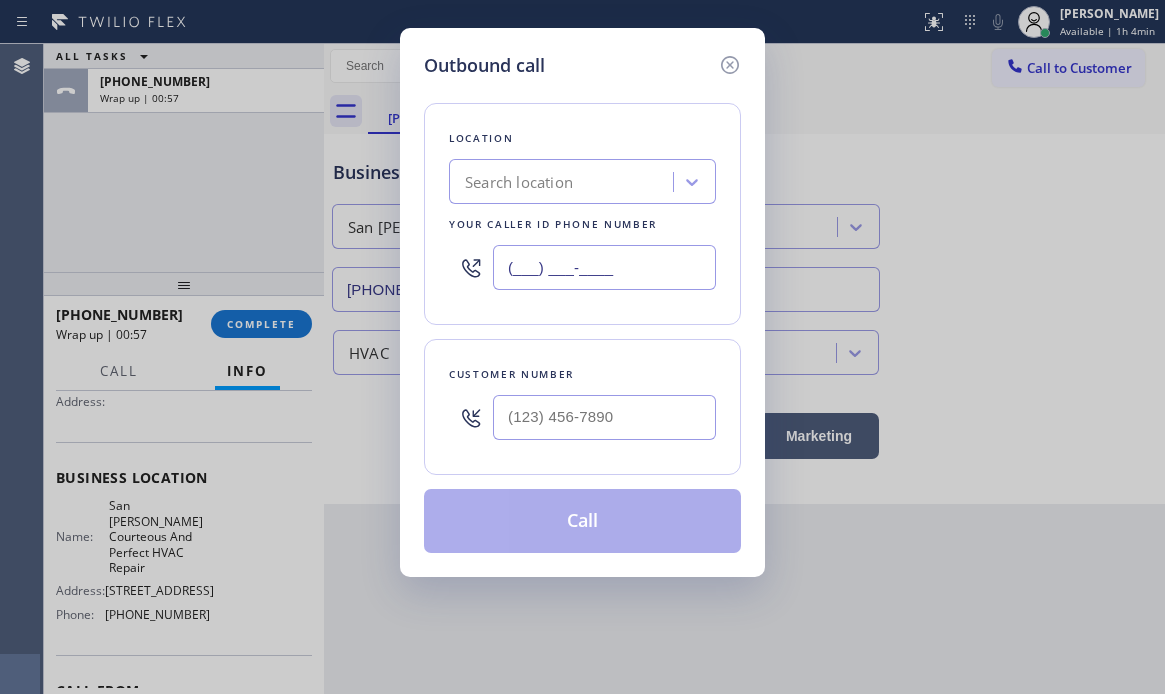 click on "(___) ___-____" at bounding box center [604, 267] 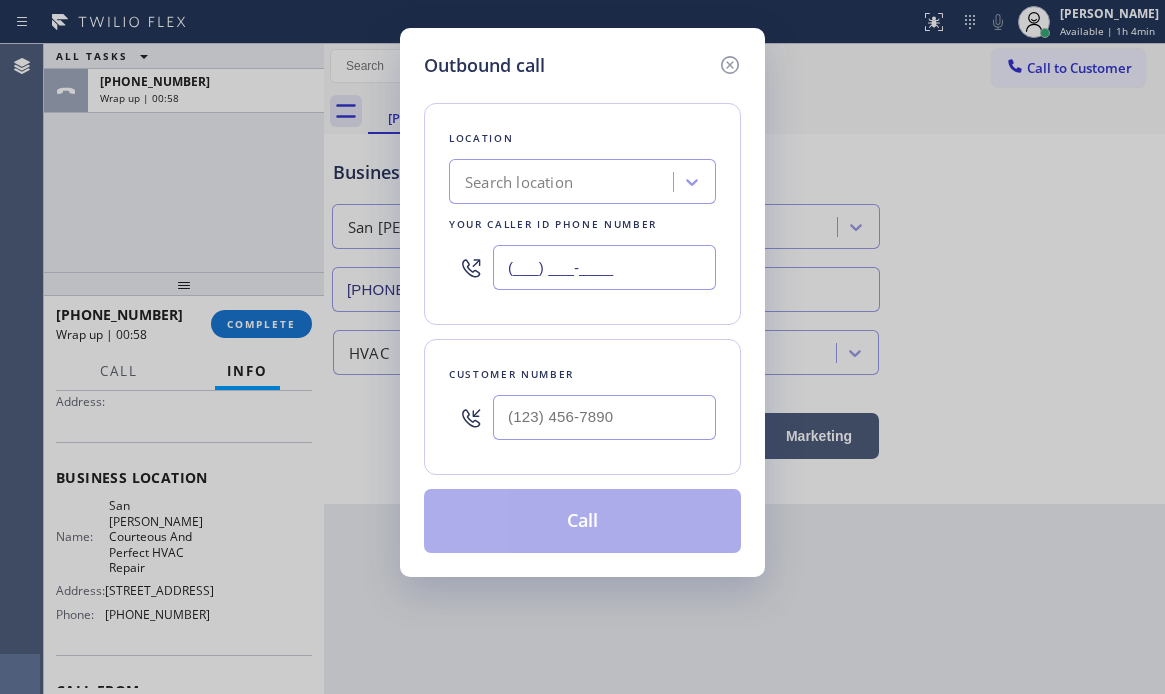 paste 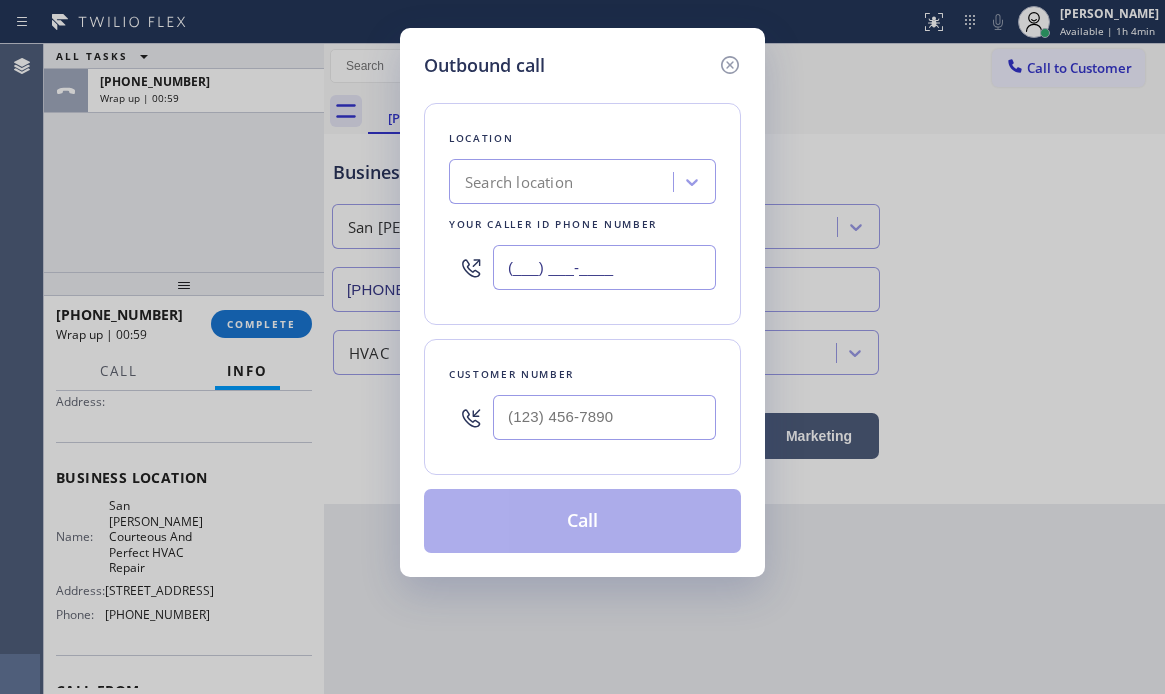 type on "(___) ___-____" 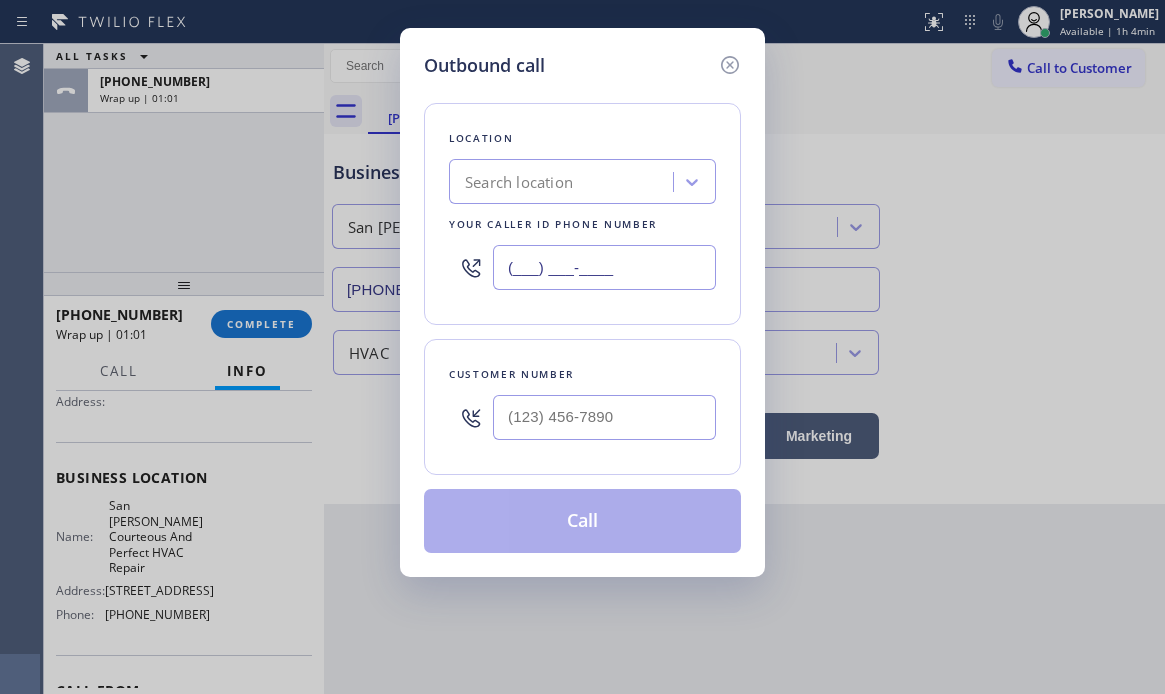 click on "(___) ___-____" at bounding box center [604, 267] 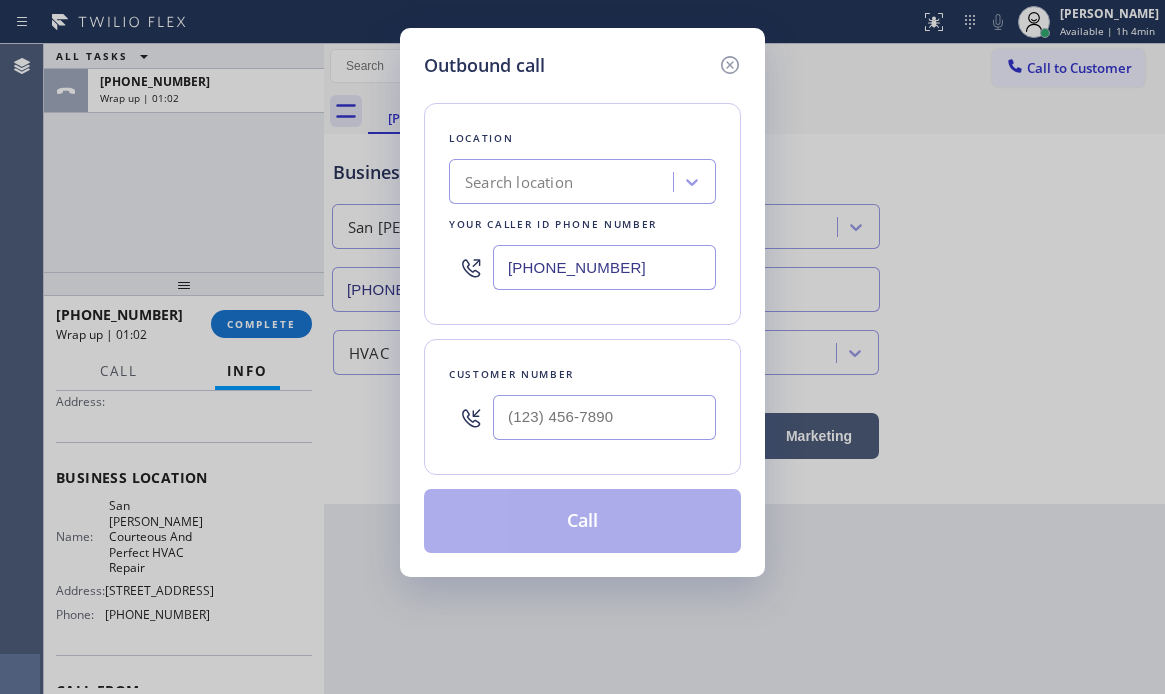 type on "[PHONE_NUMBER]" 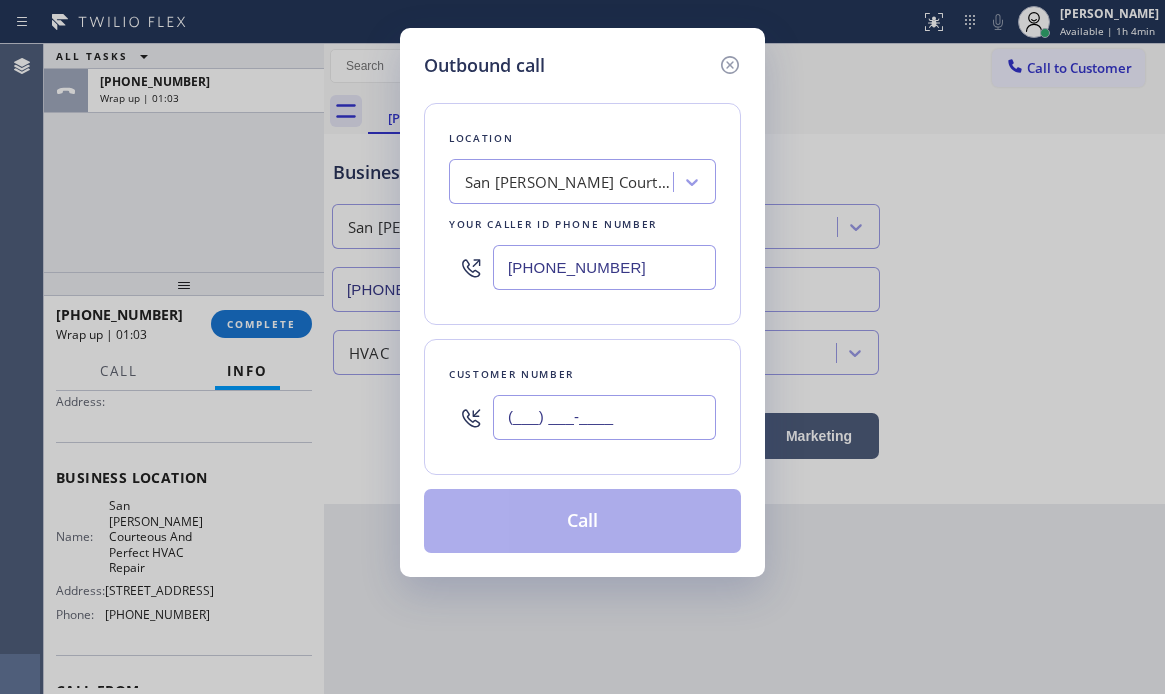 click on "(___) ___-____" at bounding box center (604, 417) 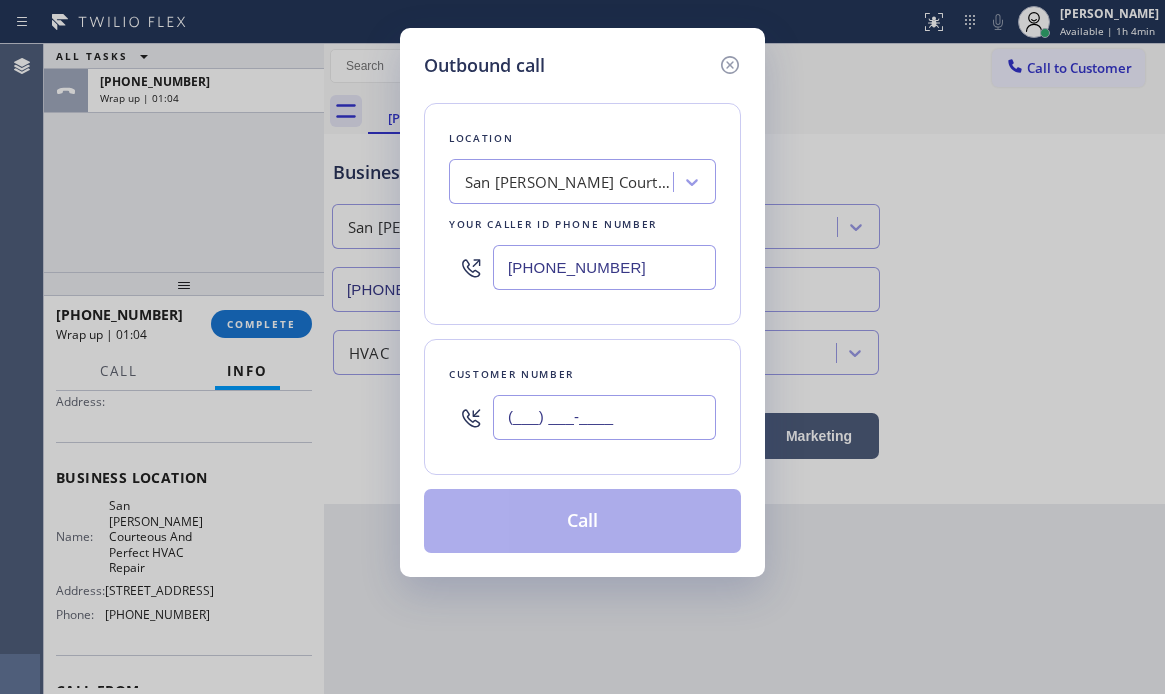 paste on "408) 440-9367" 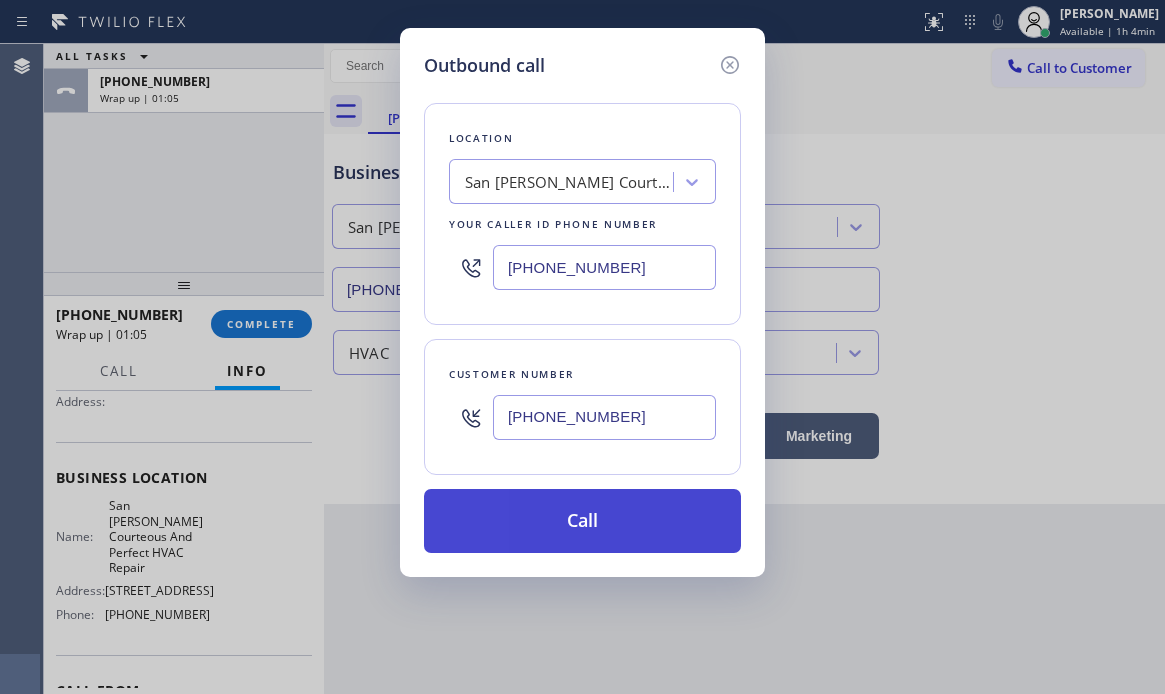 type on "[PHONE_NUMBER]" 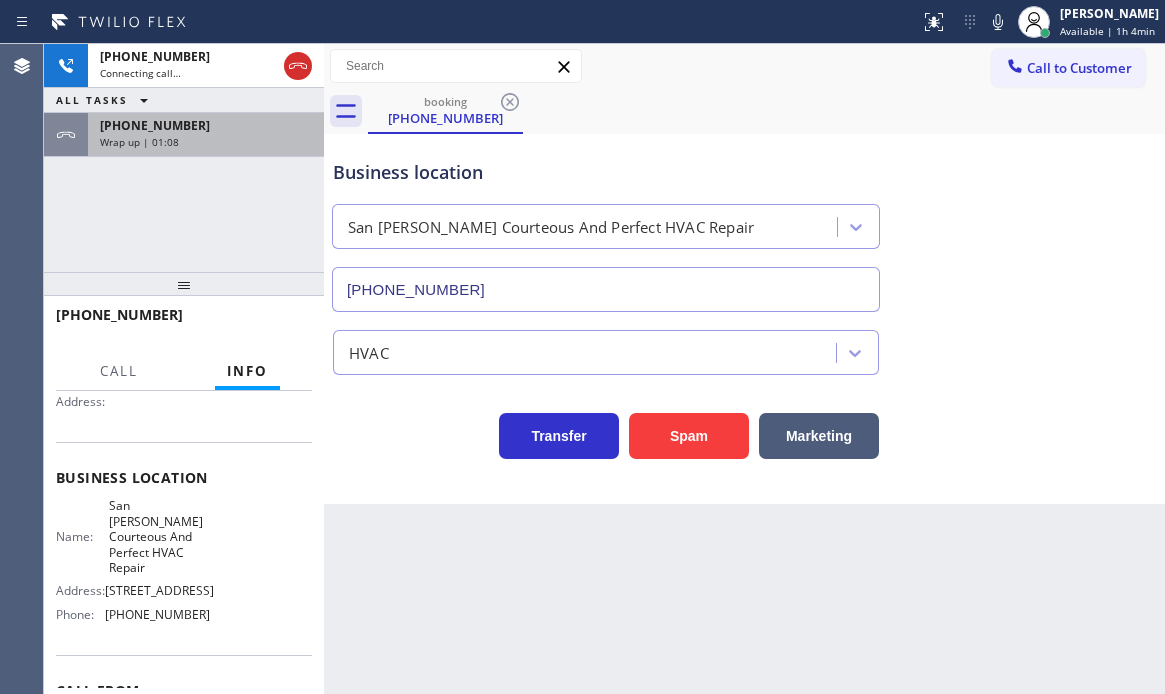 click on "[PHONE_NUMBER]" at bounding box center (206, 125) 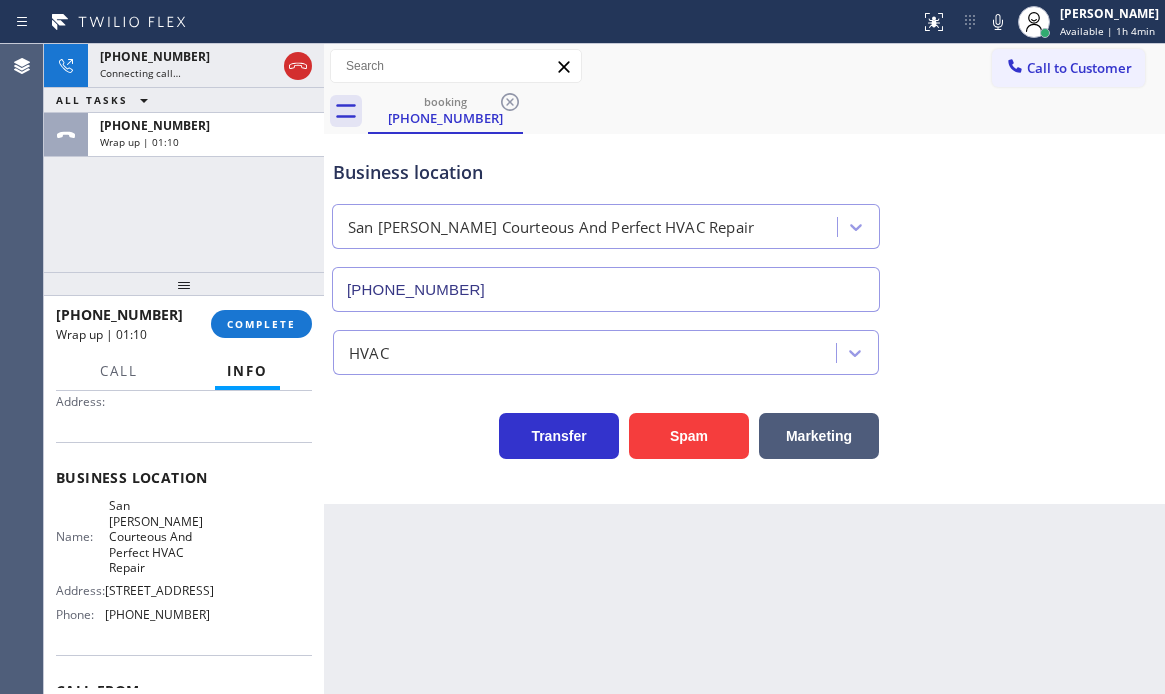 drag, startPoint x: 283, startPoint y: 329, endPoint x: 391, endPoint y: 346, distance: 109.32977 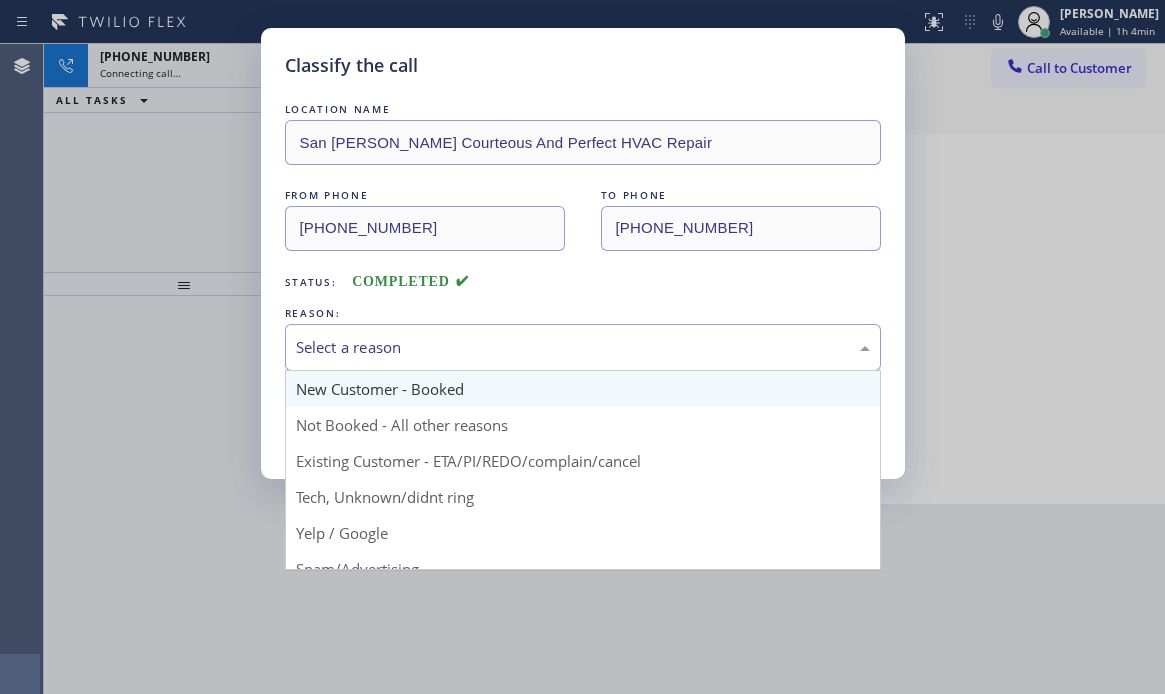 drag, startPoint x: 485, startPoint y: 340, endPoint x: 465, endPoint y: 372, distance: 37.735924 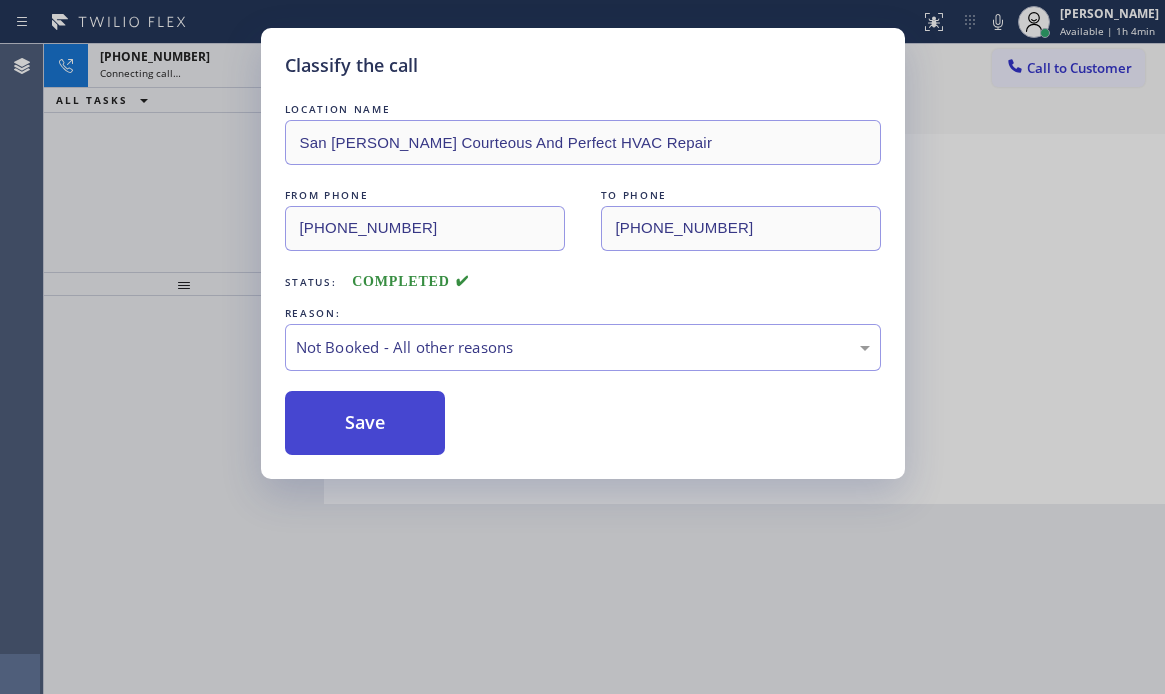 click on "Save" at bounding box center (365, 423) 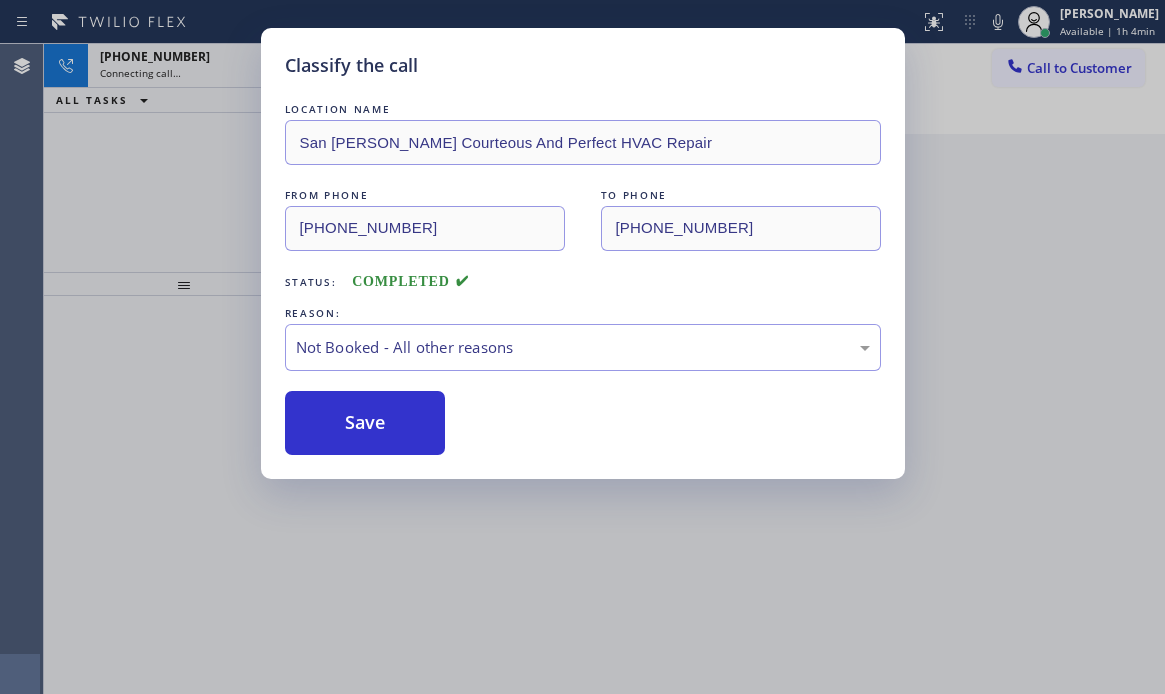 click on "Classify the call LOCATION NAME San [PERSON_NAME] Courteous And Perfect HVAC Repair FROM PHONE [PHONE_NUMBER] TO PHONE [PHONE_NUMBER] Status: COMPLETED REASON: Not Booked - All other reasons Save" at bounding box center (582, 347) 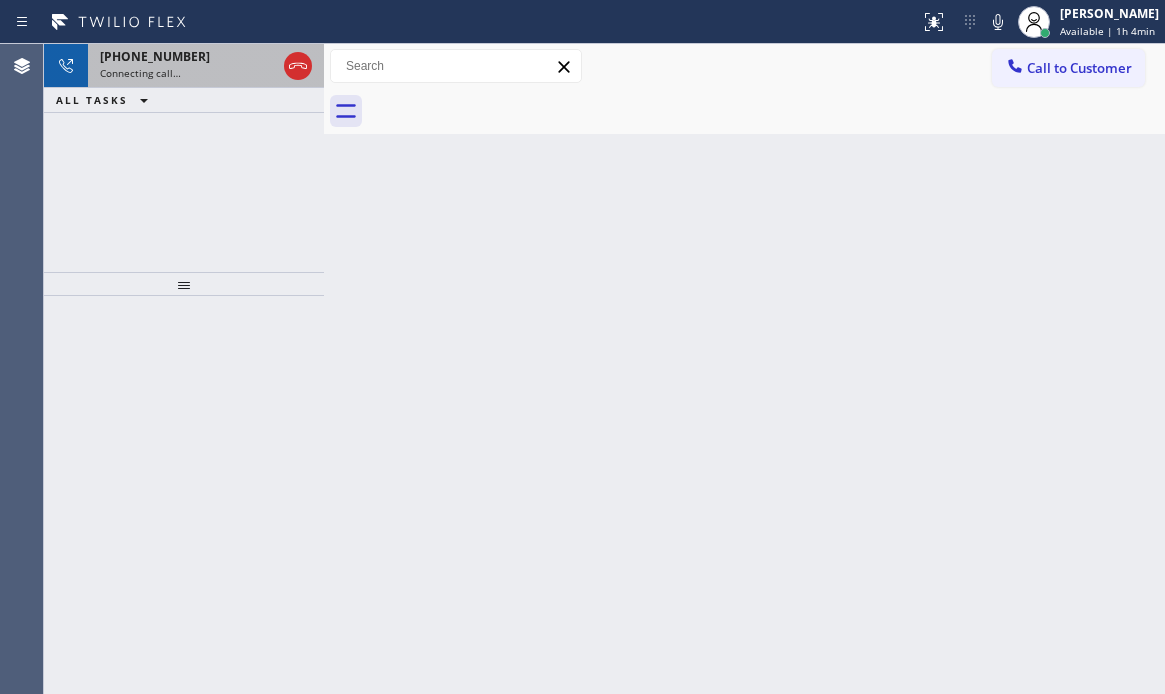 click on "[PHONE_NUMBER]" at bounding box center (188, 56) 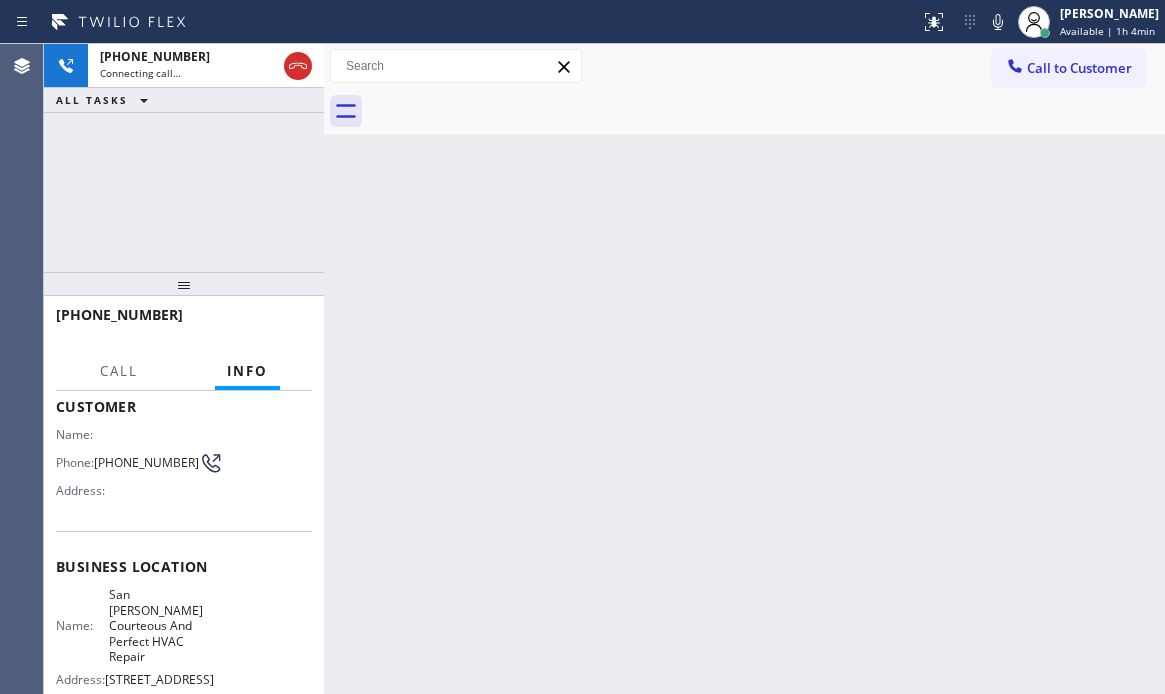scroll, scrollTop: 200, scrollLeft: 0, axis: vertical 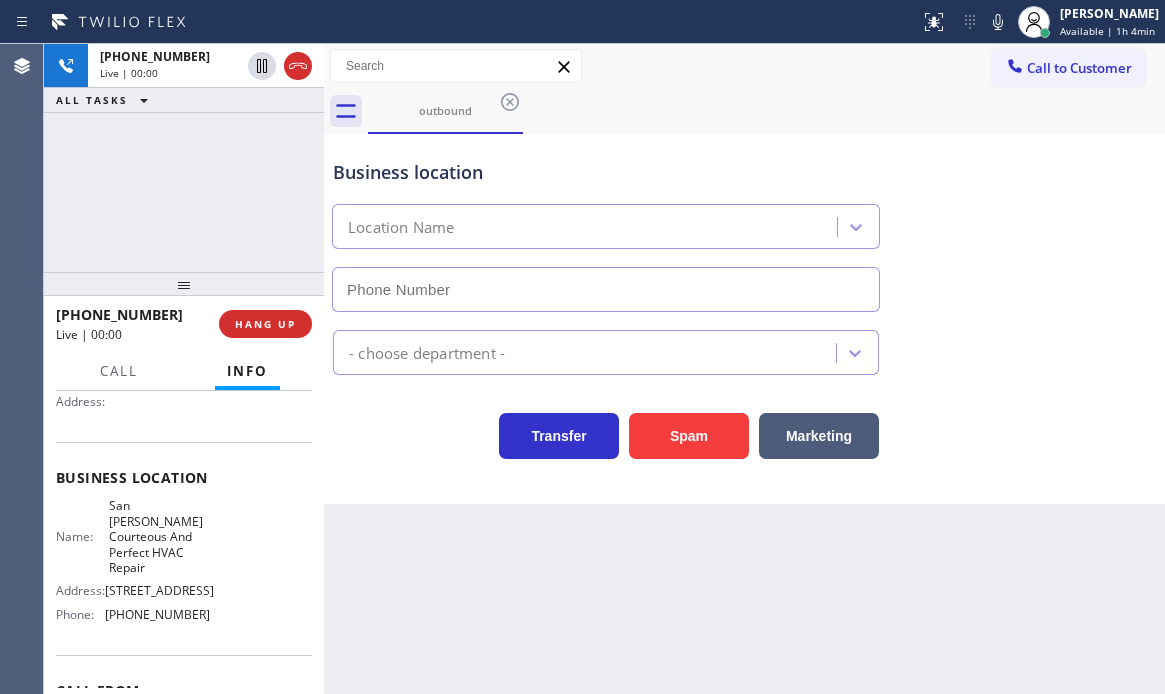 type on "[PHONE_NUMBER]" 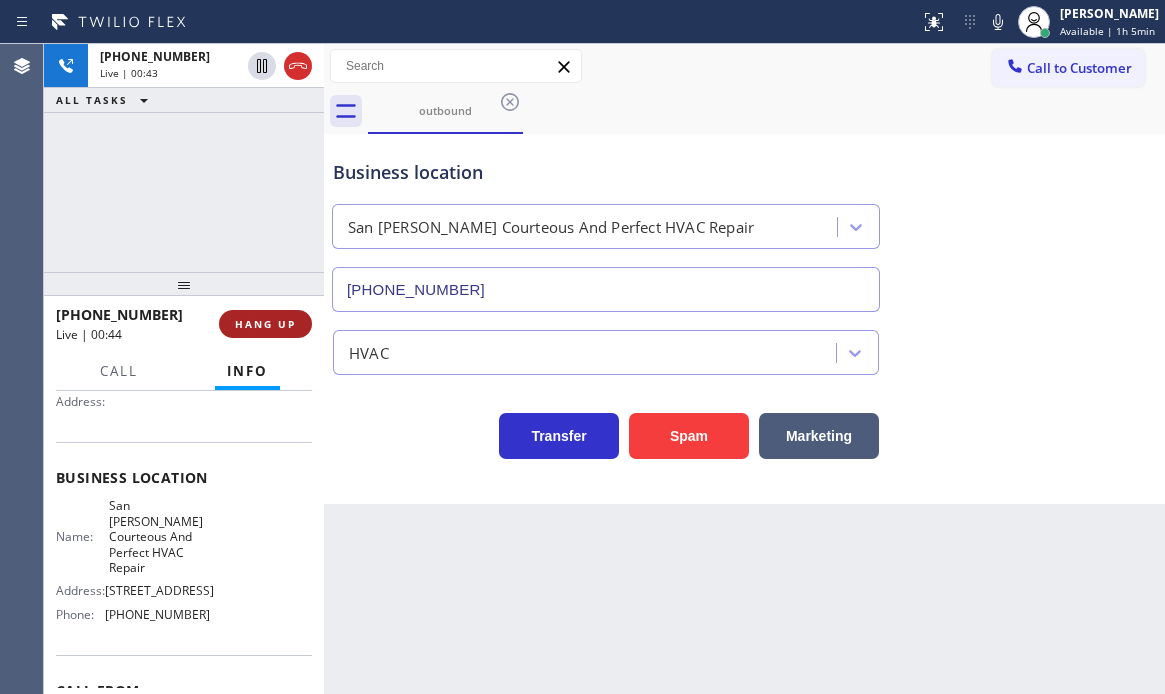 click on "HANG UP" at bounding box center (265, 324) 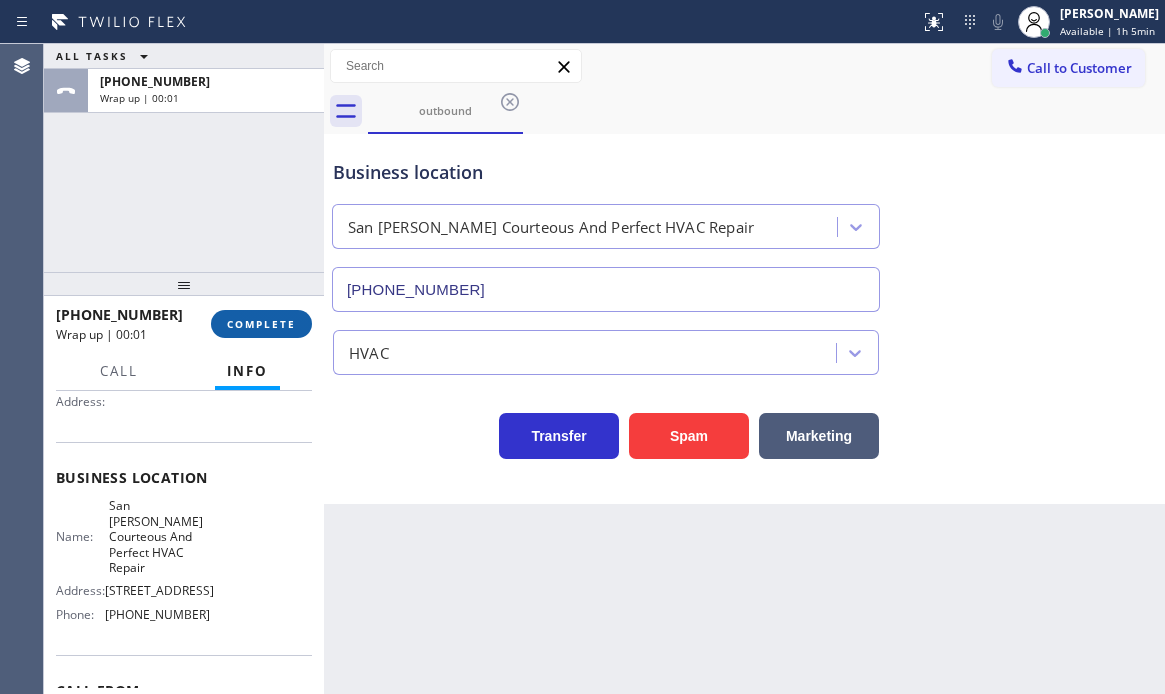 click on "COMPLETE" at bounding box center [261, 324] 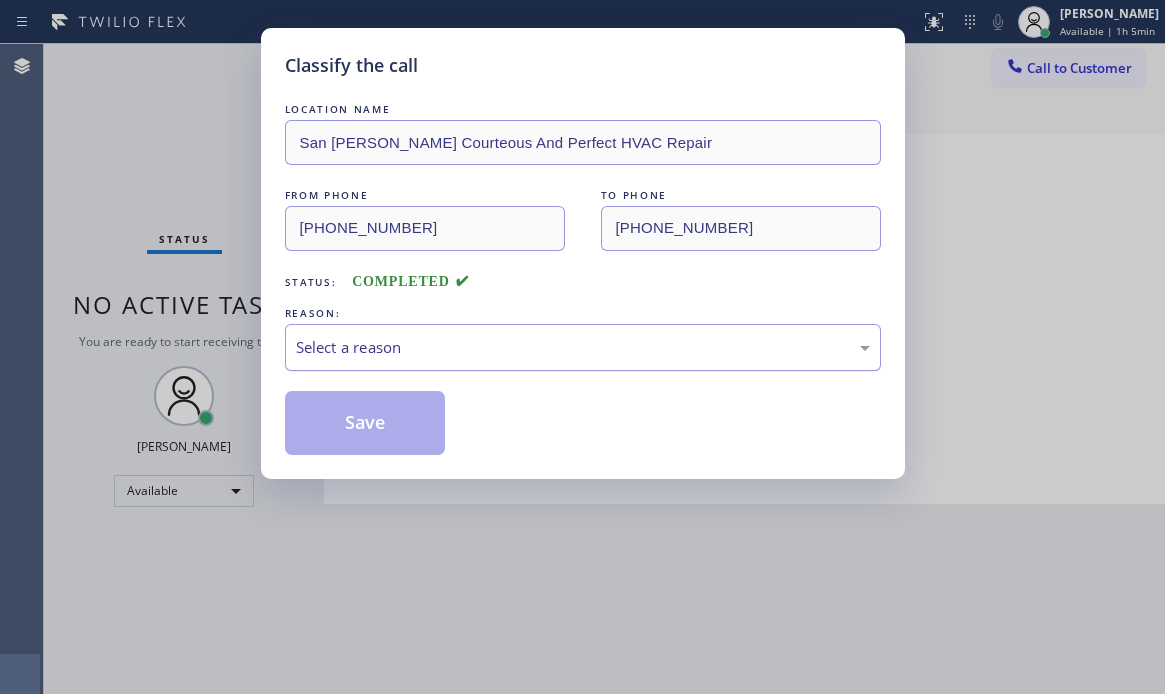 click on "Select a reason" at bounding box center (583, 347) 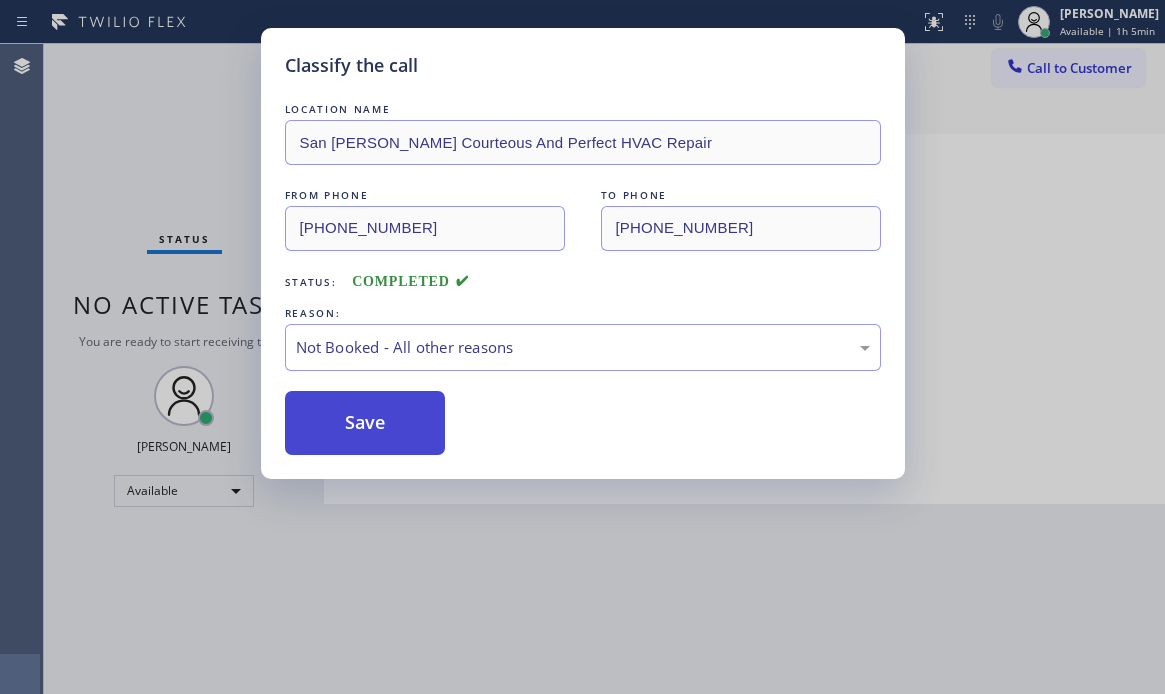 drag, startPoint x: 392, startPoint y: 419, endPoint x: 786, endPoint y: 437, distance: 394.41095 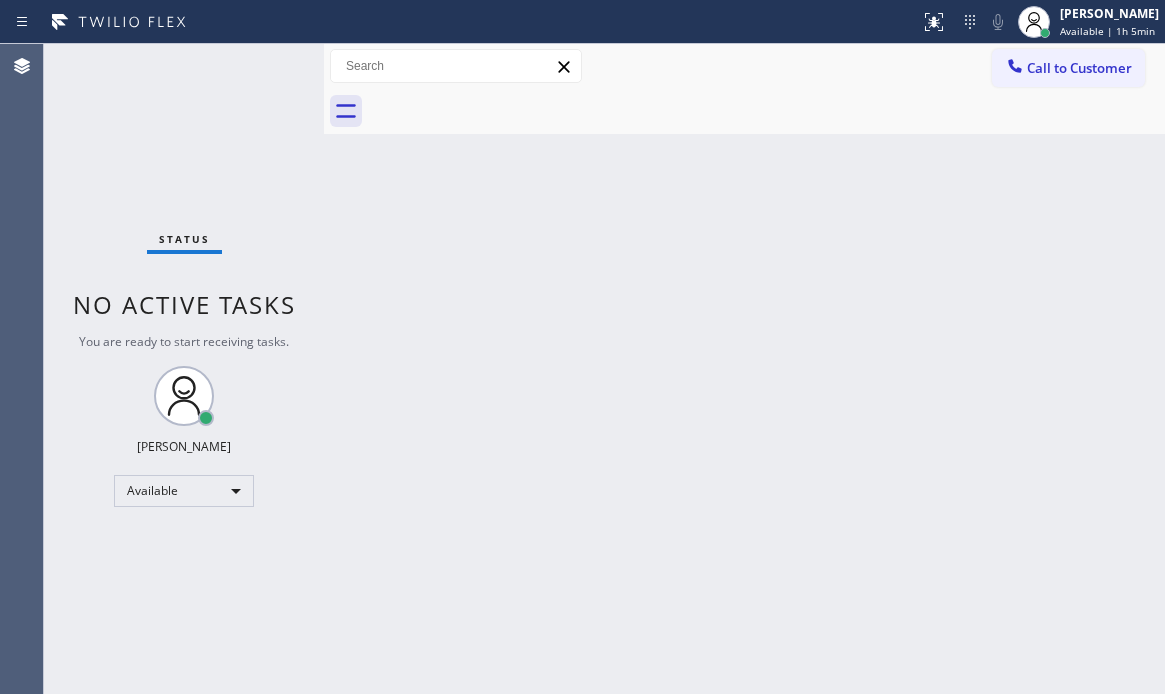 drag, startPoint x: 250, startPoint y: 73, endPoint x: 270, endPoint y: 89, distance: 25.612497 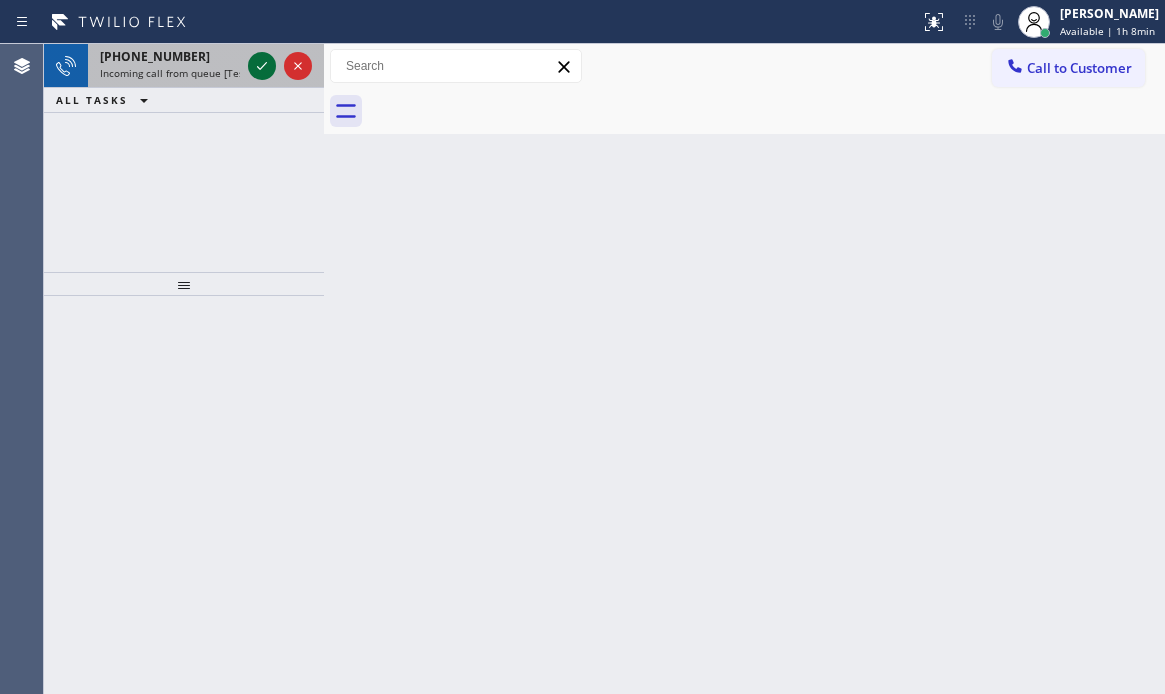 click 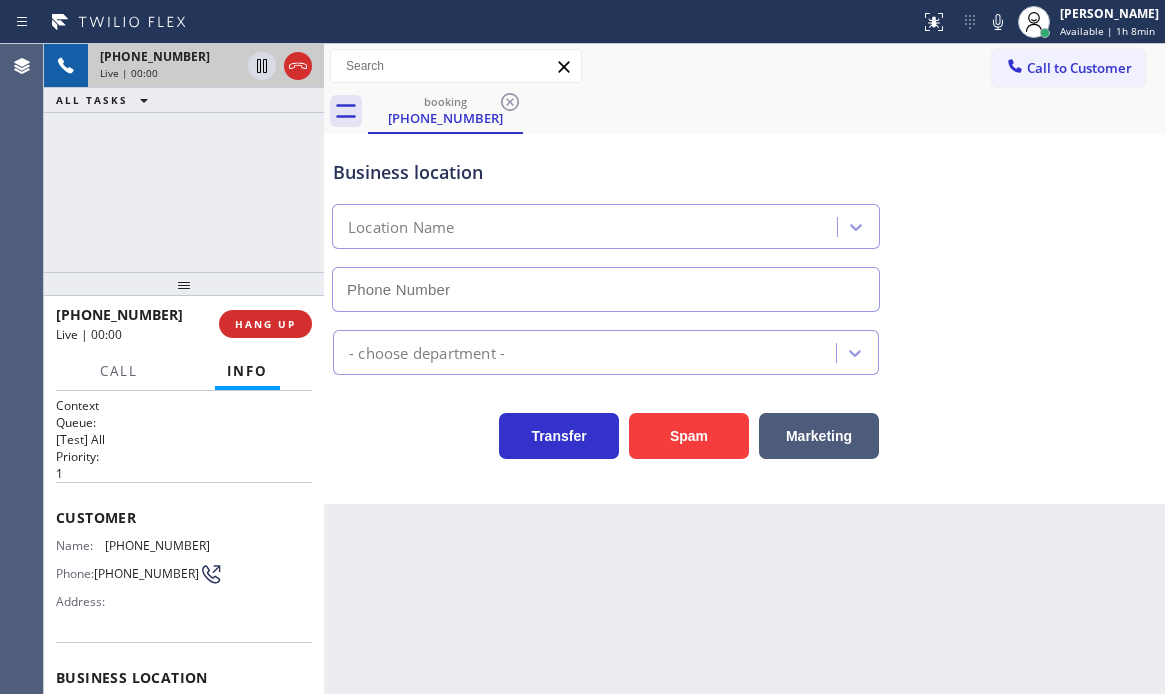 type on "[PHONE_NUMBER]" 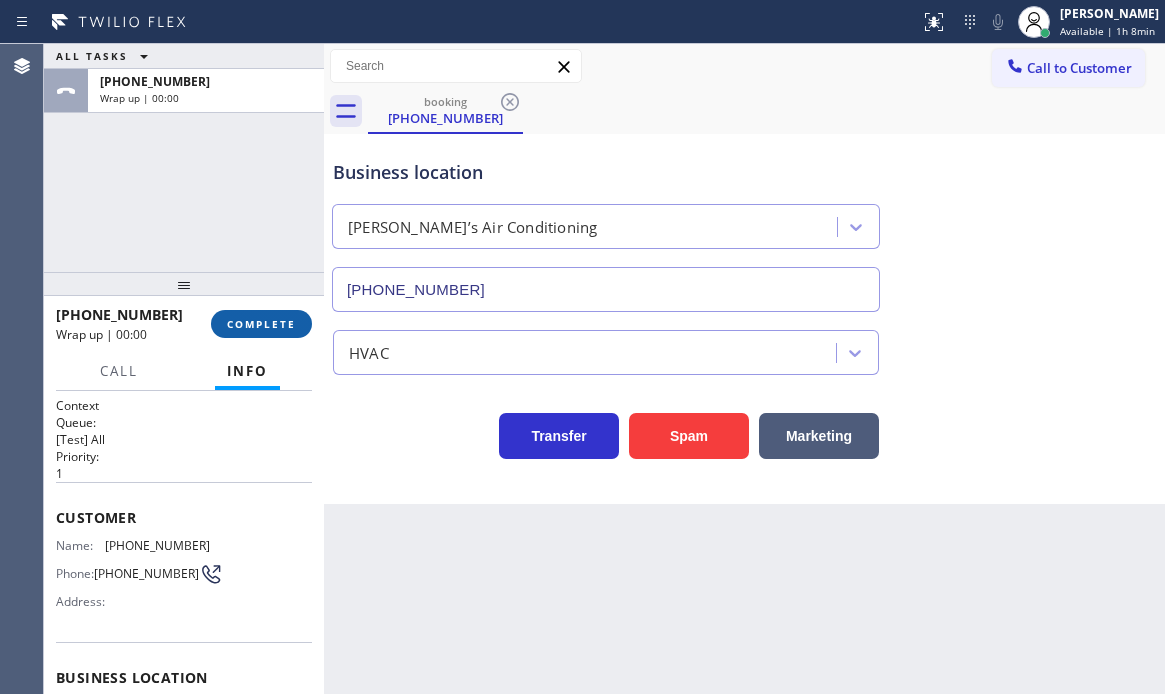 click on "COMPLETE" at bounding box center [261, 324] 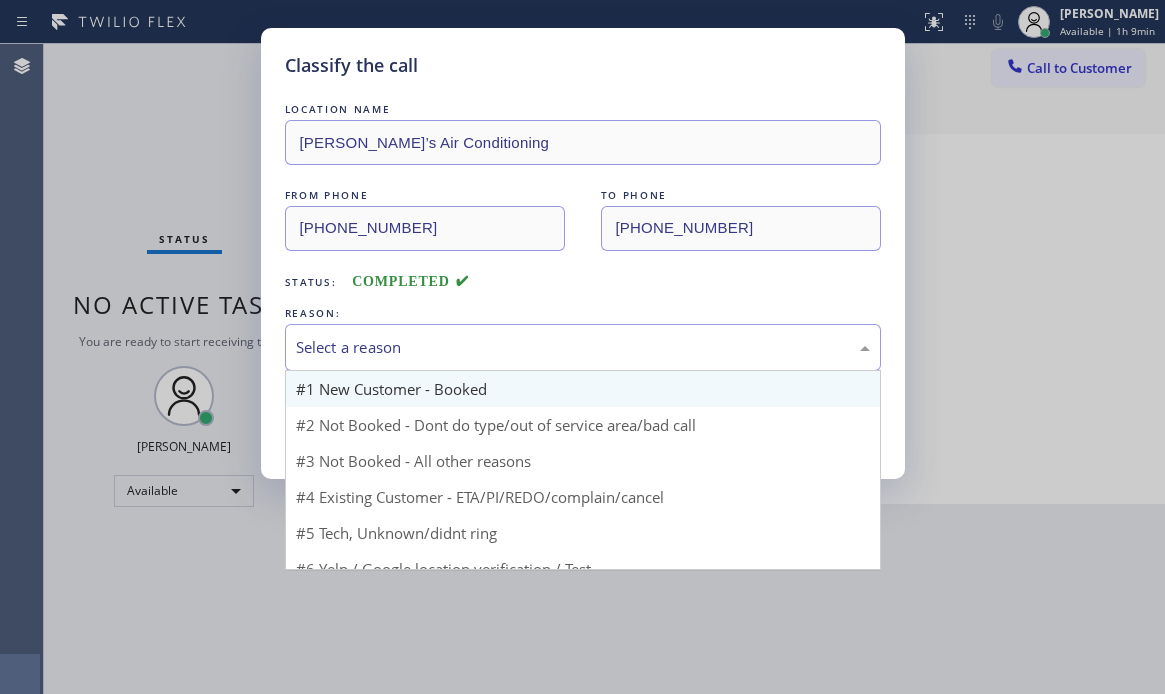 drag, startPoint x: 474, startPoint y: 351, endPoint x: 459, endPoint y: 390, distance: 41.785164 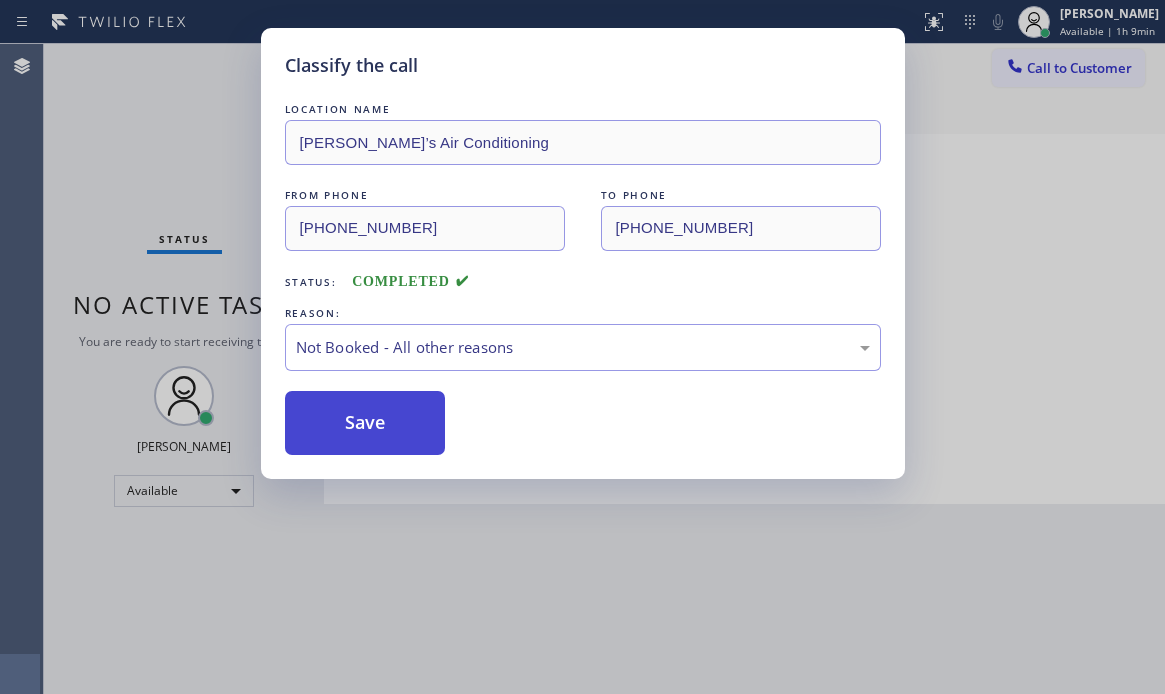 drag, startPoint x: 354, startPoint y: 426, endPoint x: 334, endPoint y: 420, distance: 20.880613 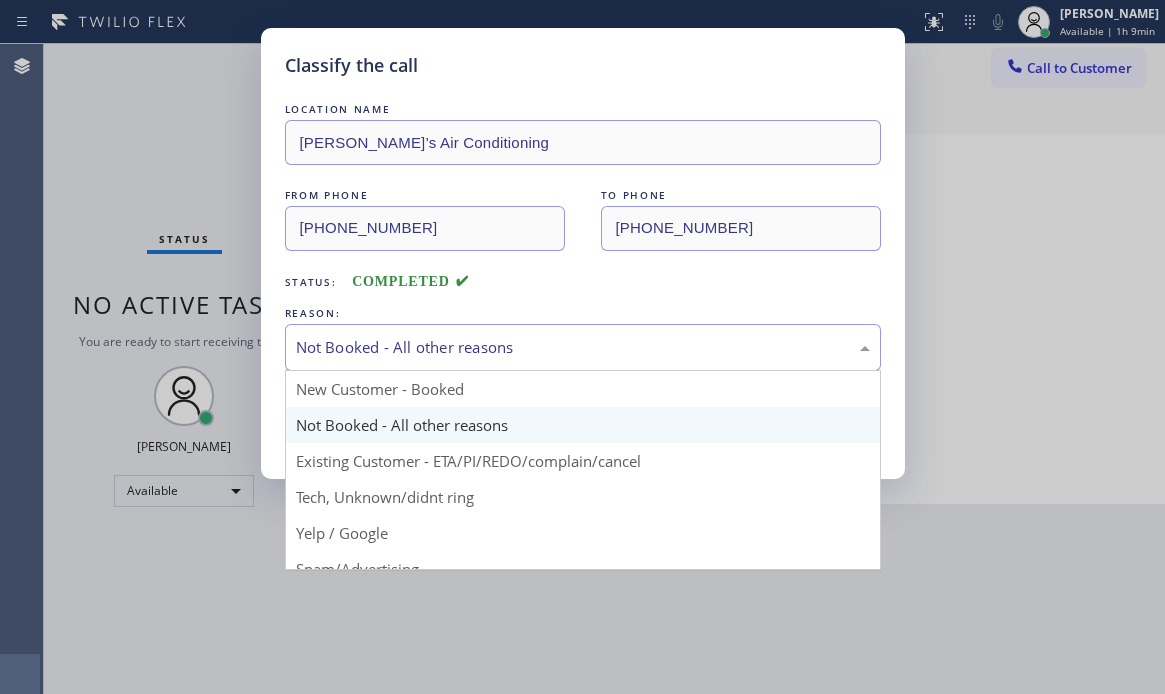 click on "Not Booked - All other reasons" at bounding box center [583, 347] 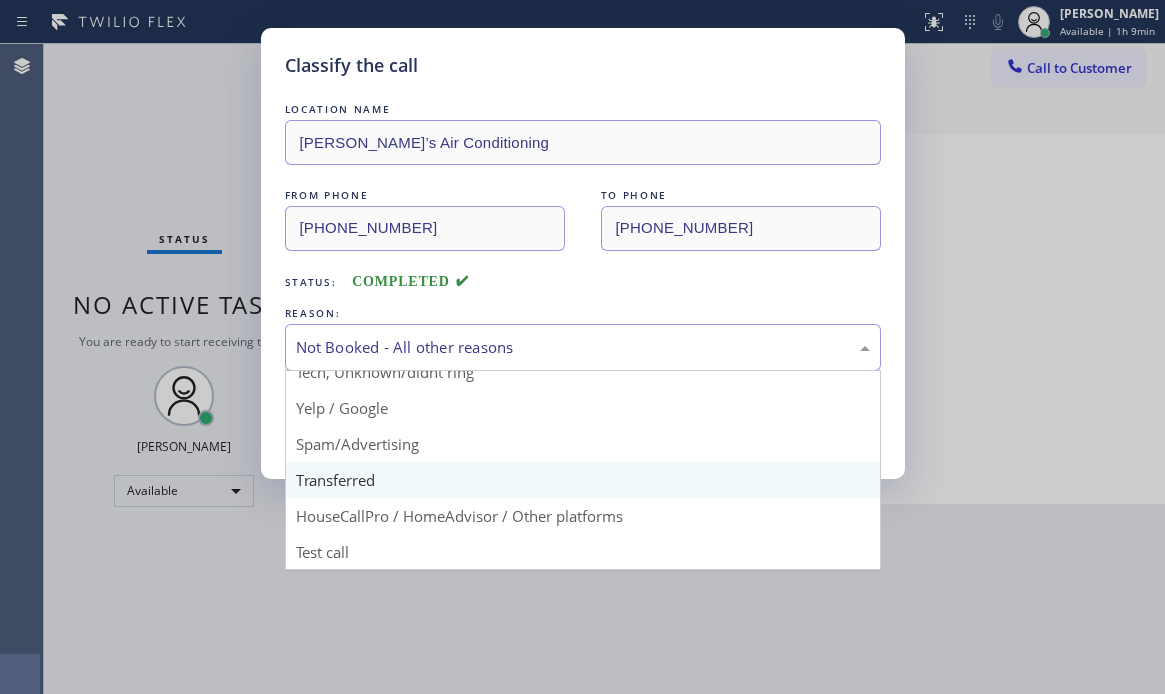 scroll, scrollTop: 126, scrollLeft: 0, axis: vertical 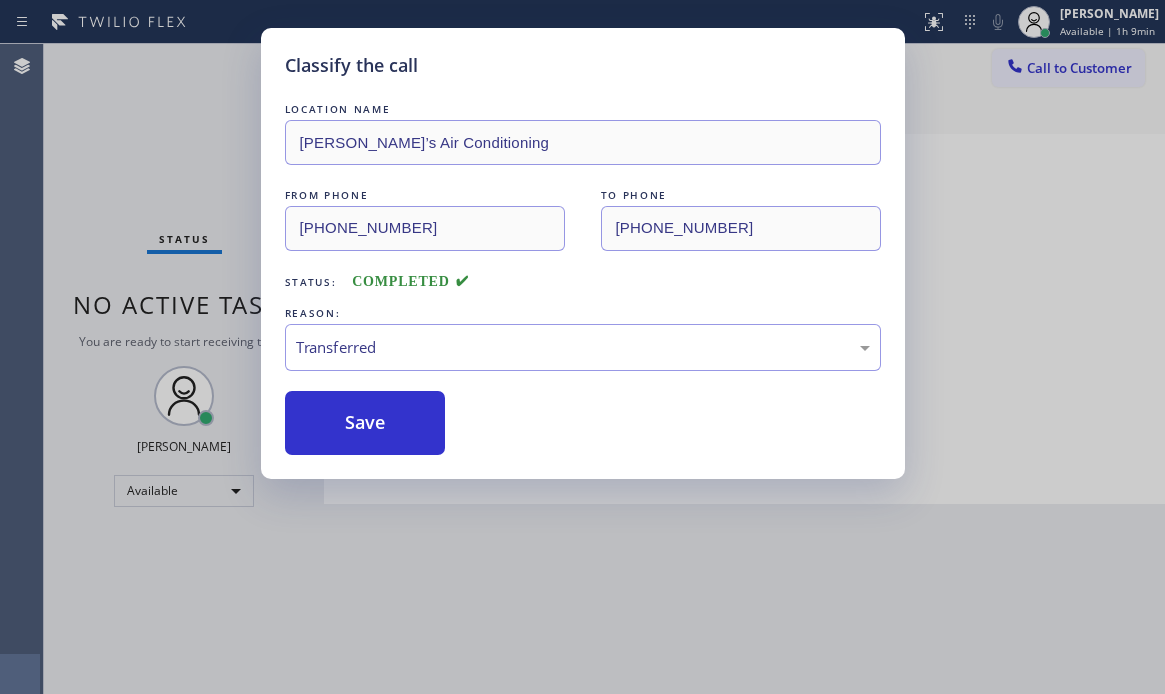 drag, startPoint x: 437, startPoint y: 494, endPoint x: 461, endPoint y: 412, distance: 85.44004 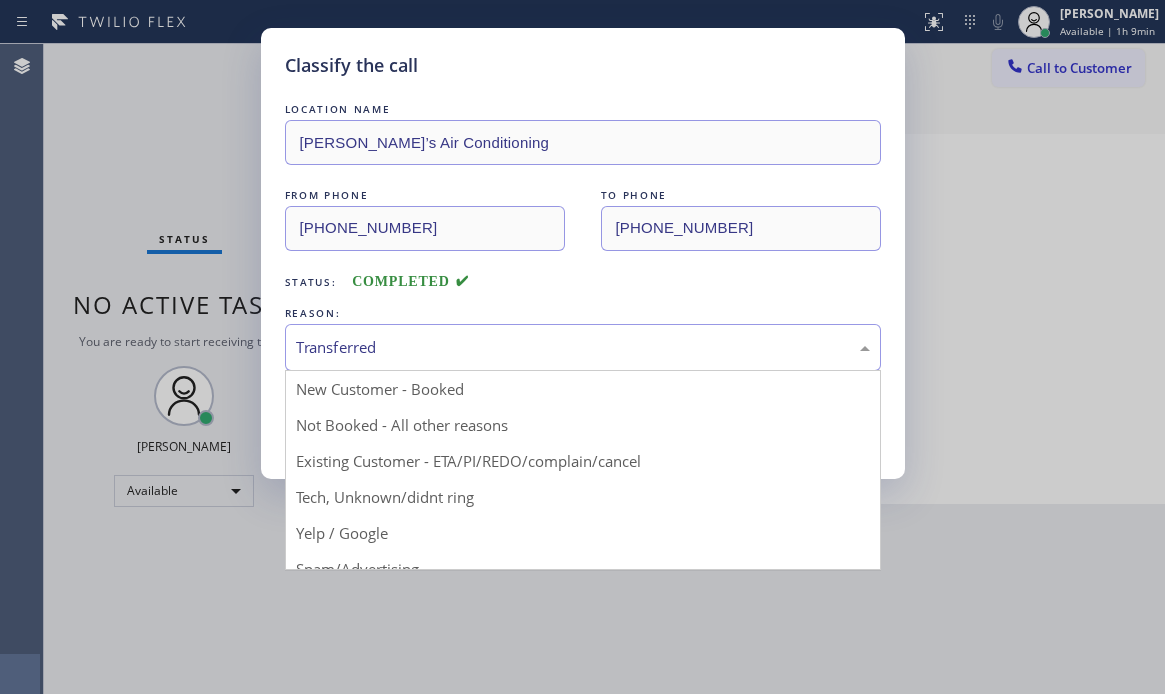 click on "Transferred" at bounding box center [583, 347] 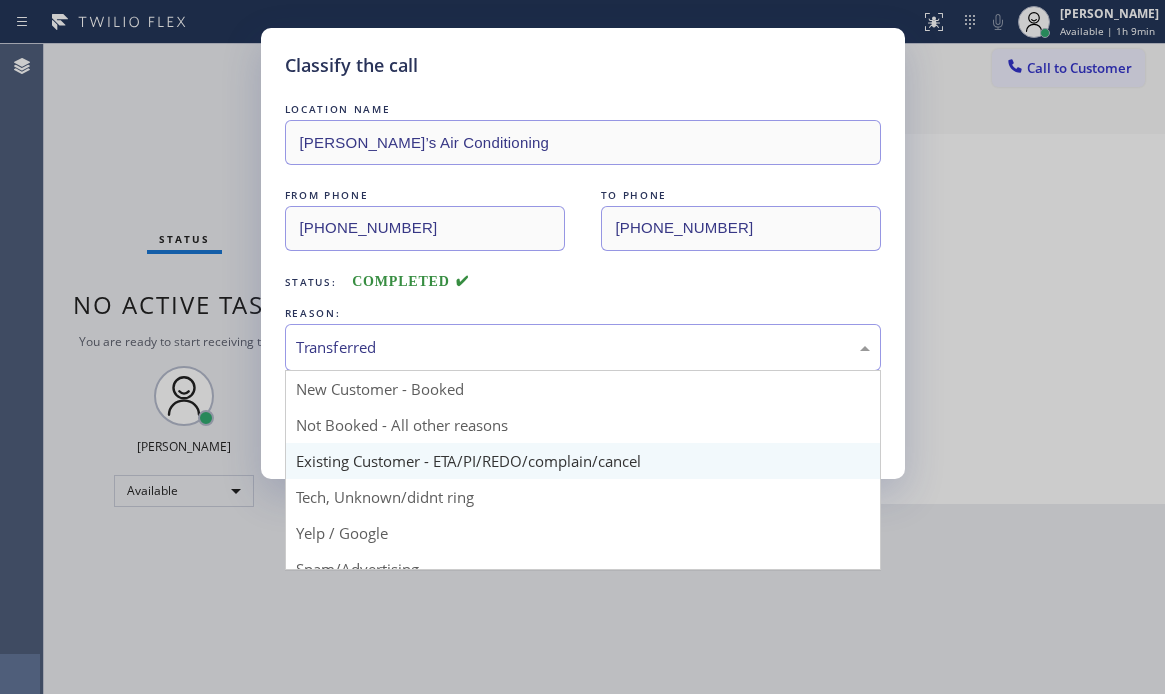 scroll, scrollTop: 126, scrollLeft: 0, axis: vertical 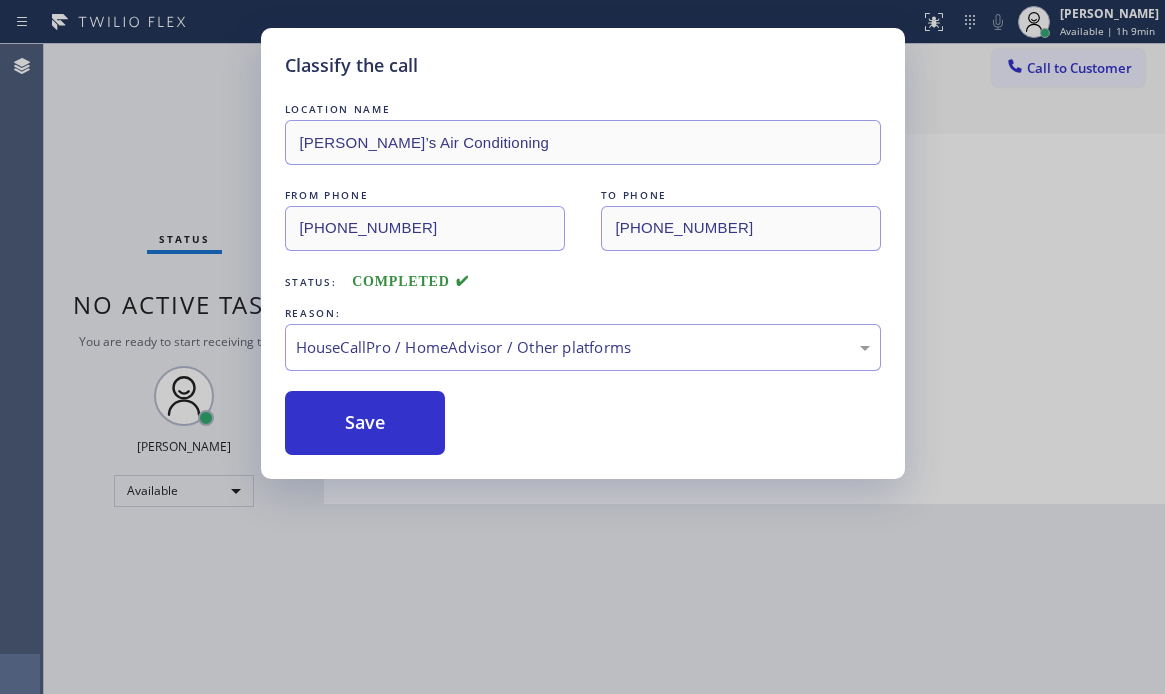 drag, startPoint x: 479, startPoint y: 516, endPoint x: 427, endPoint y: 458, distance: 77.89737 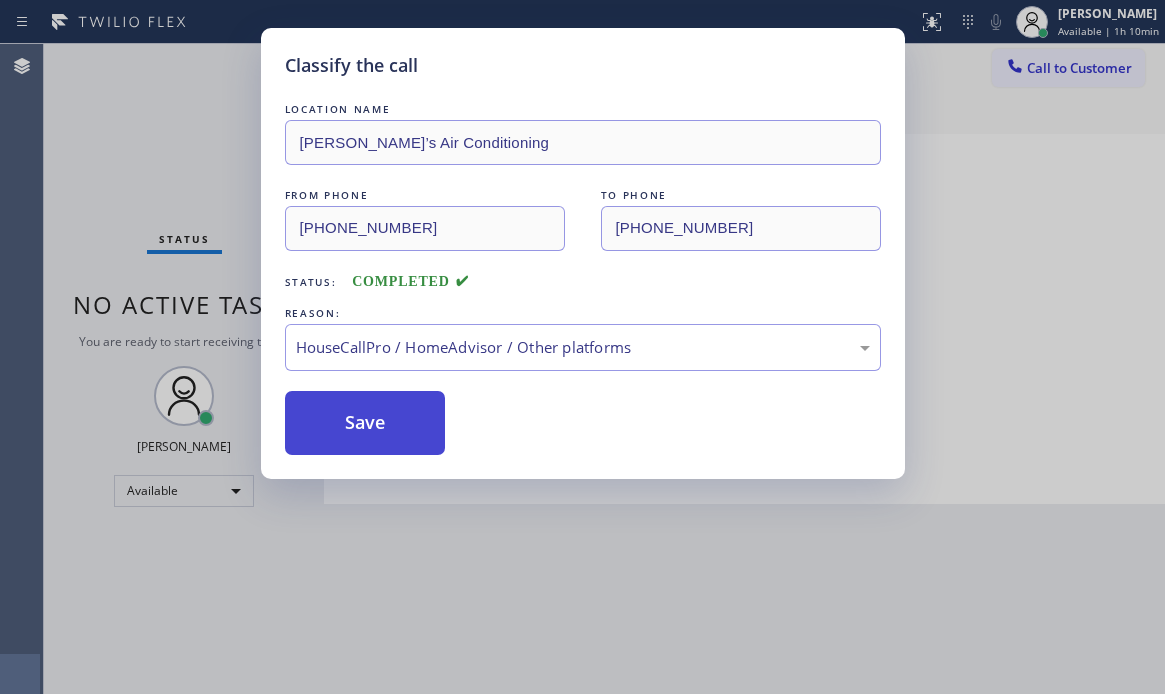 click on "Save" at bounding box center (365, 423) 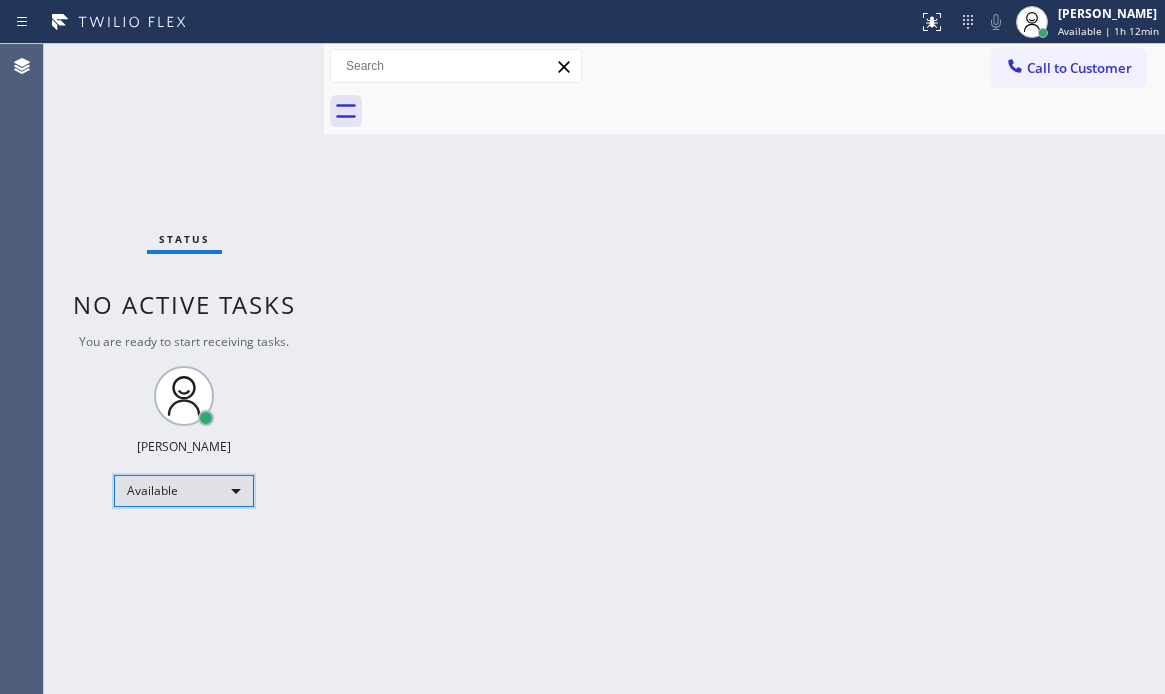 click on "Available" at bounding box center (184, 491) 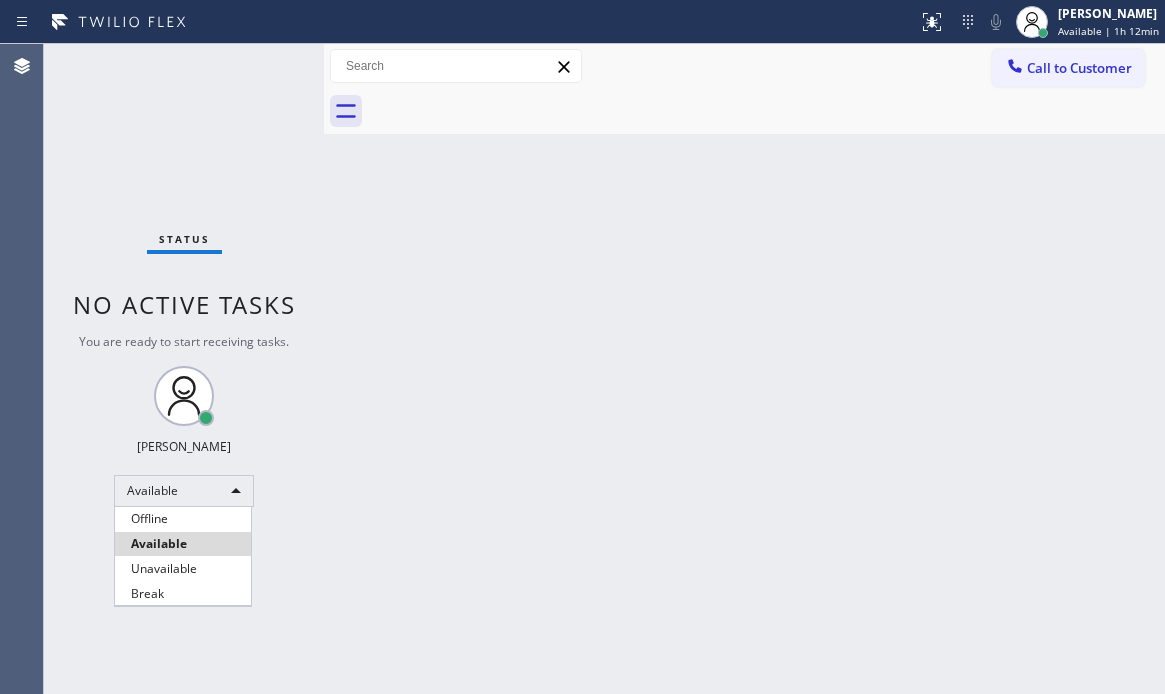 click on "Break" at bounding box center [183, 594] 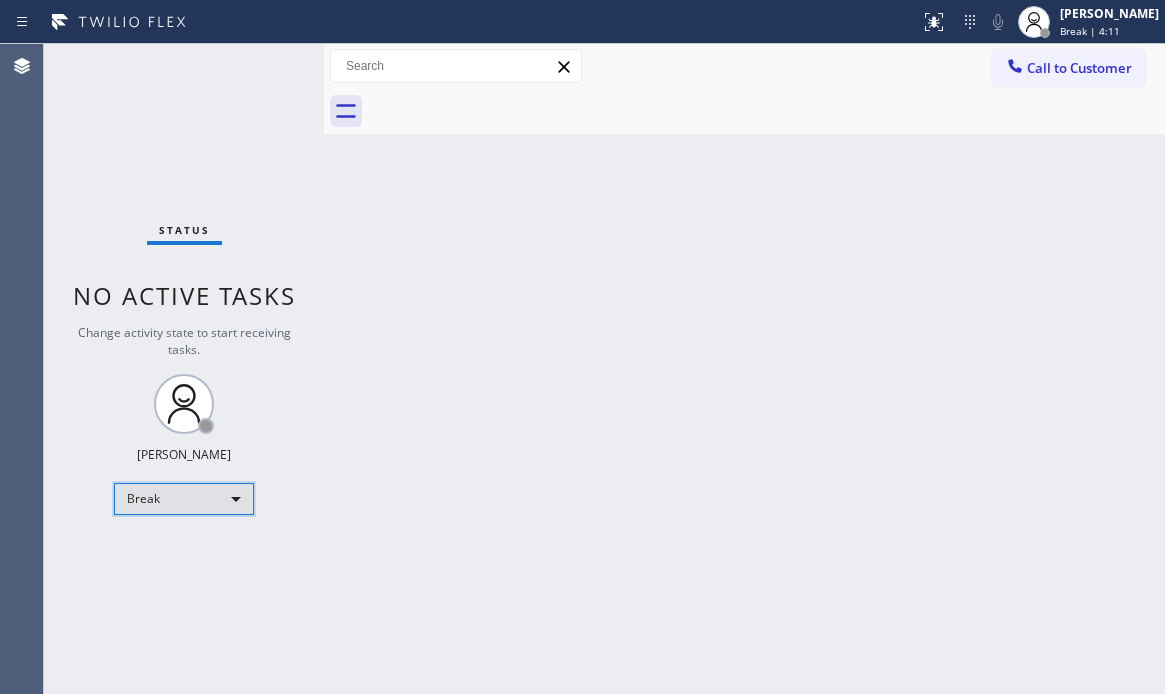 click on "Break" at bounding box center (184, 499) 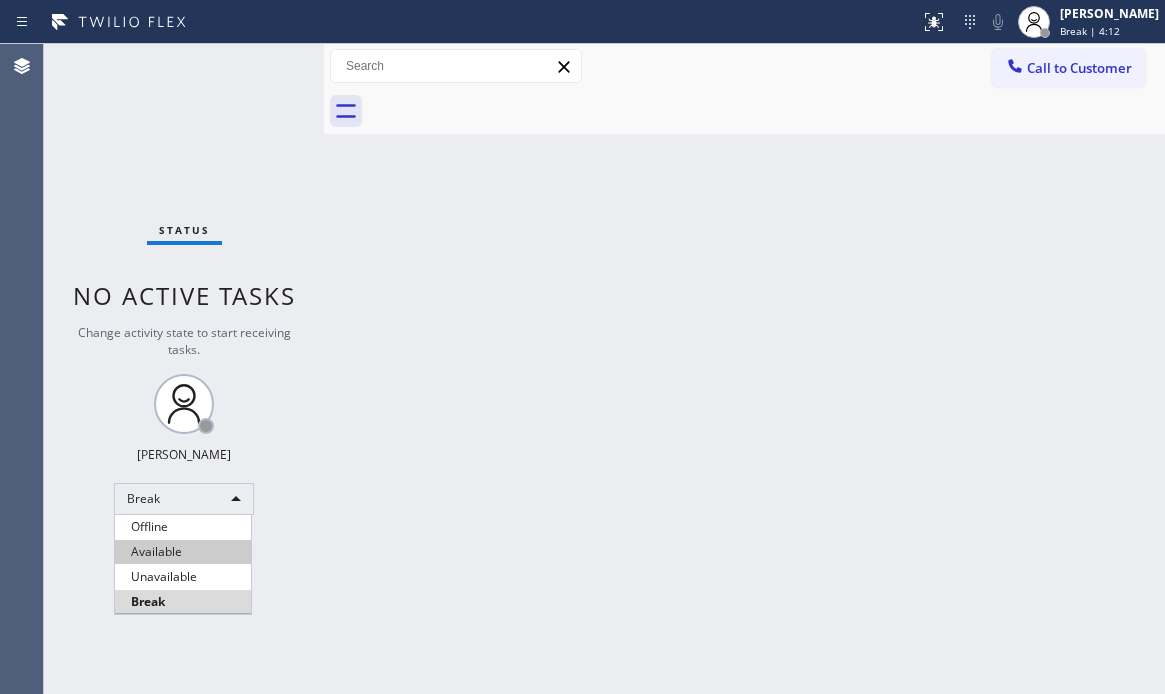 click on "Available" at bounding box center (183, 552) 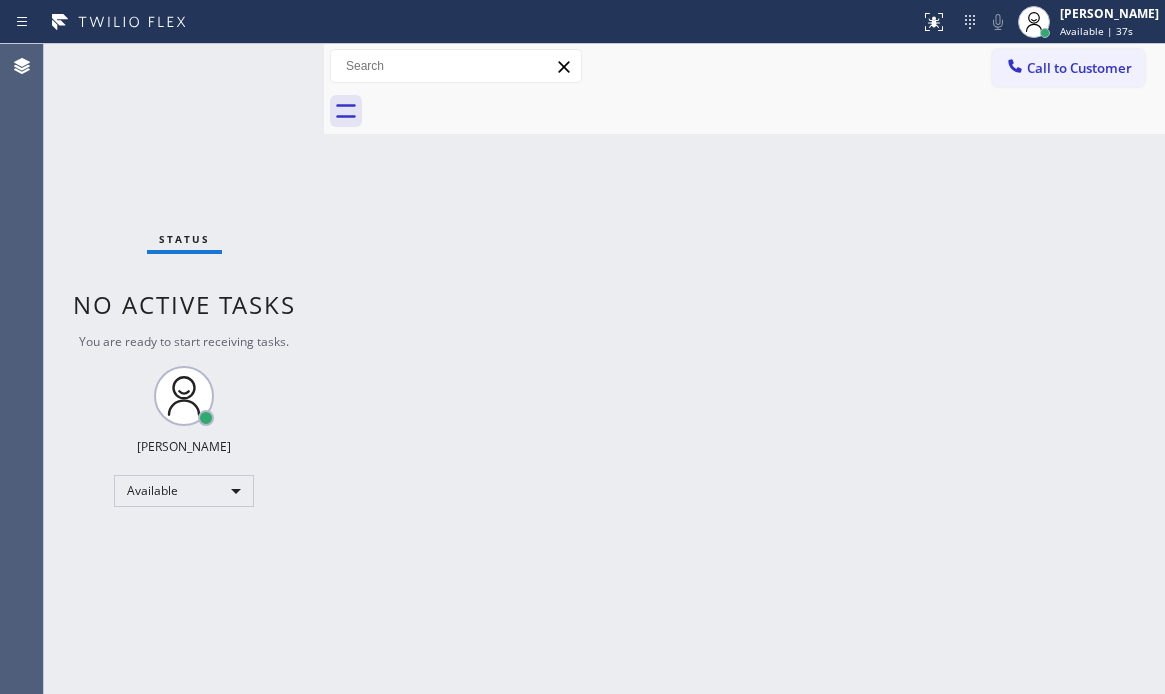 click on "Back to Dashboard Change Sender ID Customers Technicians Select a contact Outbound call Technician Search Technician Your caller id phone number Your caller id phone number Call Technician info Name   Phone none Address none Change Sender ID HVAC [PHONE_NUMBER] 5 Star Appliance [PHONE_NUMBER] Appliance Repair [PHONE_NUMBER] Plumbing [PHONE_NUMBER] Air Duct Cleaning [PHONE_NUMBER]  Electricians [PHONE_NUMBER] Cancel Change Check personal SMS Reset Change No tabs Call to Customer Outbound call Location [GEOGRAPHIC_DATA][PERSON_NAME] And Perfect HVAC Repair Your caller id phone number [PHONE_NUMBER] Customer number Call Outbound call Technician Search Technician Your caller id phone number Your caller id phone number Call" at bounding box center (744, 369) 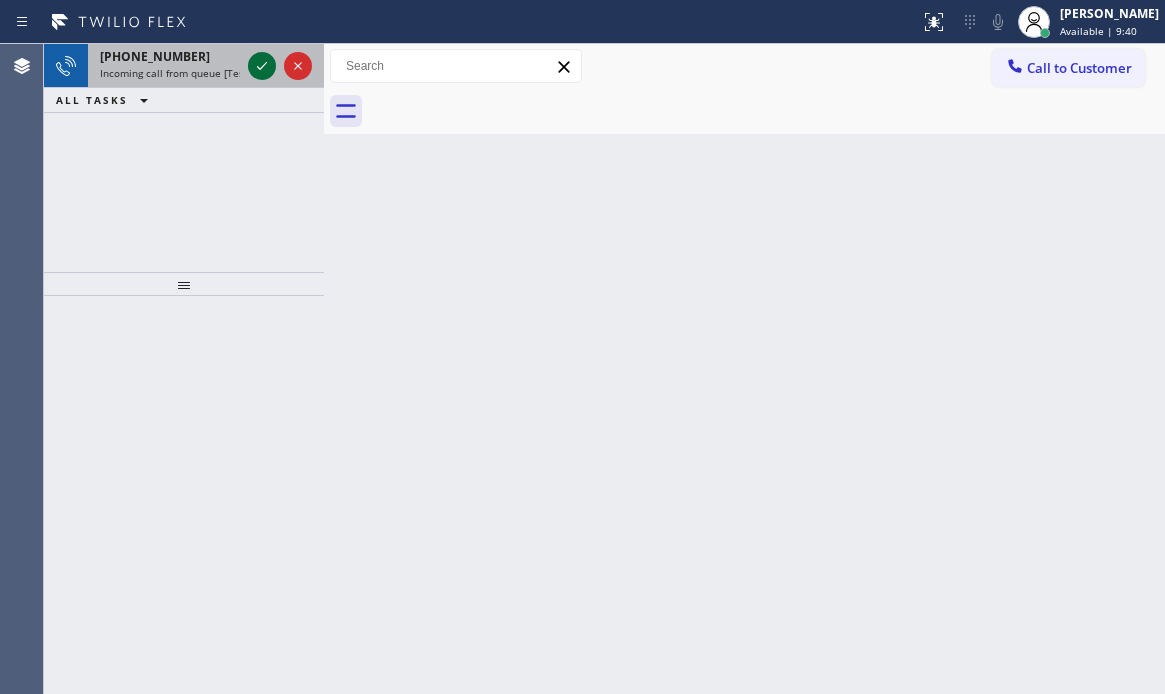 click 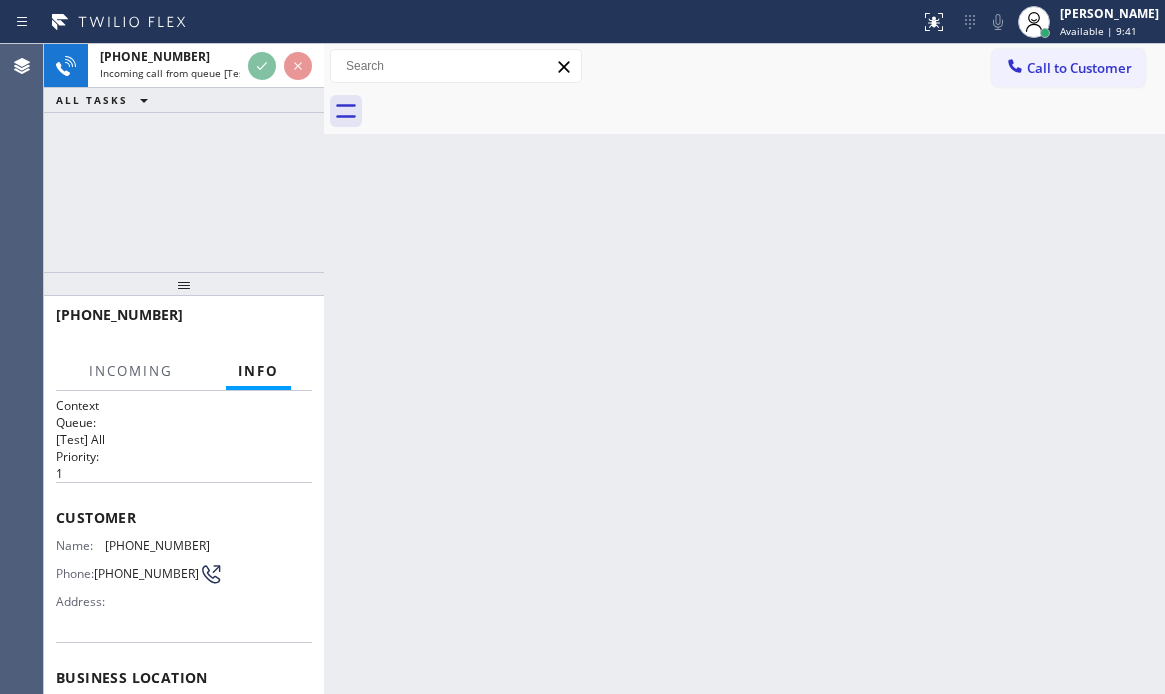 scroll, scrollTop: 279, scrollLeft: 0, axis: vertical 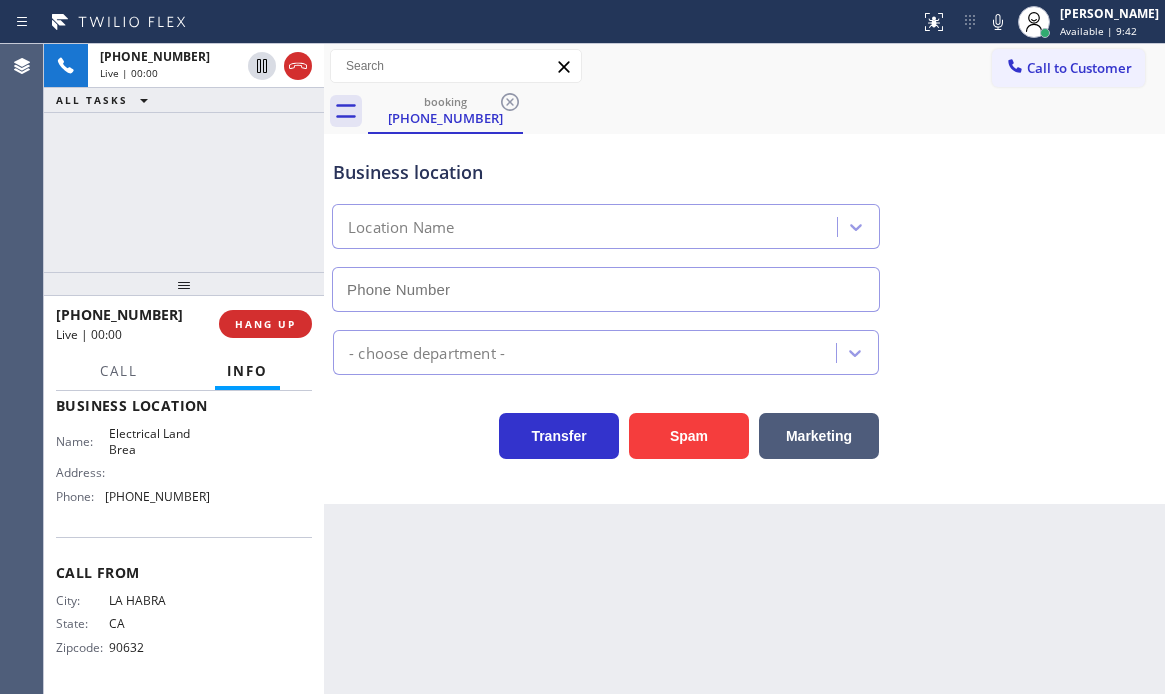 type on "[PHONE_NUMBER]" 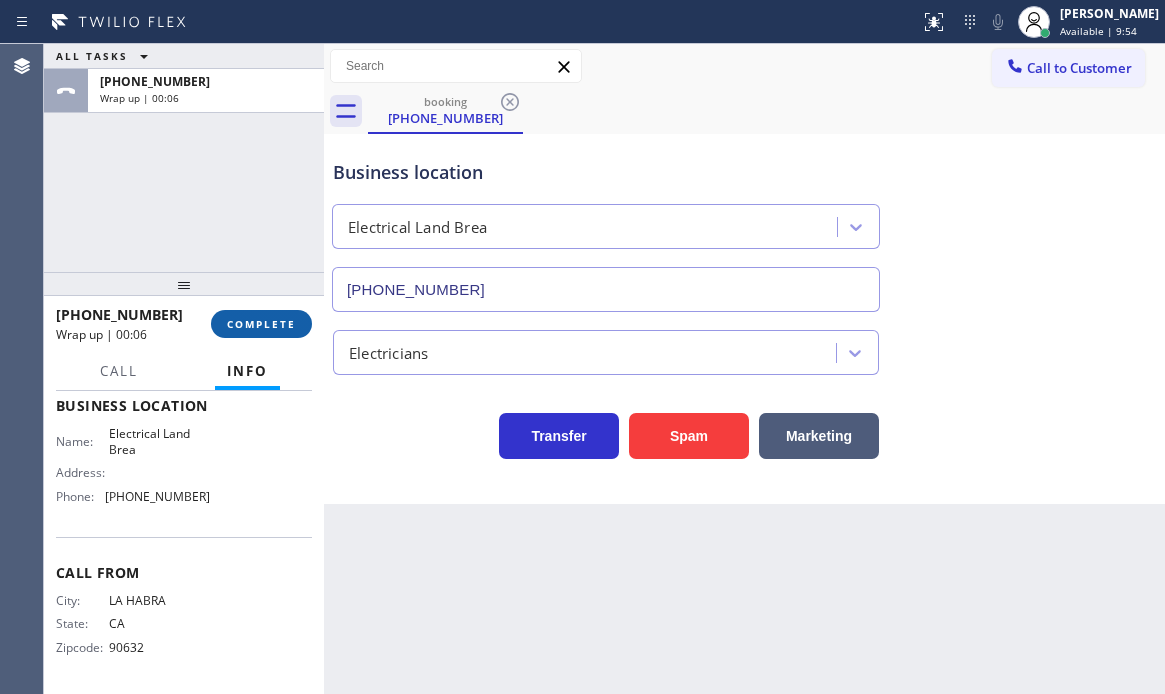 click on "COMPLETE" at bounding box center (261, 324) 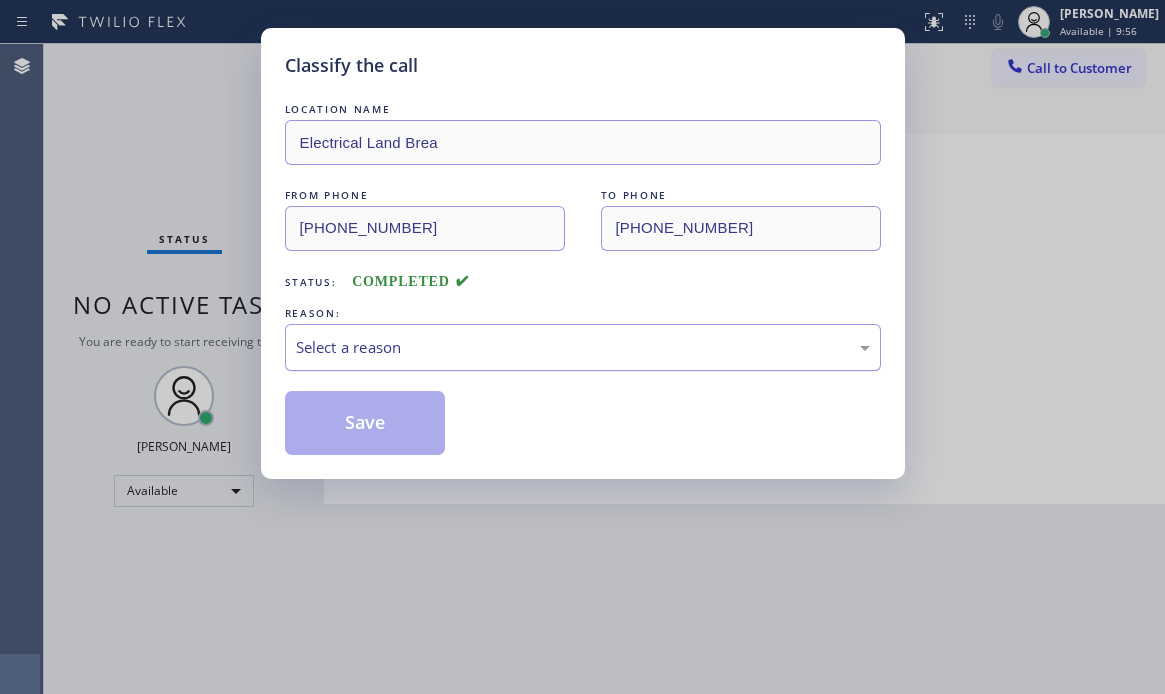 click on "Select a reason" at bounding box center (583, 347) 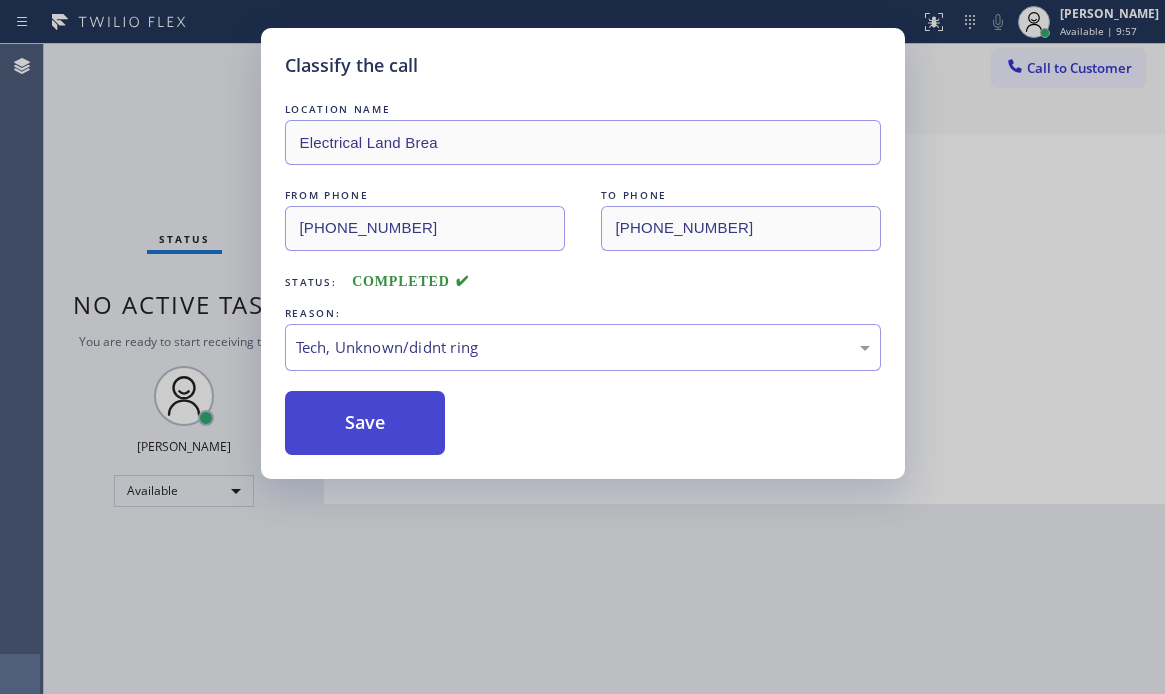 click on "Save" at bounding box center [365, 423] 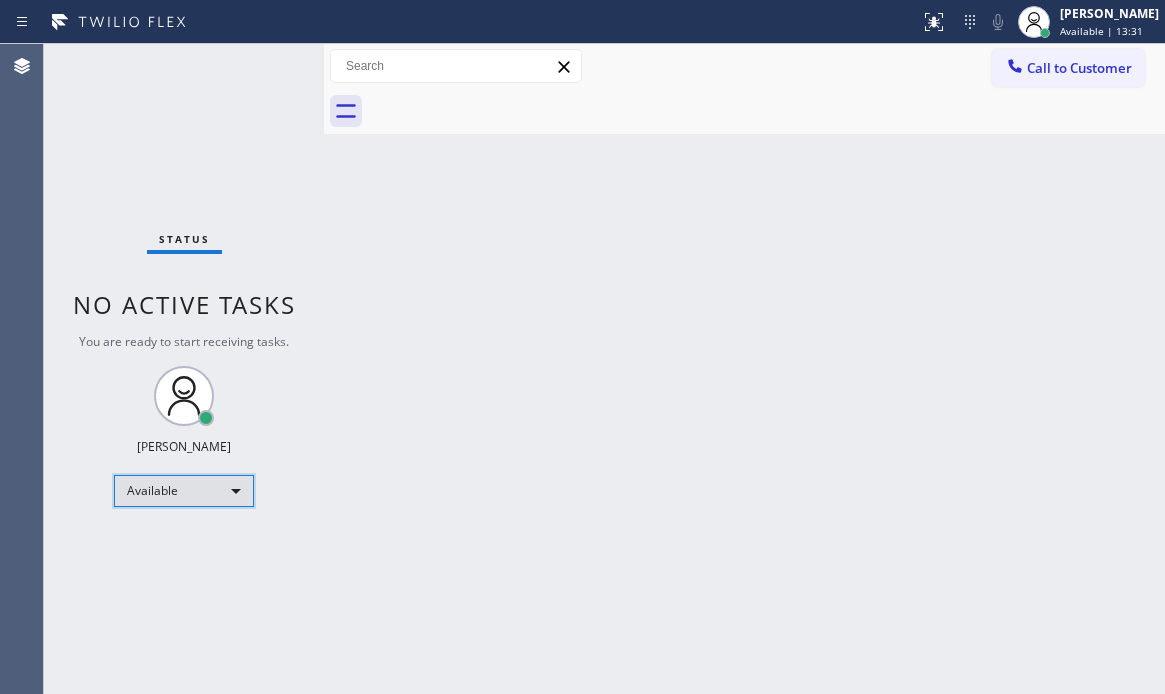click on "Available" at bounding box center (184, 491) 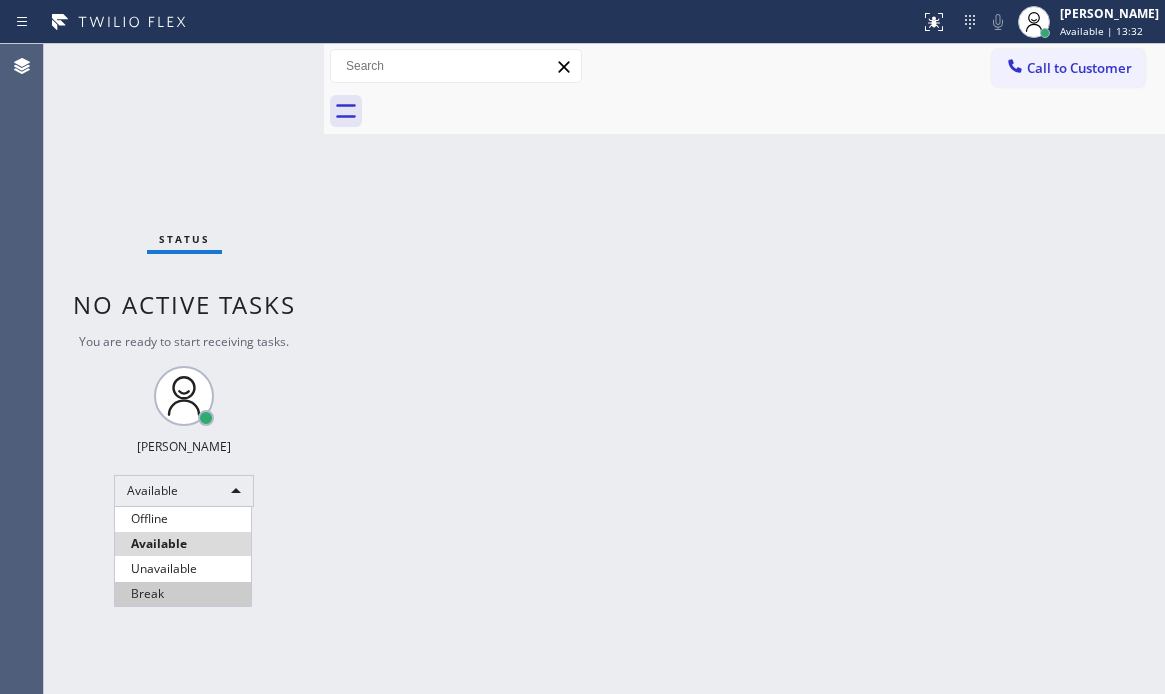click on "Break" at bounding box center (183, 594) 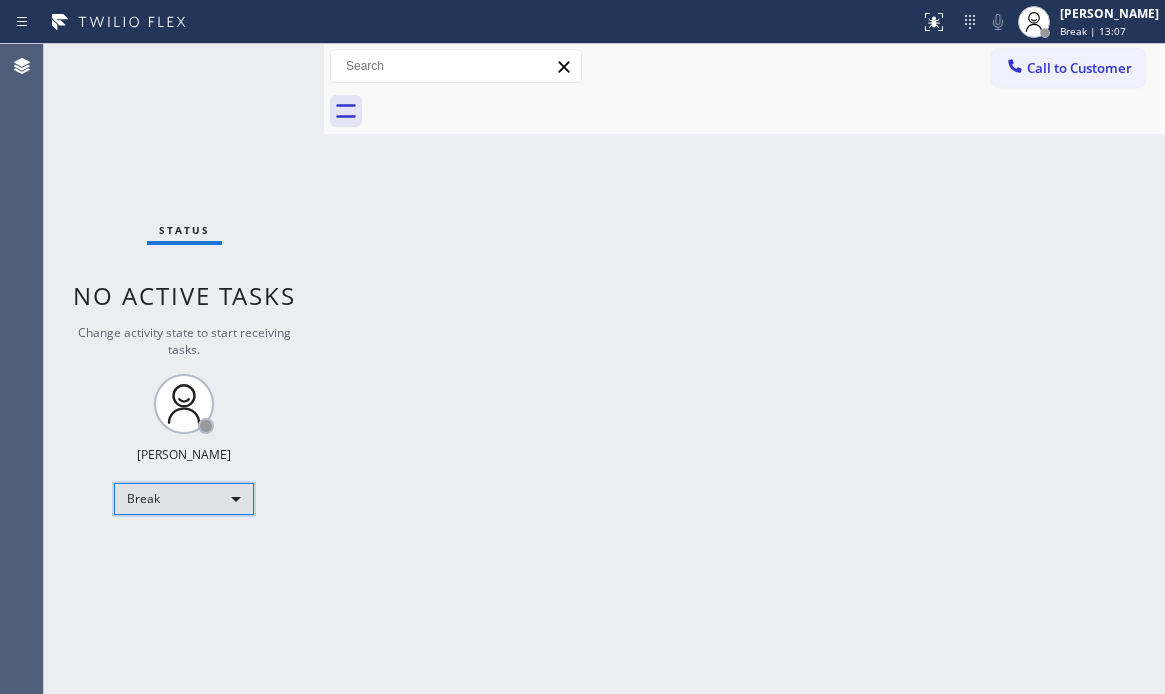 click on "Break" at bounding box center (184, 499) 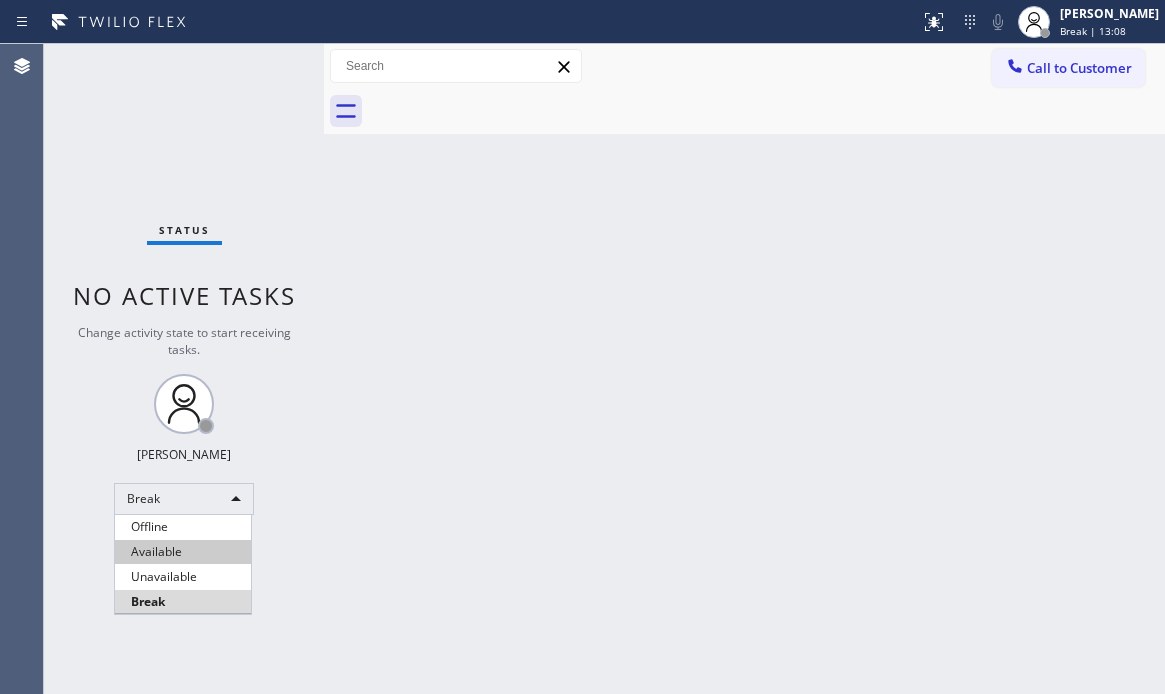 click on "Available" at bounding box center (183, 552) 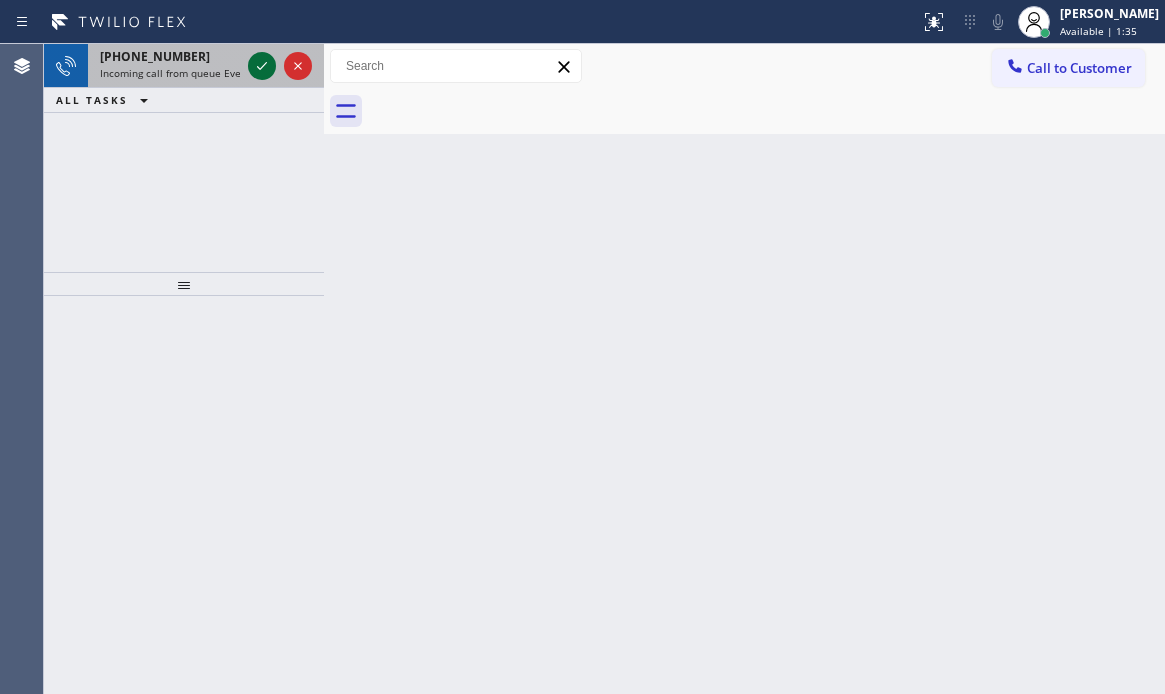 click 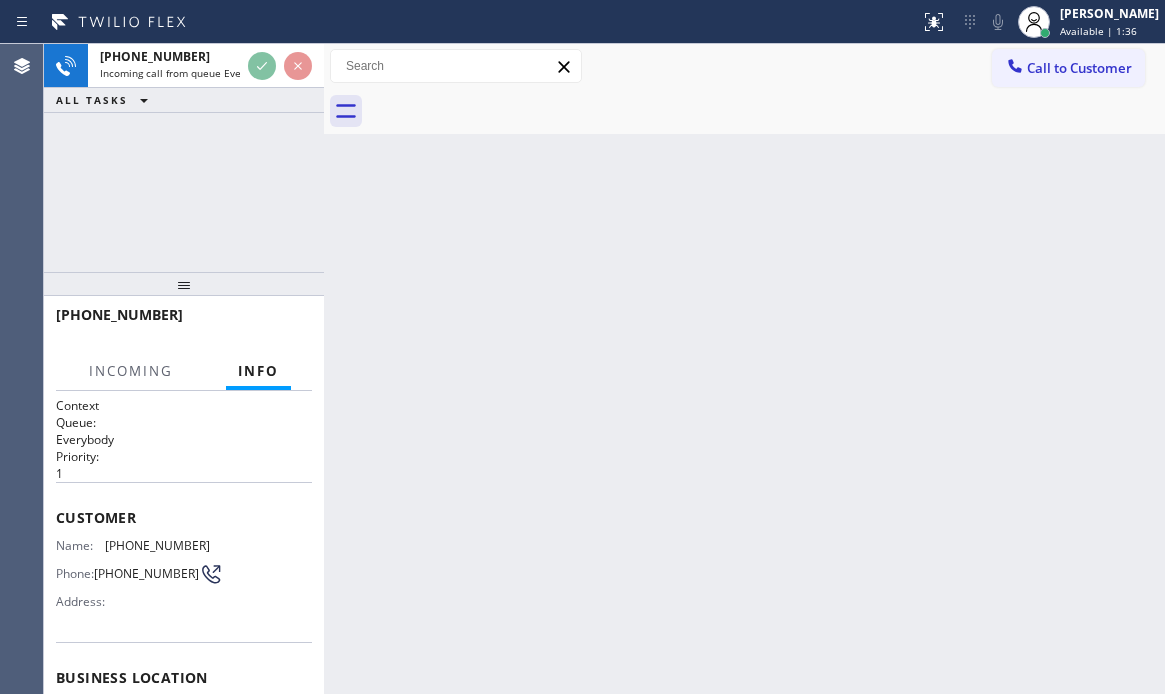 scroll, scrollTop: 0, scrollLeft: 0, axis: both 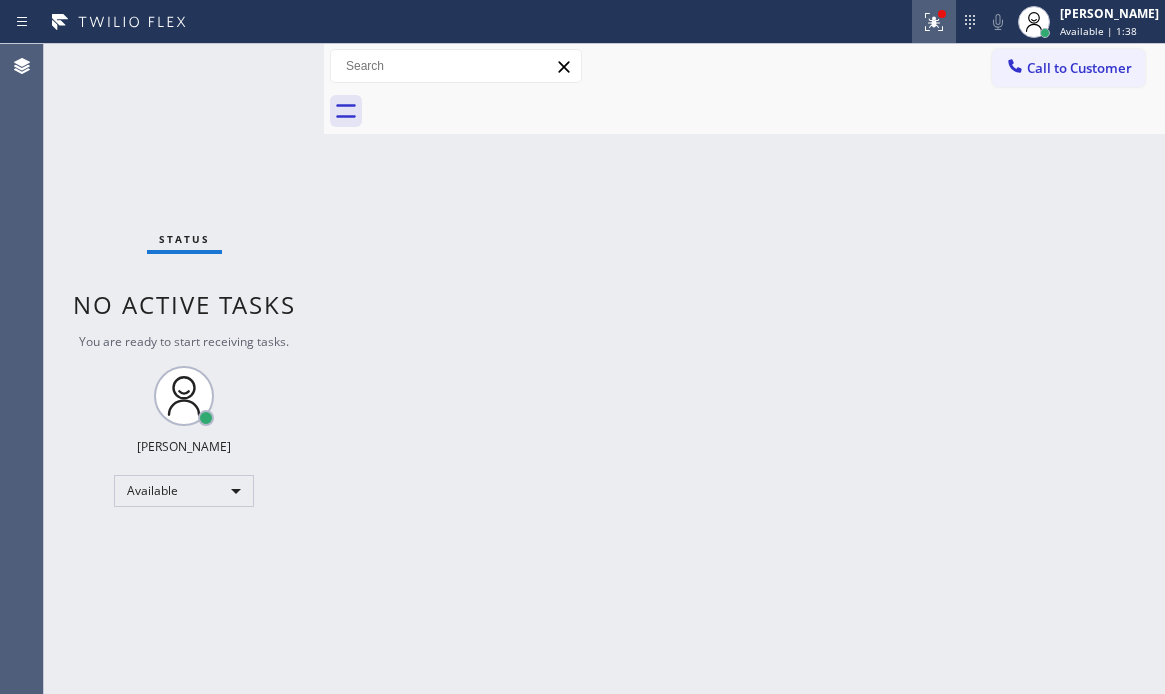 click at bounding box center (934, 22) 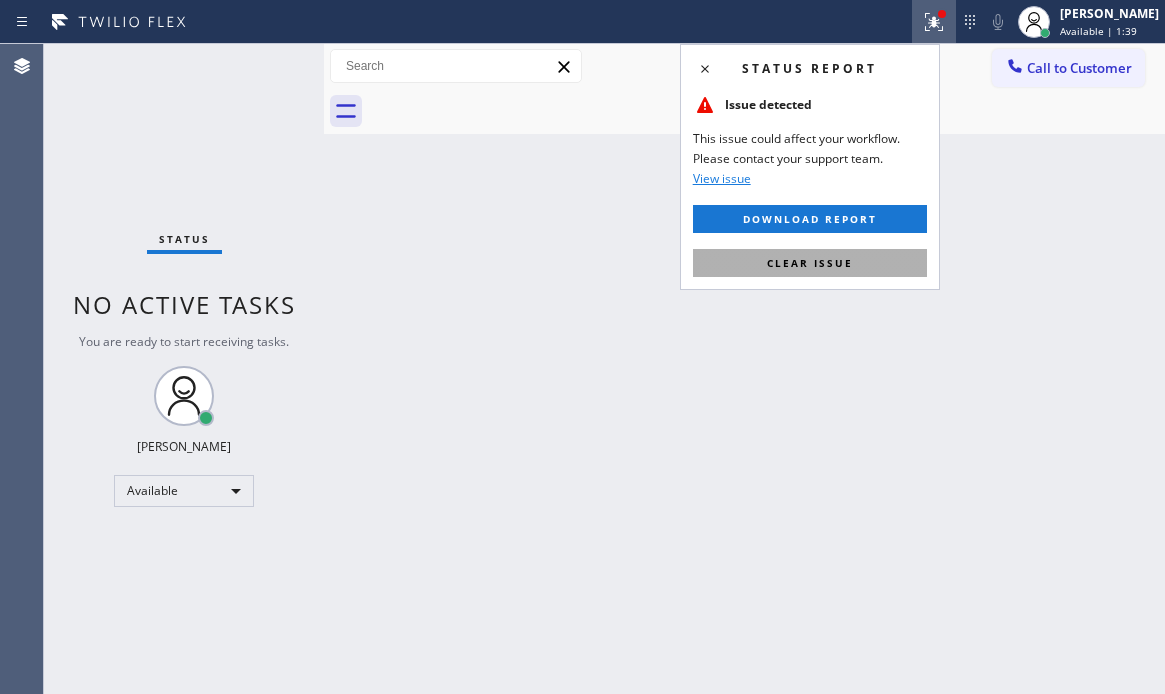 click on "Clear issue" at bounding box center (810, 263) 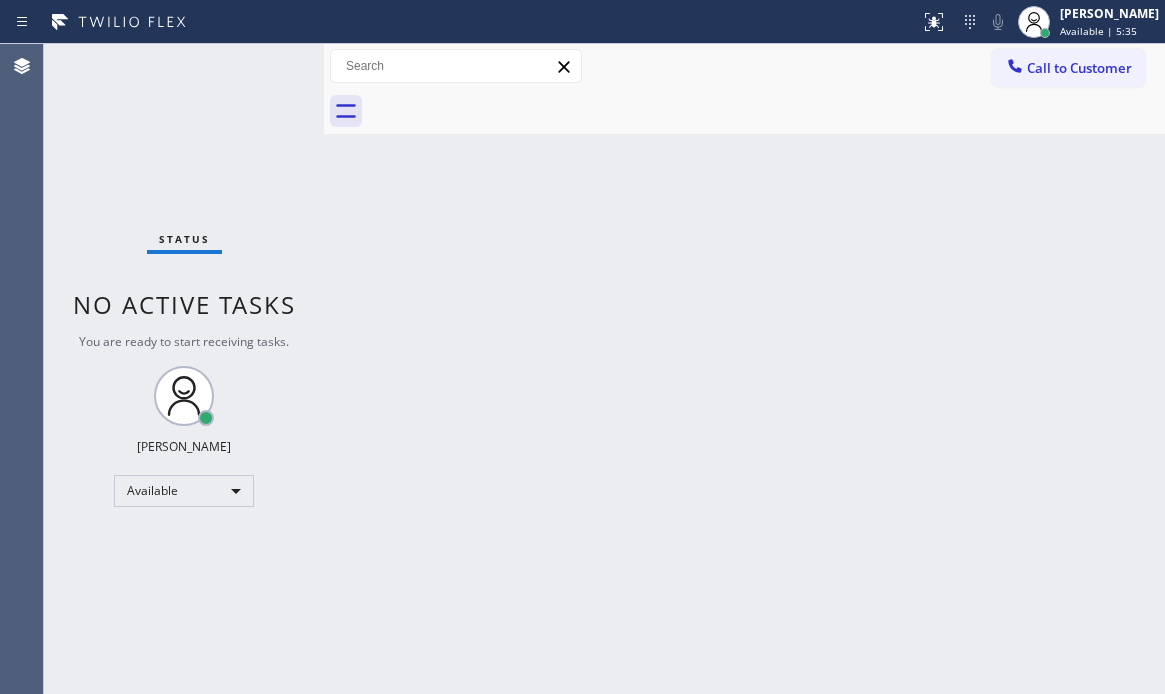 click on "Status   No active tasks     You are ready to start receiving tasks.   [PERSON_NAME] Available" at bounding box center [184, 369] 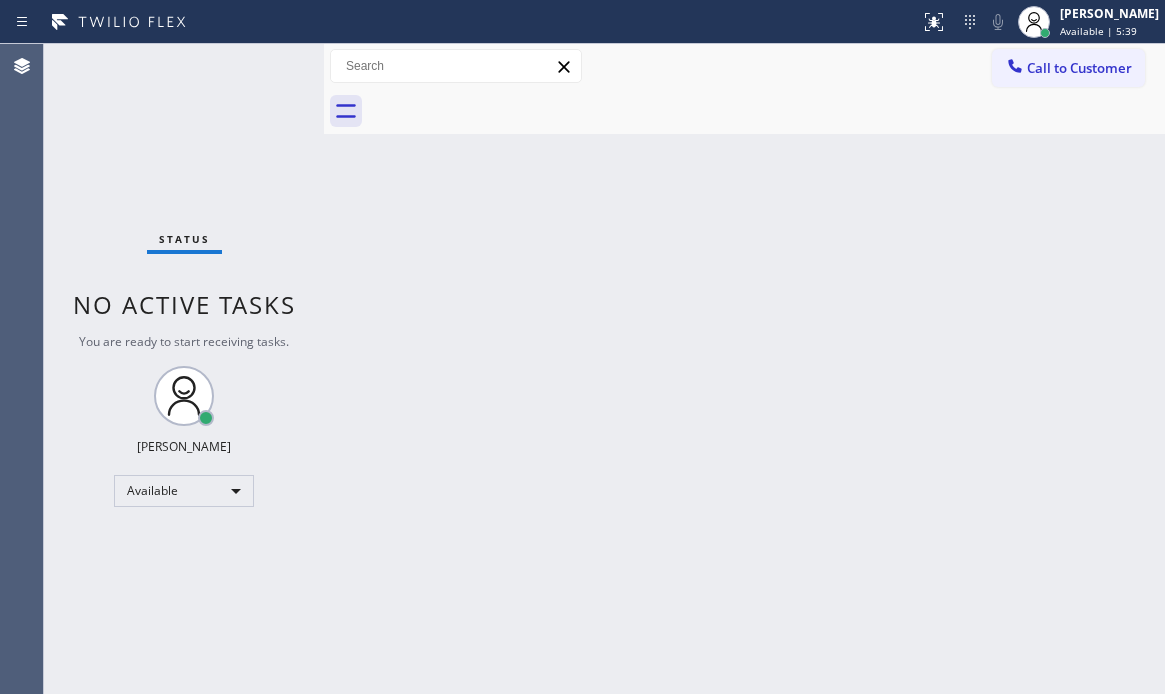 click on "Back to Dashboard Change Sender ID Customers Technicians Select a contact Outbound call Technician Search Technician Your caller id phone number Your caller id phone number Call Technician info Name   Phone none Address none Change Sender ID HVAC [PHONE_NUMBER] 5 Star Appliance [PHONE_NUMBER] Appliance Repair [PHONE_NUMBER] Plumbing [PHONE_NUMBER] Air Duct Cleaning [PHONE_NUMBER]  Electricians [PHONE_NUMBER] Cancel Change Check personal SMS Reset Change No tabs Call to Customer Outbound call Location [GEOGRAPHIC_DATA][PERSON_NAME] And Perfect HVAC Repair Your caller id phone number [PHONE_NUMBER] Customer number Call Outbound call Technician Search Technician Your caller id phone number Your caller id phone number Call" at bounding box center [744, 369] 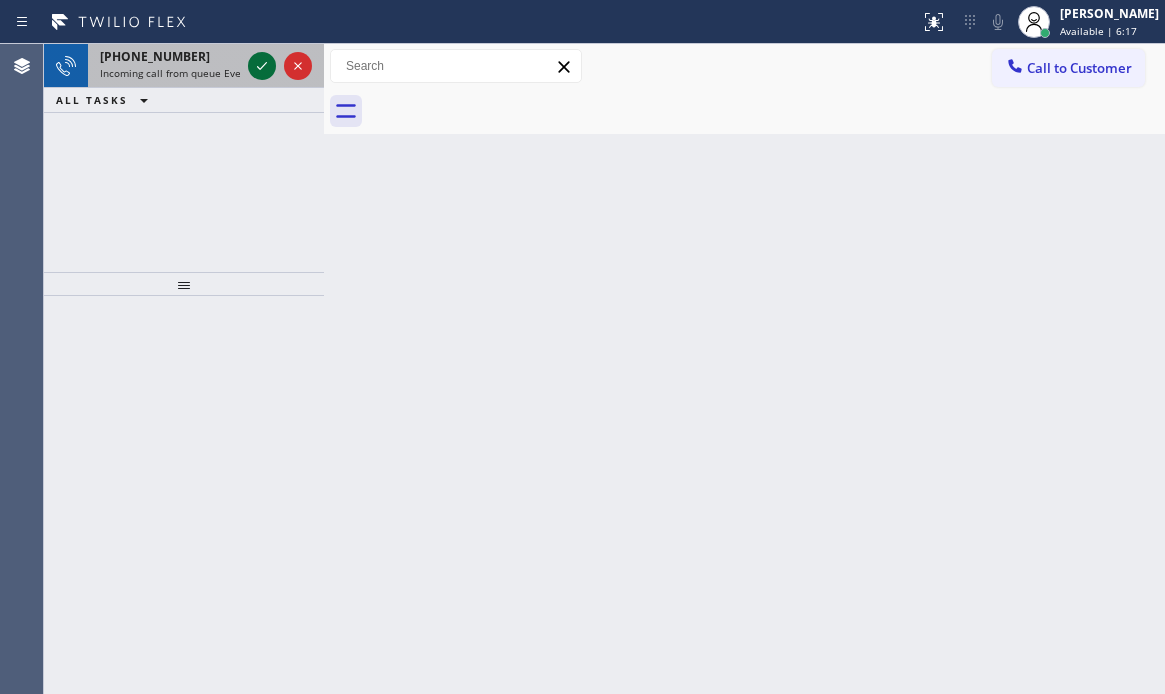 click 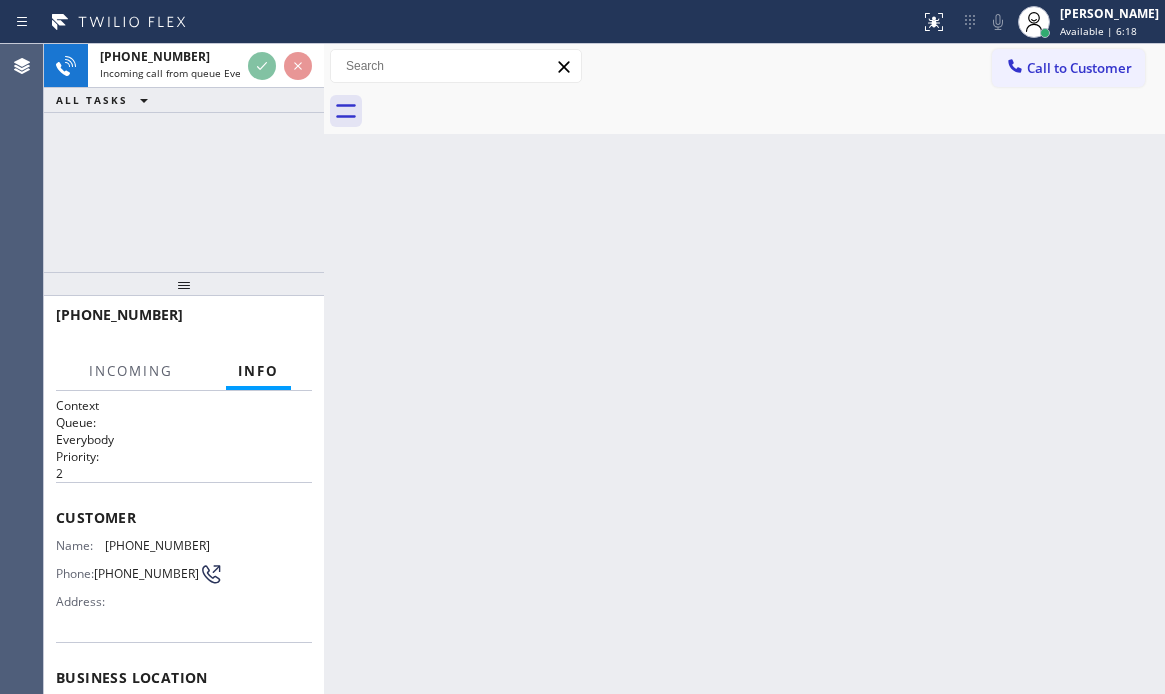 scroll, scrollTop: 295, scrollLeft: 0, axis: vertical 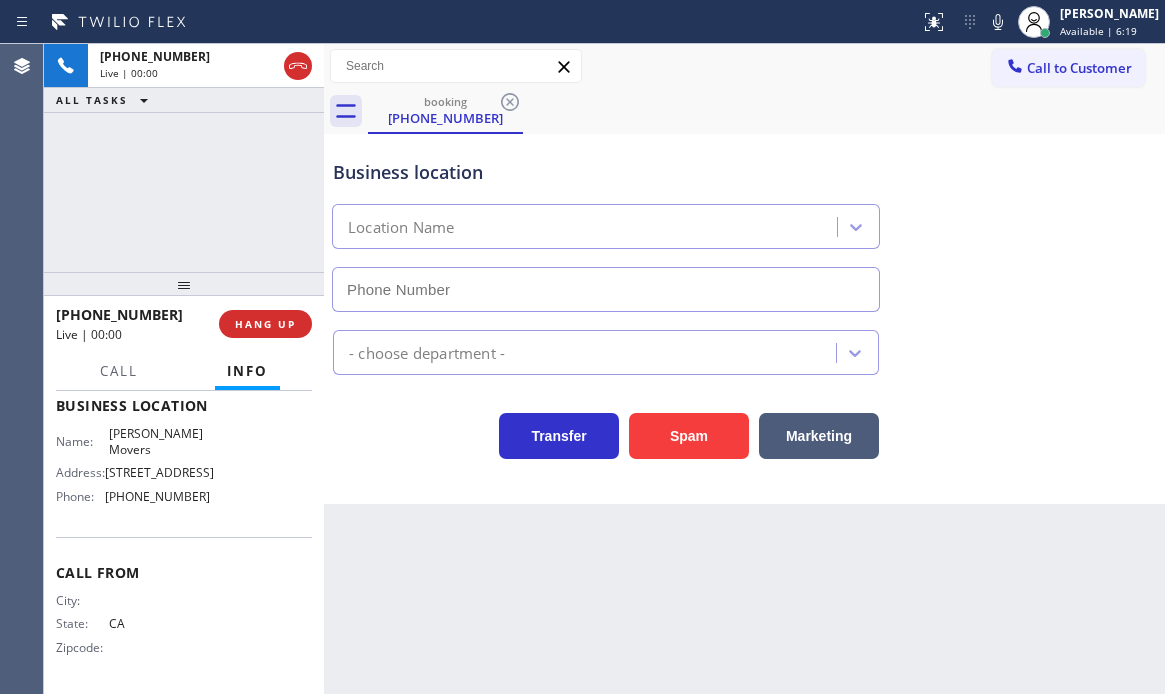 type on "[PHONE_NUMBER]" 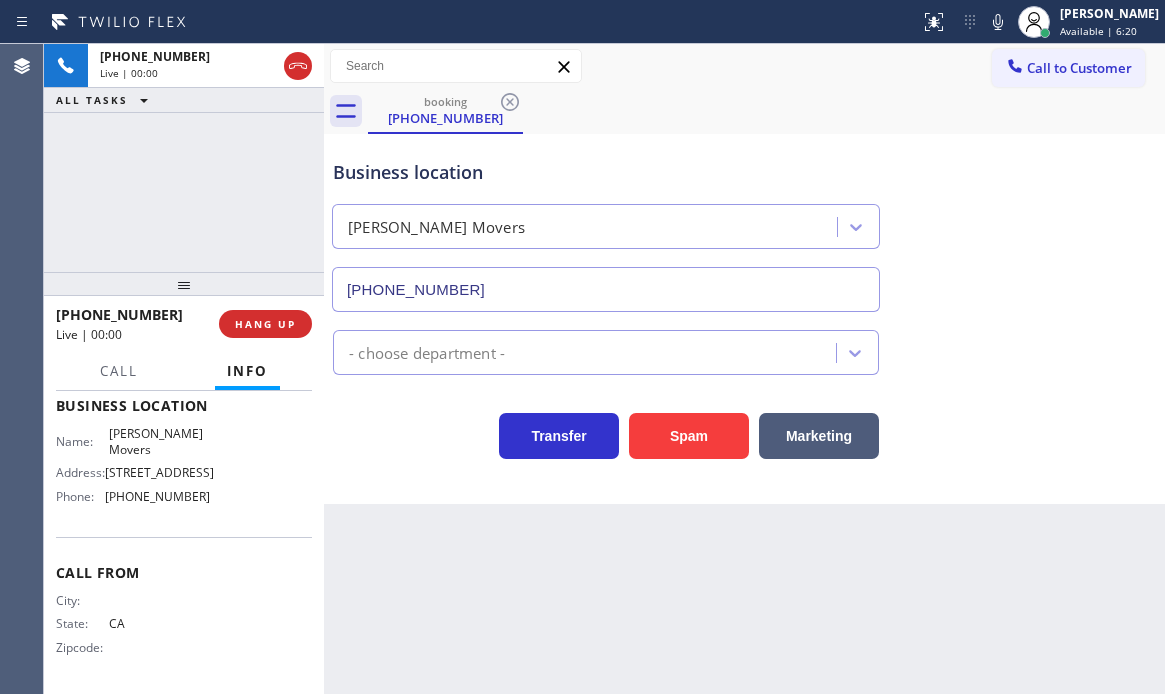 scroll, scrollTop: 195, scrollLeft: 0, axis: vertical 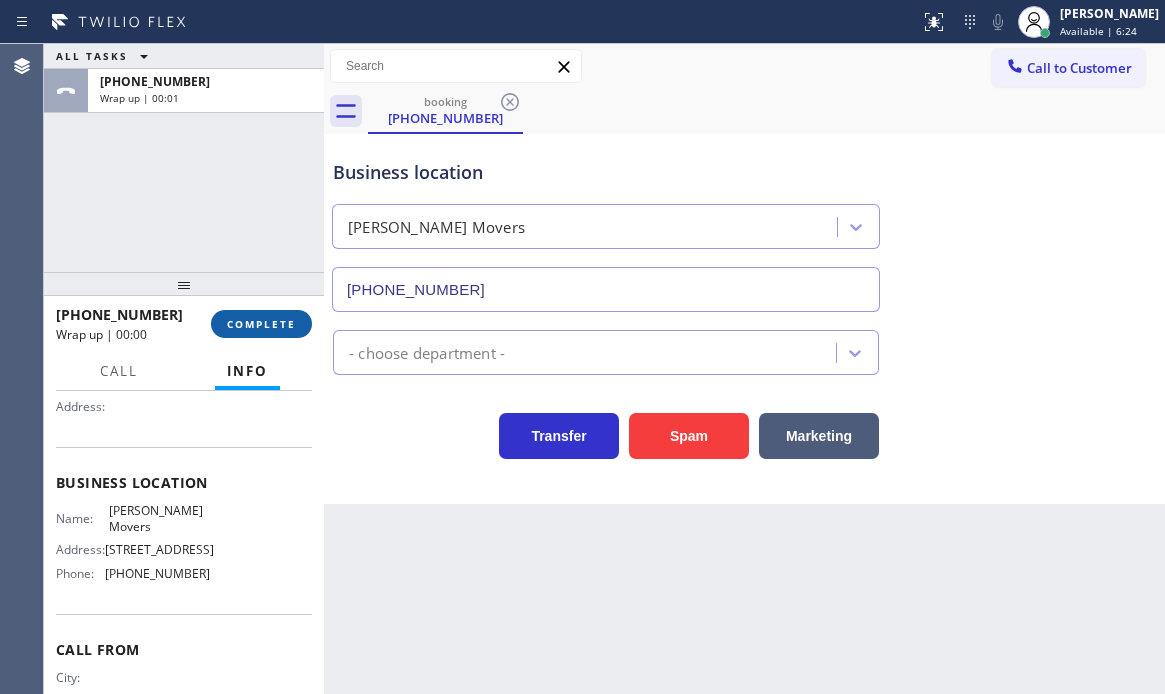 click on "COMPLETE" at bounding box center [261, 324] 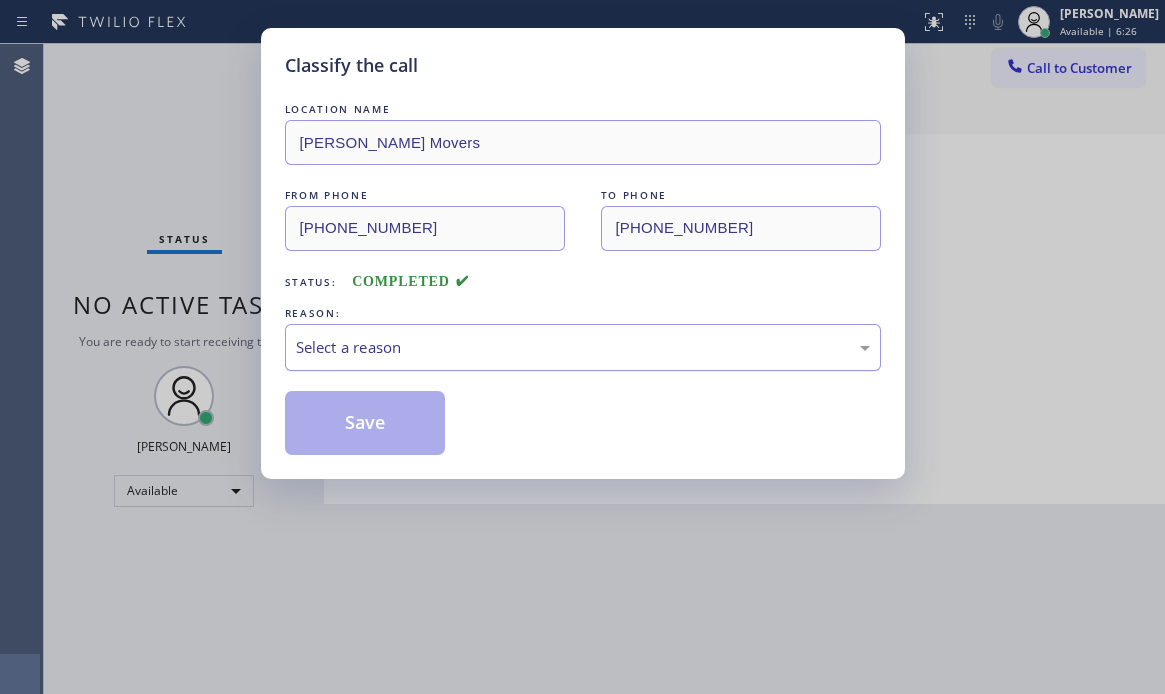 click on "Select a reason" at bounding box center (583, 347) 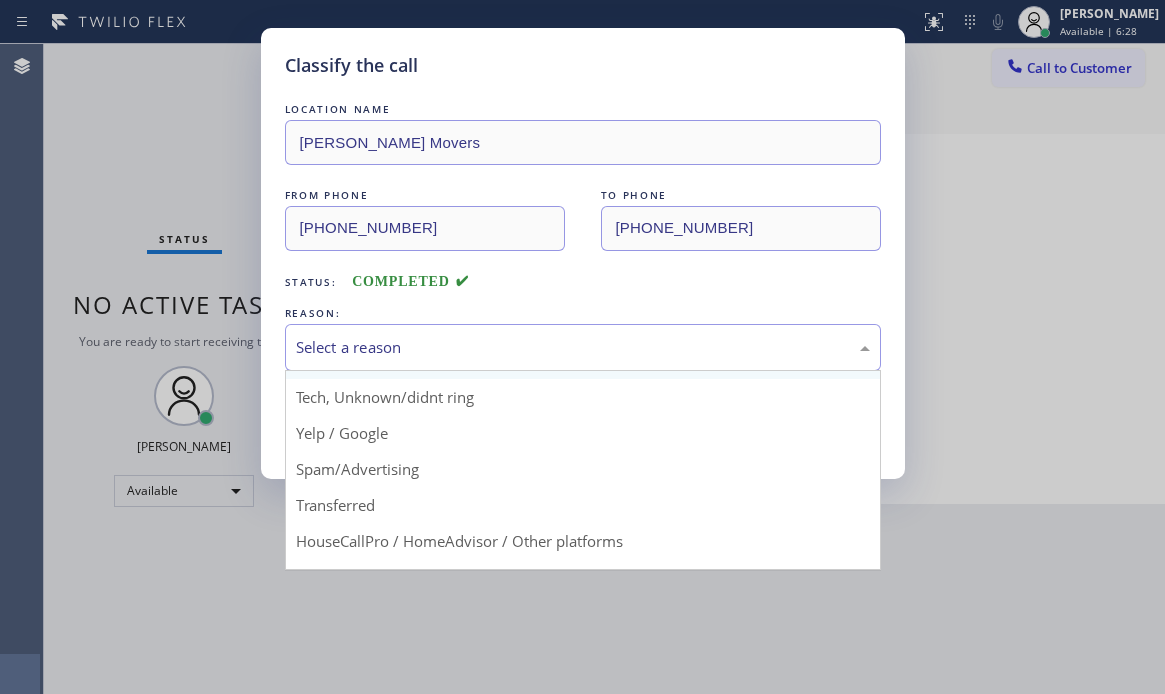scroll, scrollTop: 126, scrollLeft: 0, axis: vertical 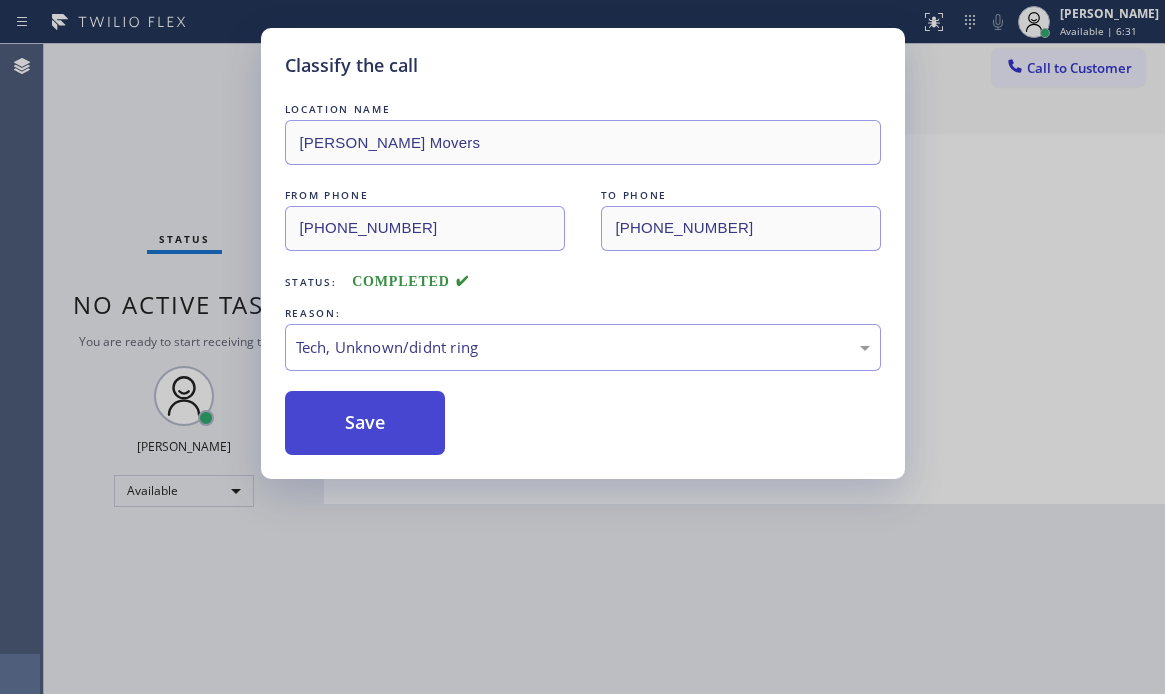 click on "Save" at bounding box center (365, 423) 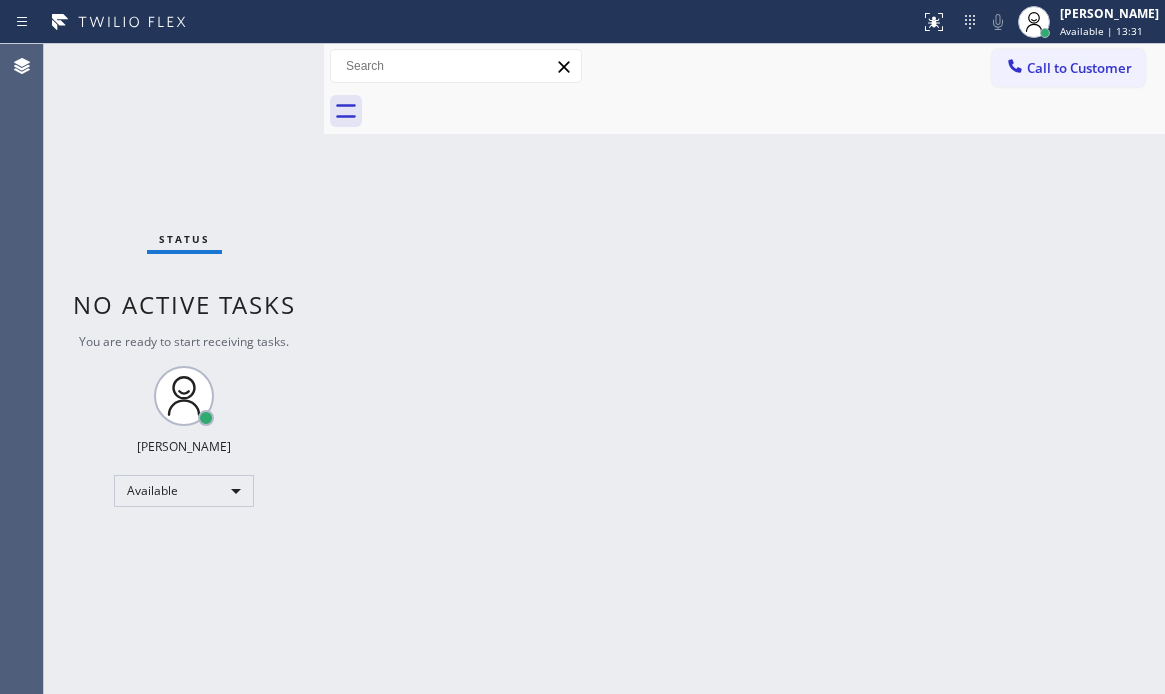 click on "Status   No active tasks     You are ready to start receiving tasks.   [PERSON_NAME] Available" at bounding box center (184, 369) 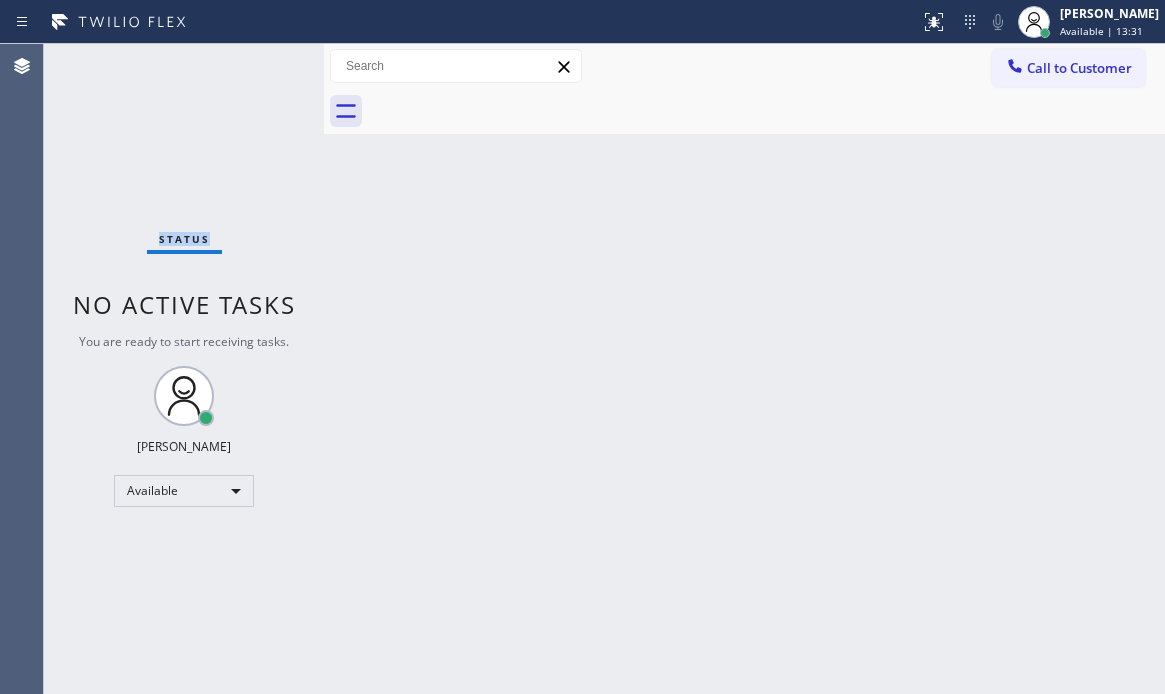 click on "Status   No active tasks     You are ready to start receiving tasks.   [PERSON_NAME] Available" at bounding box center [184, 369] 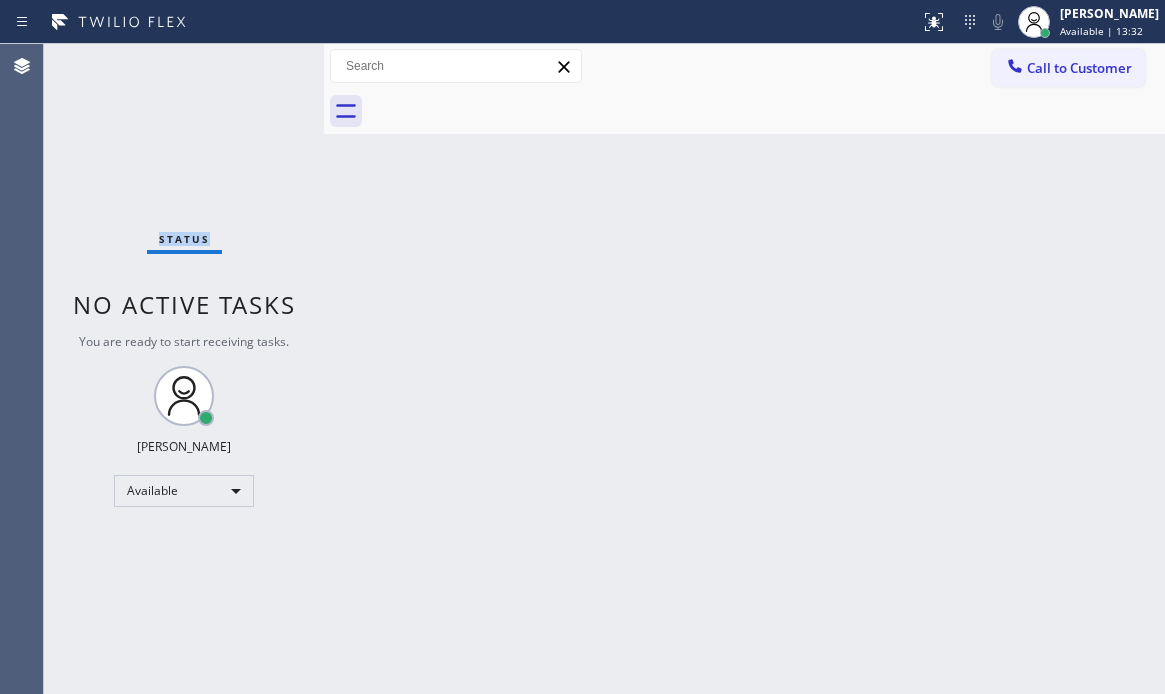 click on "Status   No active tasks     You are ready to start receiving tasks.   [PERSON_NAME] Available" at bounding box center [184, 369] 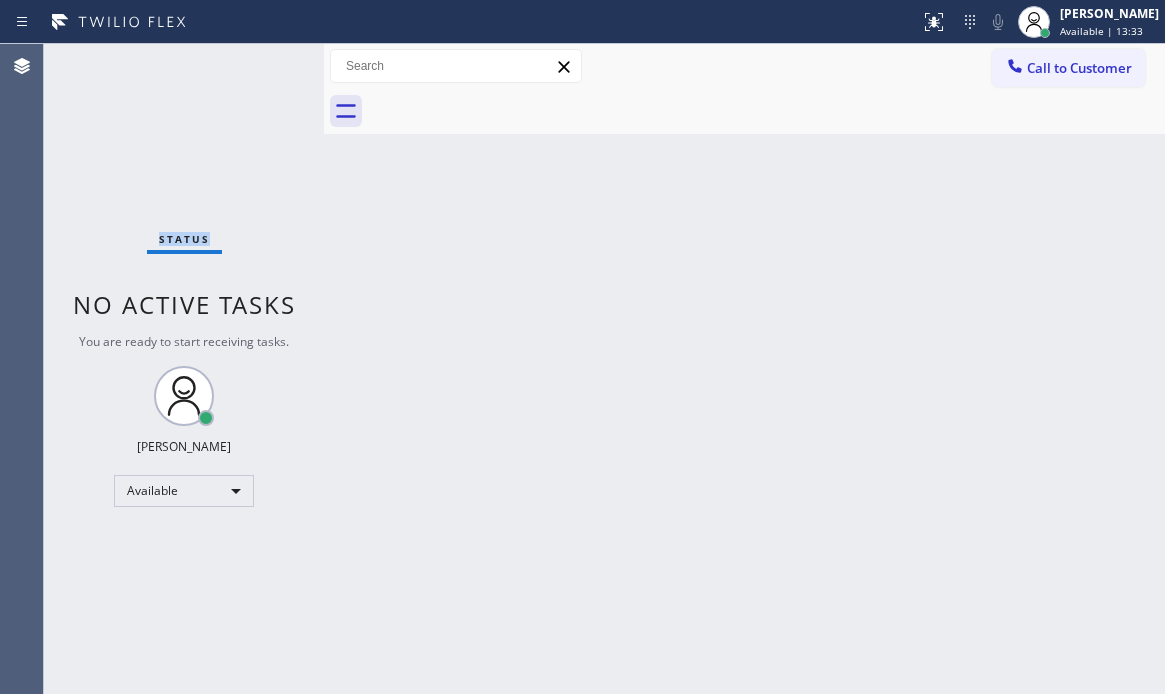 click on "Status   No active tasks     You are ready to start receiving tasks.   [PERSON_NAME] Available" at bounding box center [184, 369] 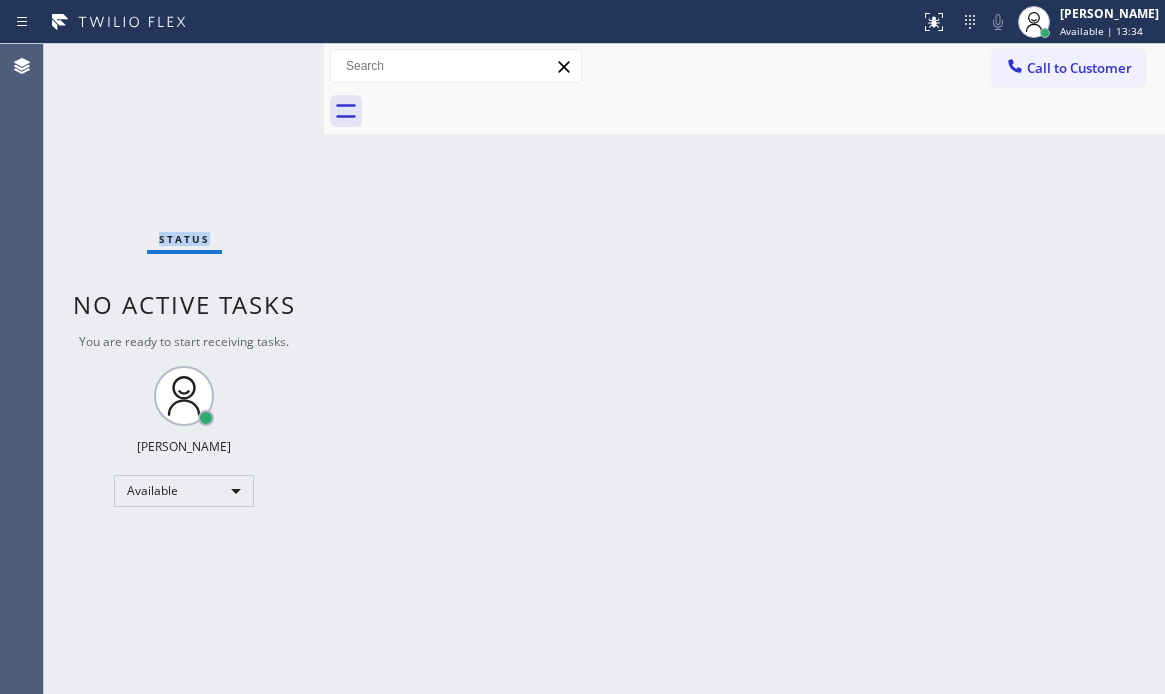click on "Status   No active tasks     You are ready to start receiving tasks.   [PERSON_NAME] Available" at bounding box center (184, 369) 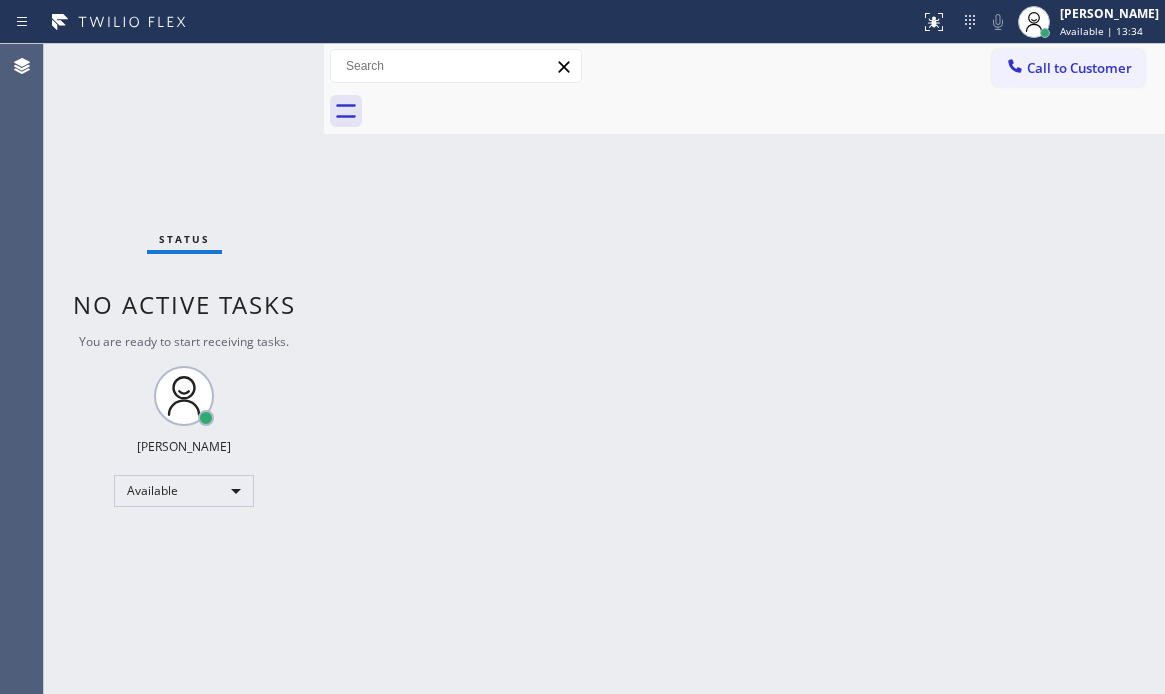 click on "Status   No active tasks     You are ready to start receiving tasks.   [PERSON_NAME] Available" at bounding box center (184, 369) 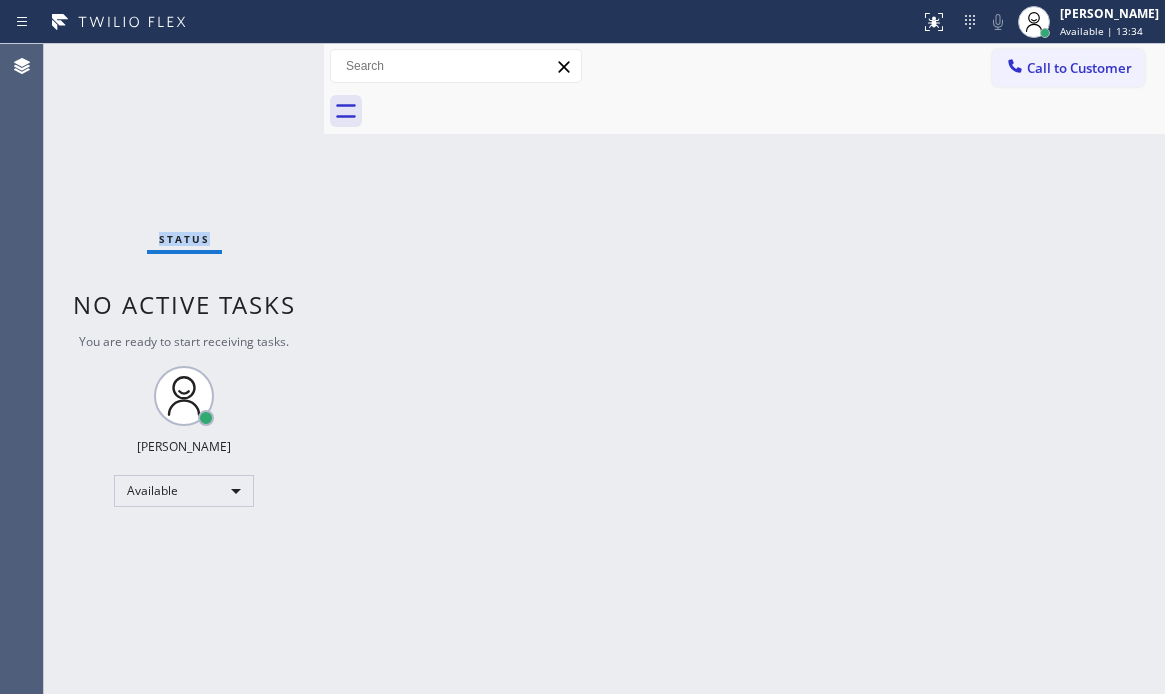 click on "Status   No active tasks     You are ready to start receiving tasks.   [PERSON_NAME] Available" at bounding box center (184, 369) 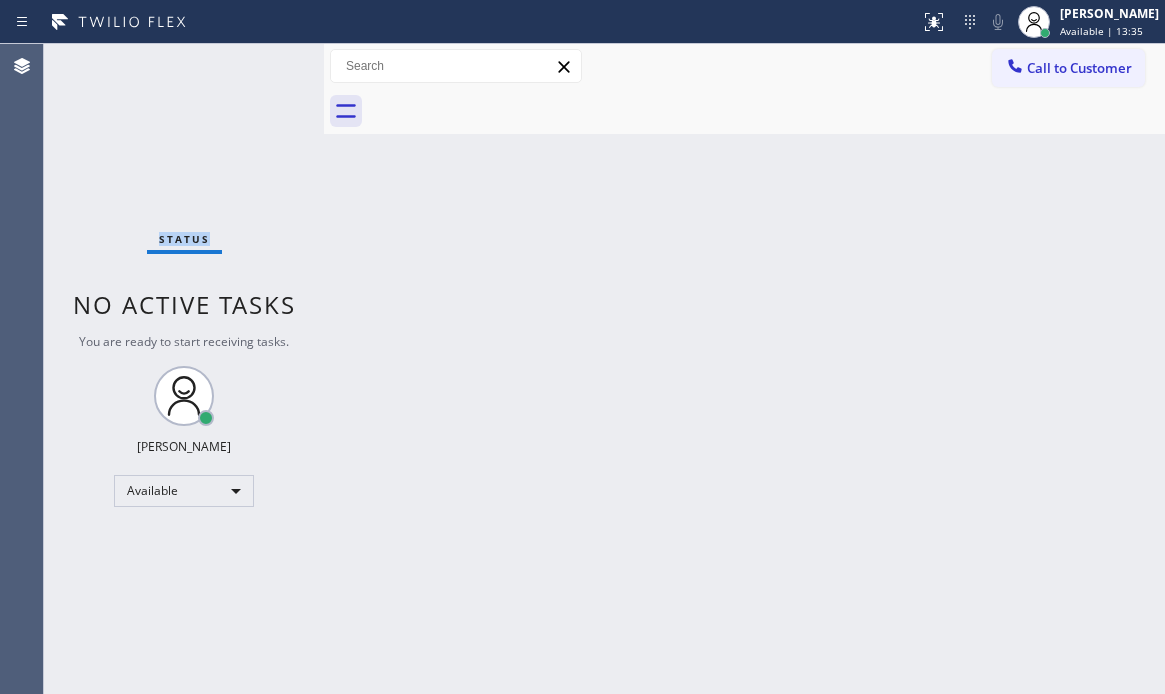 click on "Status   No active tasks     You are ready to start receiving tasks.   [PERSON_NAME] Available" at bounding box center (184, 369) 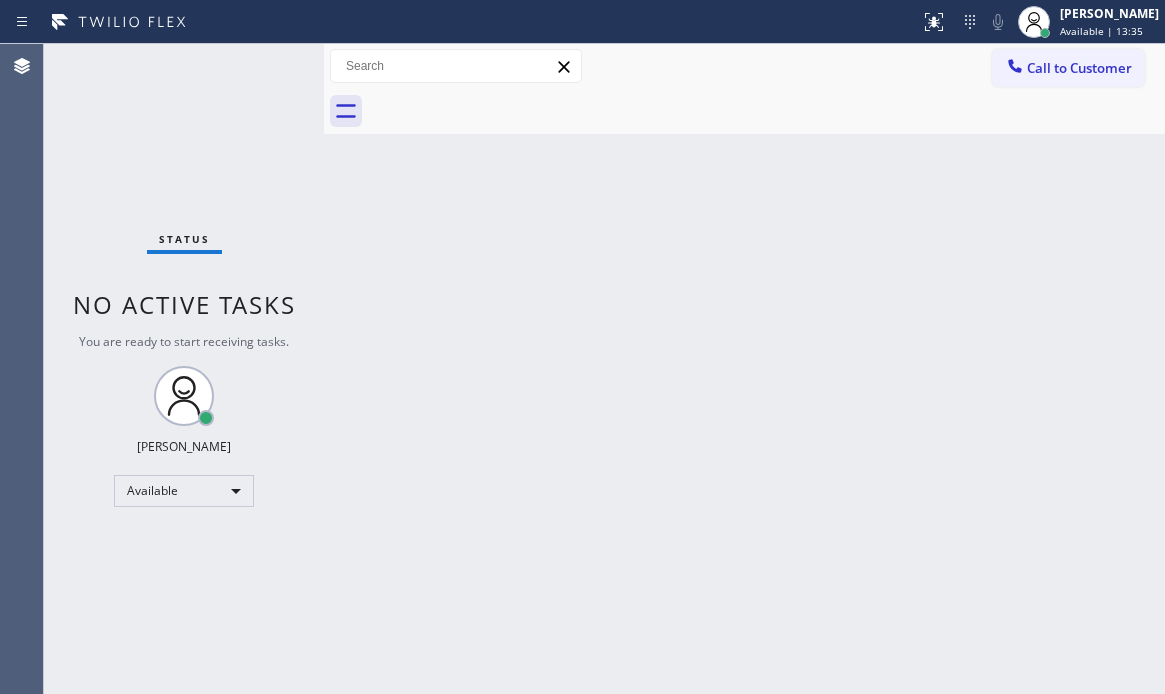 click on "Status   No active tasks     You are ready to start receiving tasks.   [PERSON_NAME] Available" at bounding box center [184, 369] 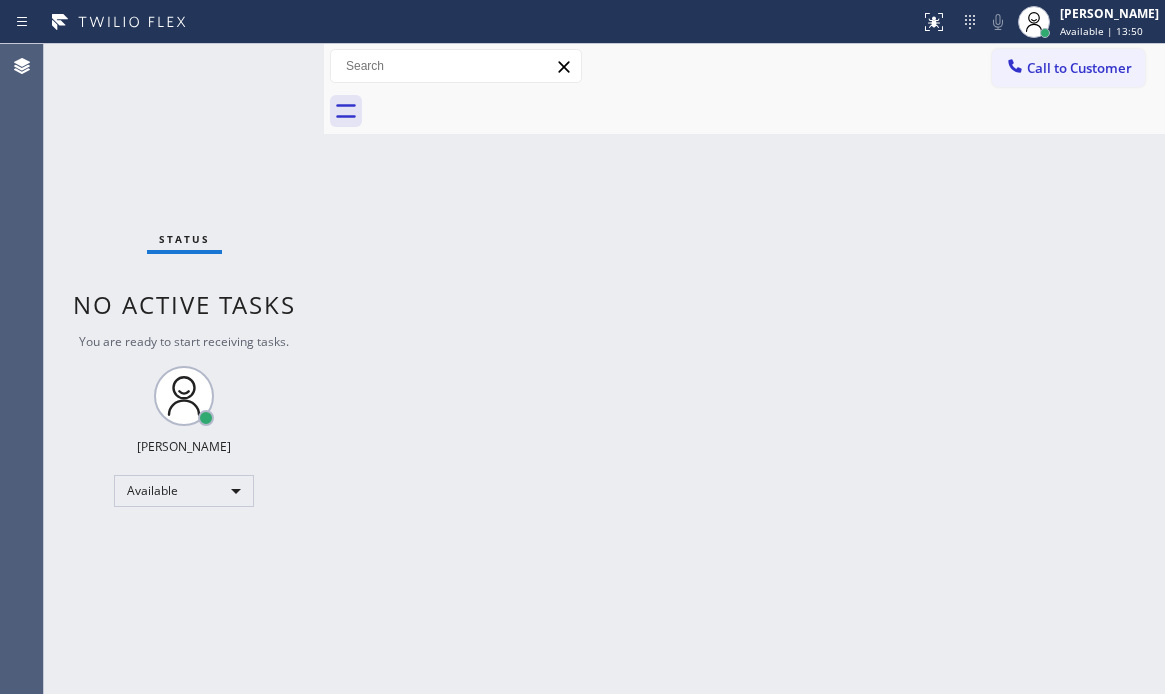 click on "Status   No active tasks     You are ready to start receiving tasks.   [PERSON_NAME] Available" at bounding box center [184, 369] 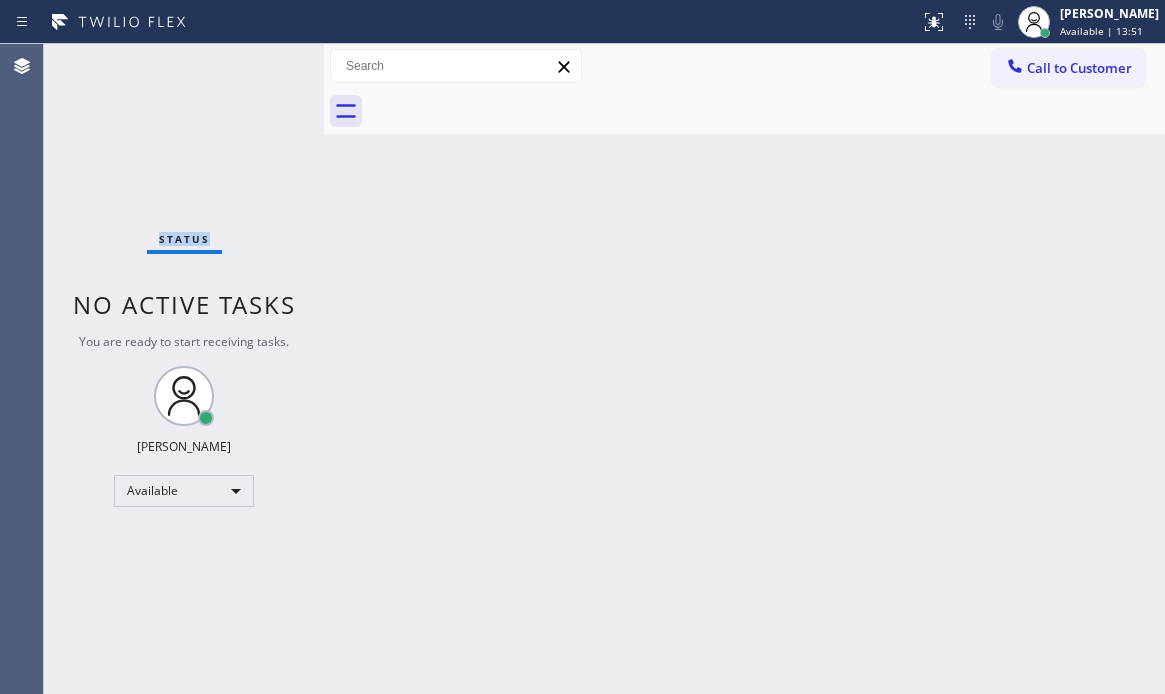 click on "Status   No active tasks     You are ready to start receiving tasks.   [PERSON_NAME] Available" at bounding box center (184, 369) 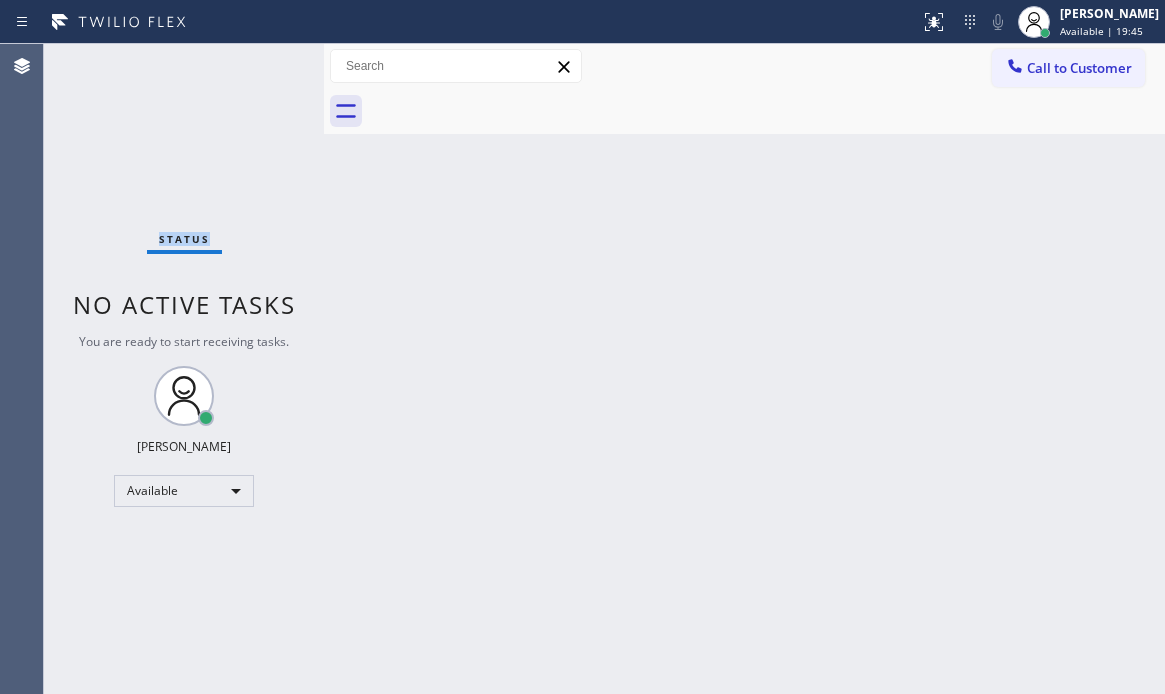 click on "Status   No active tasks     You are ready to start receiving tasks.   [PERSON_NAME] Available" at bounding box center (184, 369) 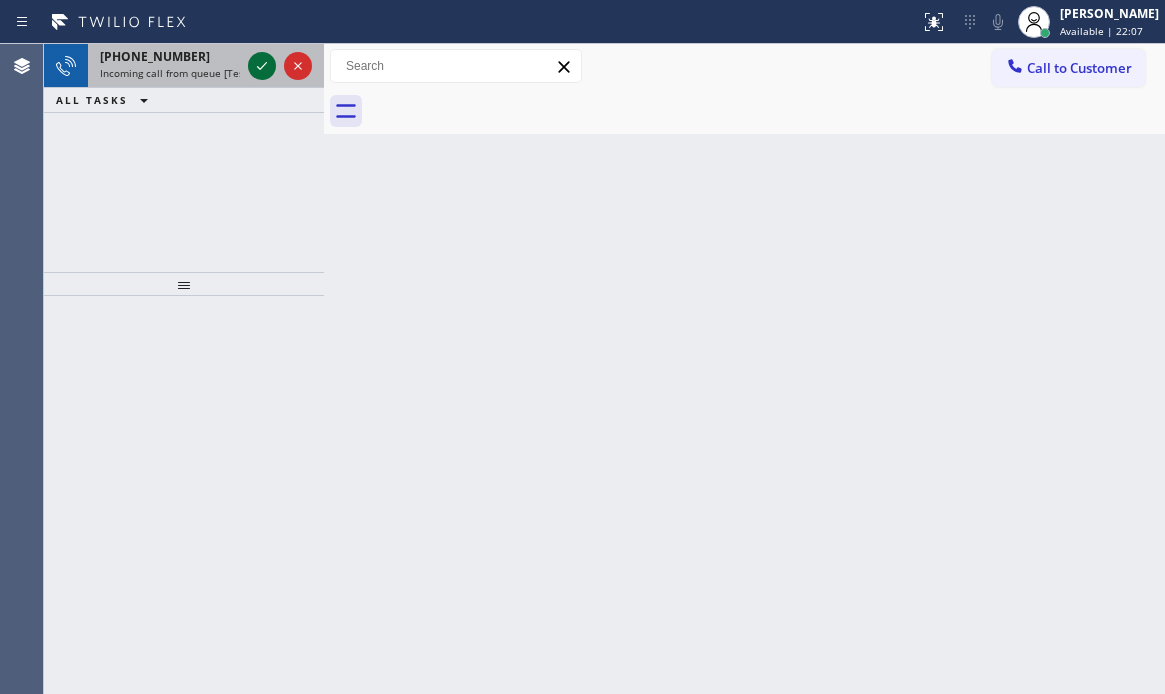 click 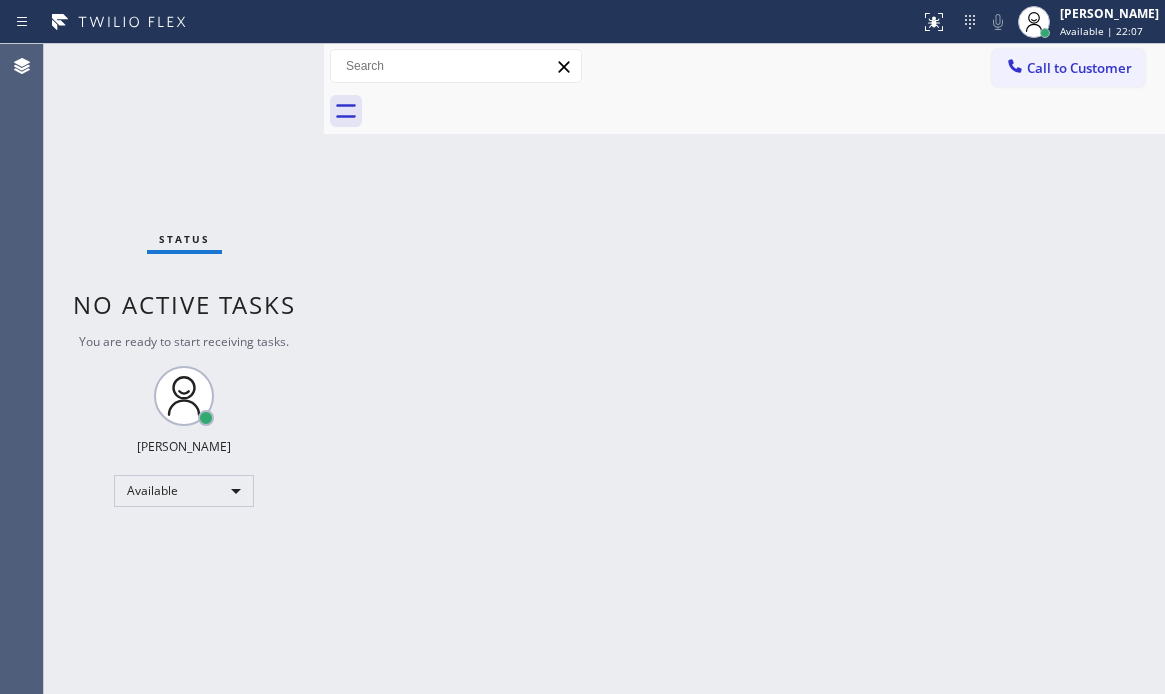 click on "Status   No active tasks     You are ready to start receiving tasks.   [PERSON_NAME] Available" at bounding box center [184, 369] 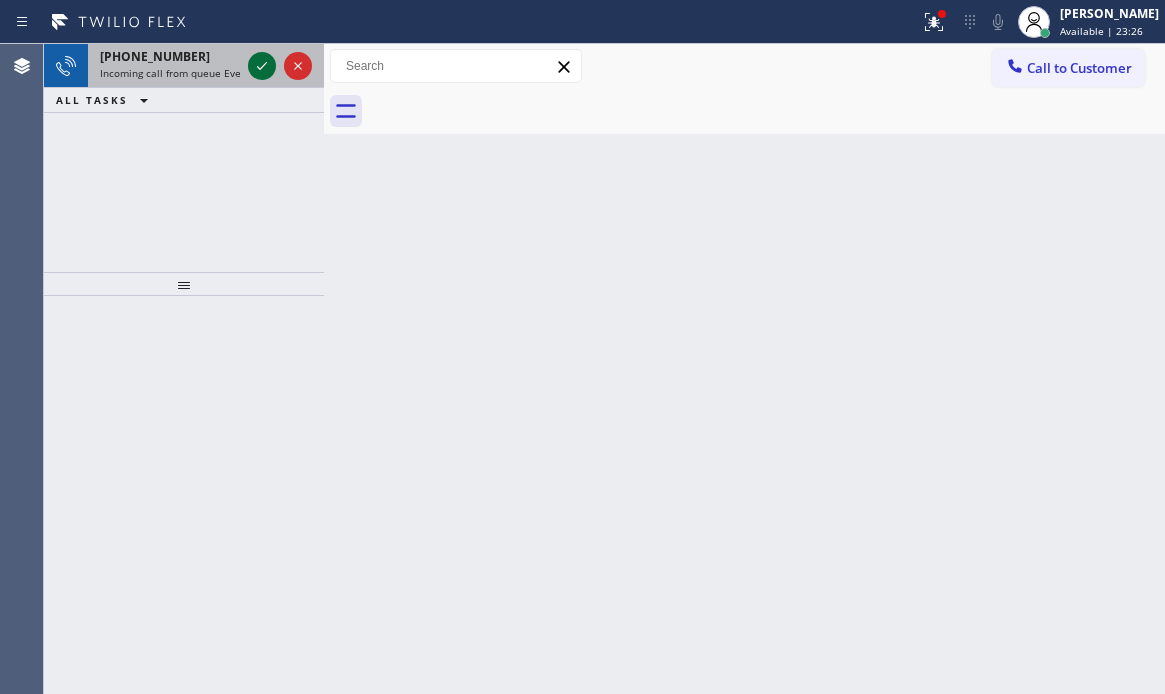 click 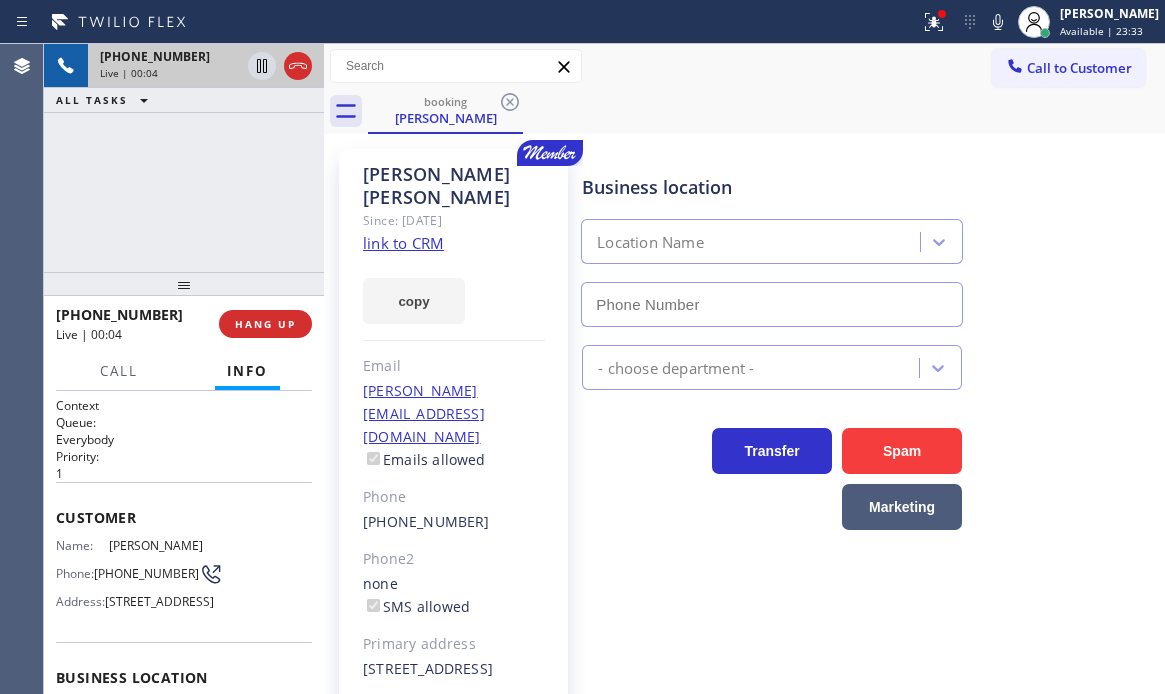 click on "[PHONE_NUMBER] Live | 00:04 ALL TASKS ALL TASKS ACTIVE TASKS TASKS IN WRAP UP" at bounding box center [184, 158] 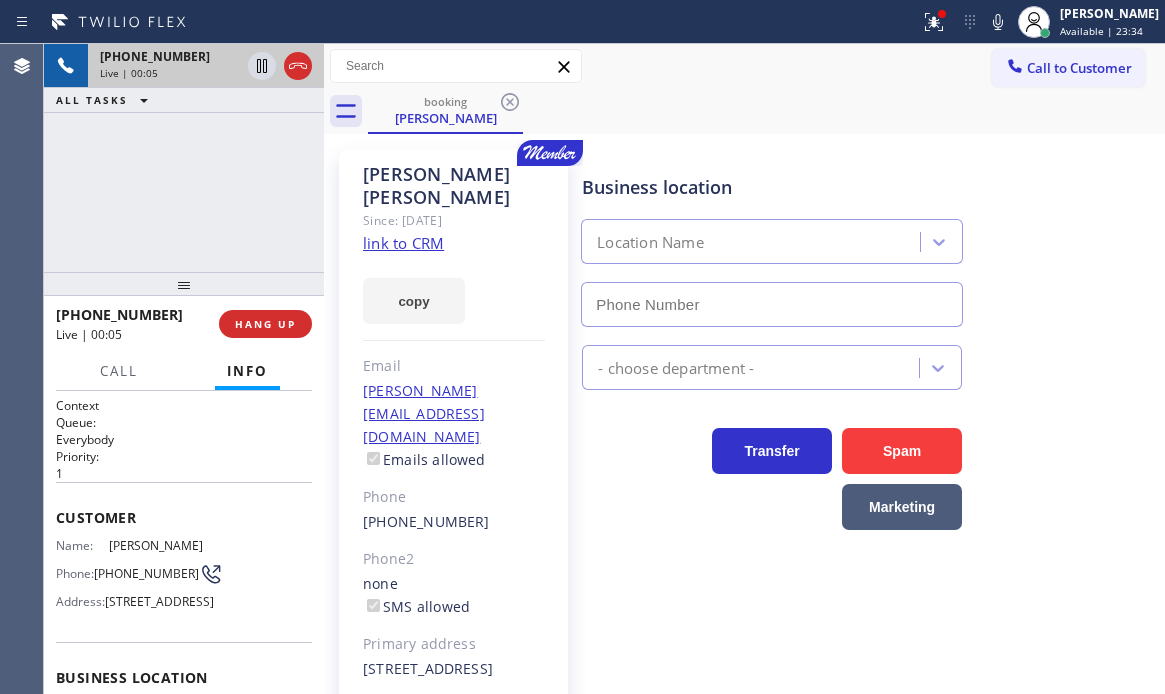 scroll, scrollTop: 295, scrollLeft: 0, axis: vertical 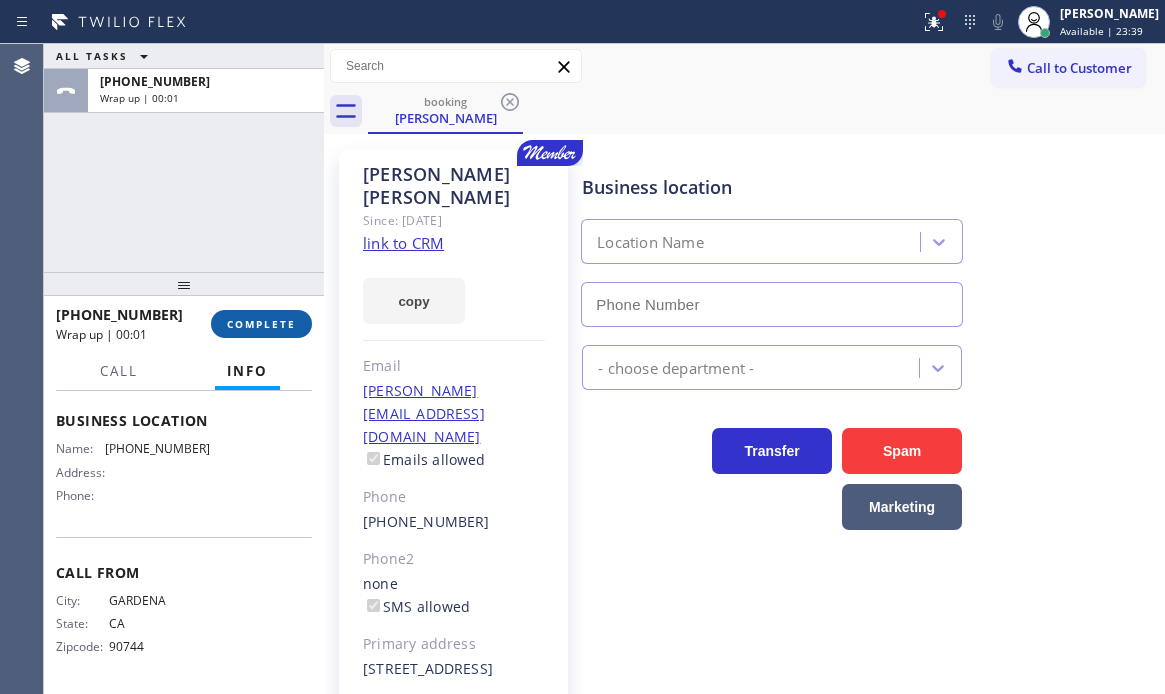 click on "COMPLETE" at bounding box center [261, 324] 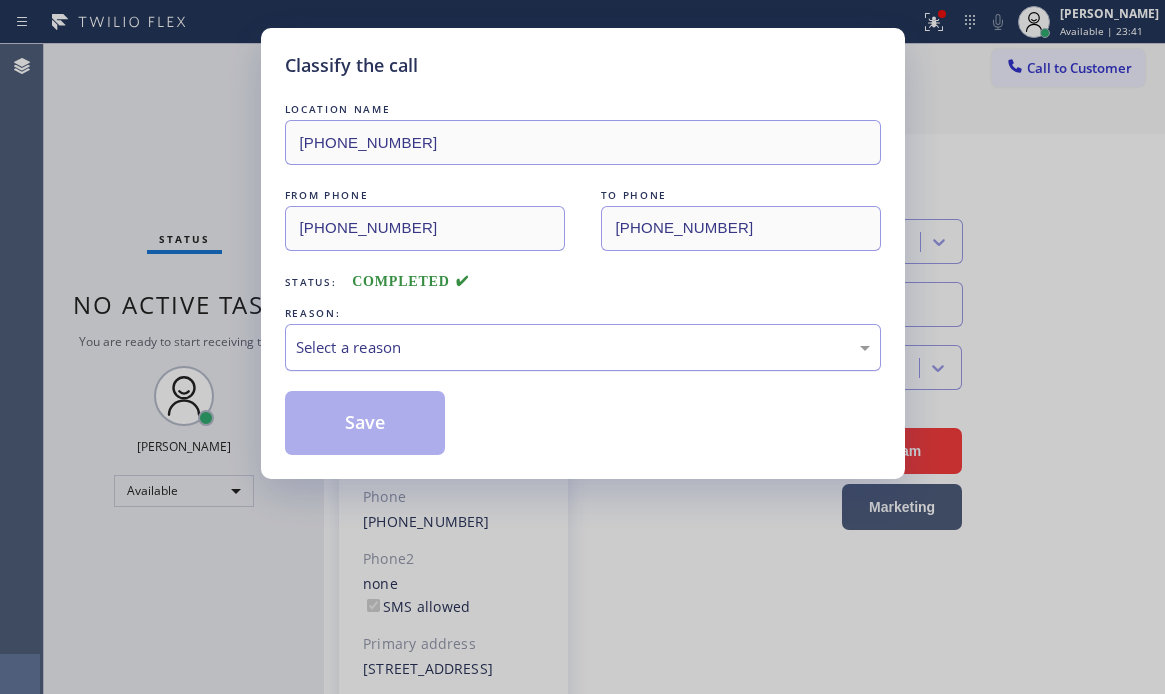 click on "Select a reason" at bounding box center (583, 347) 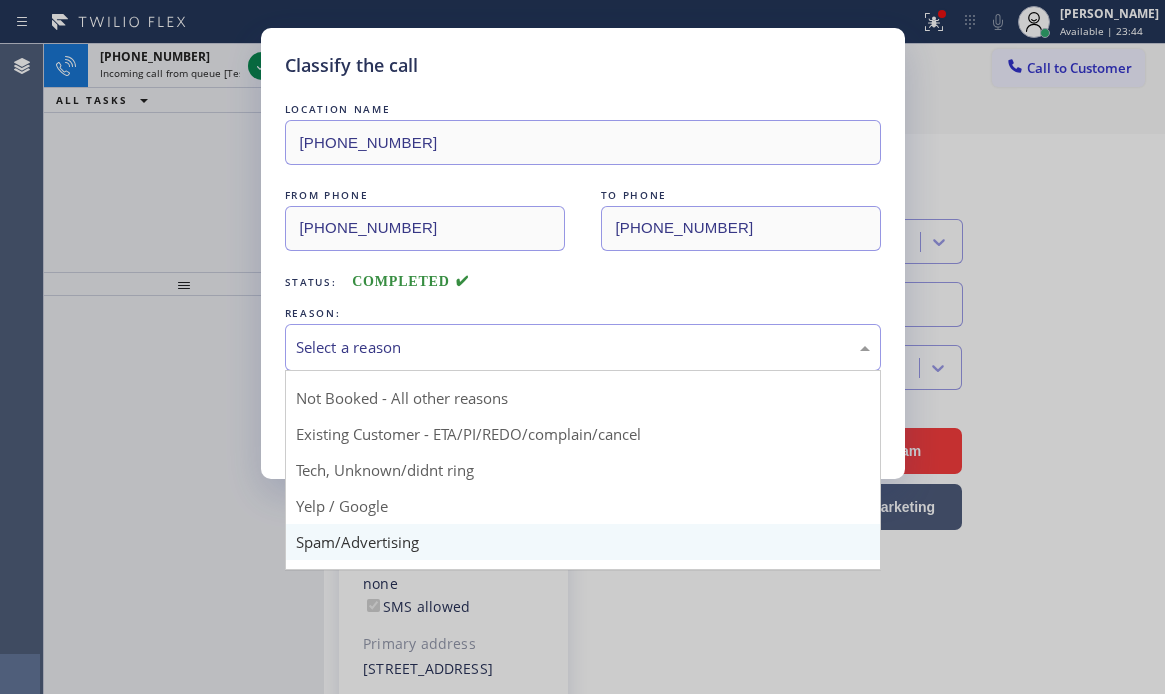 scroll, scrollTop: 26, scrollLeft: 0, axis: vertical 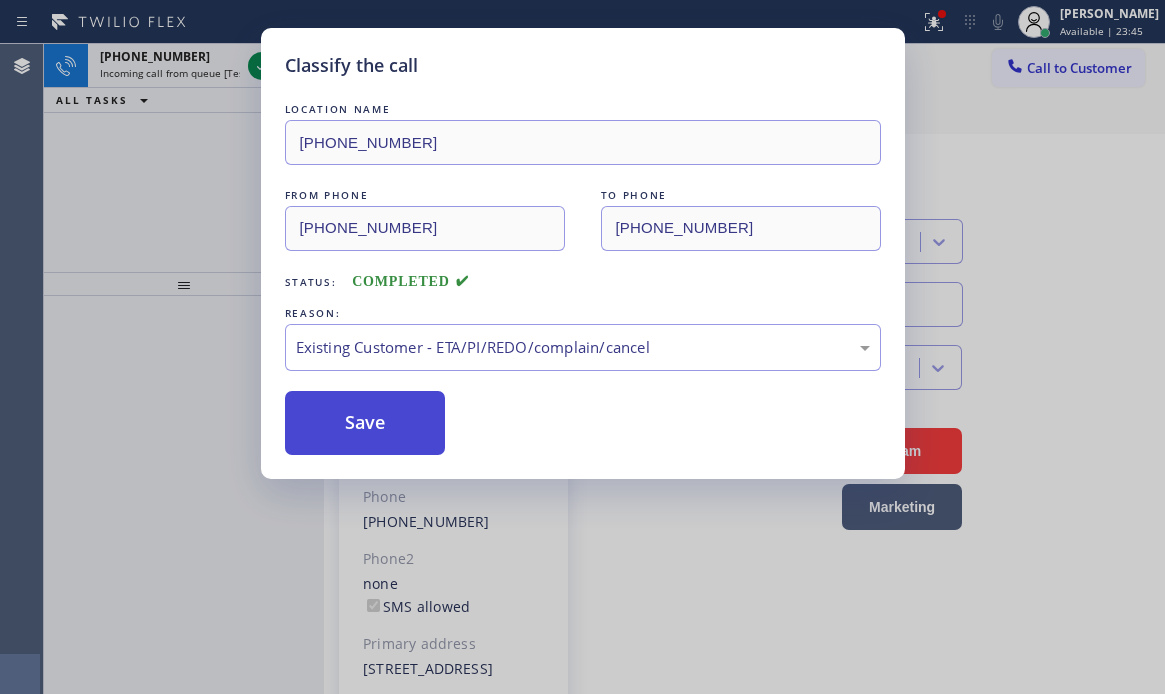 drag, startPoint x: 460, startPoint y: 440, endPoint x: 407, endPoint y: 417, distance: 57.77543 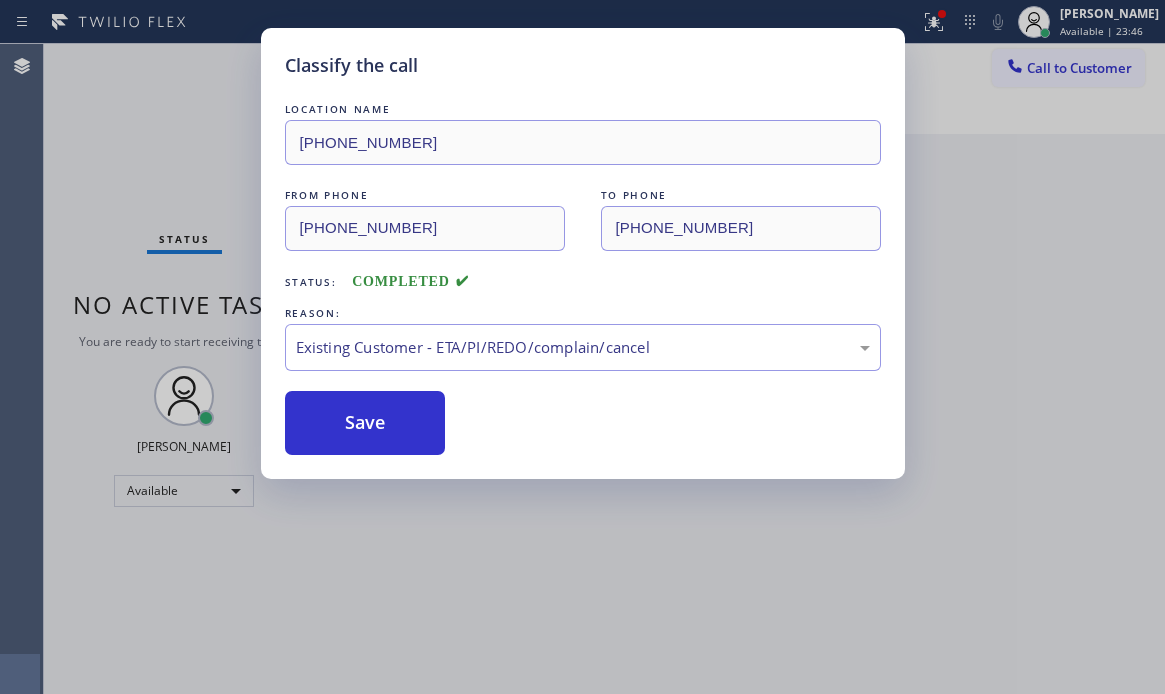 click on "Classify the call LOCATION NAME [PHONE_NUMBER] FROM PHONE [PHONE_NUMBER] TO PHONE [PHONE_NUMBER] Status: COMPLETED REASON: Existing Customer - ETA/PI/REDO/complain/cancel Save" at bounding box center [582, 347] 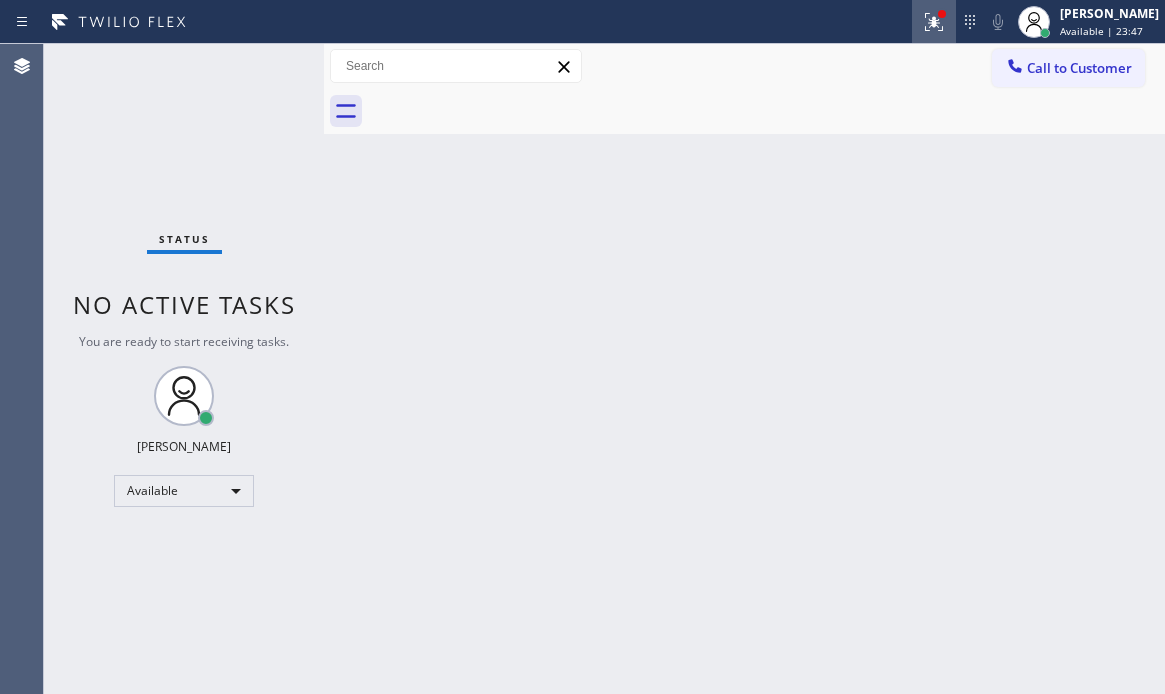 drag, startPoint x: 927, startPoint y: 23, endPoint x: 903, endPoint y: 167, distance: 145.9863 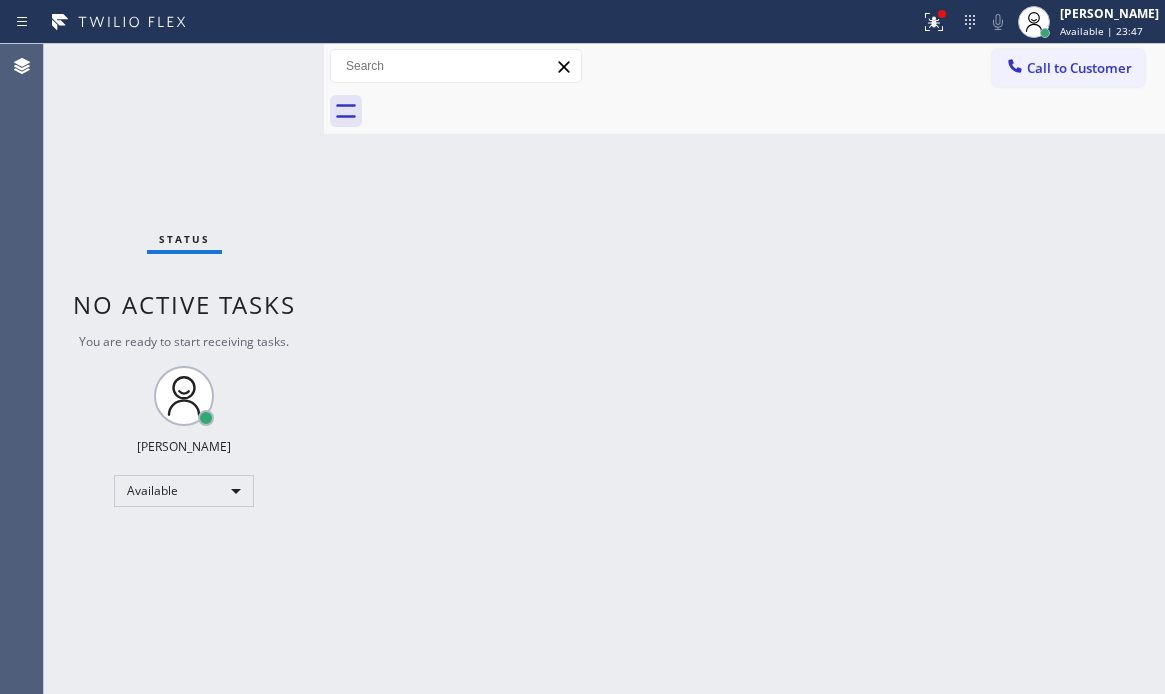 click 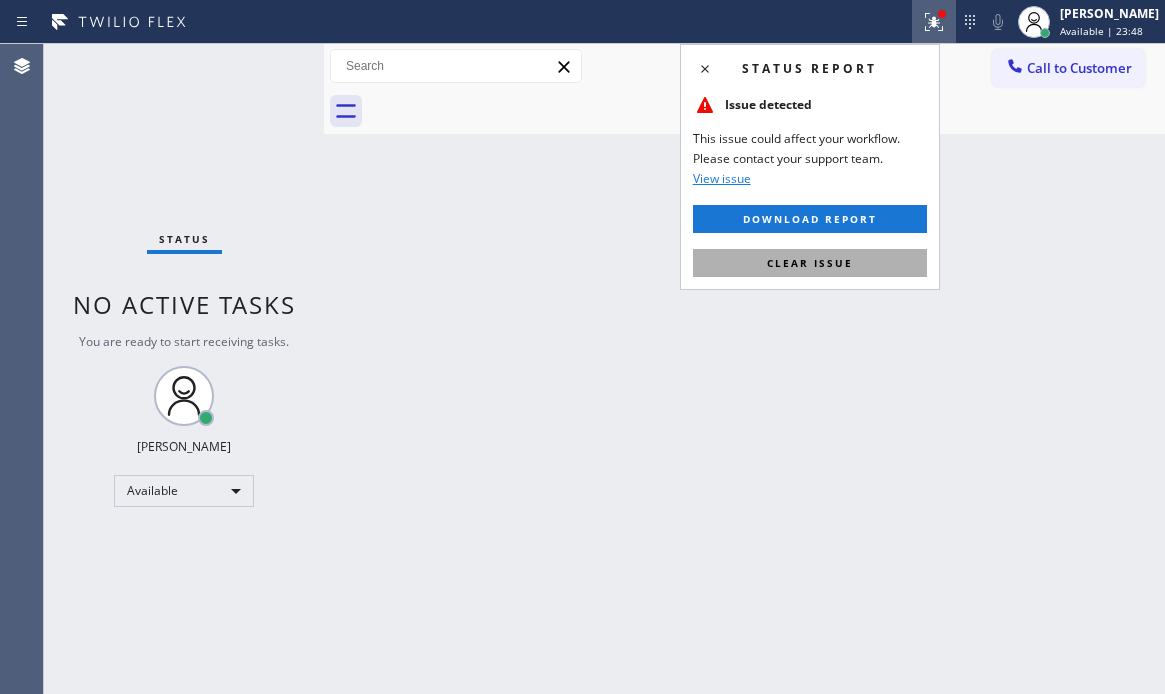 click on "Clear issue" at bounding box center (810, 263) 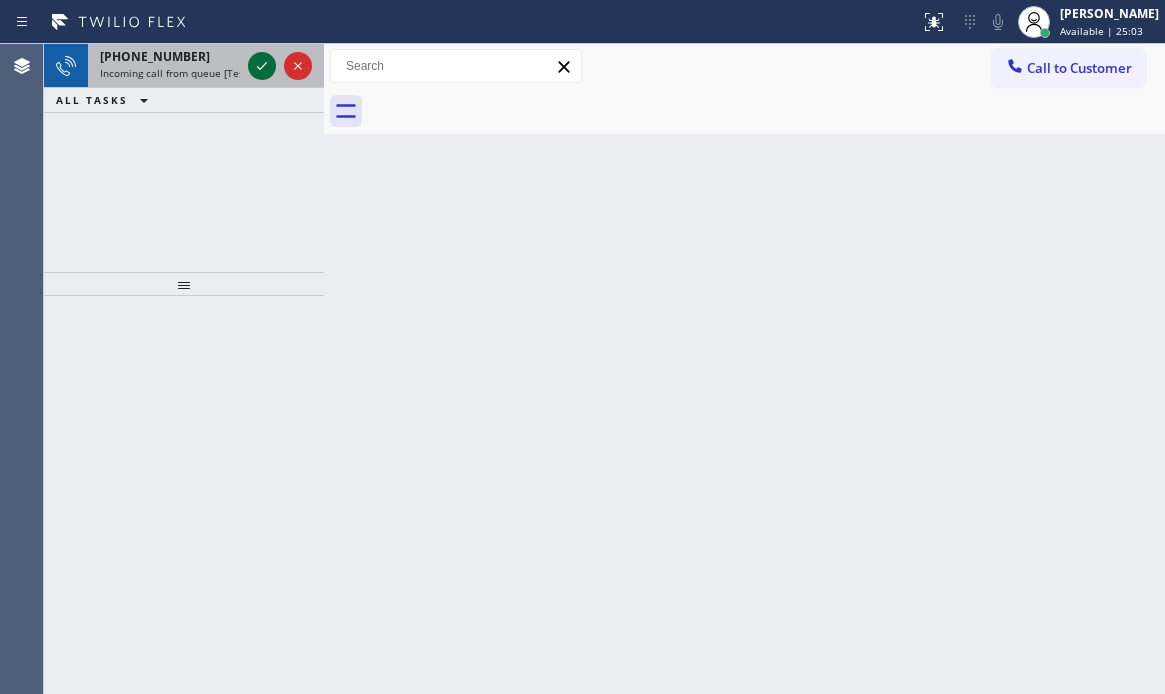 click 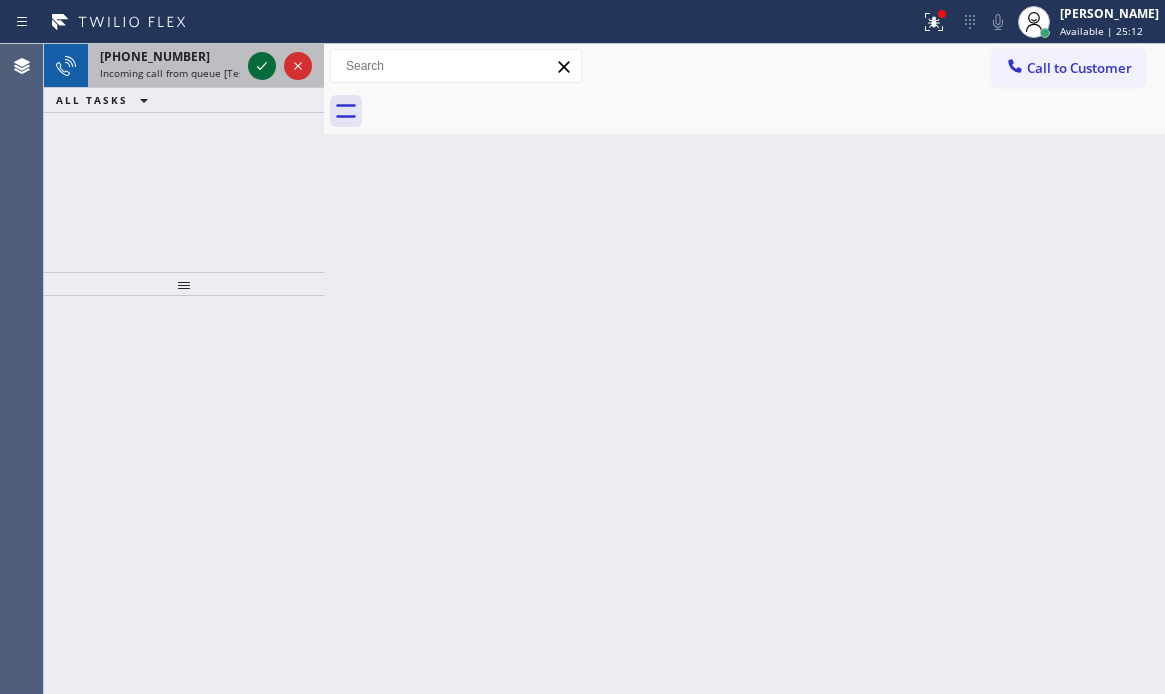 click 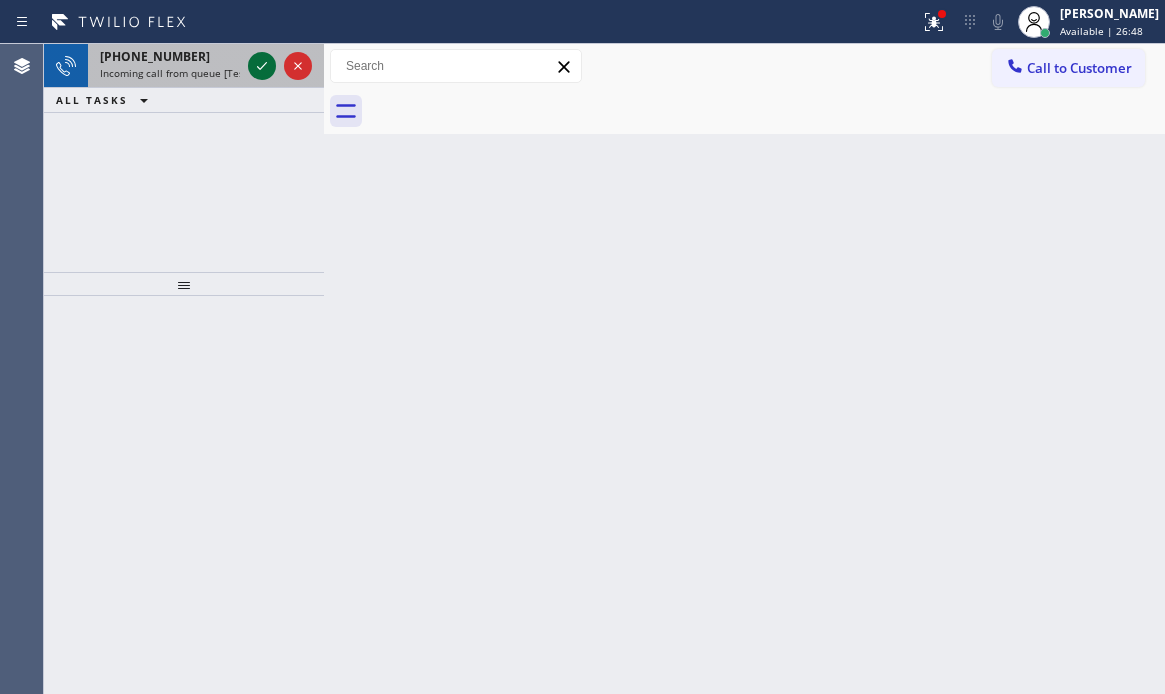 click at bounding box center (280, 66) 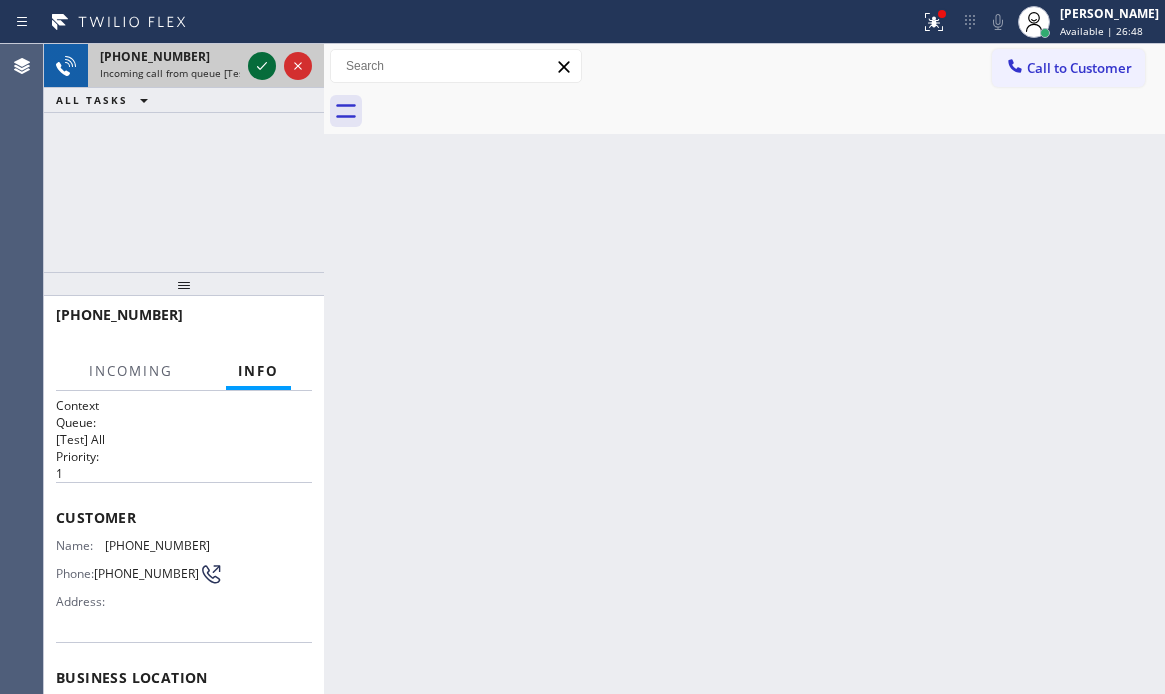 click 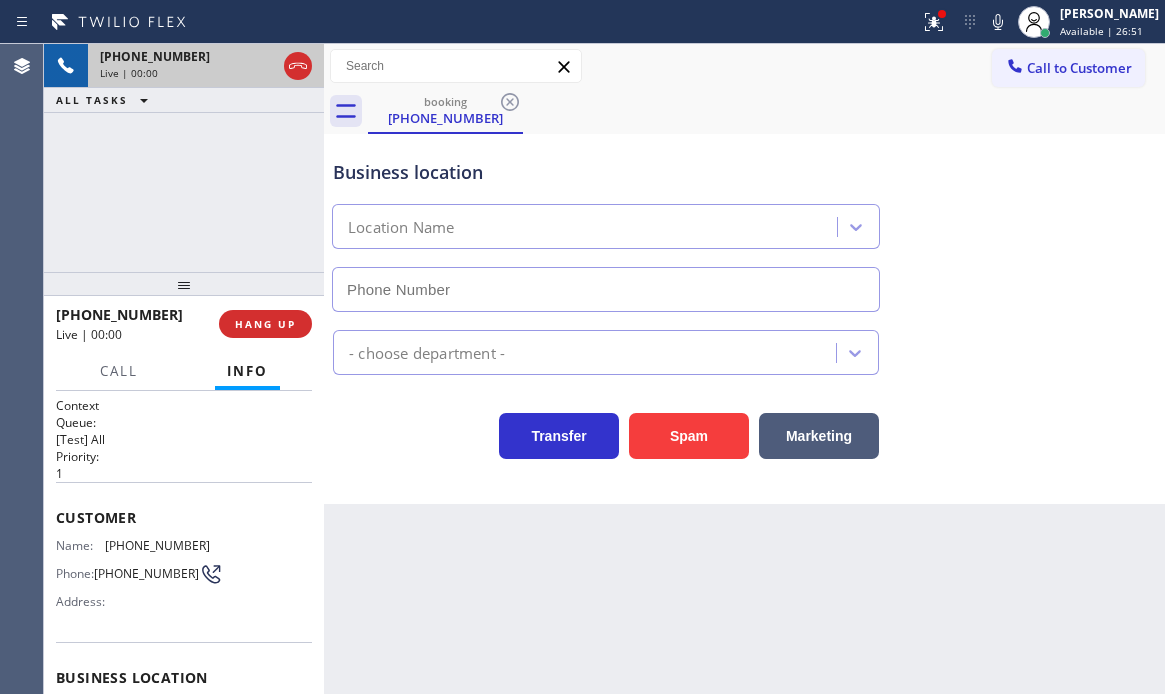 type on "[PHONE_NUMBER]" 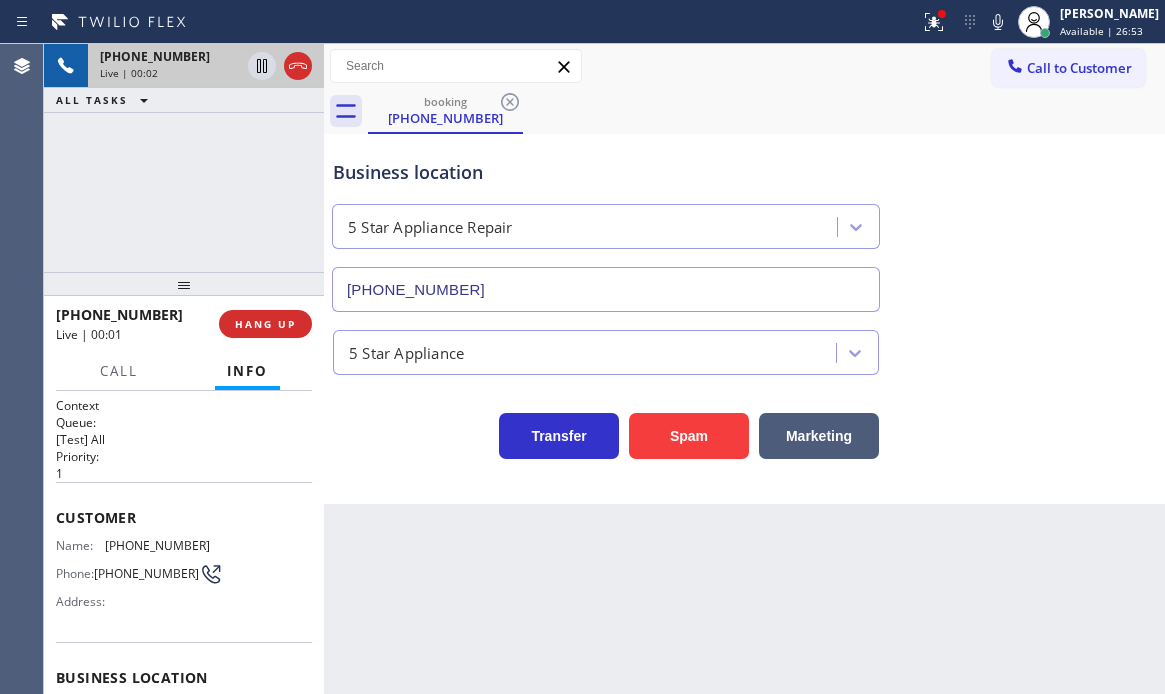 click on "[PHONE_NUMBER] Live | 00:02 ALL TASKS ALL TASKS ACTIVE TASKS TASKS IN WRAP UP" at bounding box center (184, 158) 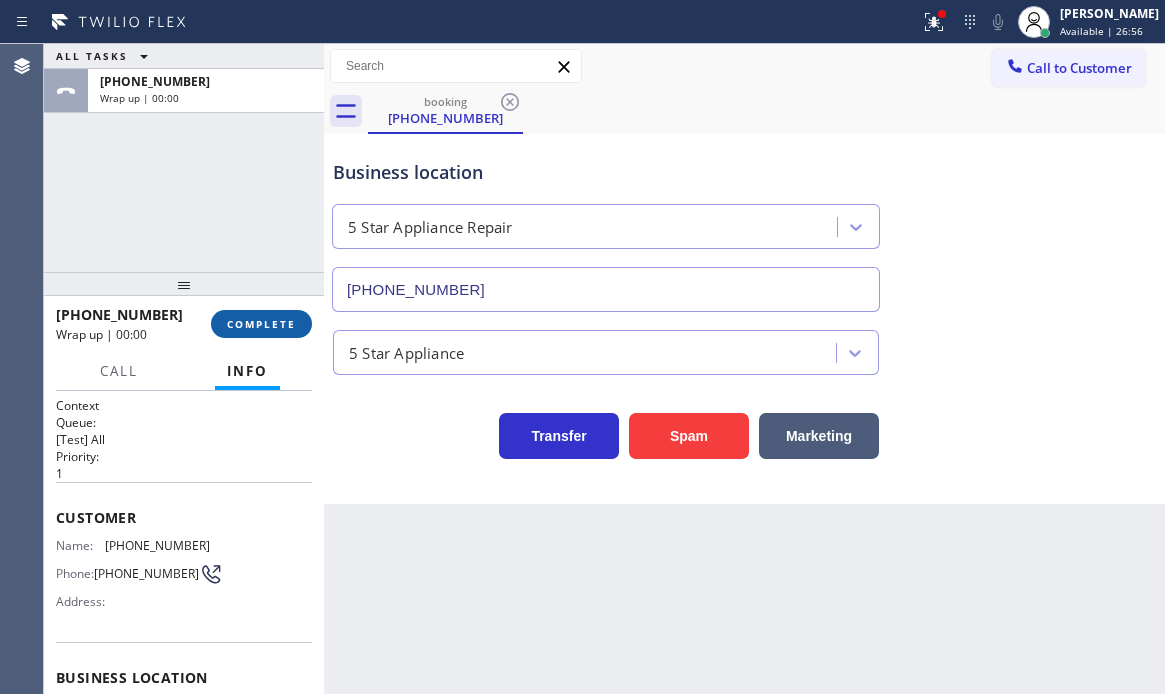 click on "COMPLETE" at bounding box center (261, 324) 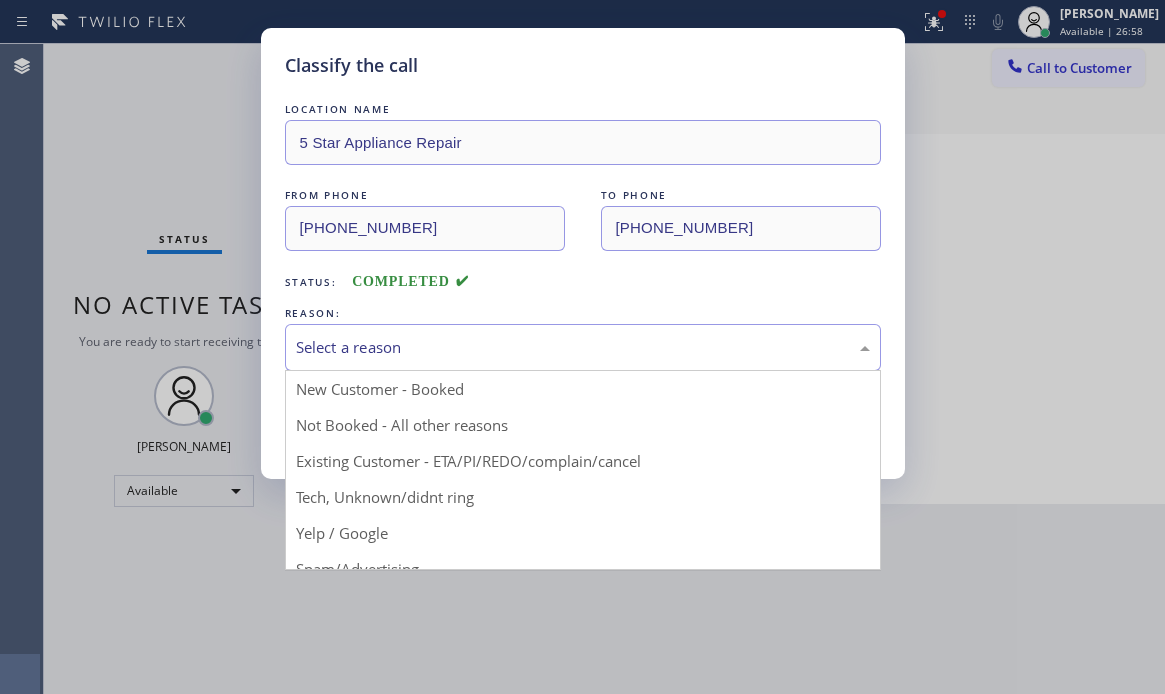click on "Select a reason" at bounding box center (583, 347) 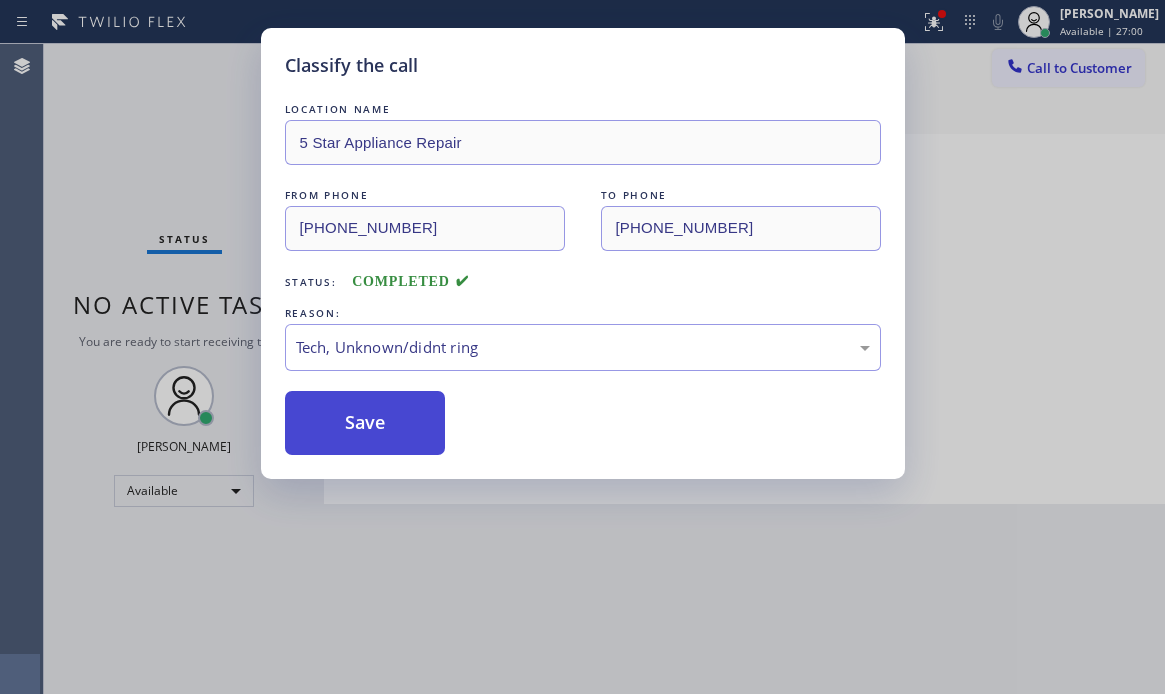 click on "Save" at bounding box center [365, 423] 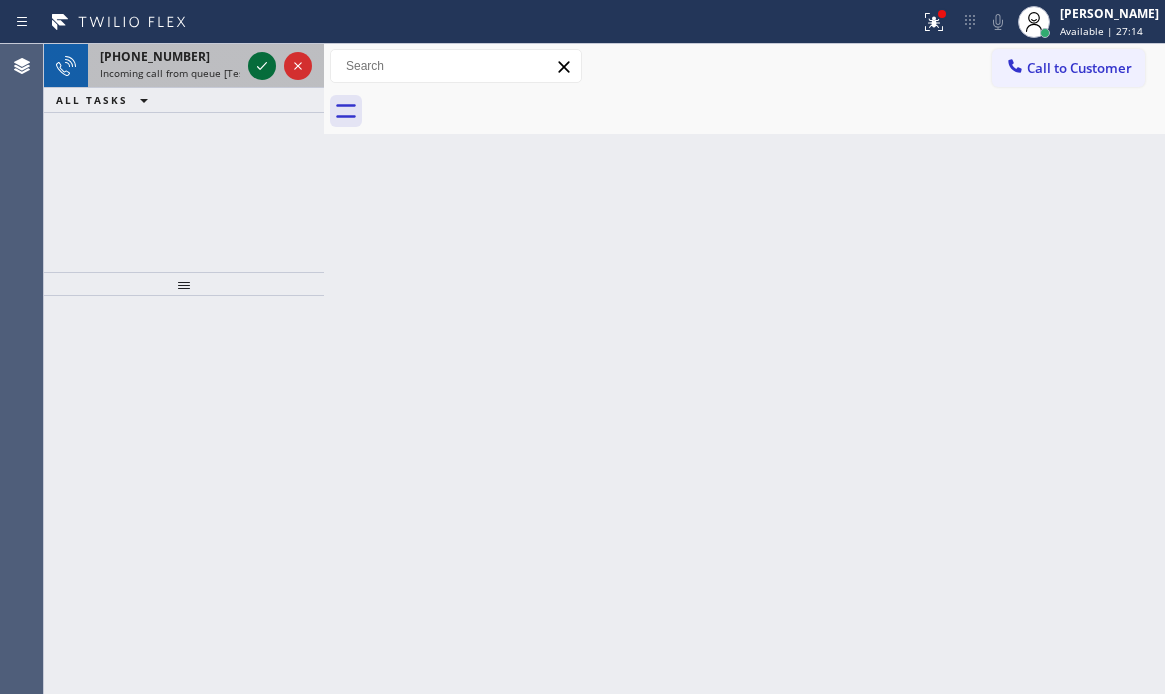 click 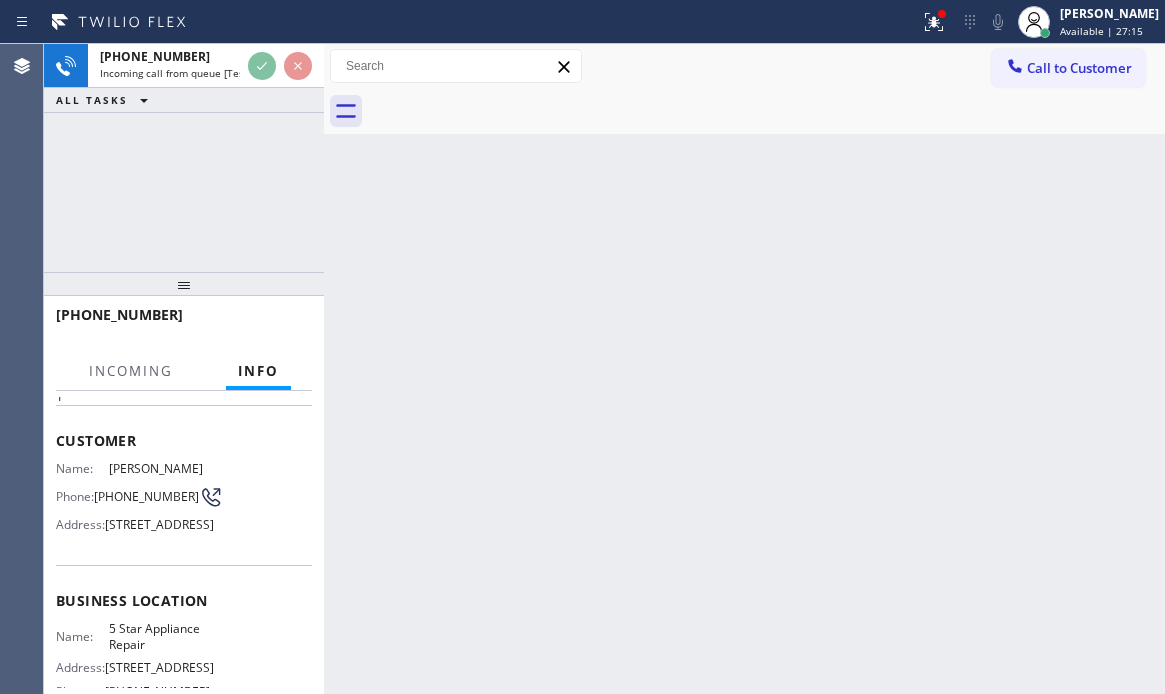 scroll, scrollTop: 300, scrollLeft: 0, axis: vertical 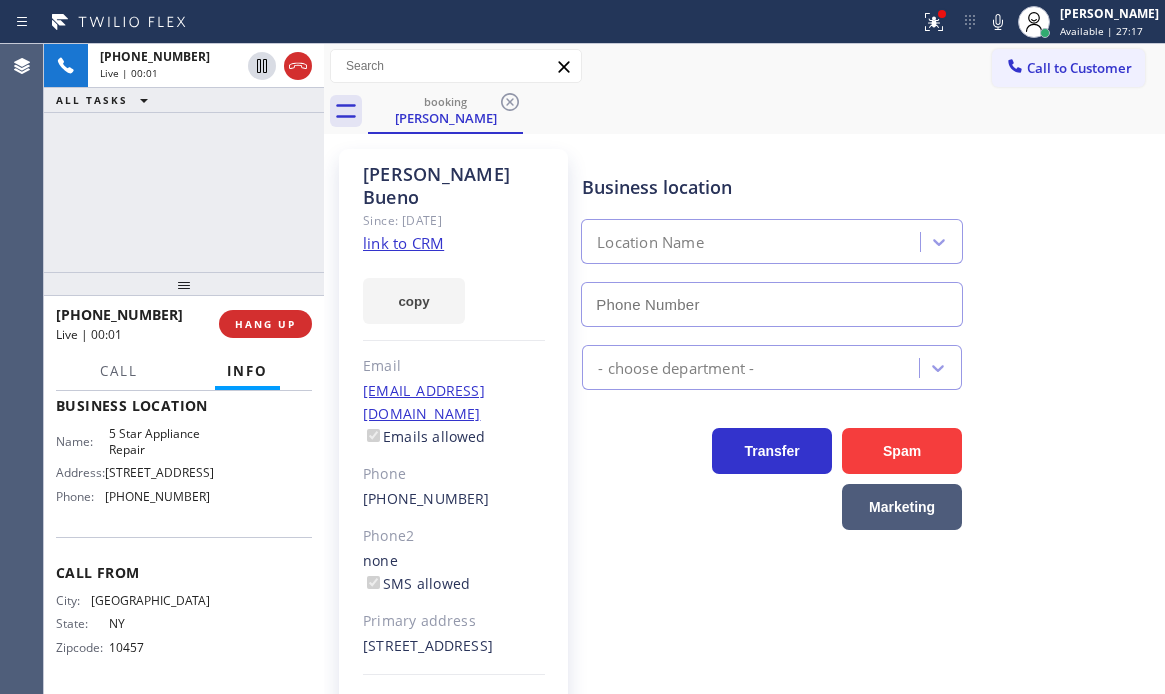 type on "[PHONE_NUMBER]" 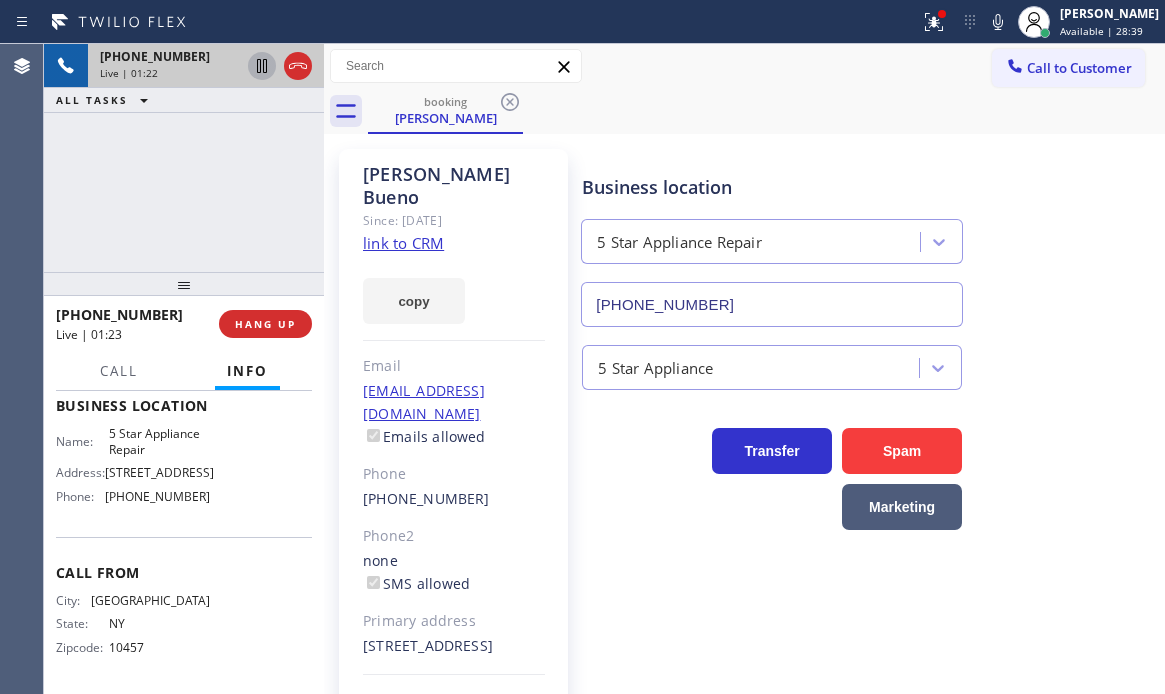 click 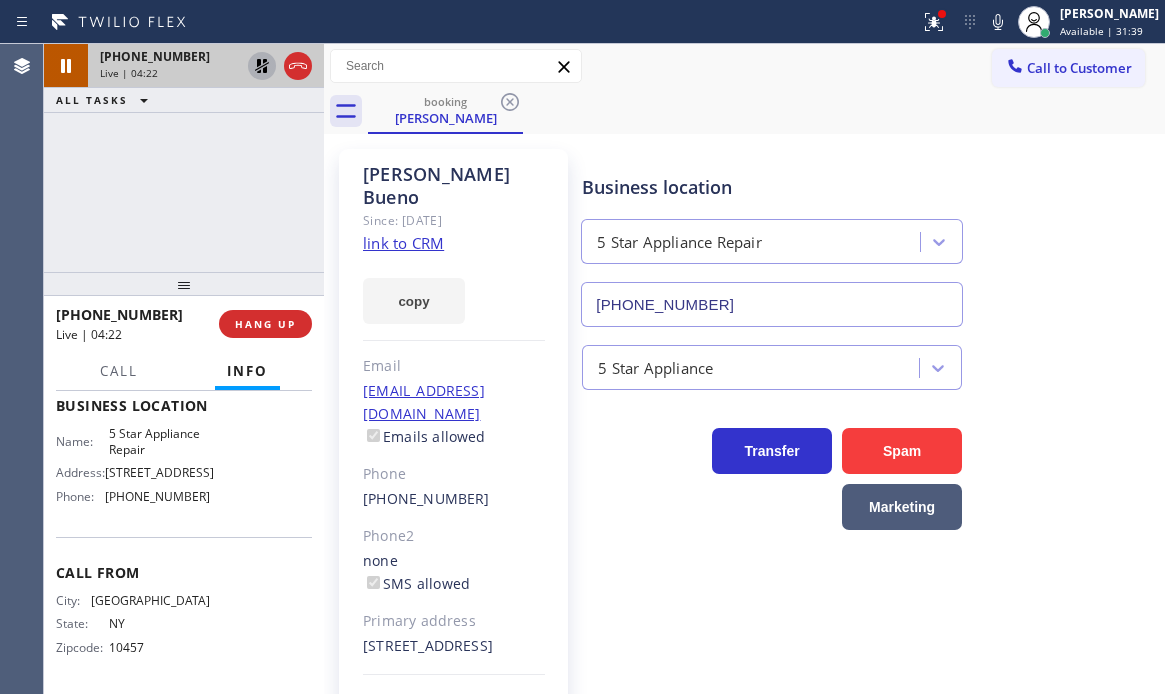 click 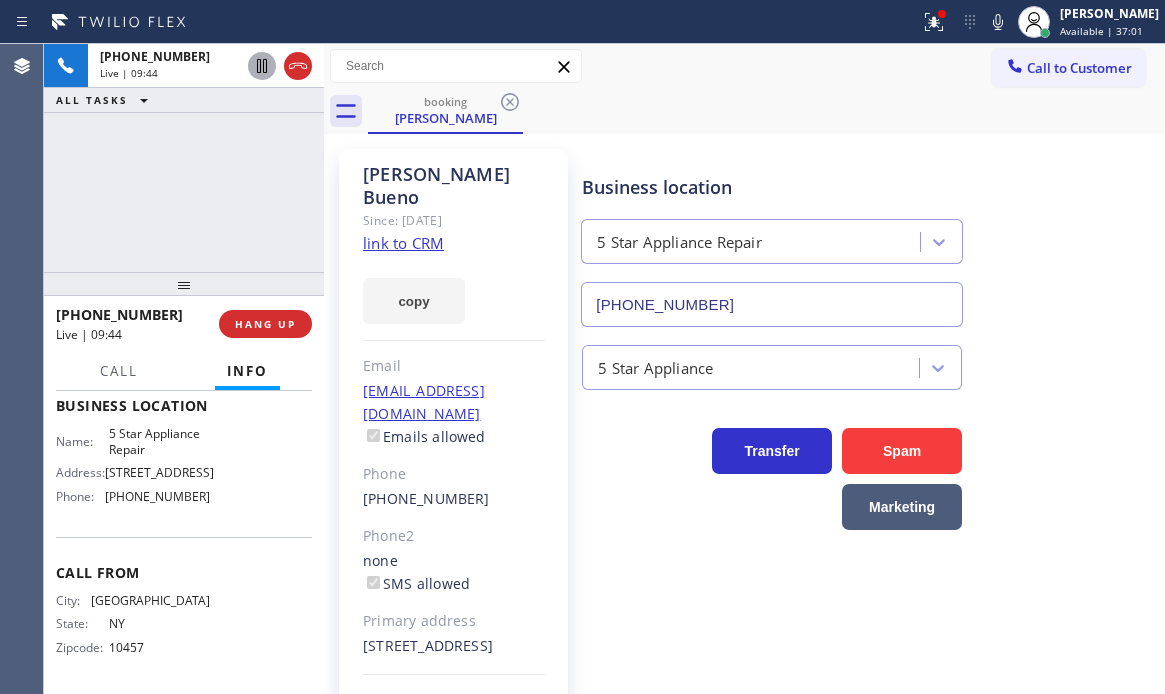drag, startPoint x: 301, startPoint y: 60, endPoint x: 638, endPoint y: 89, distance: 338.24548 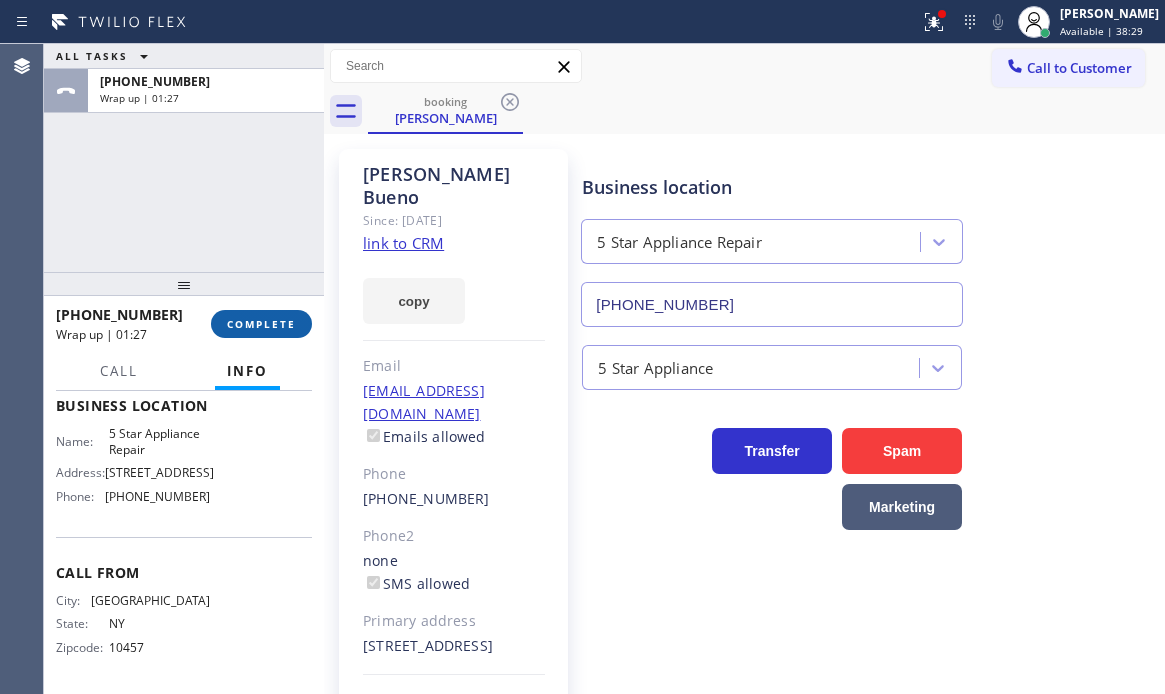 click on "COMPLETE" at bounding box center [261, 324] 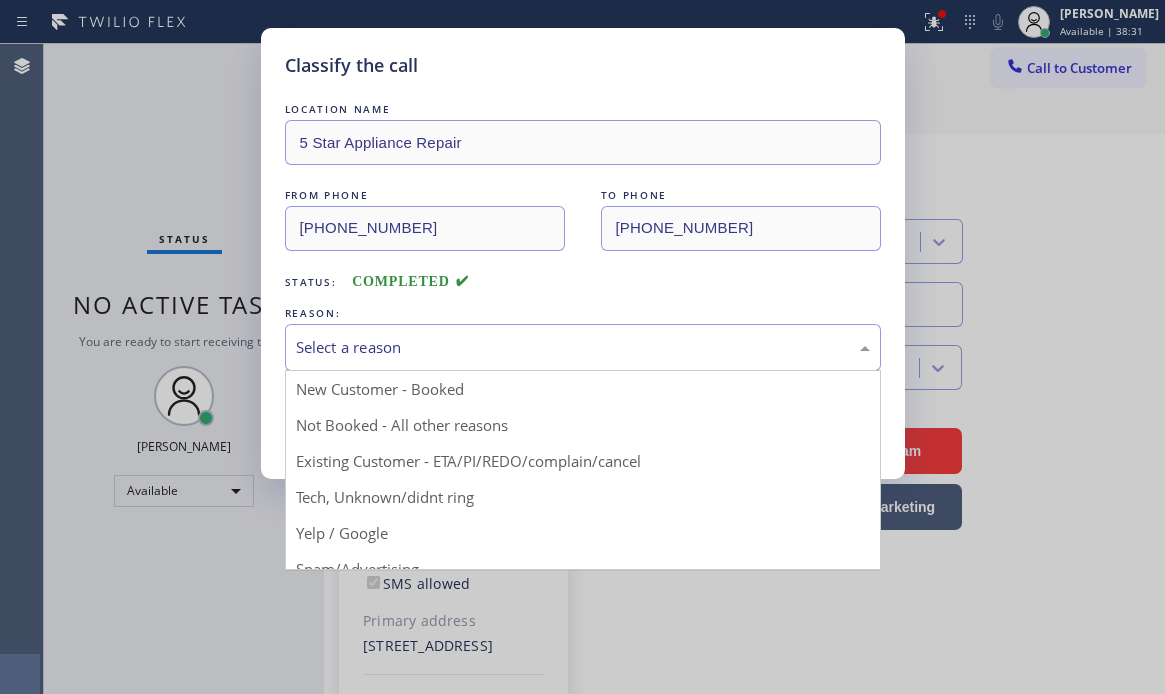 click on "Select a reason" at bounding box center [583, 347] 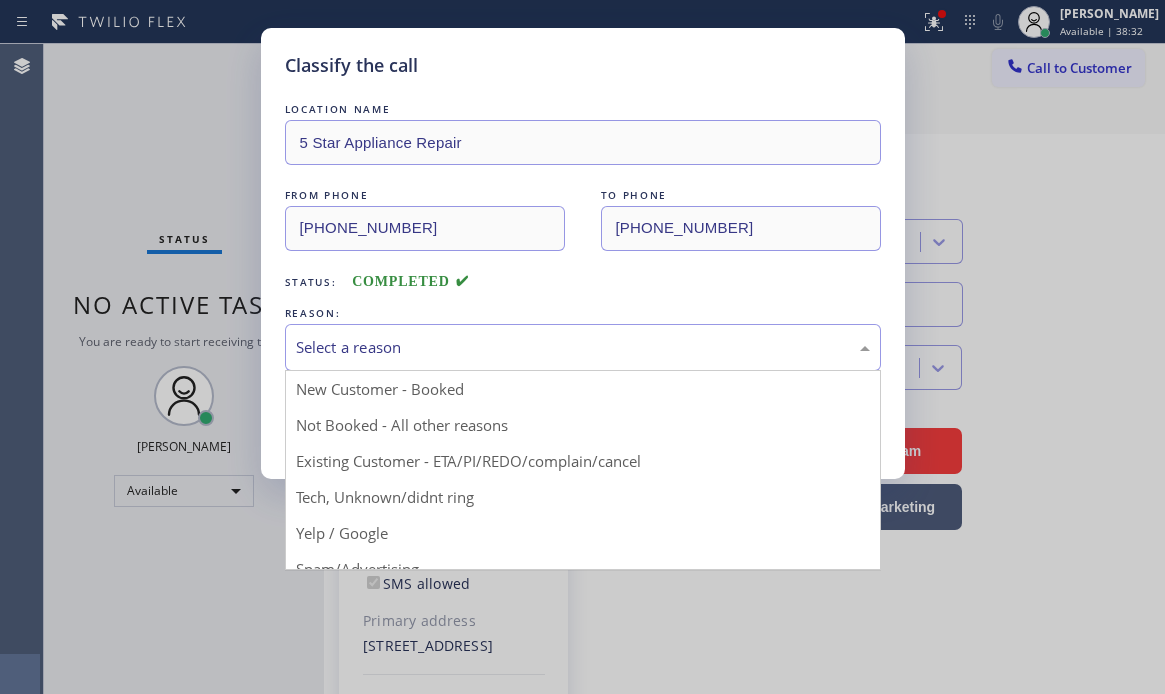 drag, startPoint x: 397, startPoint y: 465, endPoint x: 361, endPoint y: 450, distance: 39 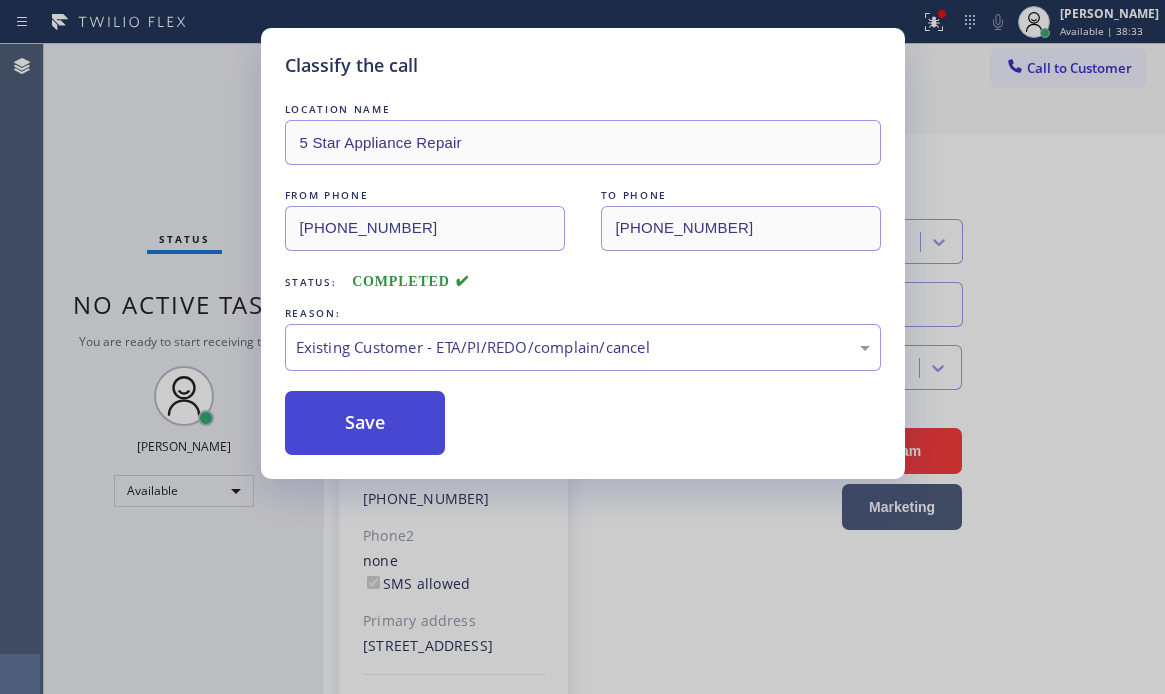 click on "Save" at bounding box center (365, 423) 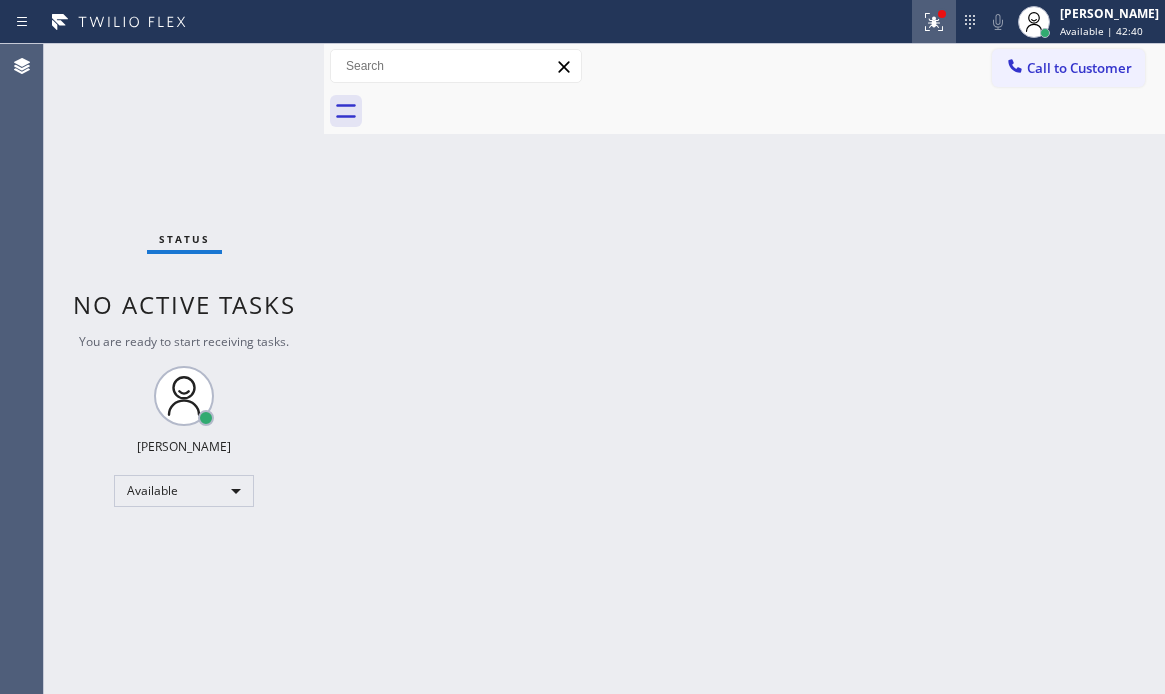 click at bounding box center (934, 22) 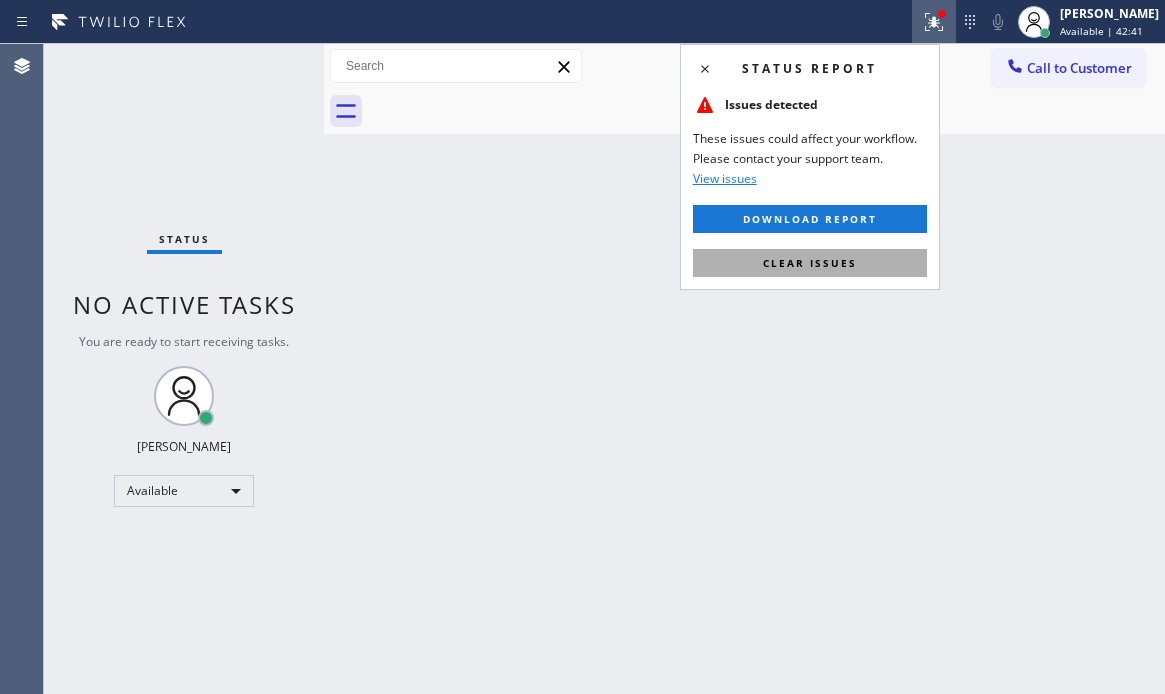 click on "Clear issues" at bounding box center (810, 263) 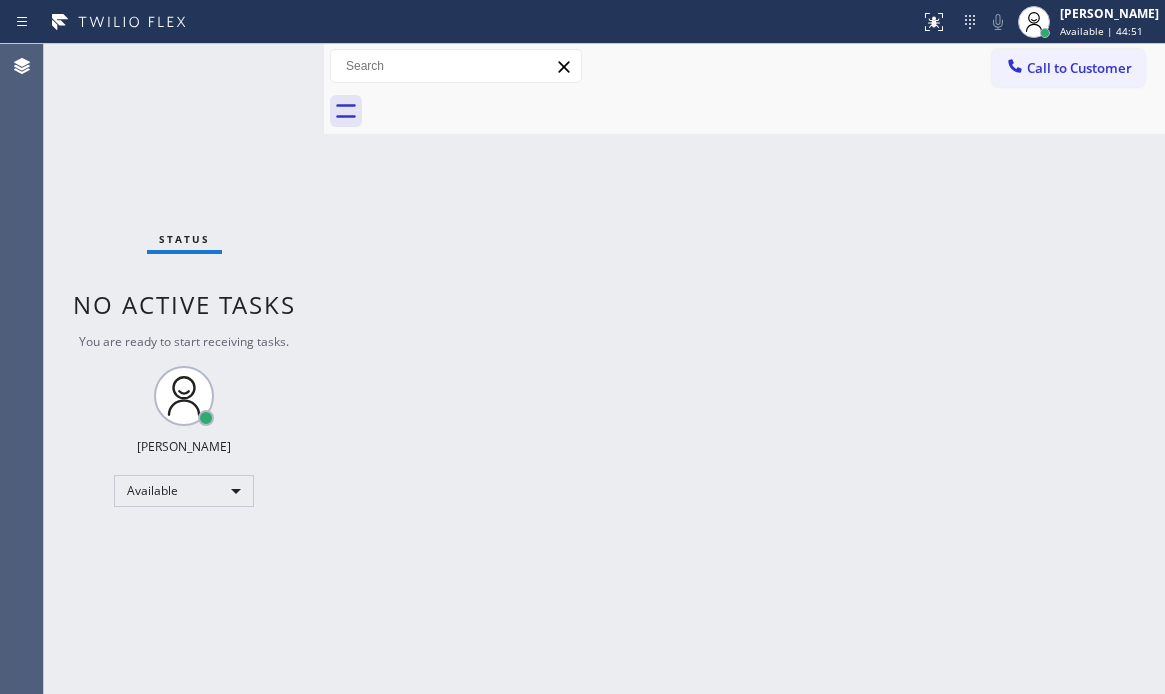 click on "Status   No active tasks     You are ready to start receiving tasks.   [PERSON_NAME] Available" at bounding box center [184, 369] 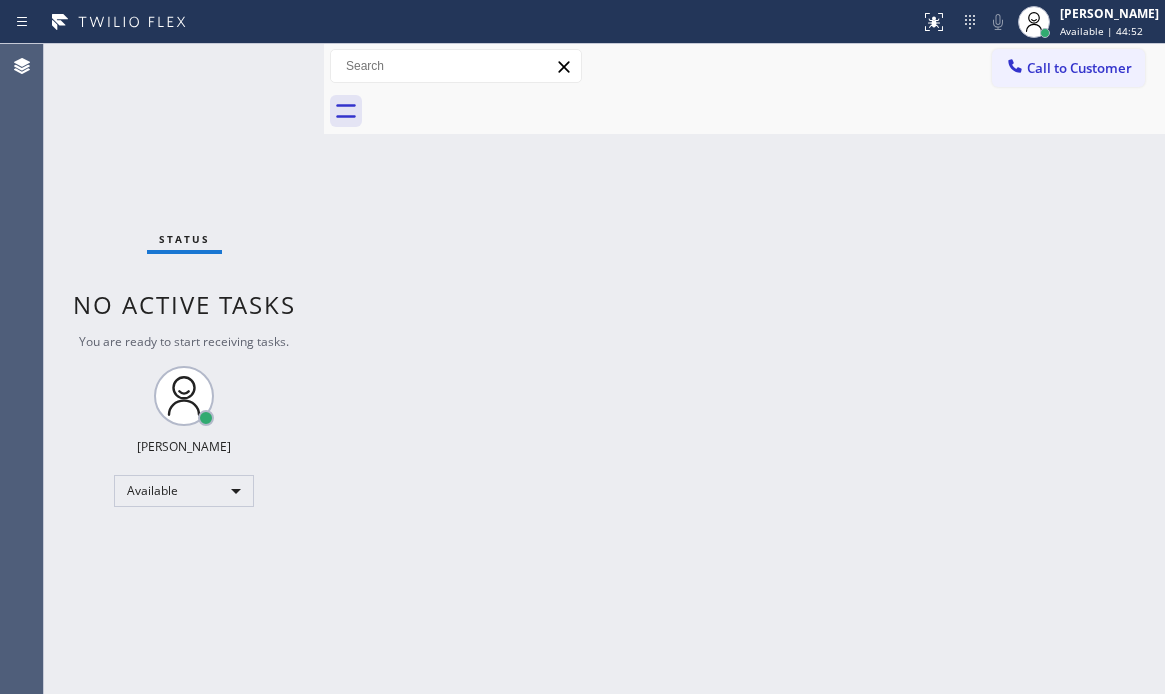 click on "Status   No active tasks     You are ready to start receiving tasks.   [PERSON_NAME] Available" at bounding box center (184, 369) 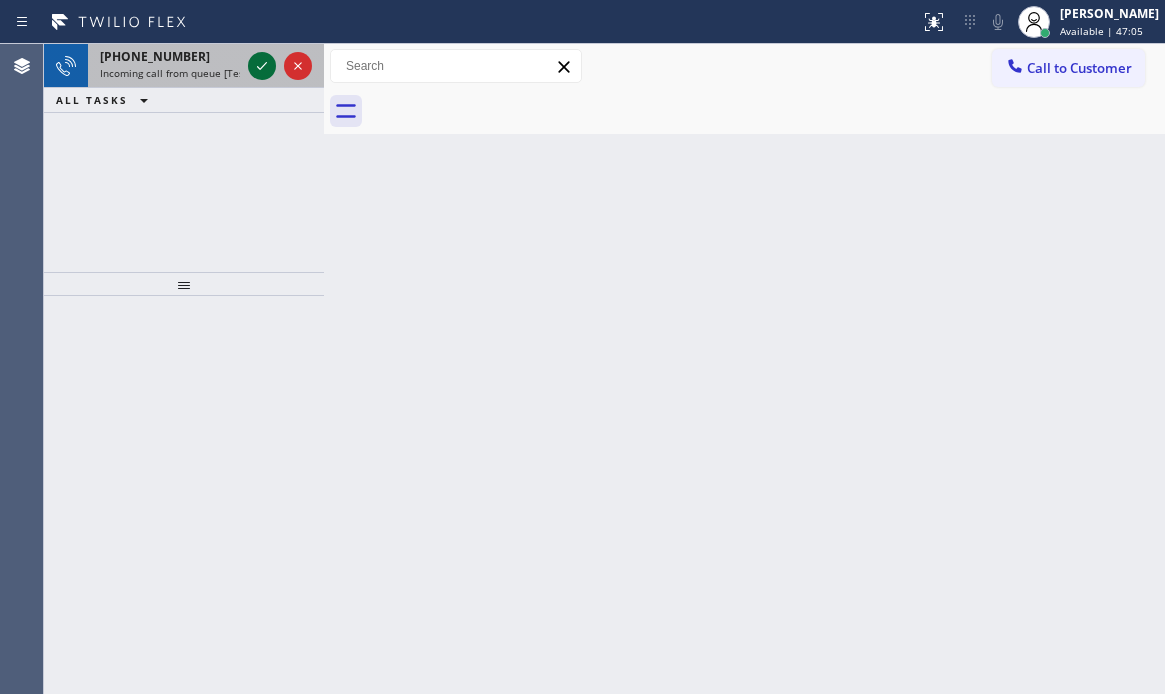click at bounding box center (262, 66) 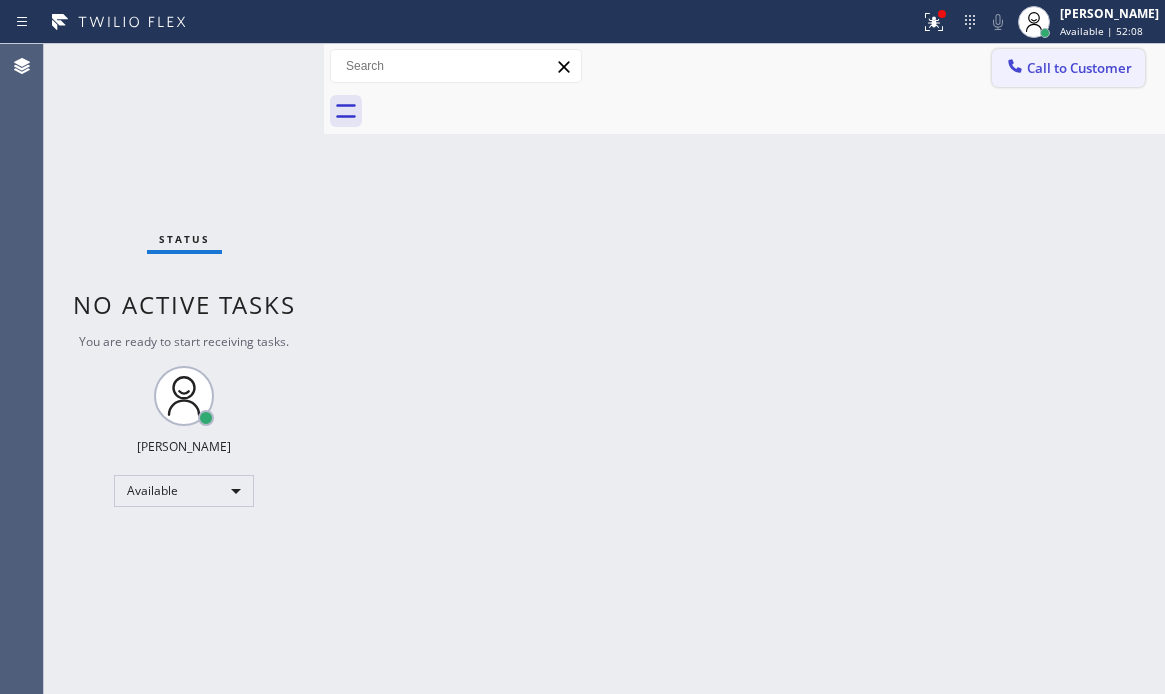 click on "Call to Customer" at bounding box center [1068, 68] 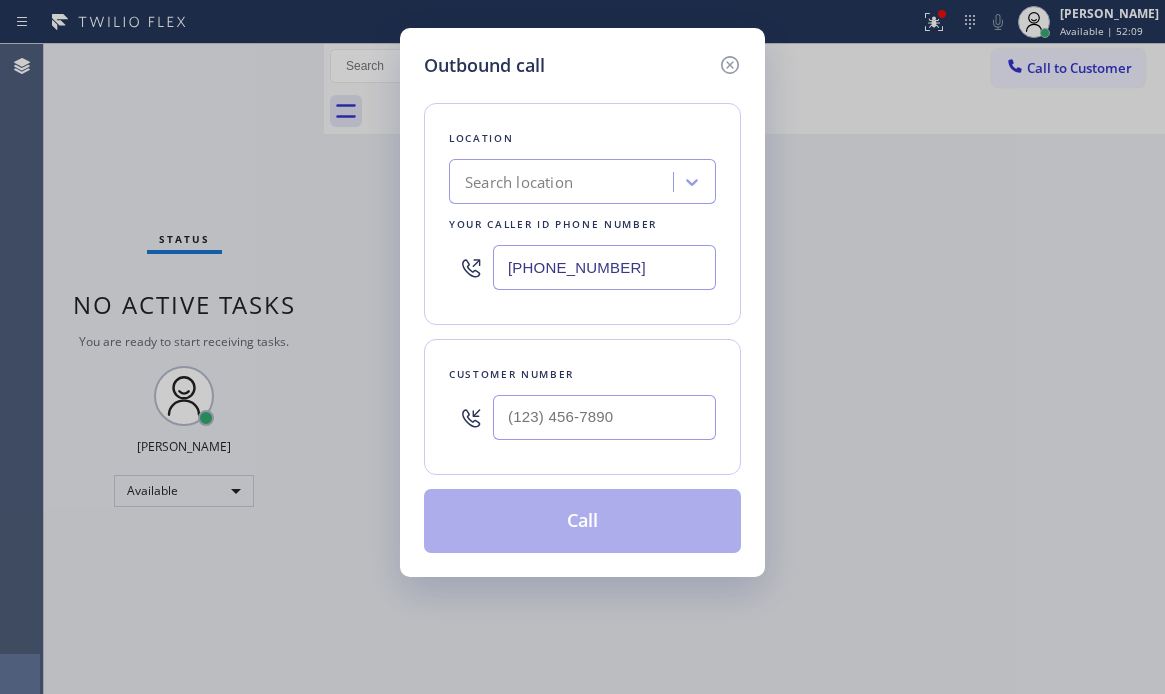 click on "[PHONE_NUMBER]" at bounding box center [604, 267] 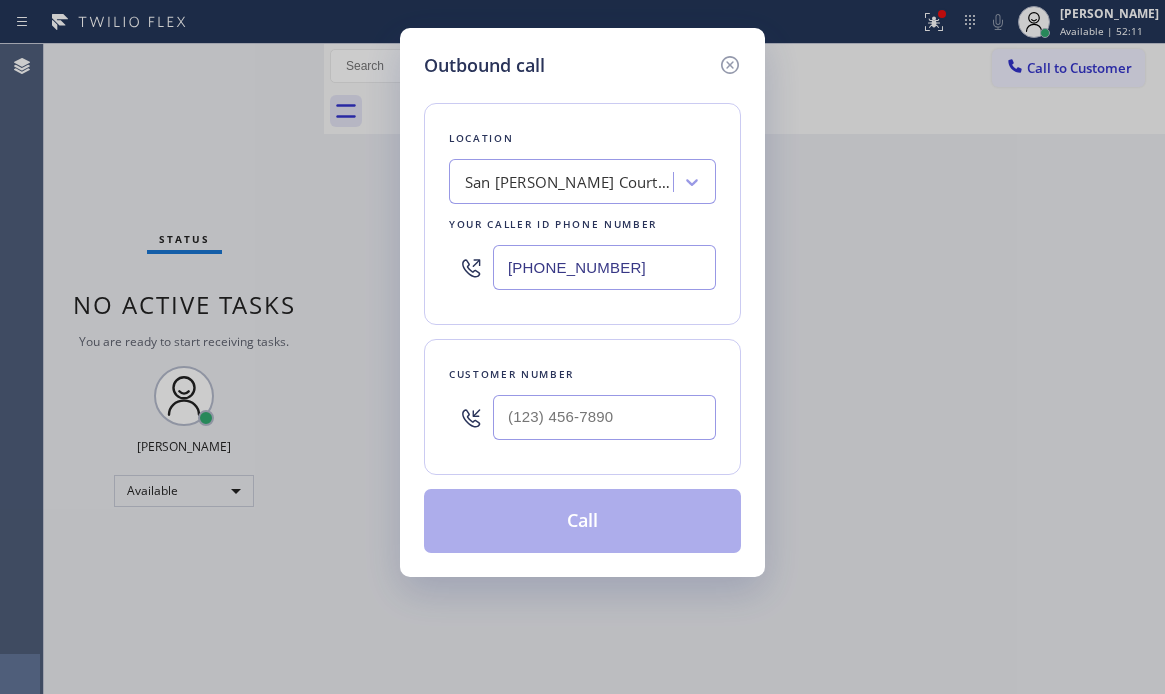 type on "[PHONE_NUMBER]" 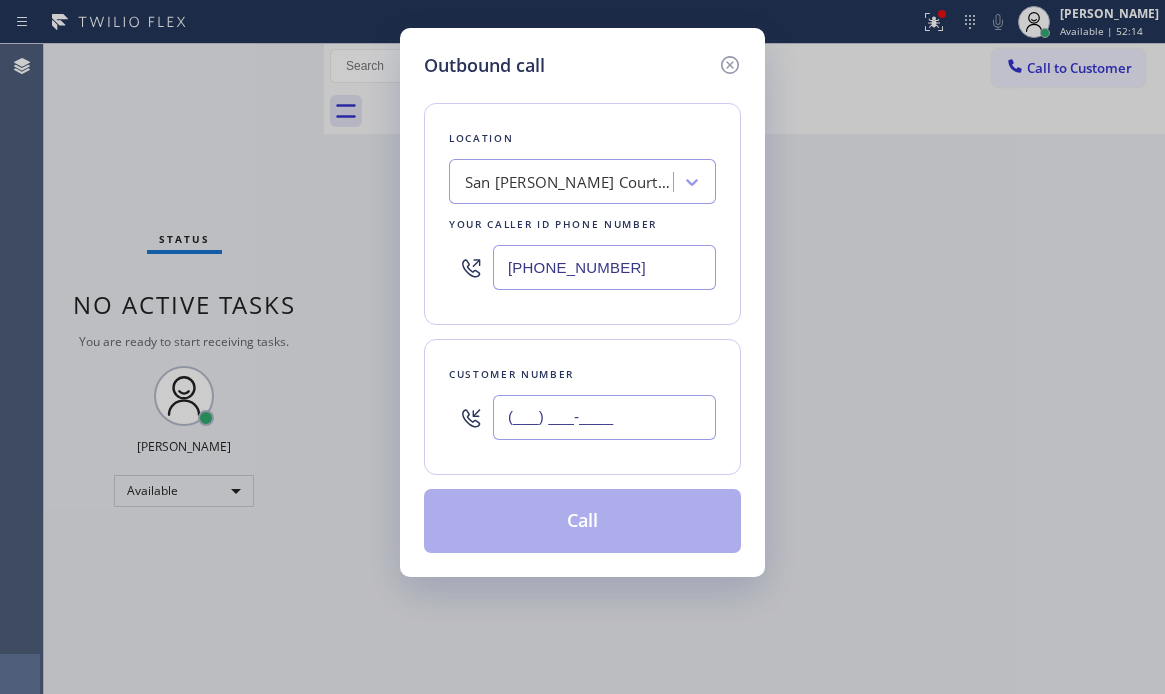 click on "(___) ___-____" at bounding box center [604, 417] 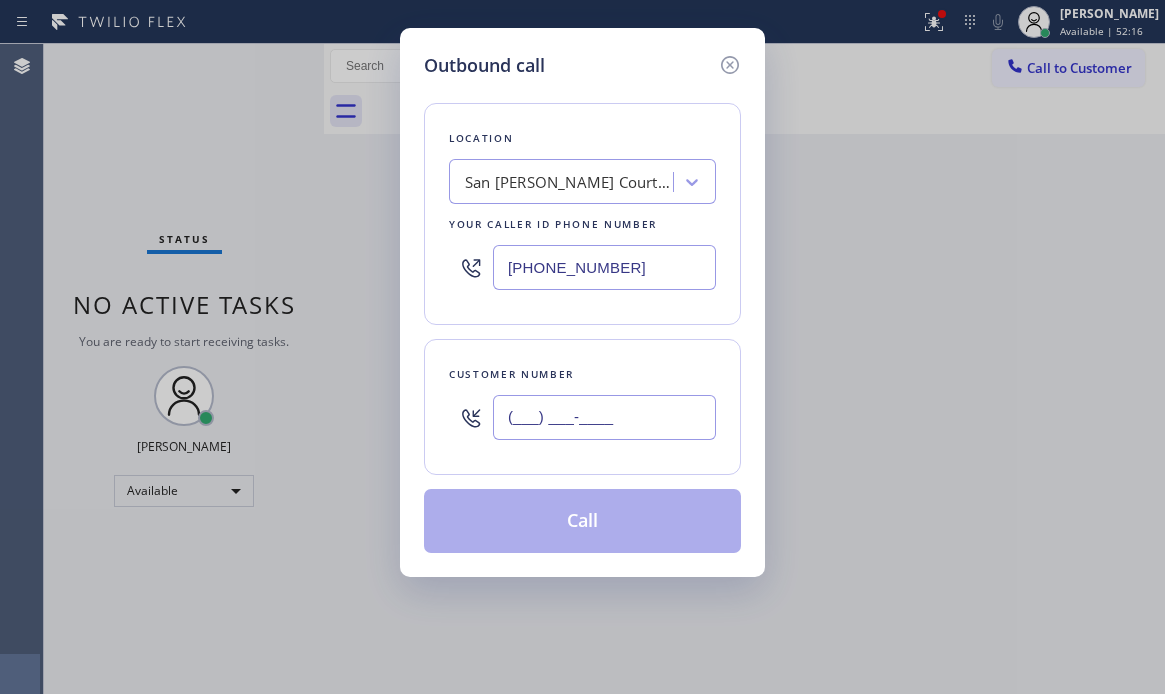 paste on "408) 440-9367" 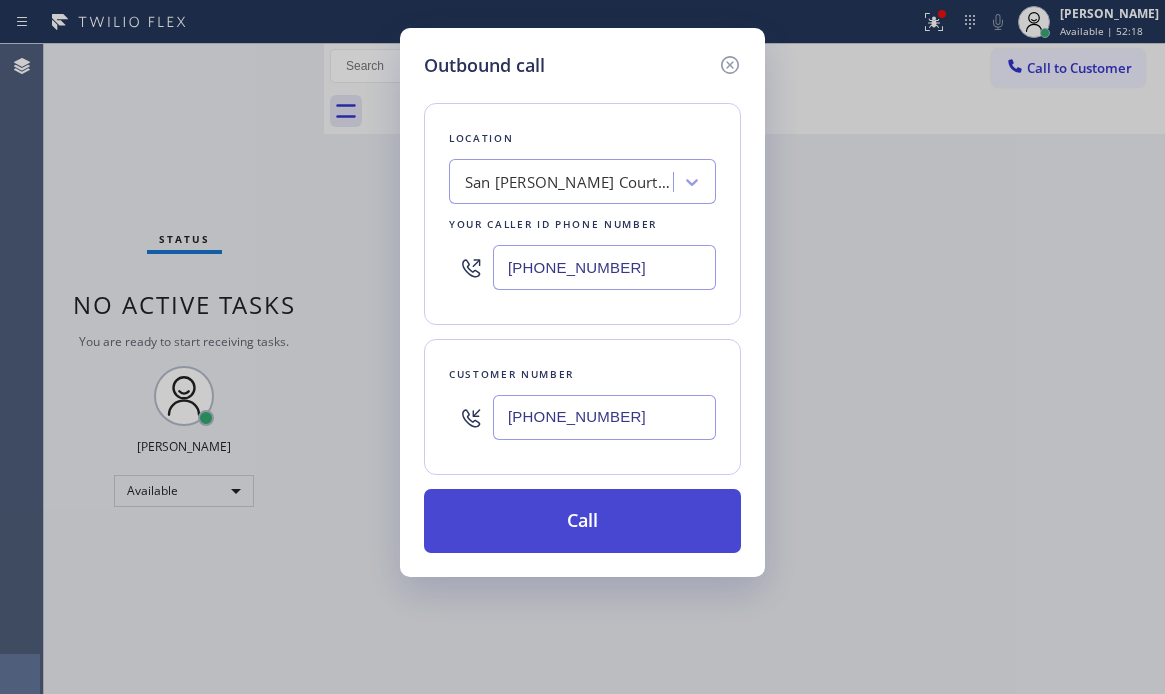type on "[PHONE_NUMBER]" 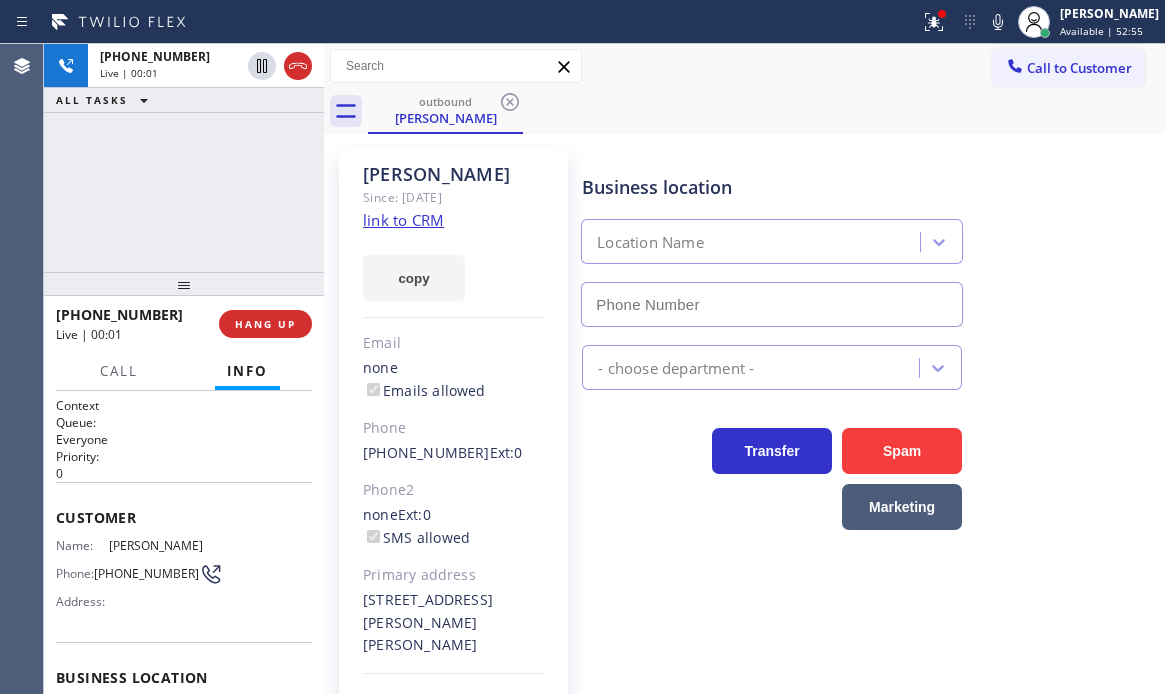 type on "[PHONE_NUMBER]" 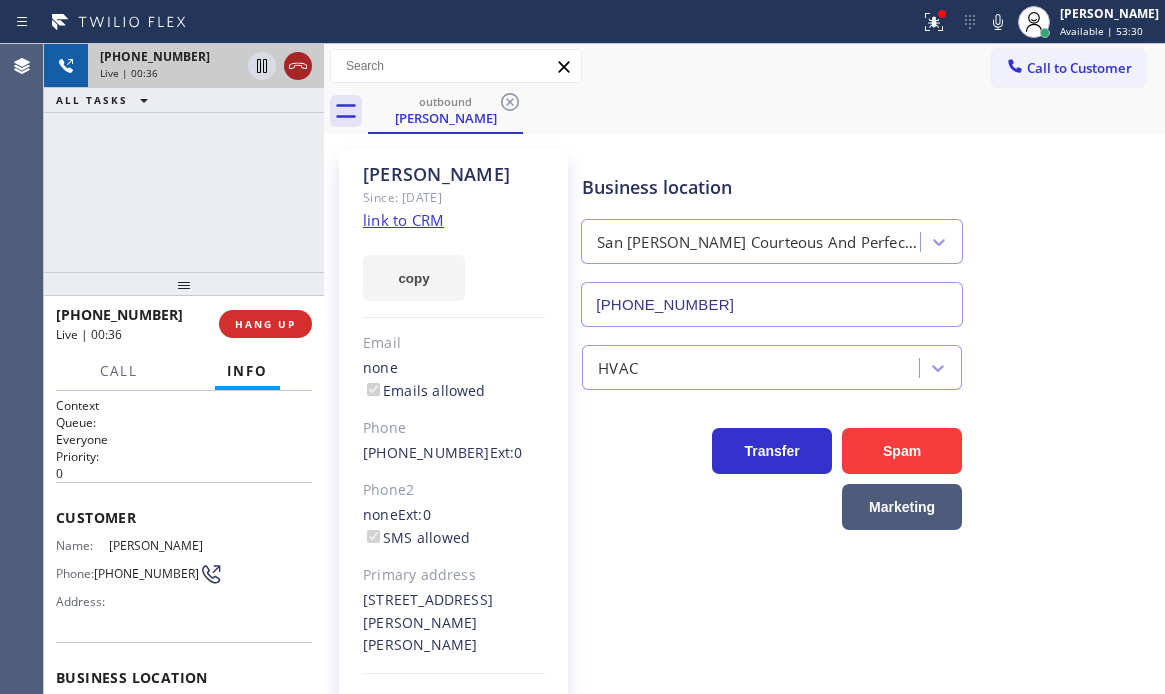 click 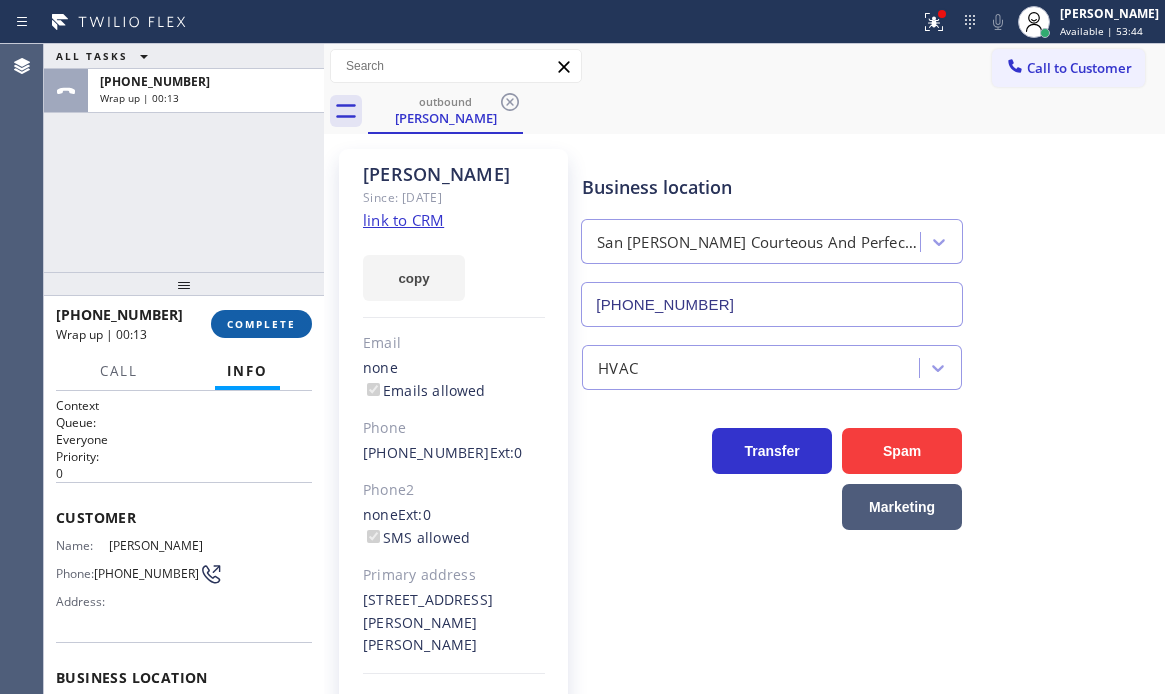 click on "COMPLETE" at bounding box center (261, 324) 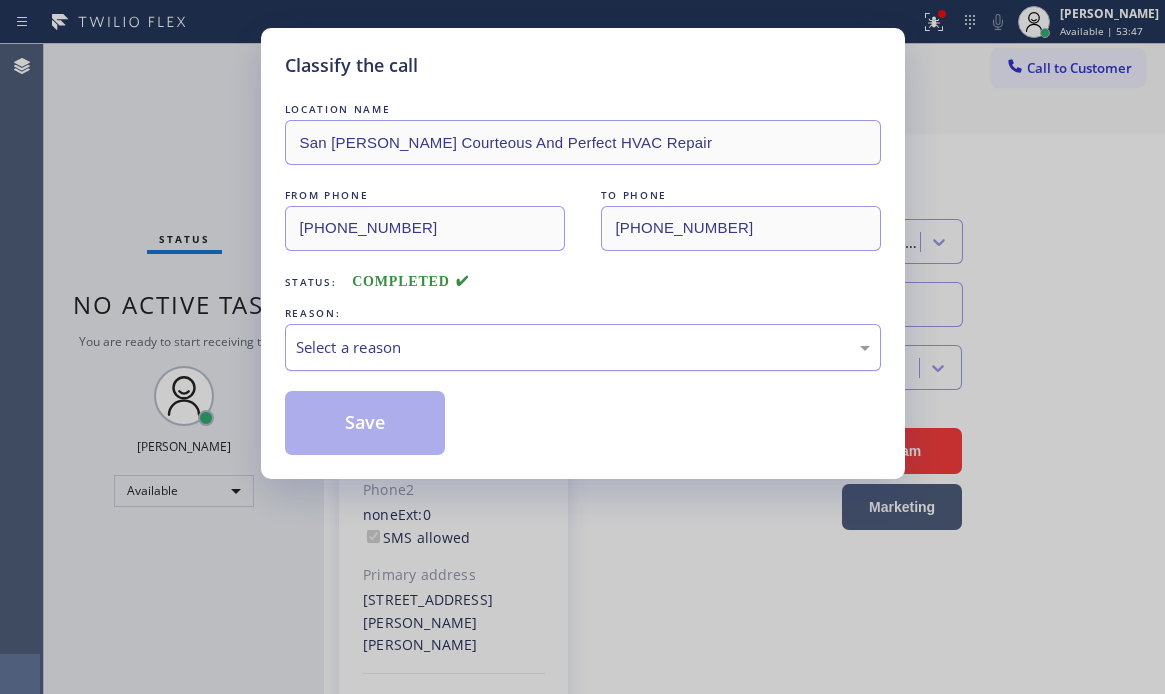 click on "Select a reason" at bounding box center [583, 347] 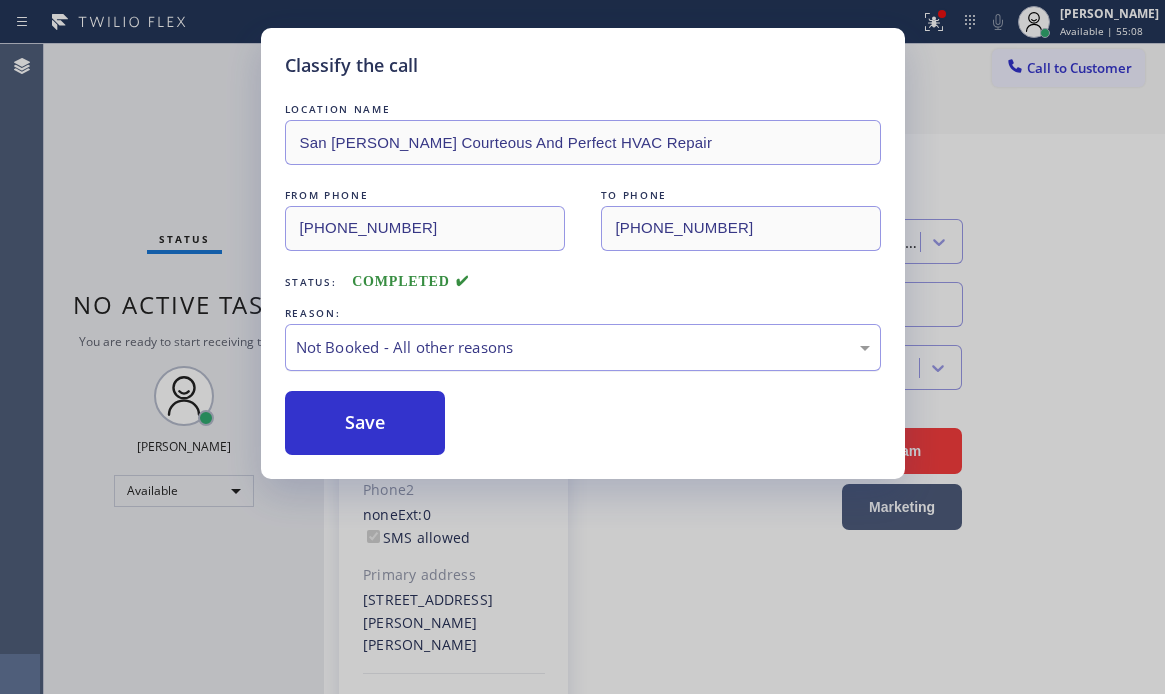 drag, startPoint x: 664, startPoint y: 349, endPoint x: 658, endPoint y: 340, distance: 10.816654 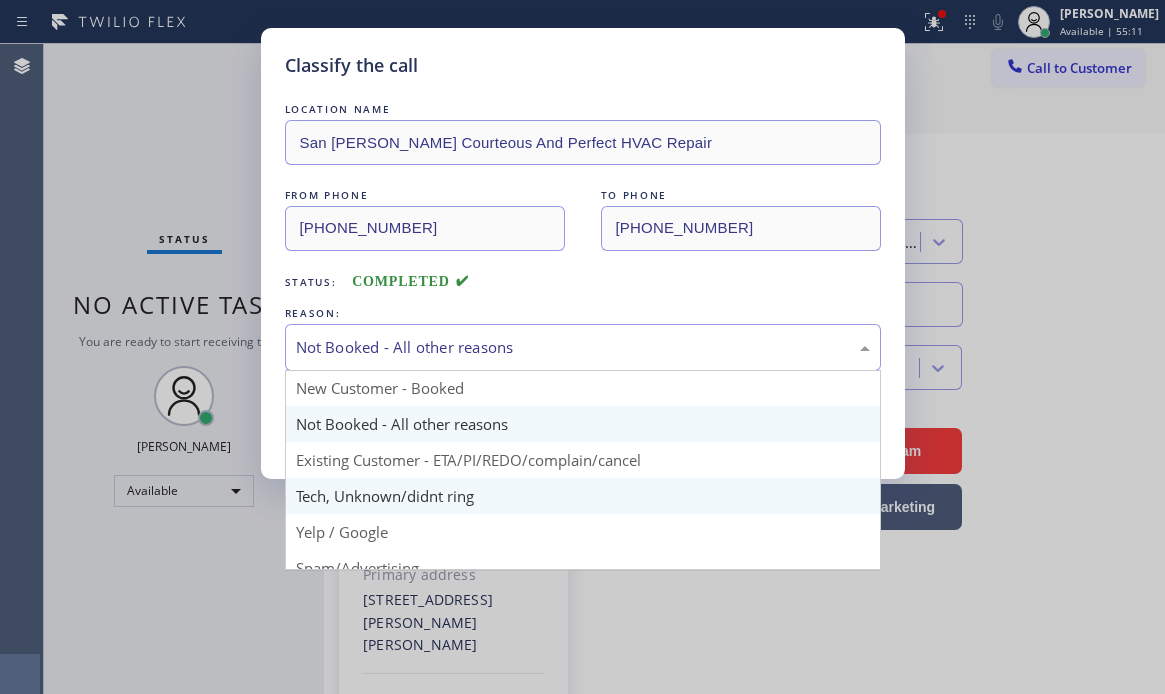 scroll, scrollTop: 0, scrollLeft: 0, axis: both 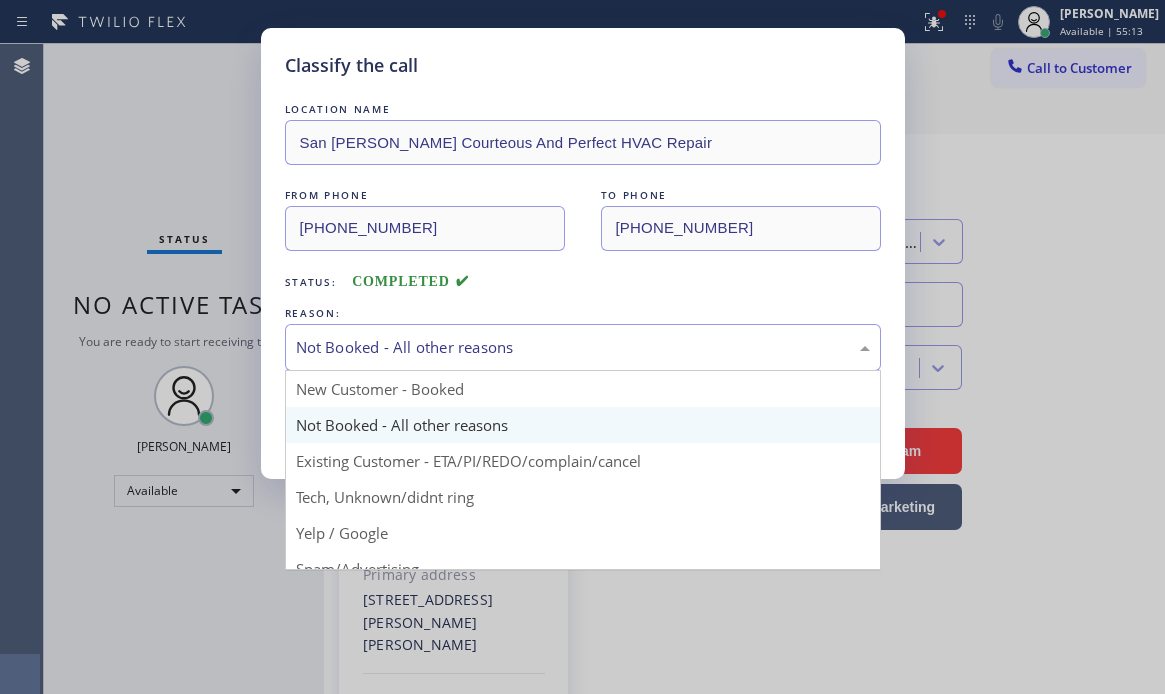 drag, startPoint x: 410, startPoint y: 428, endPoint x: 366, endPoint y: 428, distance: 44 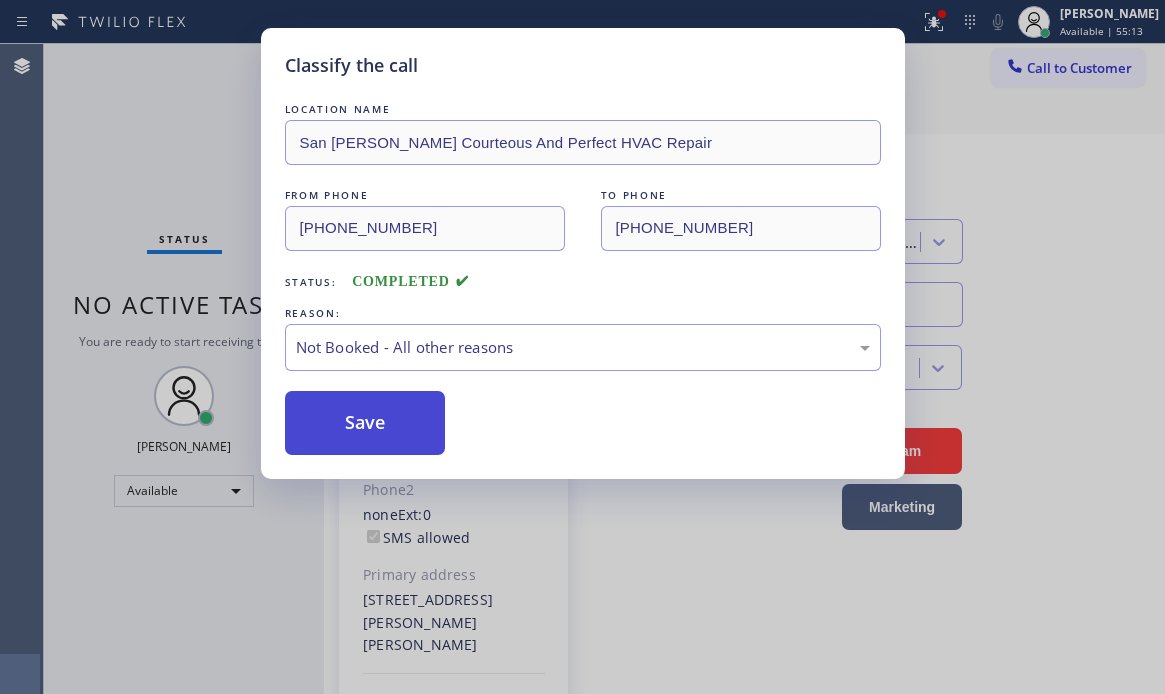 click on "Save" at bounding box center [365, 423] 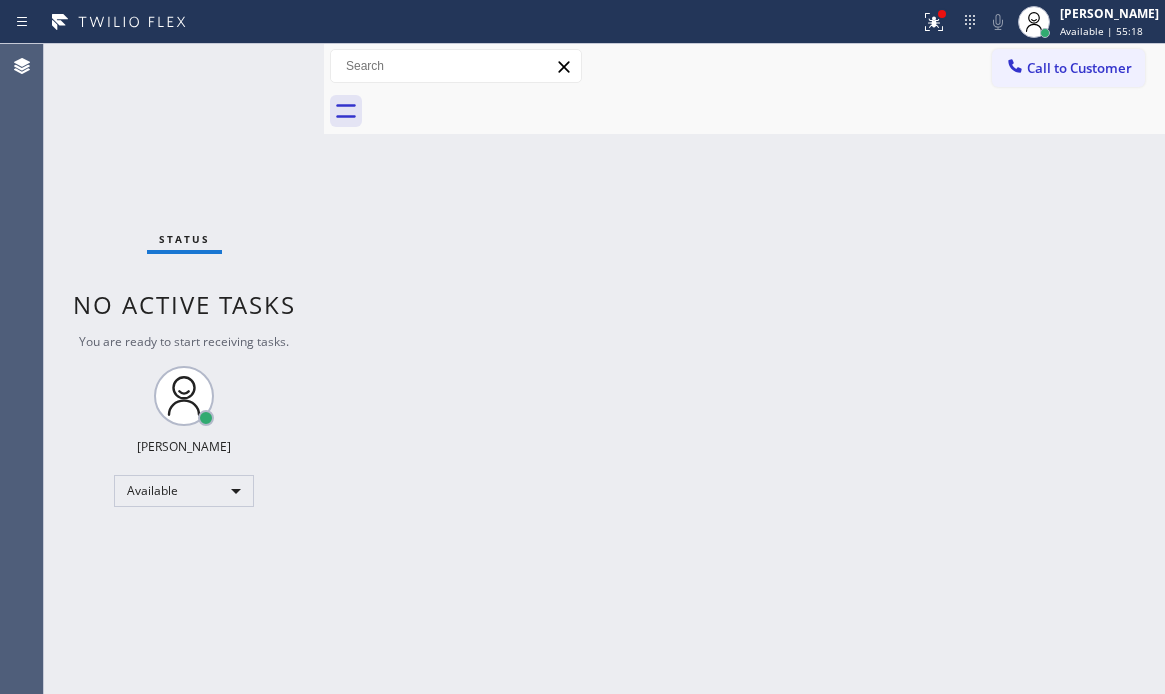 click on "Back to Dashboard Change Sender ID Customers Technicians Select a contact Outbound call Technician Search Technician Your caller id phone number Your caller id phone number Call Technician info Name   Phone none Address none Change Sender ID HVAC [PHONE_NUMBER] 5 Star Appliance [PHONE_NUMBER] Appliance Repair [PHONE_NUMBER] Plumbing [PHONE_NUMBER] Air Duct Cleaning [PHONE_NUMBER]  Electricians [PHONE_NUMBER] Cancel Change Check personal SMS Reset Change No tabs Call to Customer Outbound call Location [GEOGRAPHIC_DATA][PERSON_NAME] And Perfect HVAC Repair Your caller id phone number [PHONE_NUMBER] Customer number Call Outbound call Technician Search Technician Your caller id phone number Your caller id phone number Call" at bounding box center (744, 369) 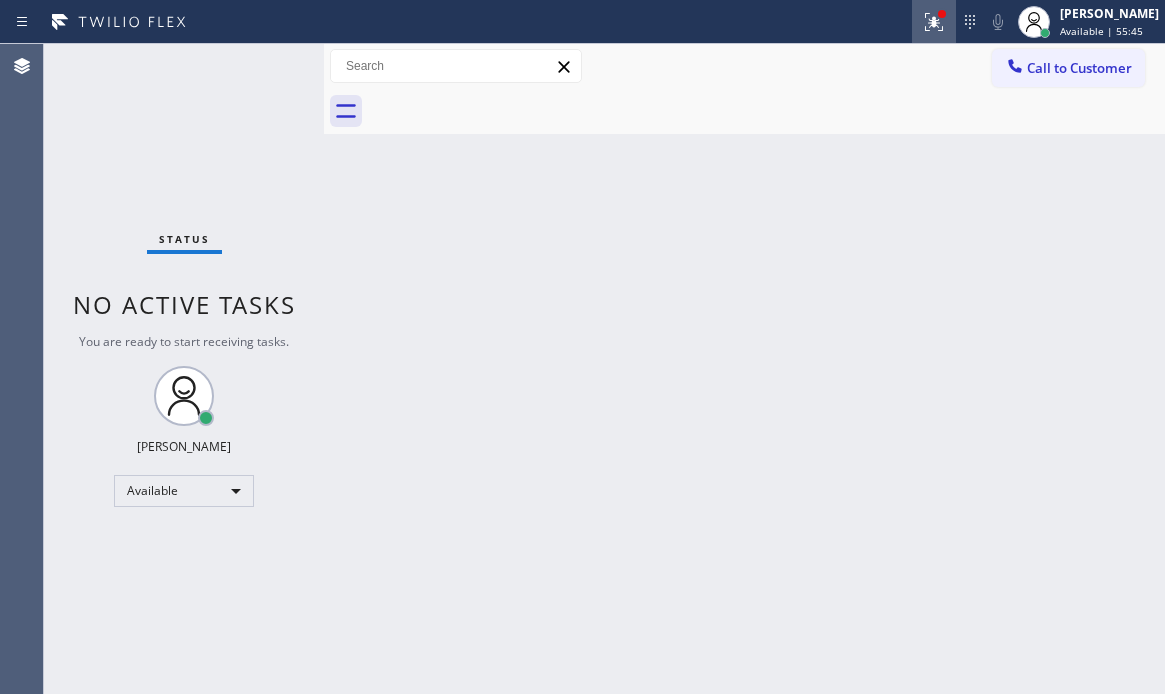 click 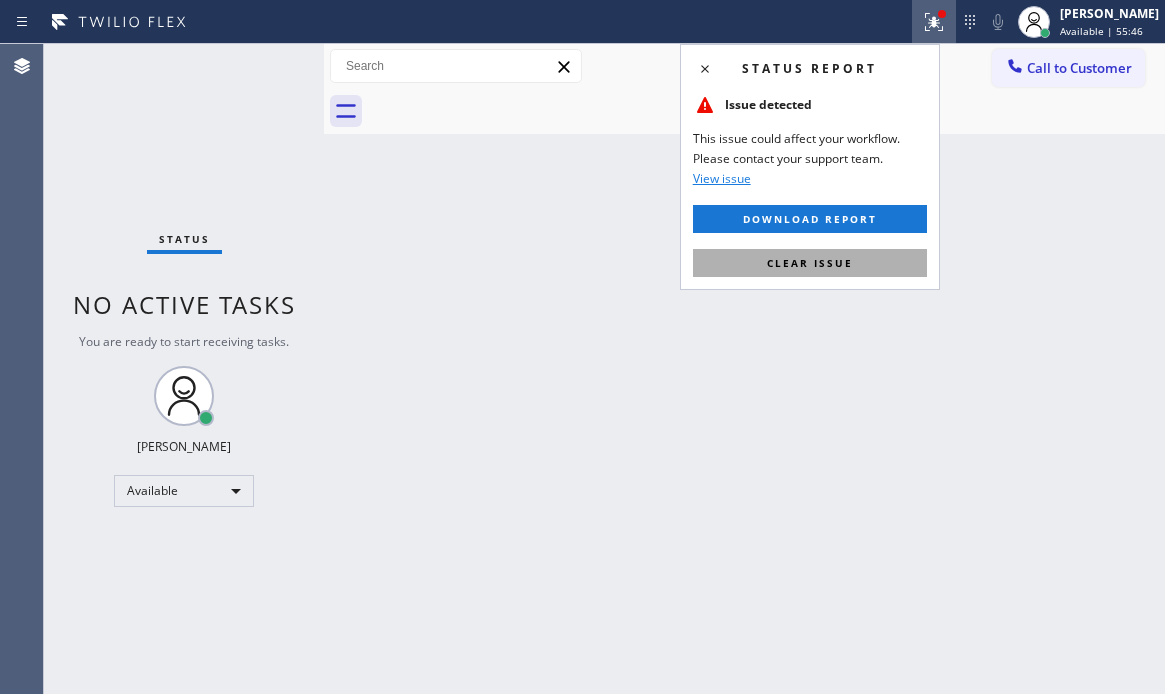 click on "Clear issue" at bounding box center (810, 263) 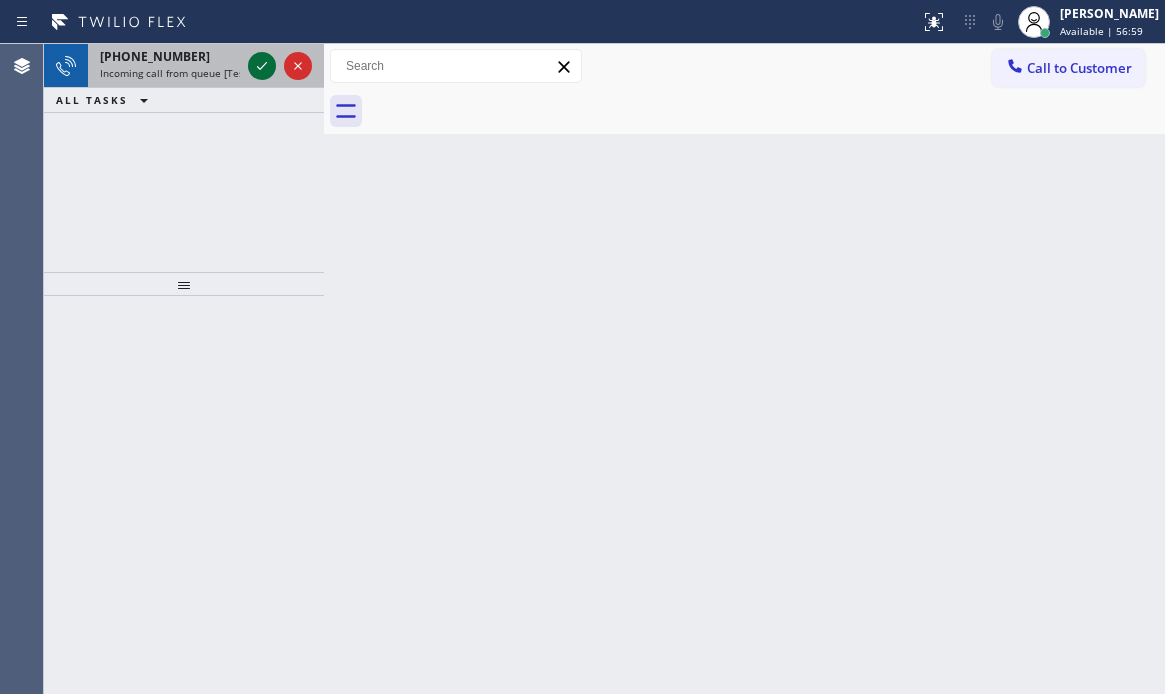 click 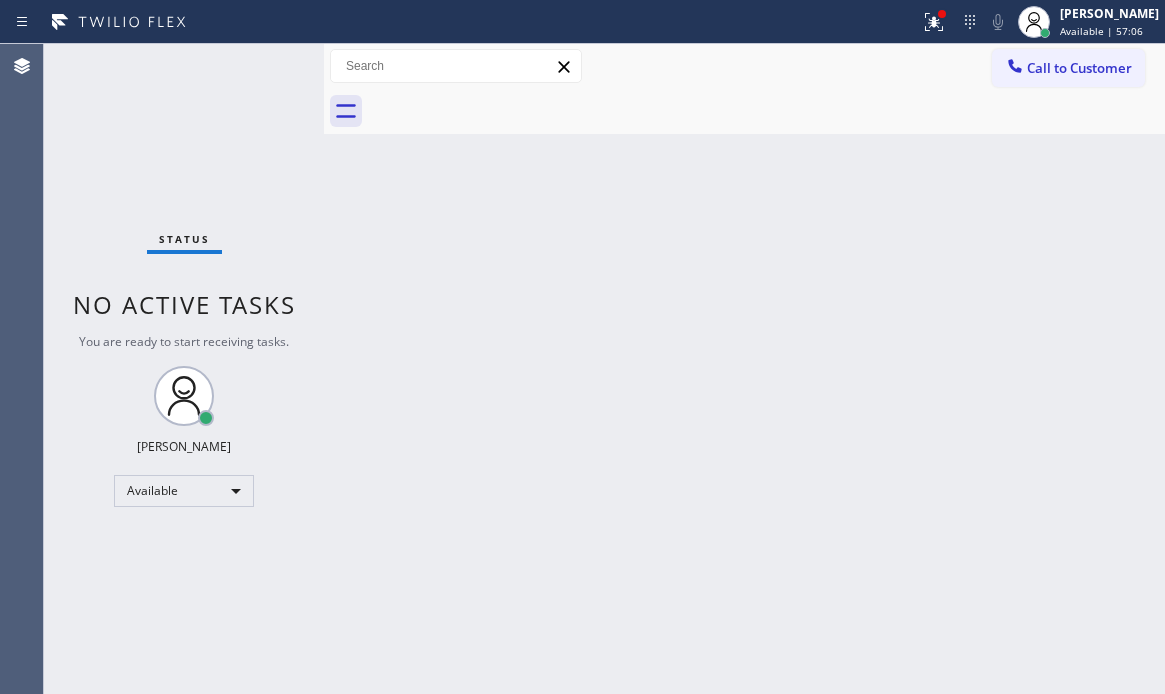click on "Status   No active tasks     You are ready to start receiving tasks.   [PERSON_NAME] Available" at bounding box center (184, 369) 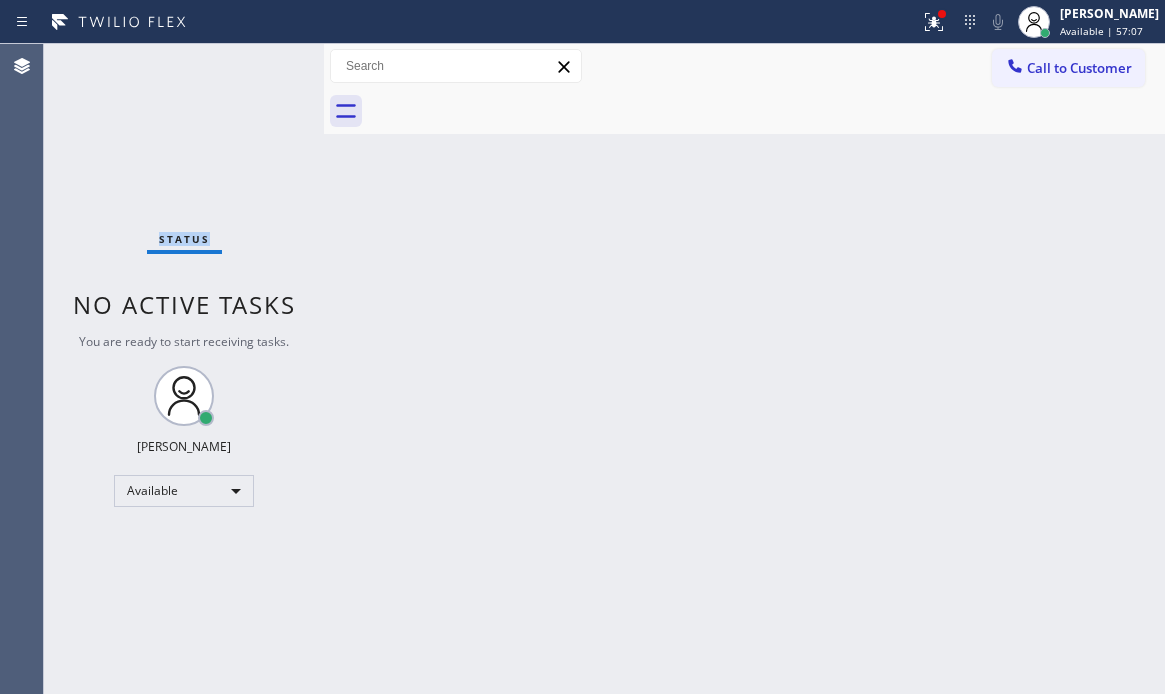 click on "Status   No active tasks     You are ready to start receiving tasks.   [PERSON_NAME] Available" at bounding box center (184, 369) 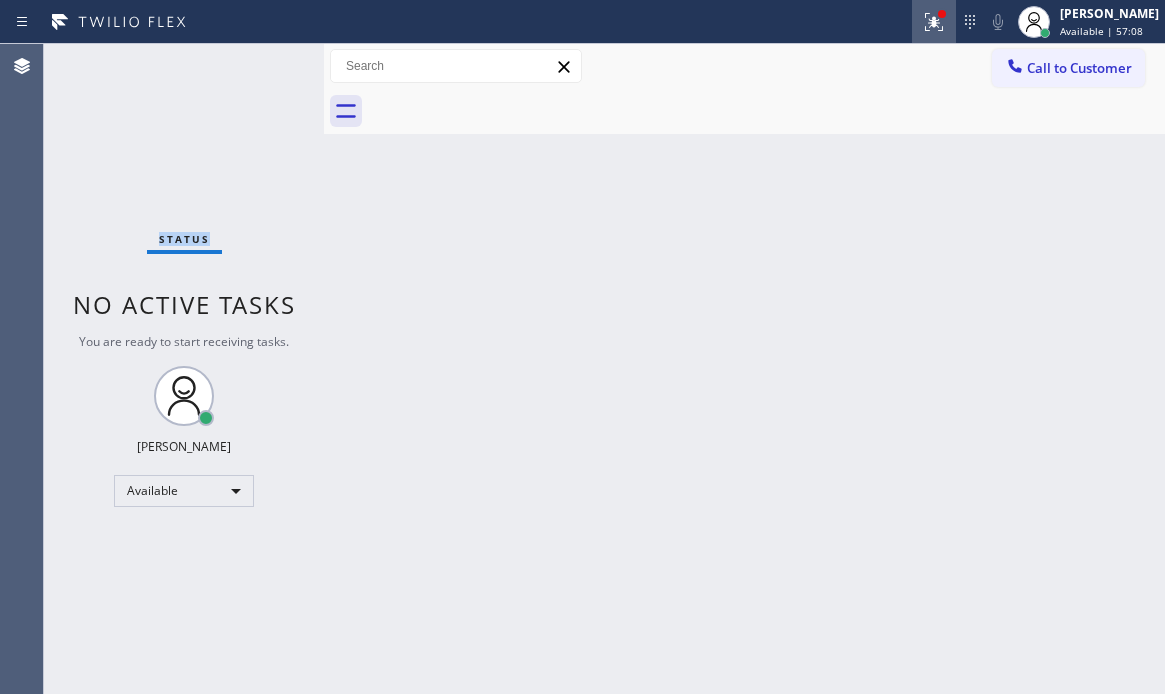 click at bounding box center (934, 22) 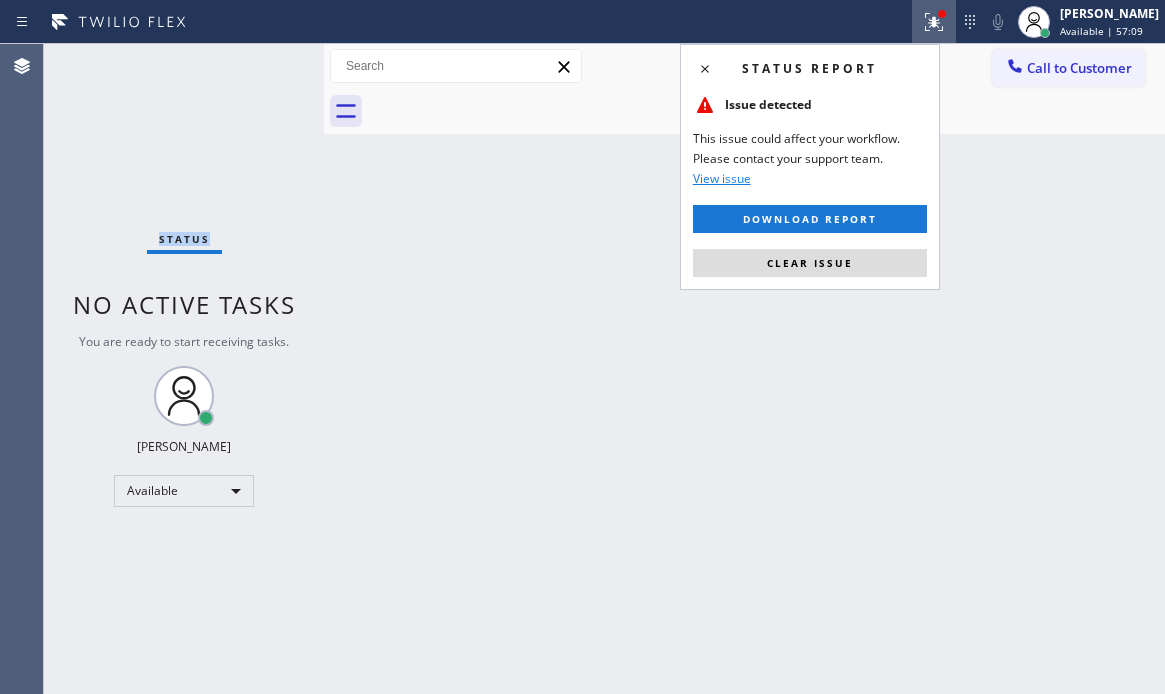 click on "Clear issue" at bounding box center (810, 263) 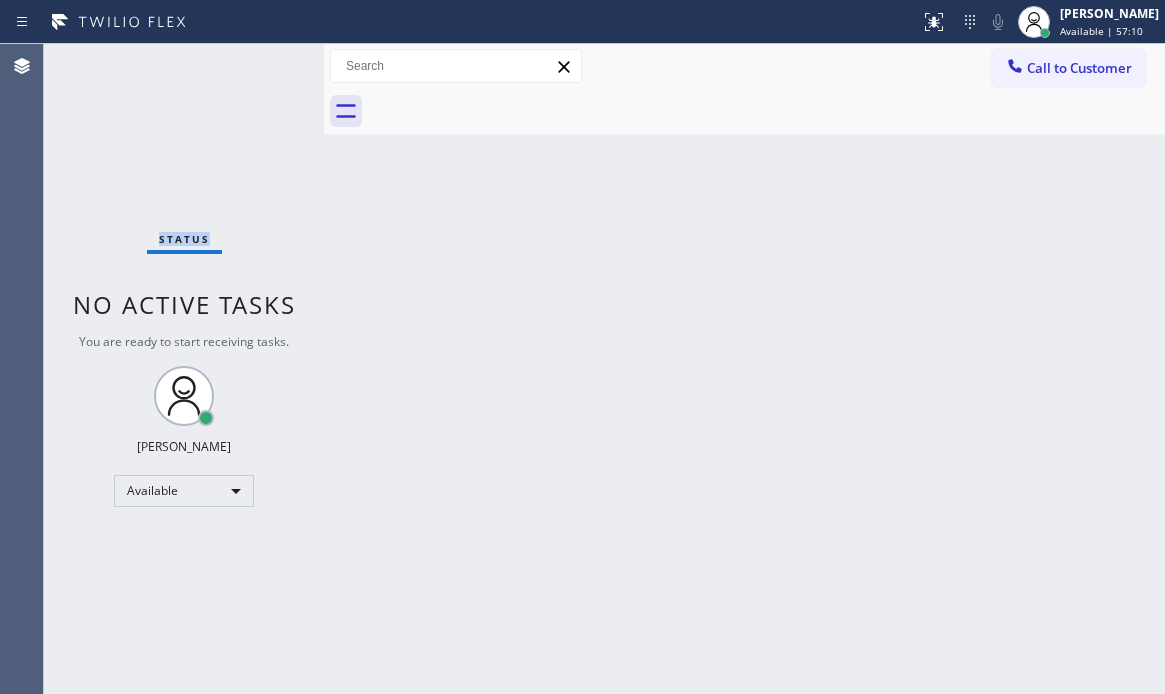 click on "Status   No active tasks     You are ready to start receiving tasks.   [PERSON_NAME] Available" at bounding box center (184, 369) 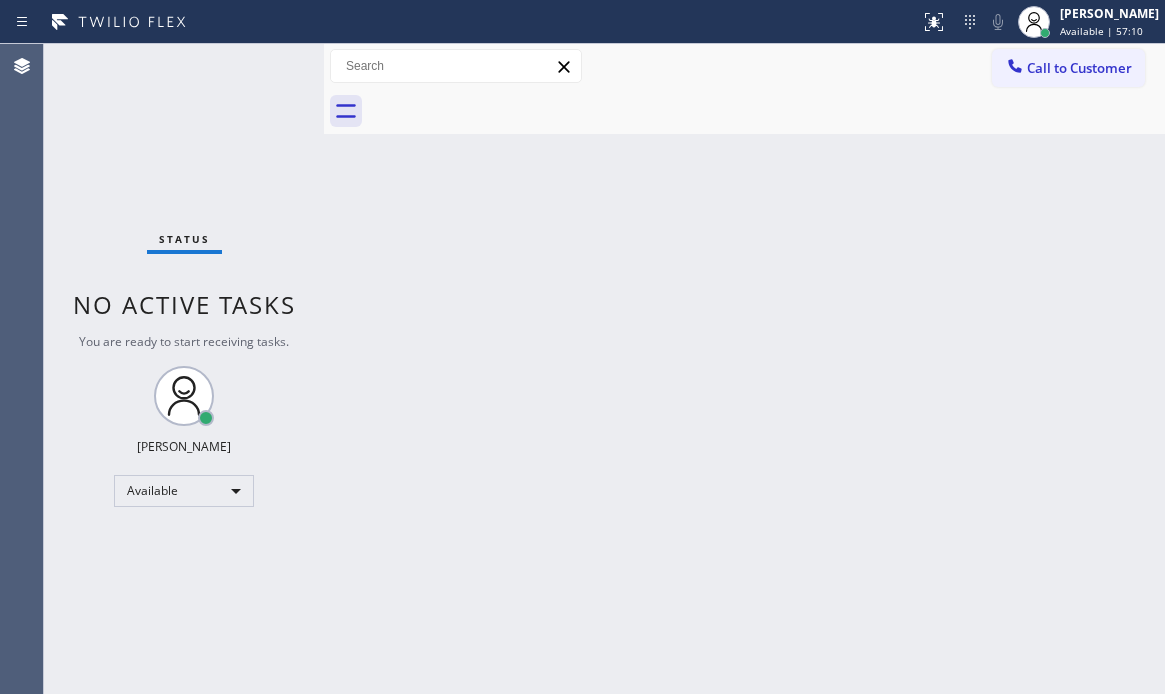 click on "Status   No active tasks     You are ready to start receiving tasks.   [PERSON_NAME] Available" at bounding box center [184, 369] 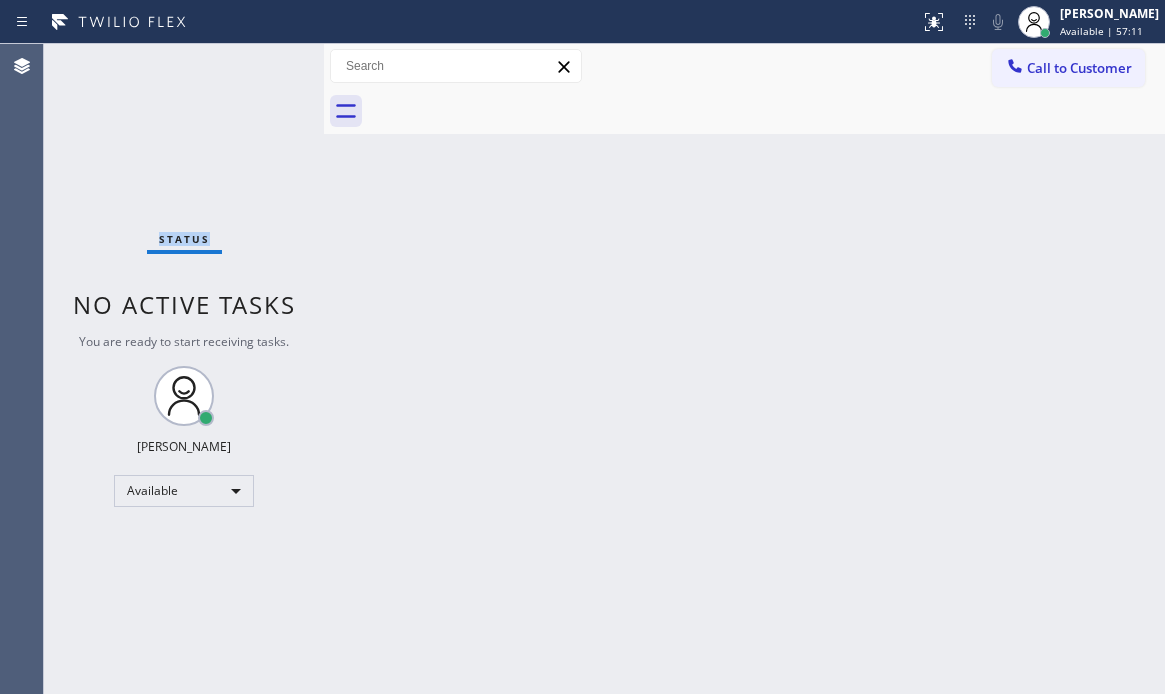 click on "Status   No active tasks     You are ready to start receiving tasks.   [PERSON_NAME] Available" at bounding box center (184, 369) 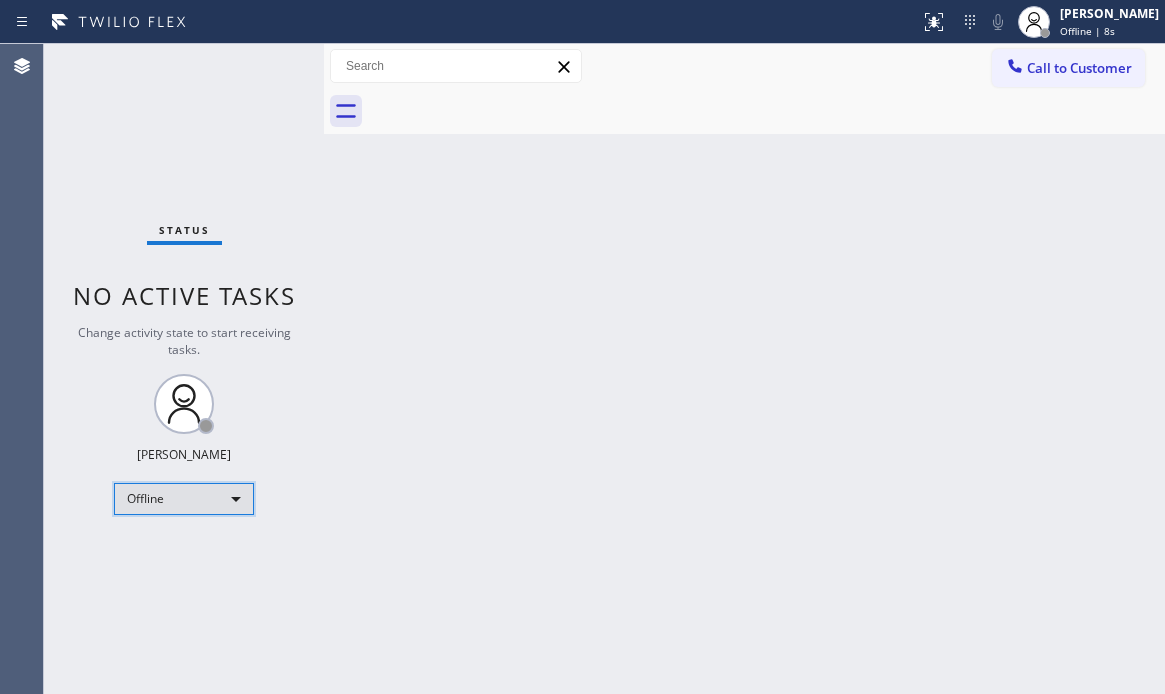 click on "Offline" at bounding box center [184, 499] 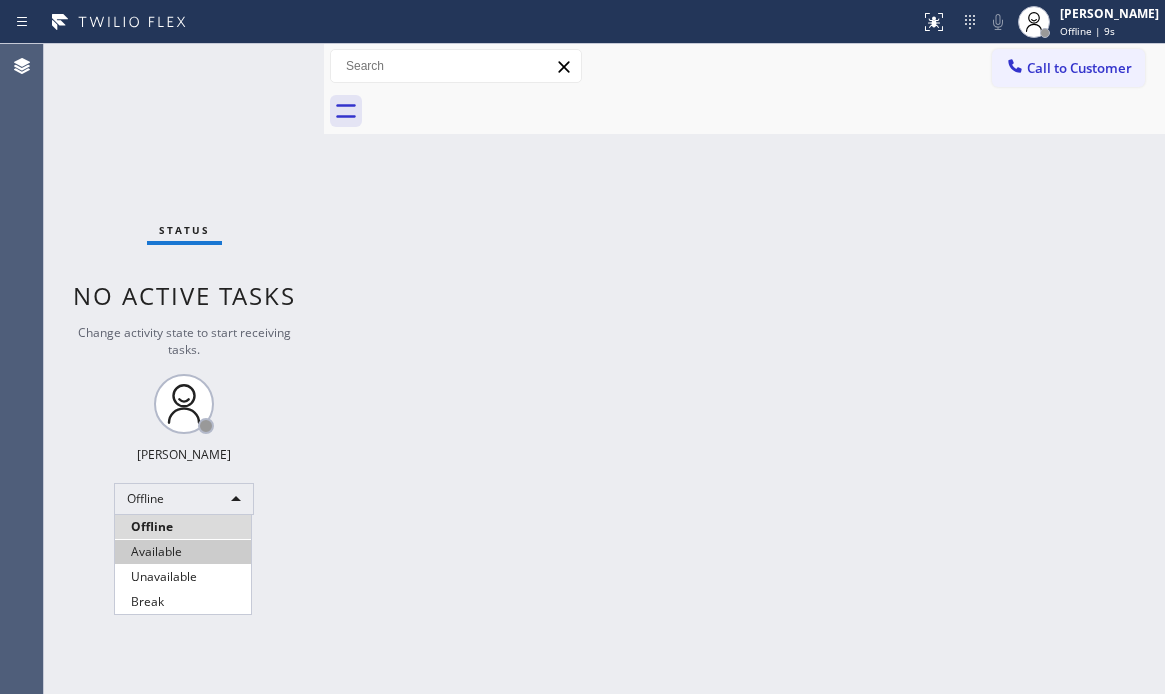 click on "Available" at bounding box center (183, 552) 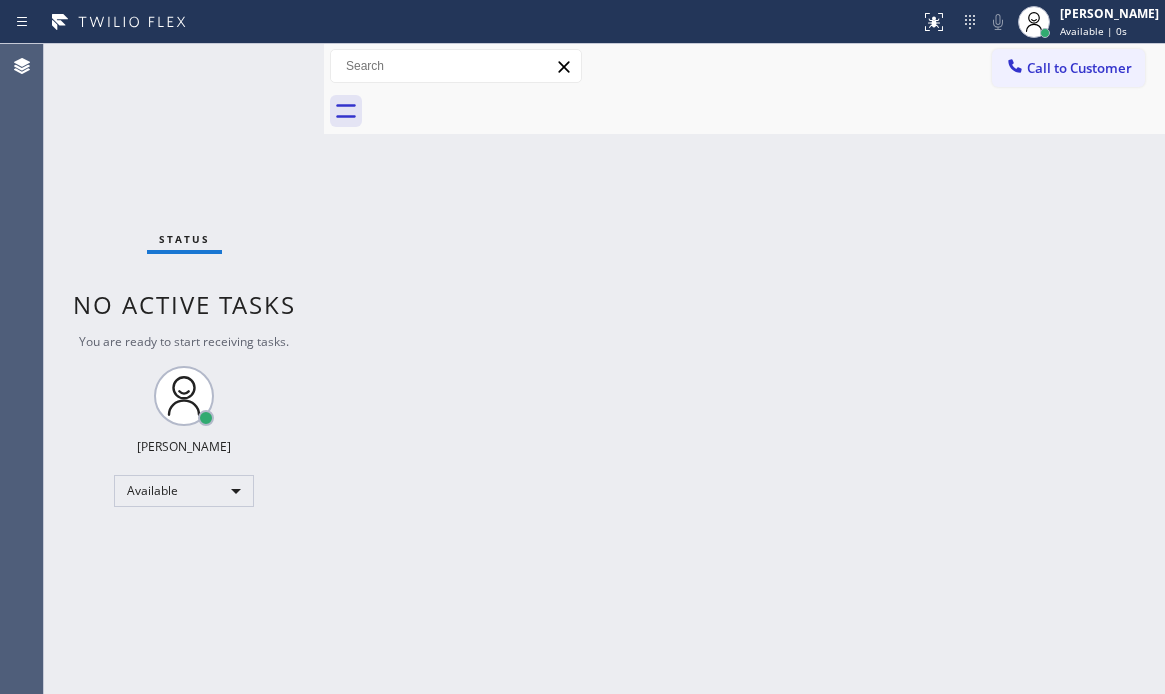 click on "Back to Dashboard Change Sender ID Customers Technicians Select a contact Outbound call Technician Search Technician Your caller id phone number Your caller id phone number Call Technician info Name   Phone none Address none Change Sender ID HVAC [PHONE_NUMBER] 5 Star Appliance [PHONE_NUMBER] Appliance Repair [PHONE_NUMBER] Plumbing [PHONE_NUMBER] Air Duct Cleaning [PHONE_NUMBER]  Electricians [PHONE_NUMBER] Cancel Change Check personal SMS Reset Change No tabs Call to Customer Outbound call Location [GEOGRAPHIC_DATA][PERSON_NAME] And Perfect HVAC Repair Your caller id phone number [PHONE_NUMBER] Customer number Call Outbound call Technician Search Technician Your caller id phone number Your caller id phone number Call" at bounding box center (744, 369) 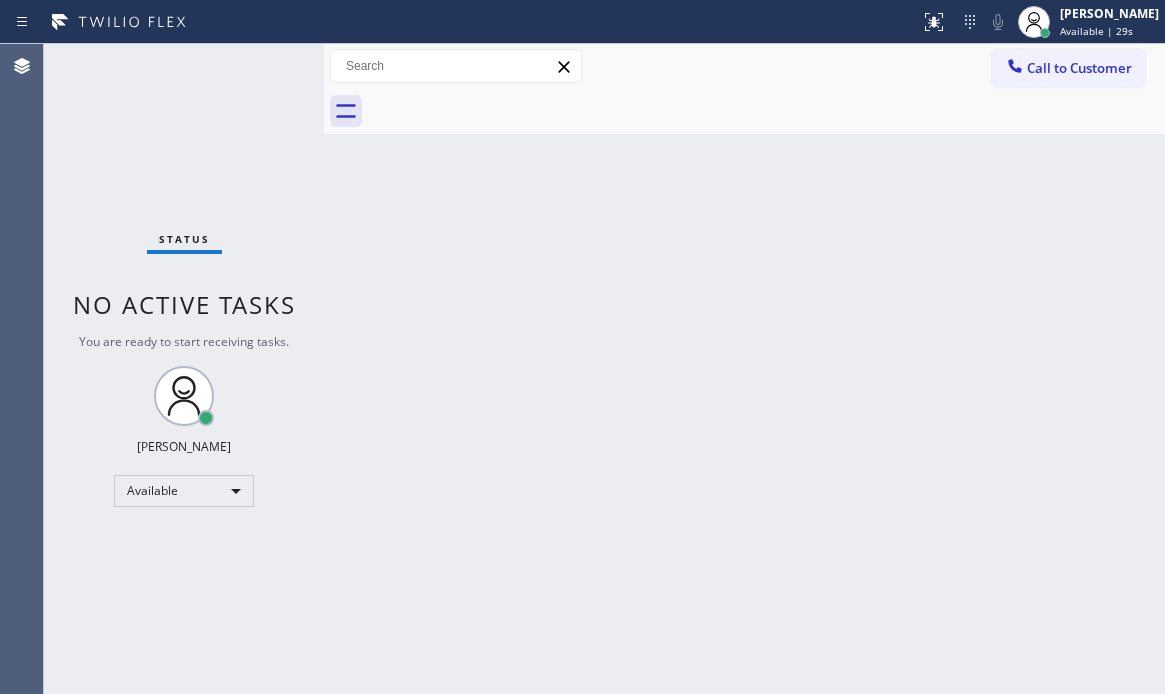 click on "Status   No active tasks     You are ready to start receiving tasks.   [PERSON_NAME] Available" at bounding box center (184, 369) 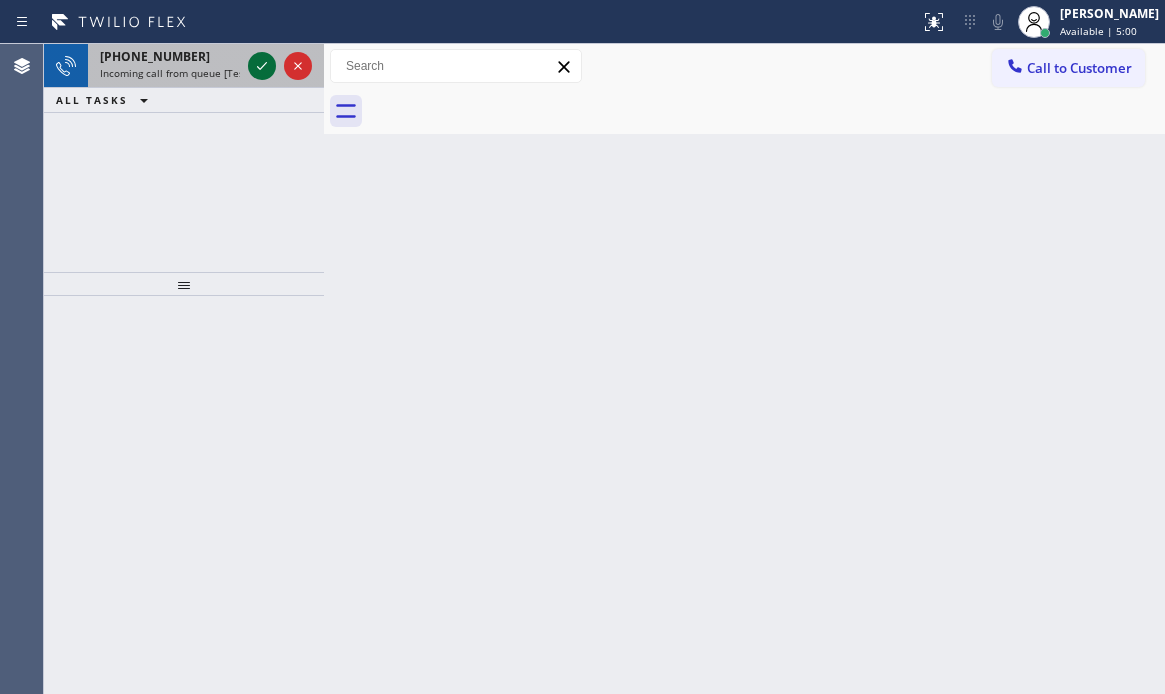 click 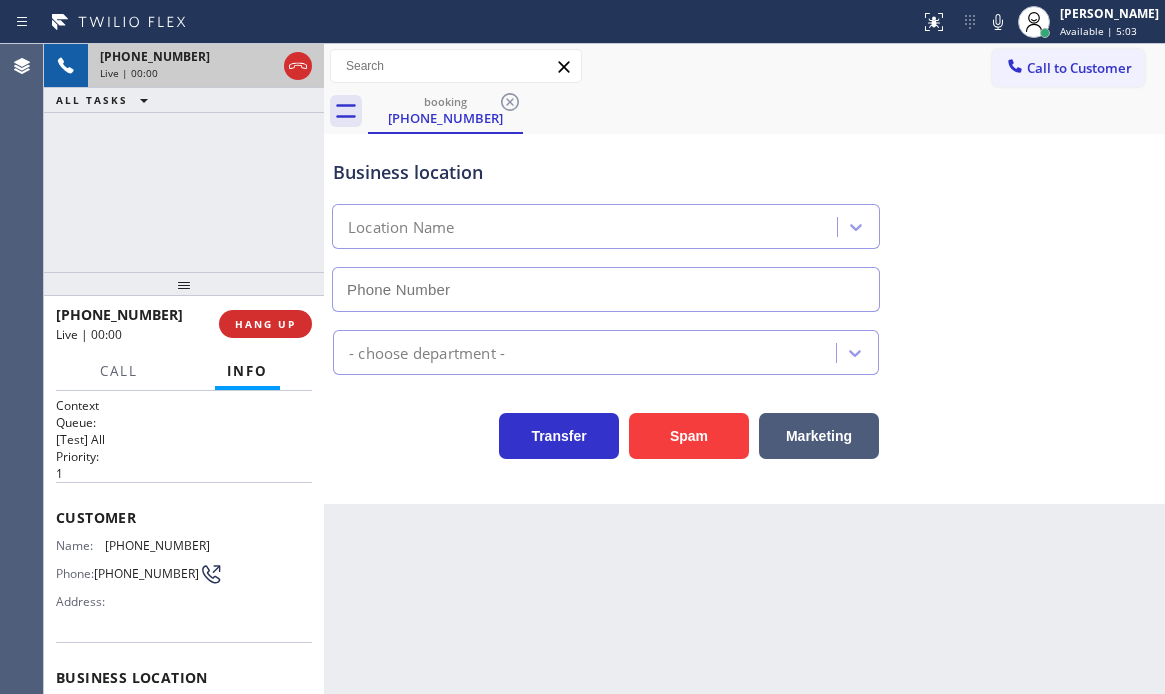 type on "[PHONE_NUMBER]" 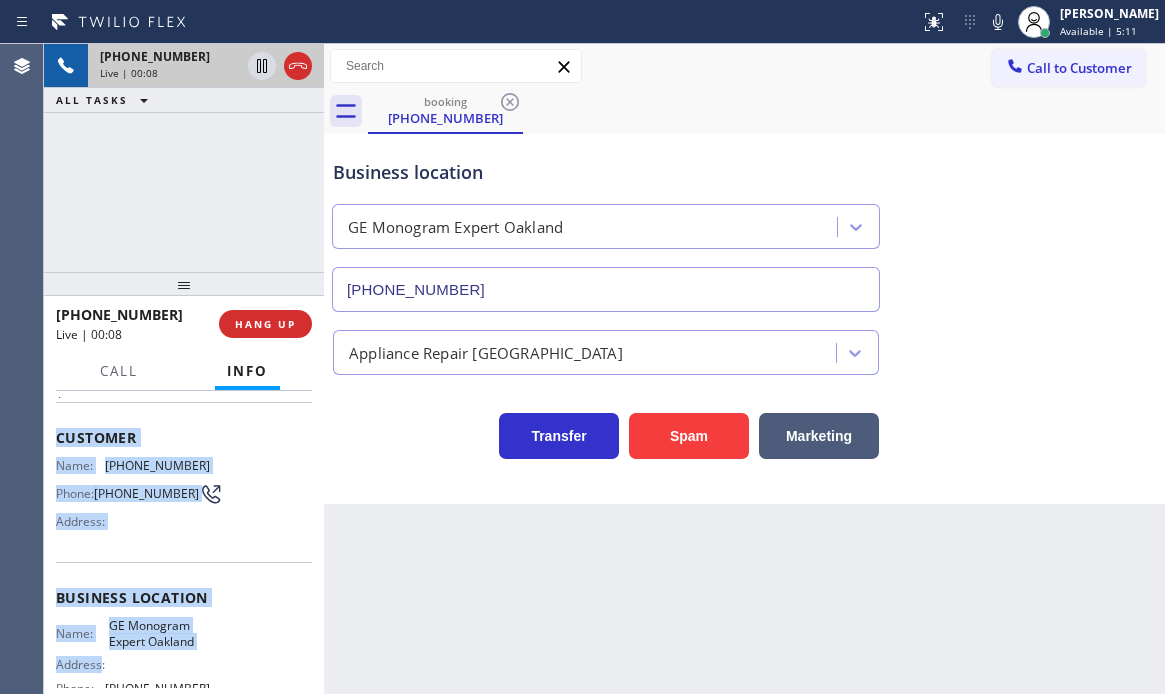 scroll, scrollTop: 200, scrollLeft: 0, axis: vertical 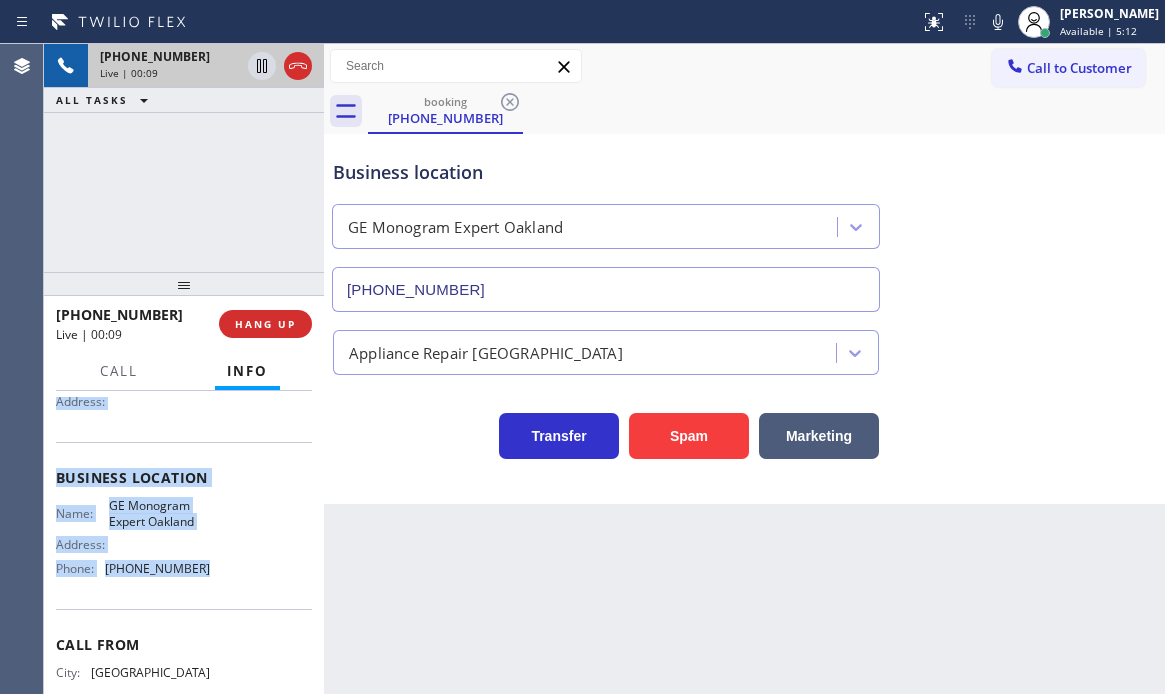 drag, startPoint x: 56, startPoint y: 516, endPoint x: 205, endPoint y: 584, distance: 163.78339 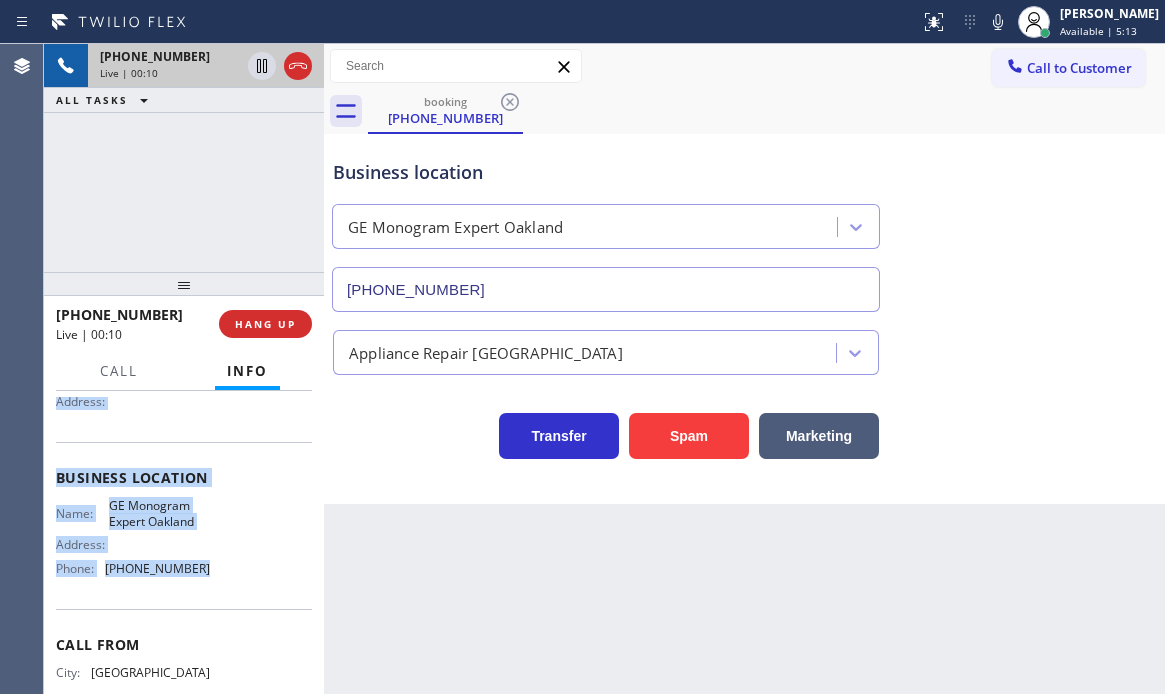 copy on "Customer Name: [PHONE_NUMBER] Phone: [PHONE_NUMBER] Address: Business location Name: GE Monogram Expert Oakland Address:   Phone: [PHONE_NUMBER]" 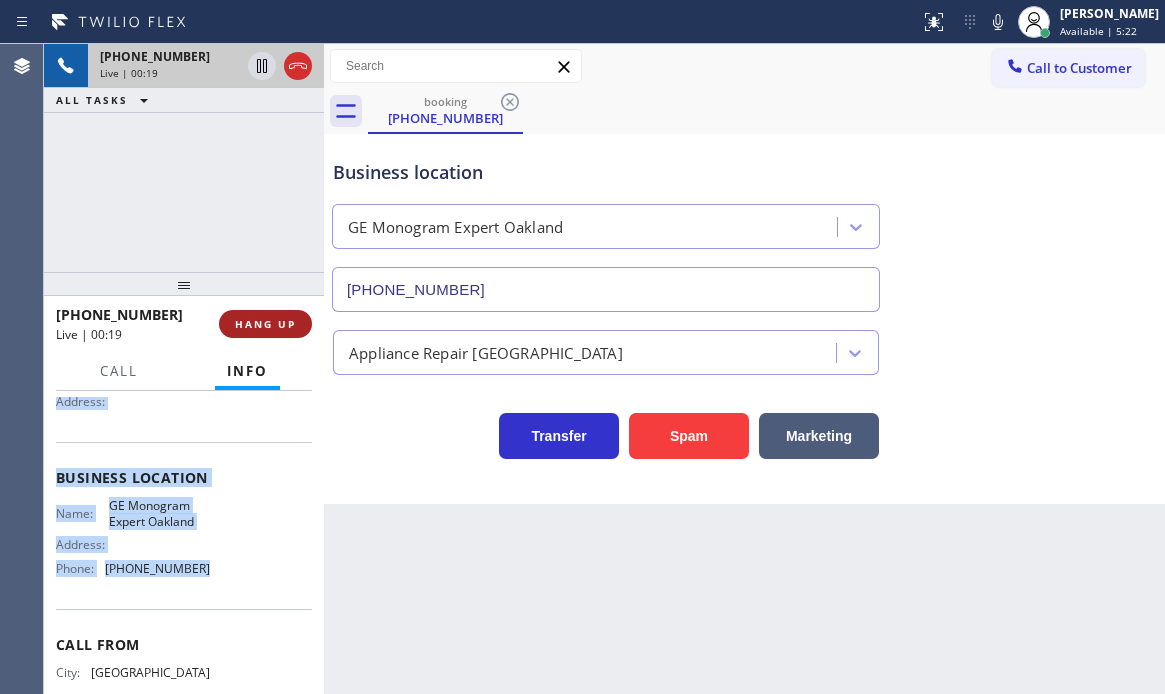click on "HANG UP" at bounding box center [265, 324] 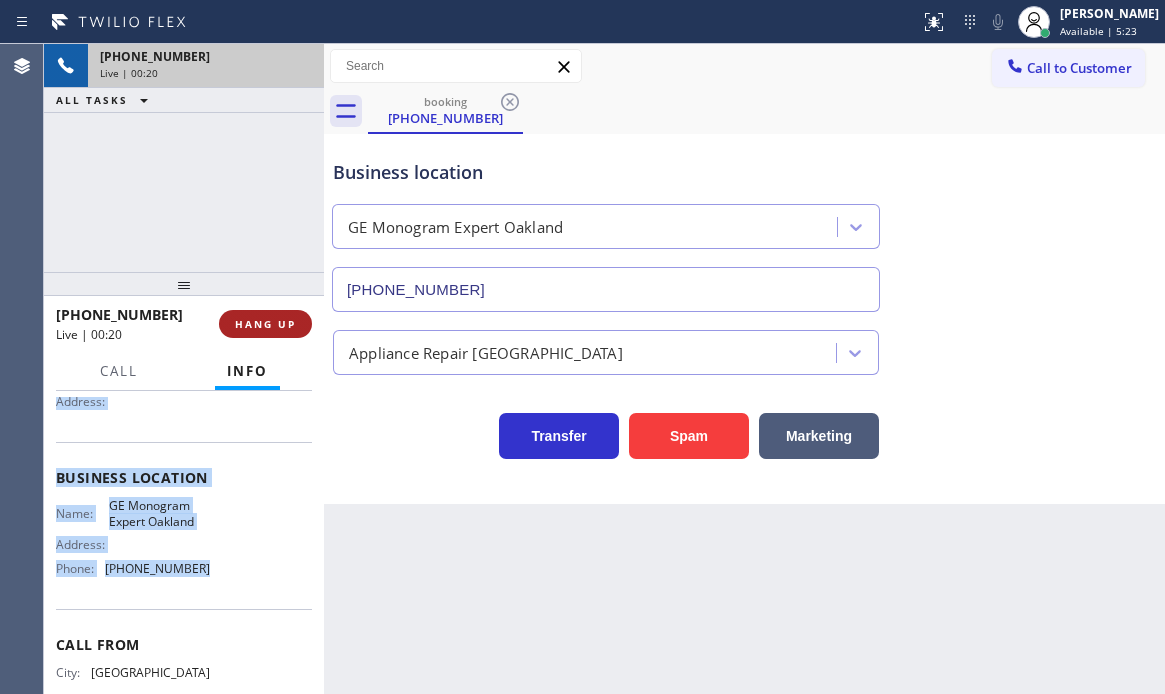 click on "HANG UP" at bounding box center [265, 324] 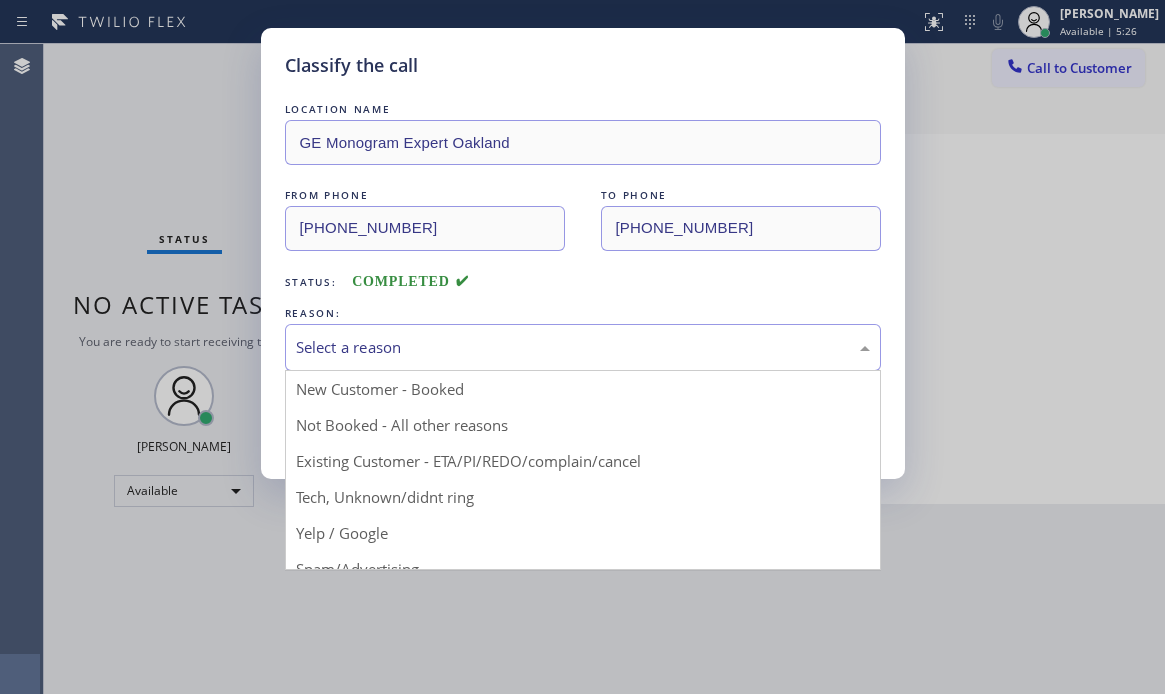click on "Select a reason" at bounding box center (583, 347) 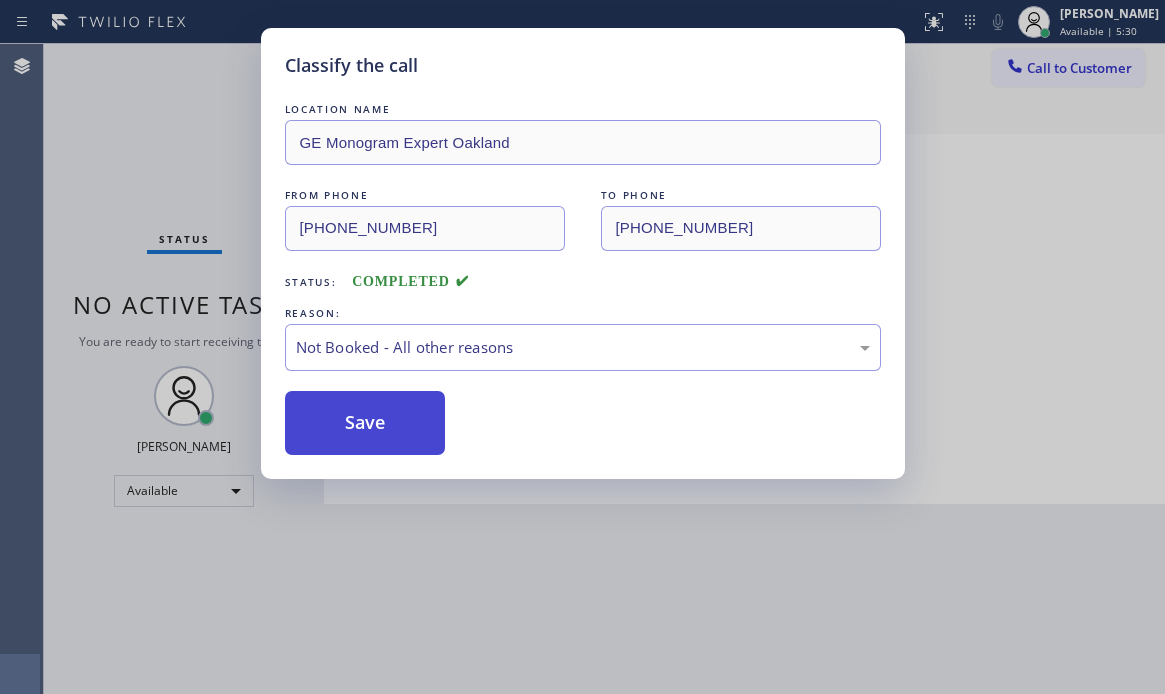 click on "Save" at bounding box center (365, 423) 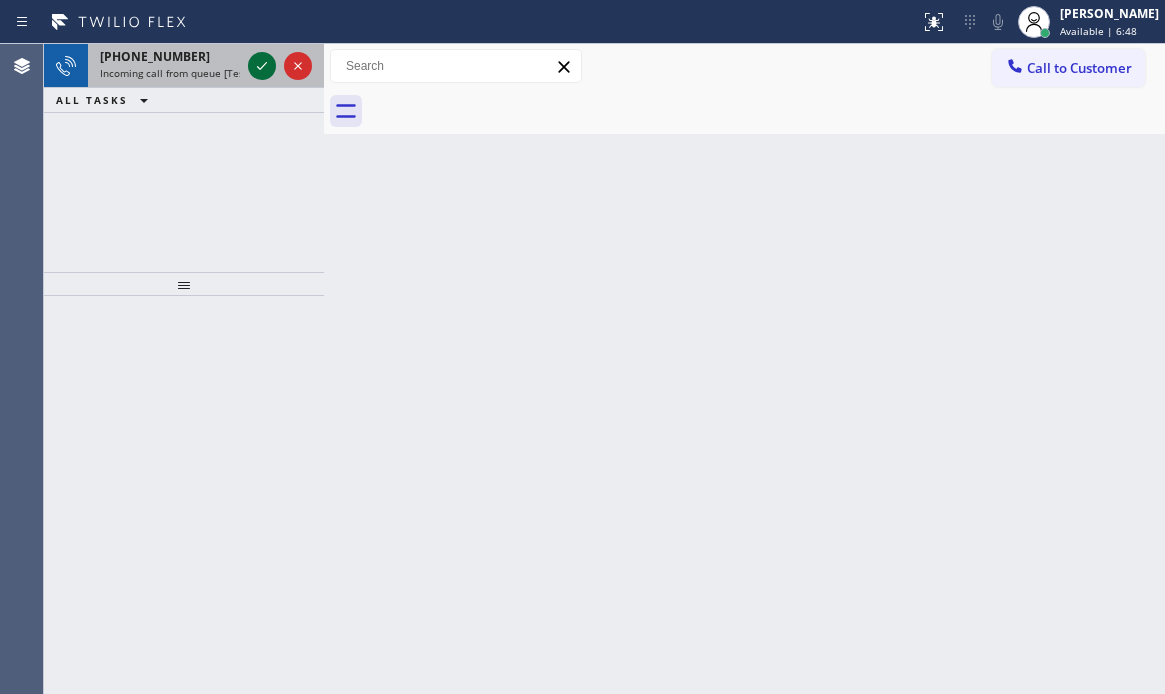click 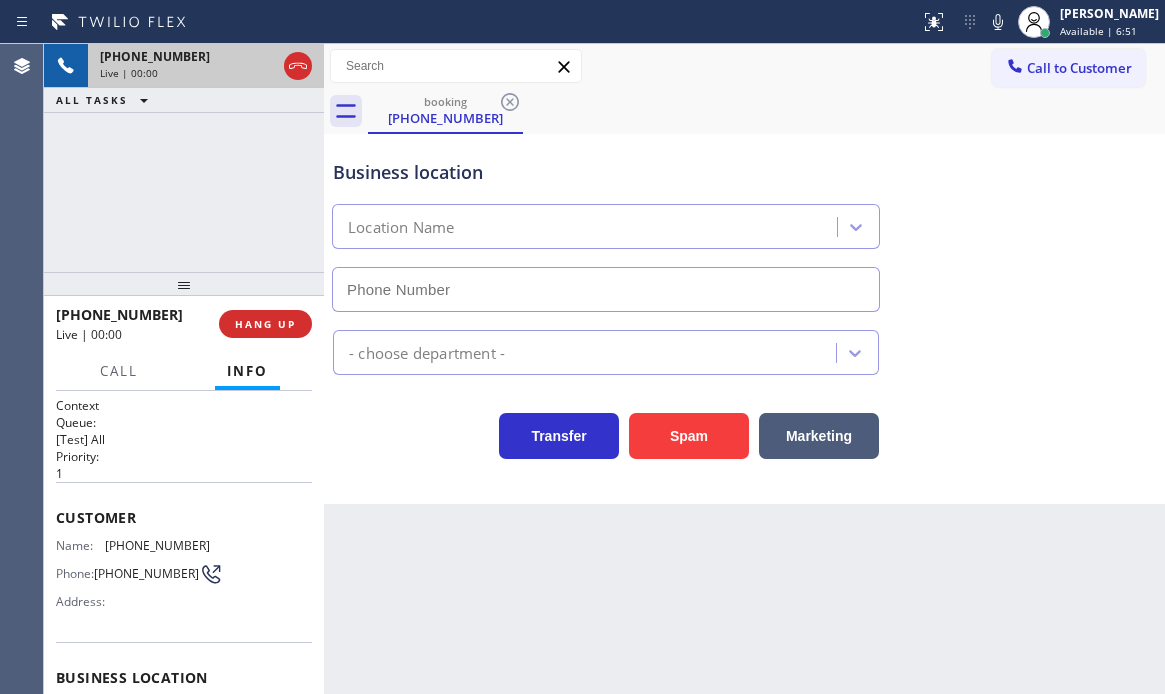 type on "[PHONE_NUMBER]" 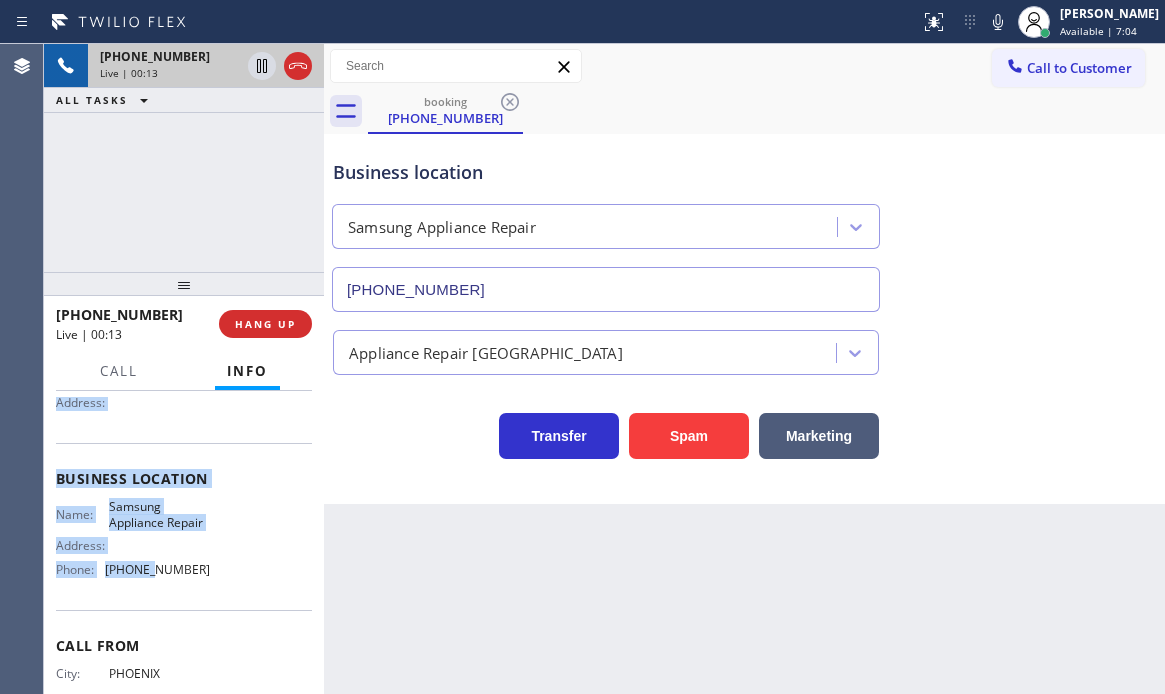 scroll, scrollTop: 200, scrollLeft: 0, axis: vertical 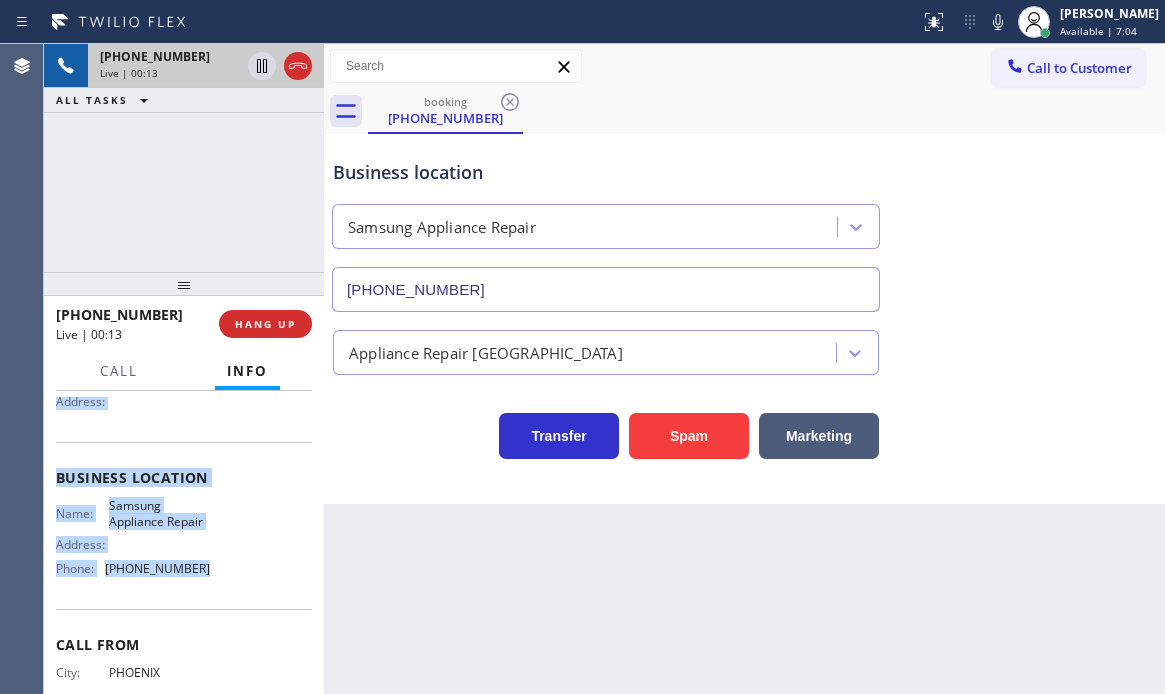 drag, startPoint x: 52, startPoint y: 514, endPoint x: 219, endPoint y: 580, distance: 179.56892 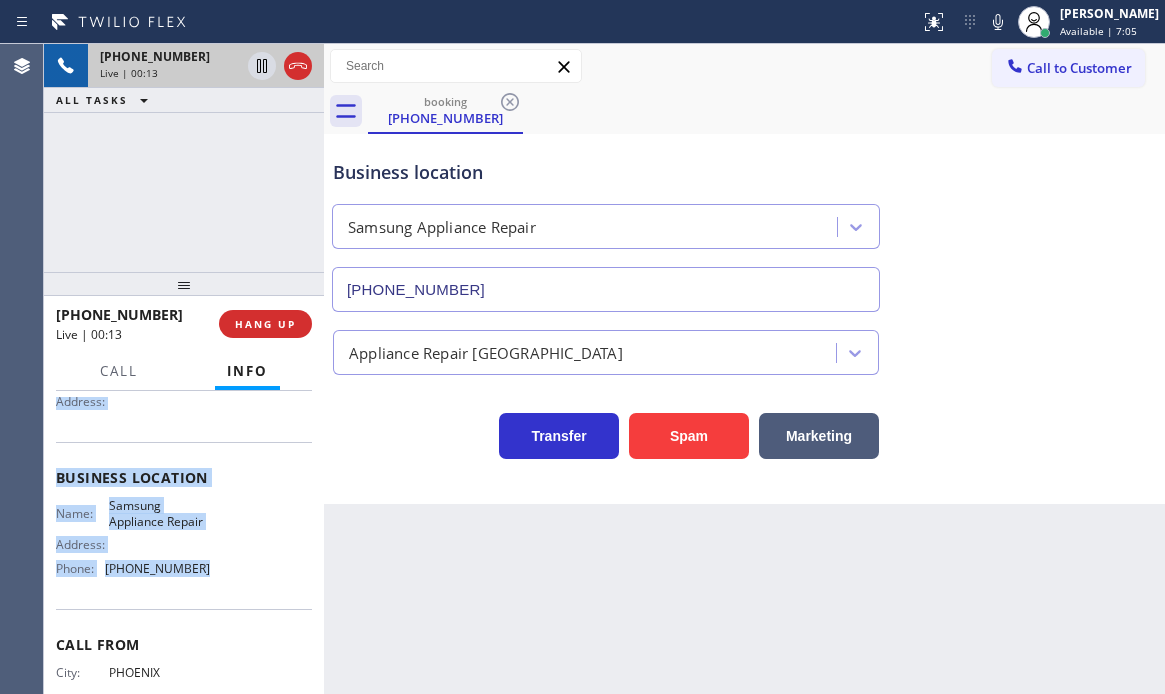 copy on "Customer Name: [PHONE_NUMBER] Phone: [PHONE_NUMBER] Address: Business location Name: Samsung Appliance Repair Address:   Phone: [PHONE_NUMBER]" 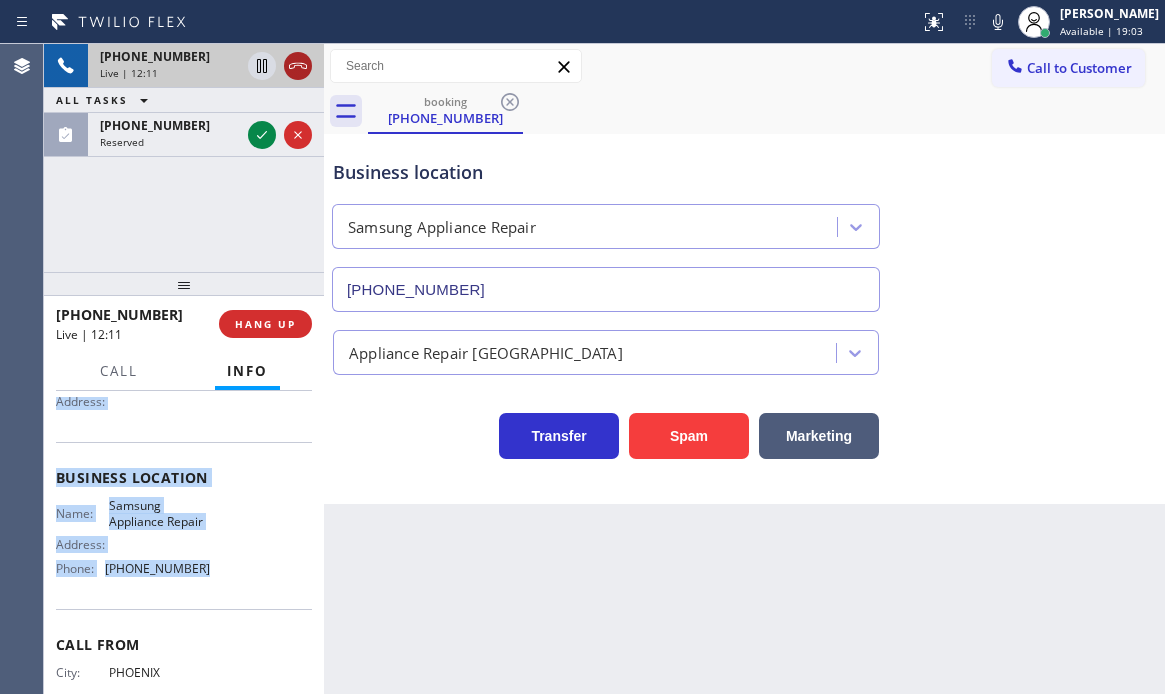 click 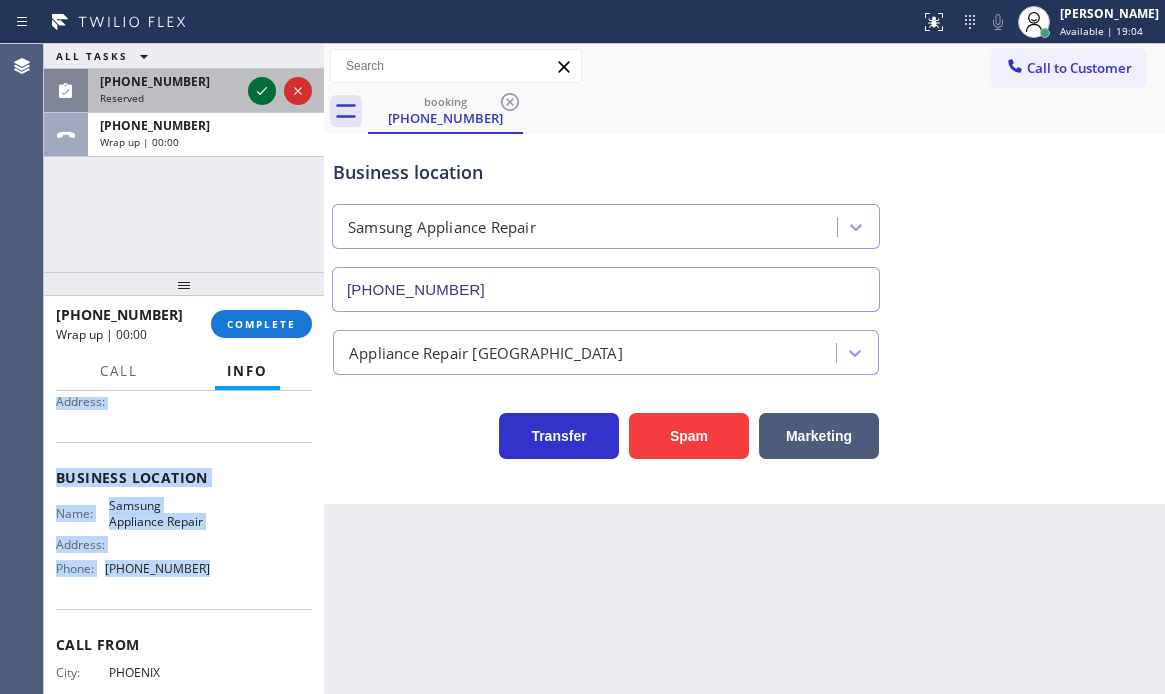 click at bounding box center [280, 91] 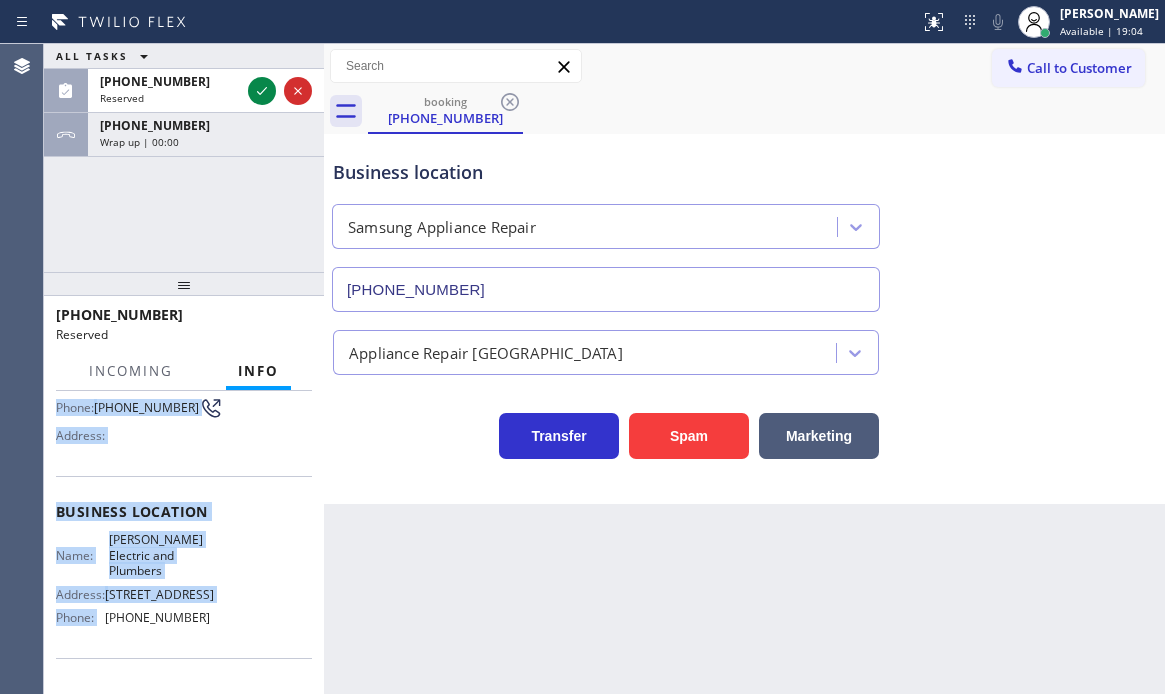 scroll, scrollTop: 234, scrollLeft: 0, axis: vertical 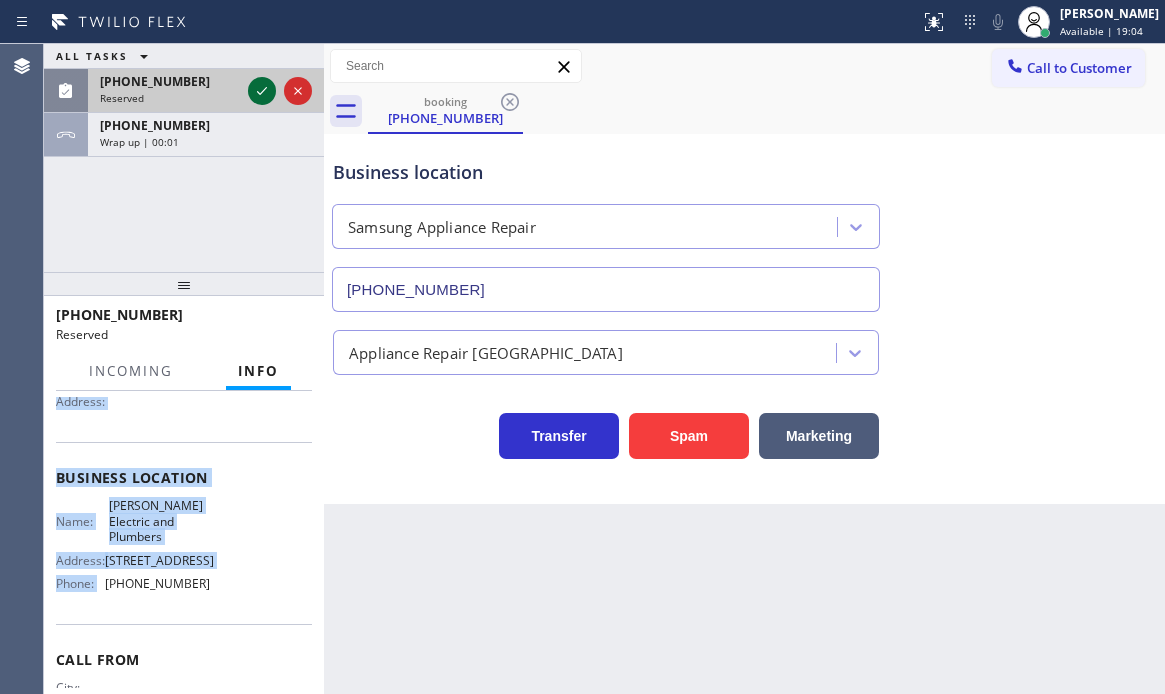 click 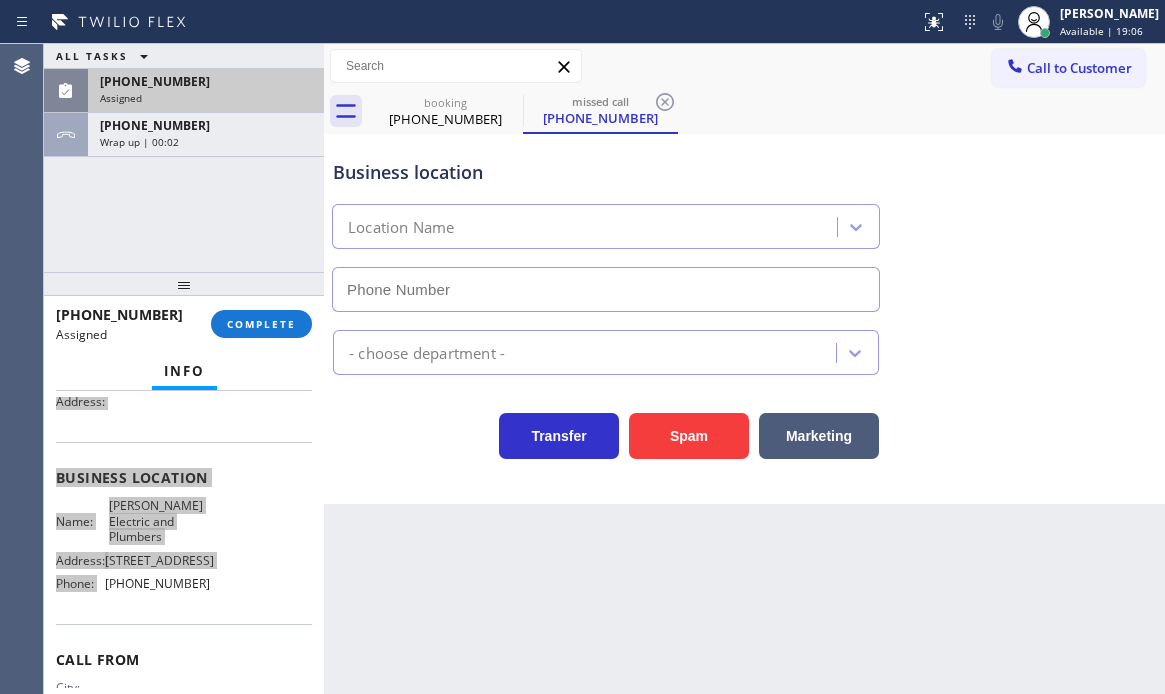 type on "[PHONE_NUMBER]" 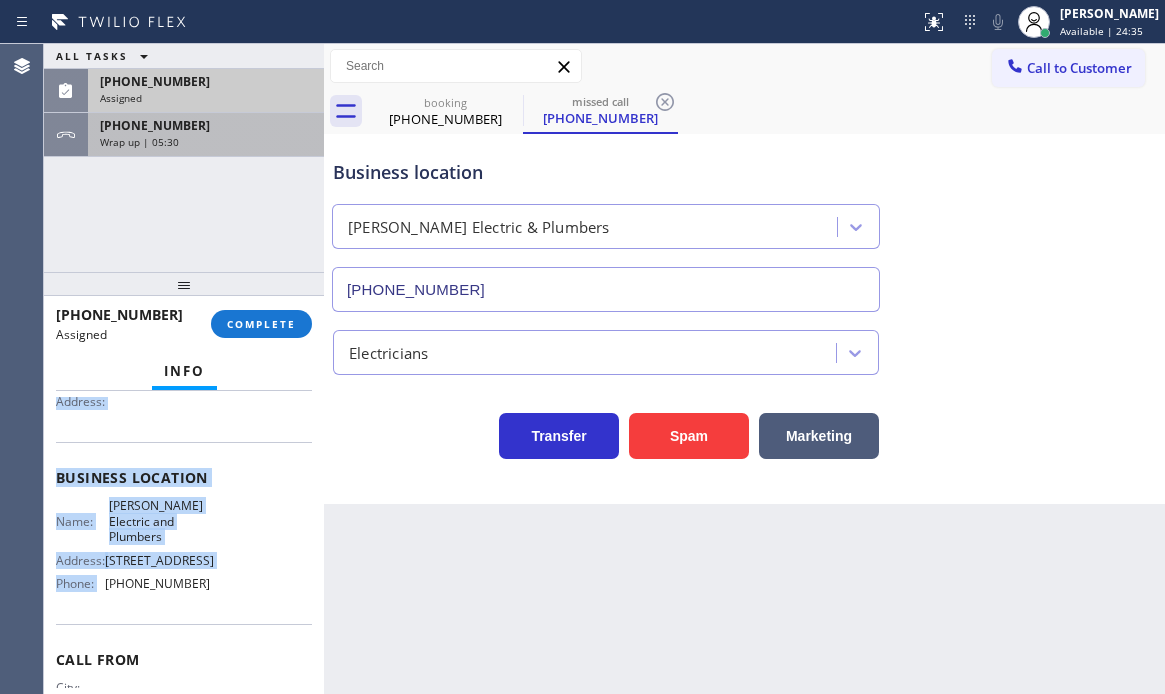 click on "[PHONE_NUMBER]" at bounding box center [206, 125] 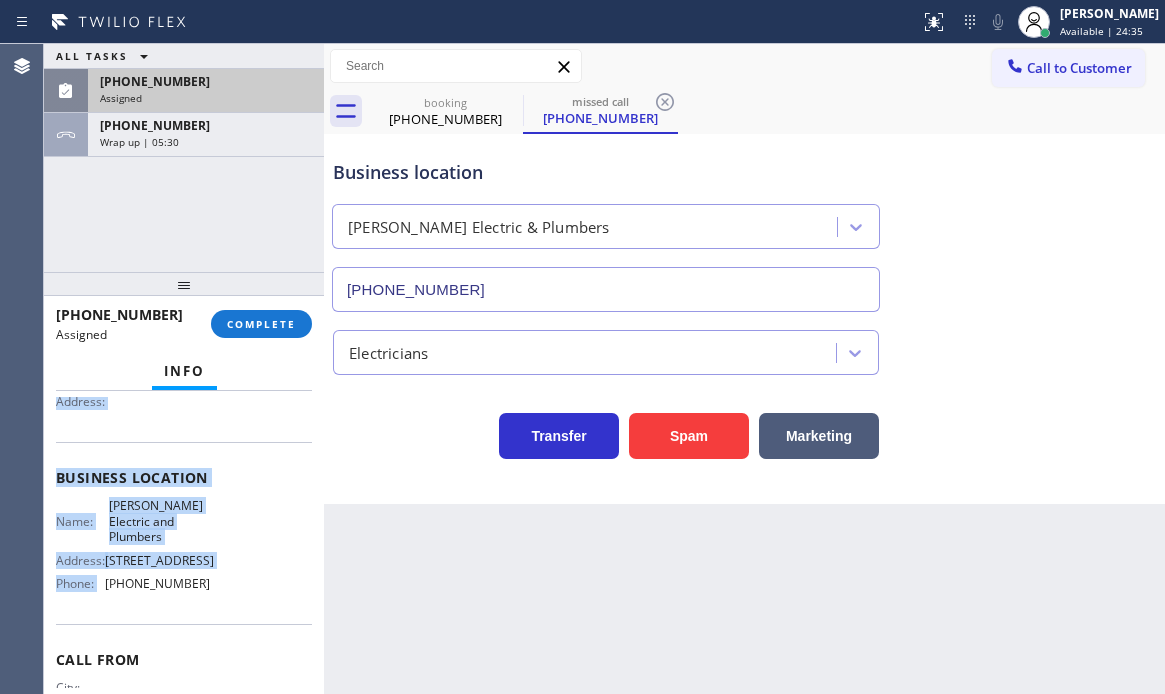 scroll, scrollTop: 200, scrollLeft: 0, axis: vertical 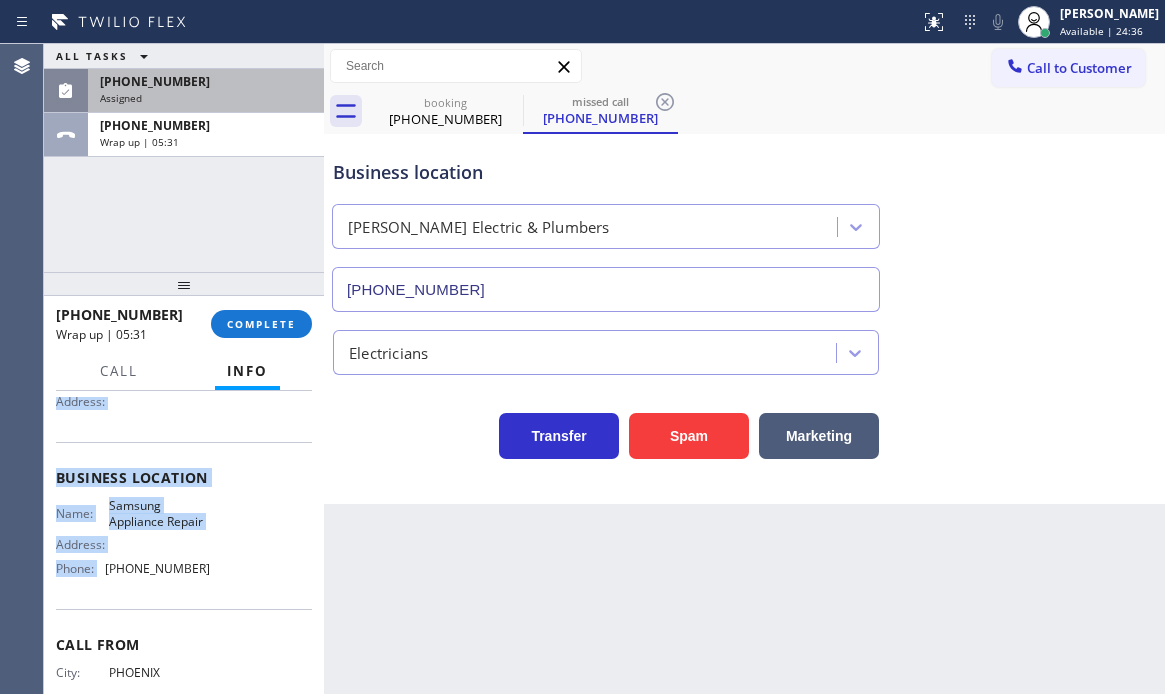 click on "COMPLETE" at bounding box center [261, 324] 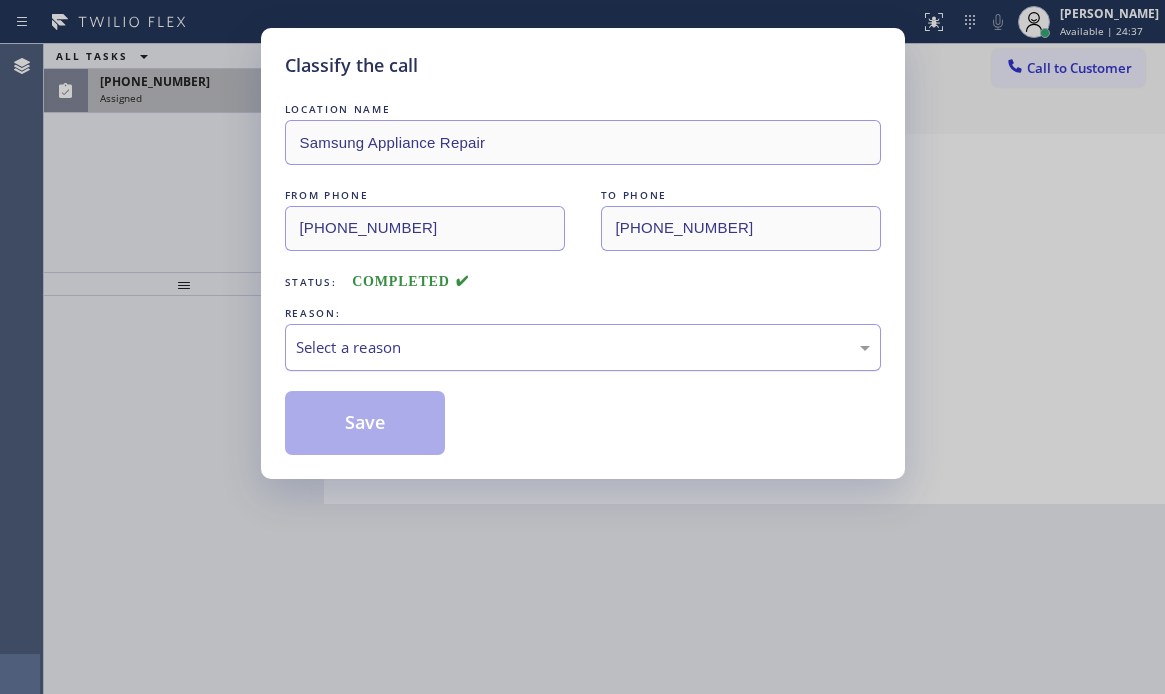 drag, startPoint x: 472, startPoint y: 344, endPoint x: 472, endPoint y: 356, distance: 12 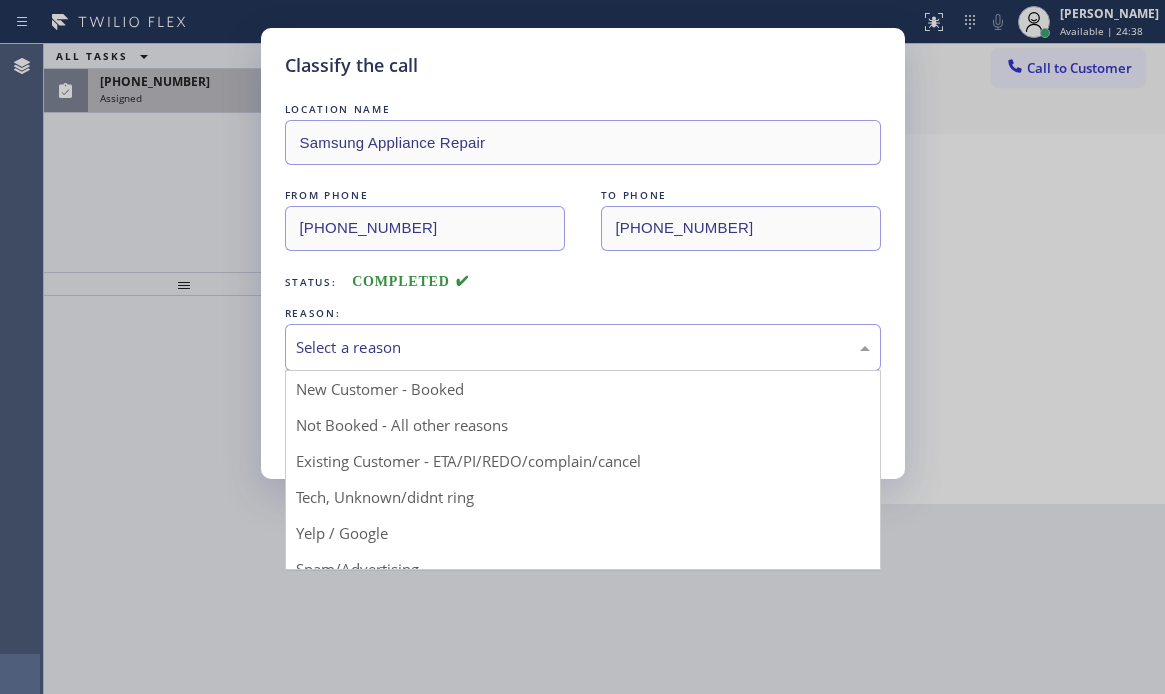 drag, startPoint x: 439, startPoint y: 394, endPoint x: 422, endPoint y: 395, distance: 17.029387 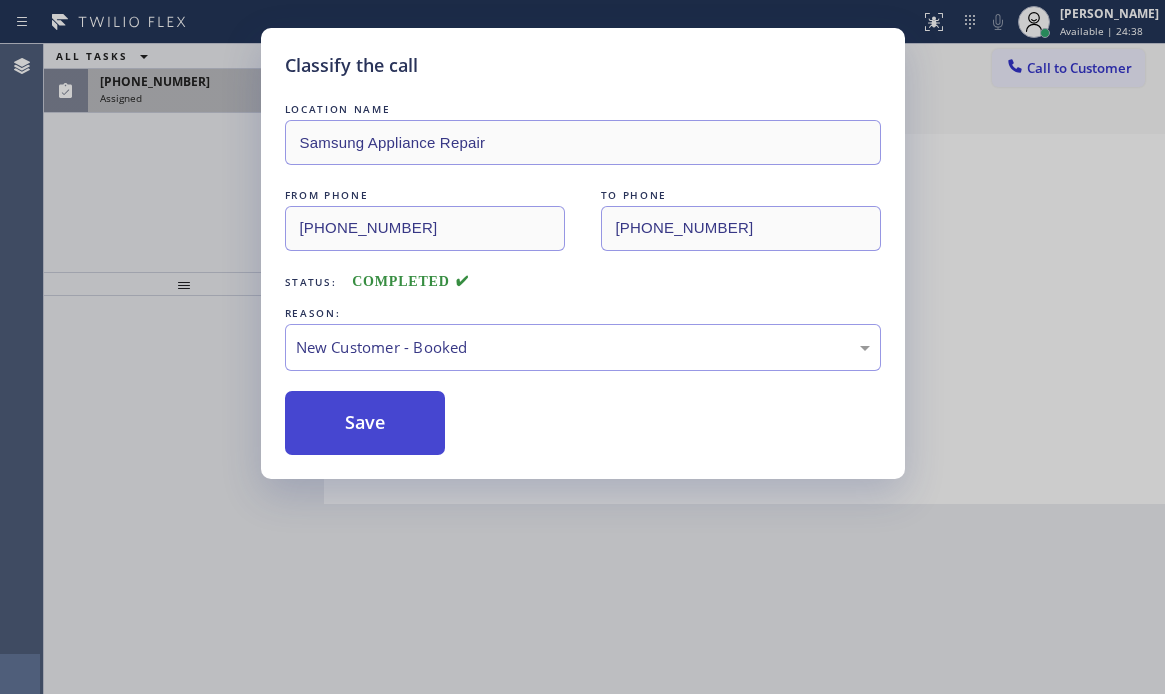 click on "Save" at bounding box center [365, 423] 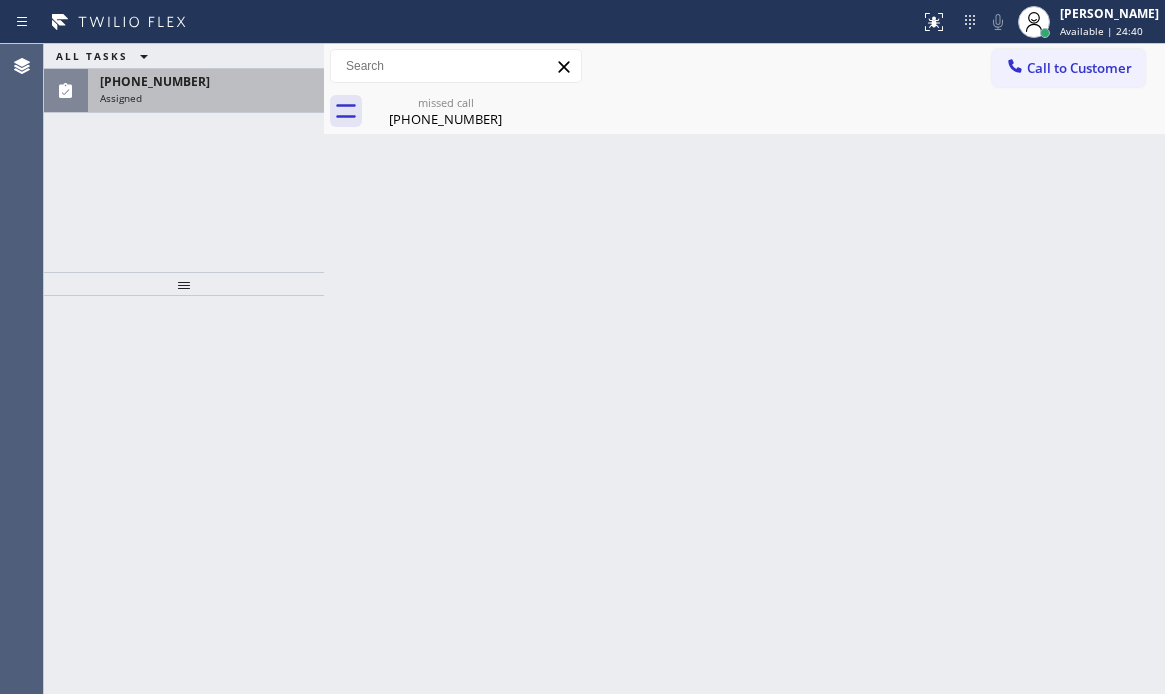 click on "Assigned" at bounding box center [206, 98] 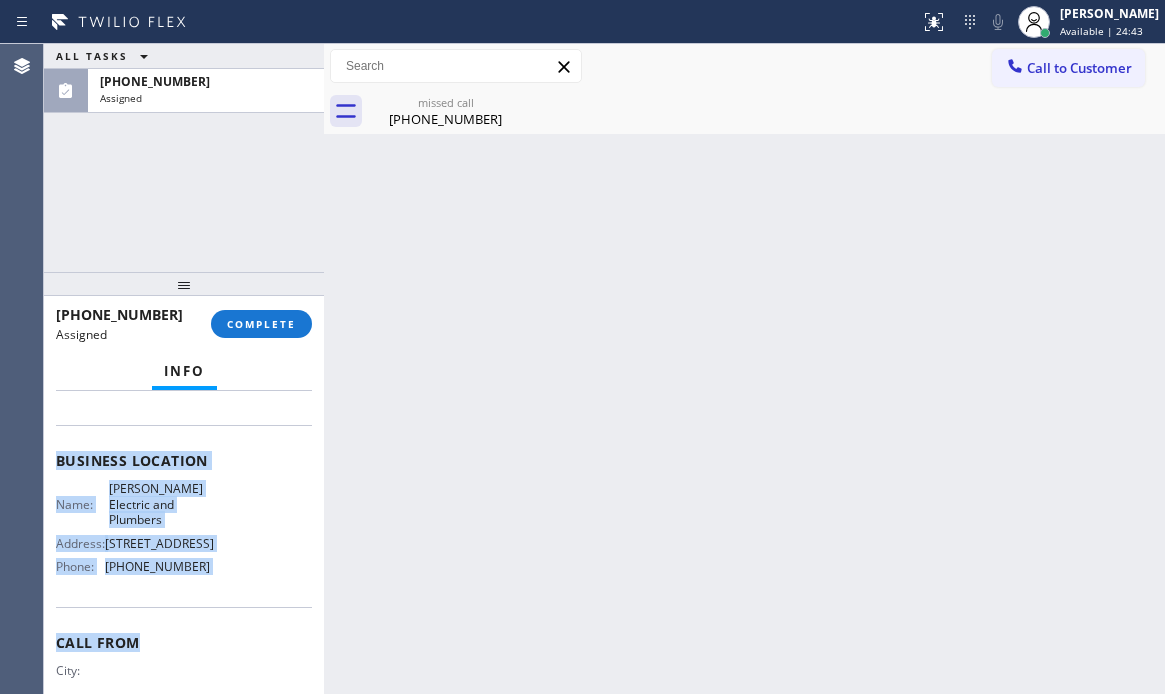 scroll, scrollTop: 300, scrollLeft: 0, axis: vertical 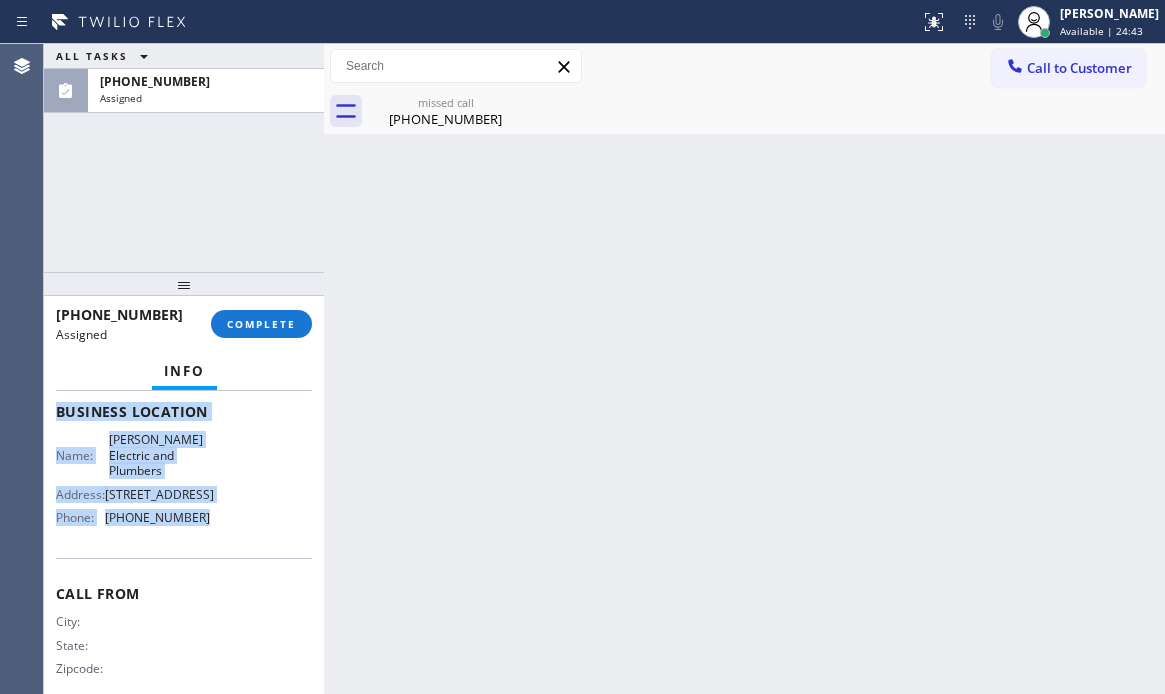 drag, startPoint x: 56, startPoint y: 549, endPoint x: 215, endPoint y: 551, distance: 159.01257 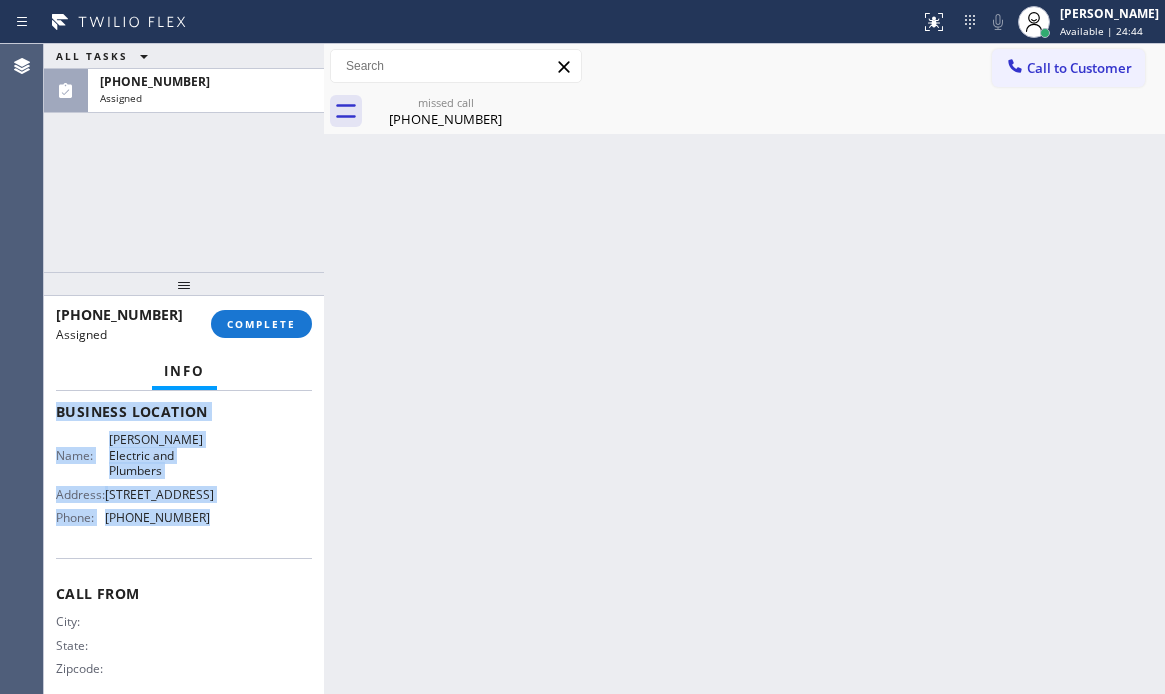 copy on "Customer Name: [PHONE_NUMBER] Phone: [PHONE_NUMBER] Address: Business location Name: [PERSON_NAME] Electric  and  Plumbers Address: [STREET_ADDRESS]  Phone: [PHONE_NUMBER]" 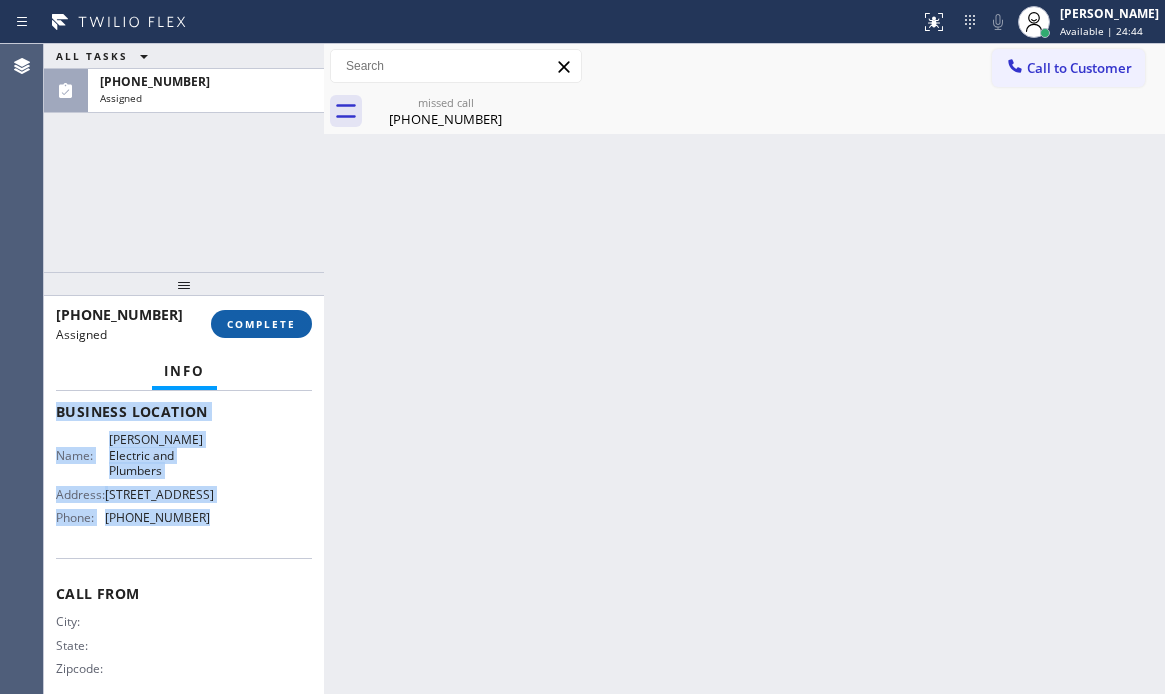 click on "COMPLETE" at bounding box center (261, 324) 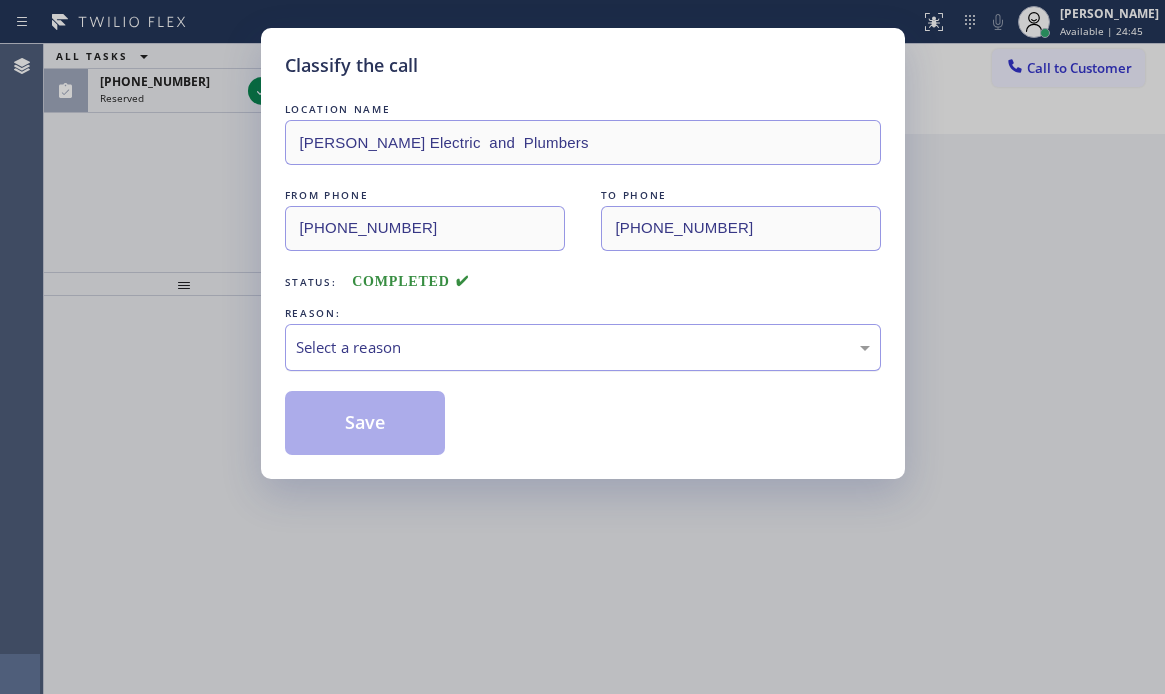 click on "Select a reason" at bounding box center (583, 347) 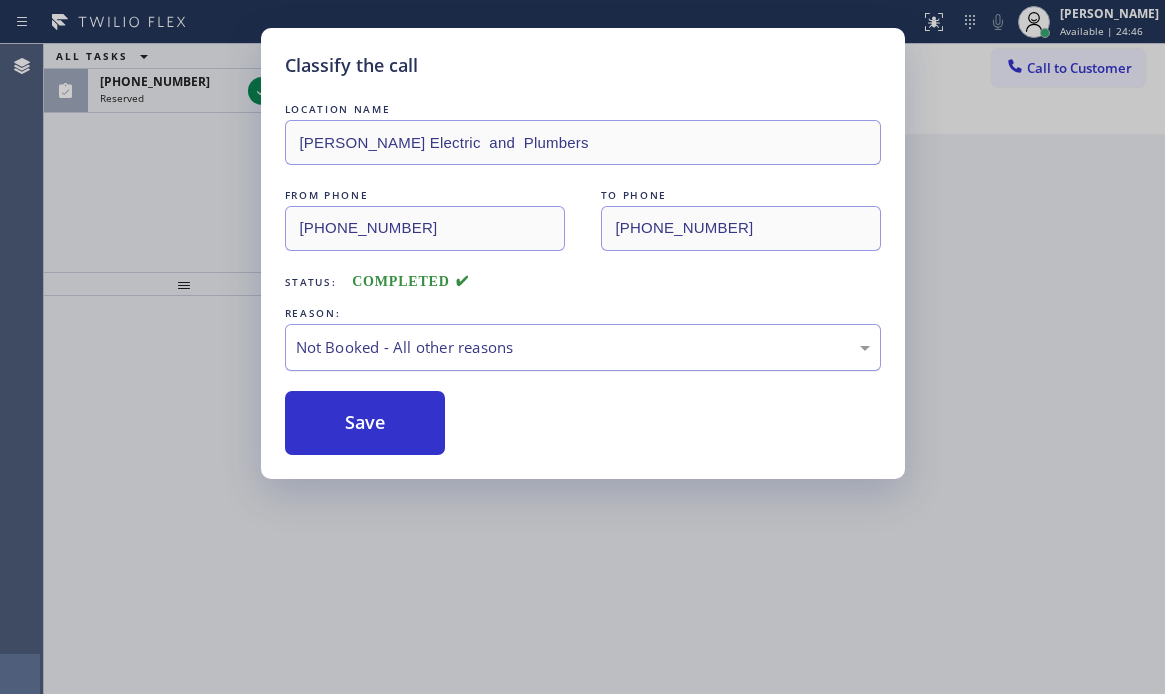 drag, startPoint x: 344, startPoint y: 431, endPoint x: 356, endPoint y: 362, distance: 70.035706 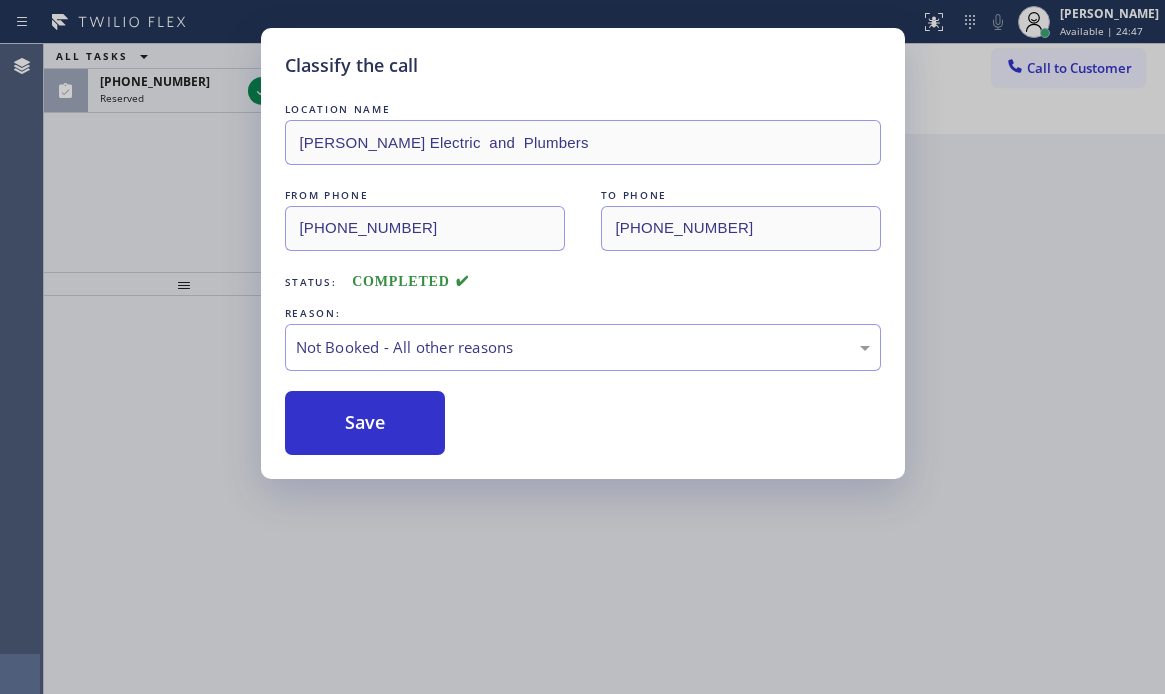 drag, startPoint x: 169, startPoint y: 80, endPoint x: 228, endPoint y: 115, distance: 68.60029 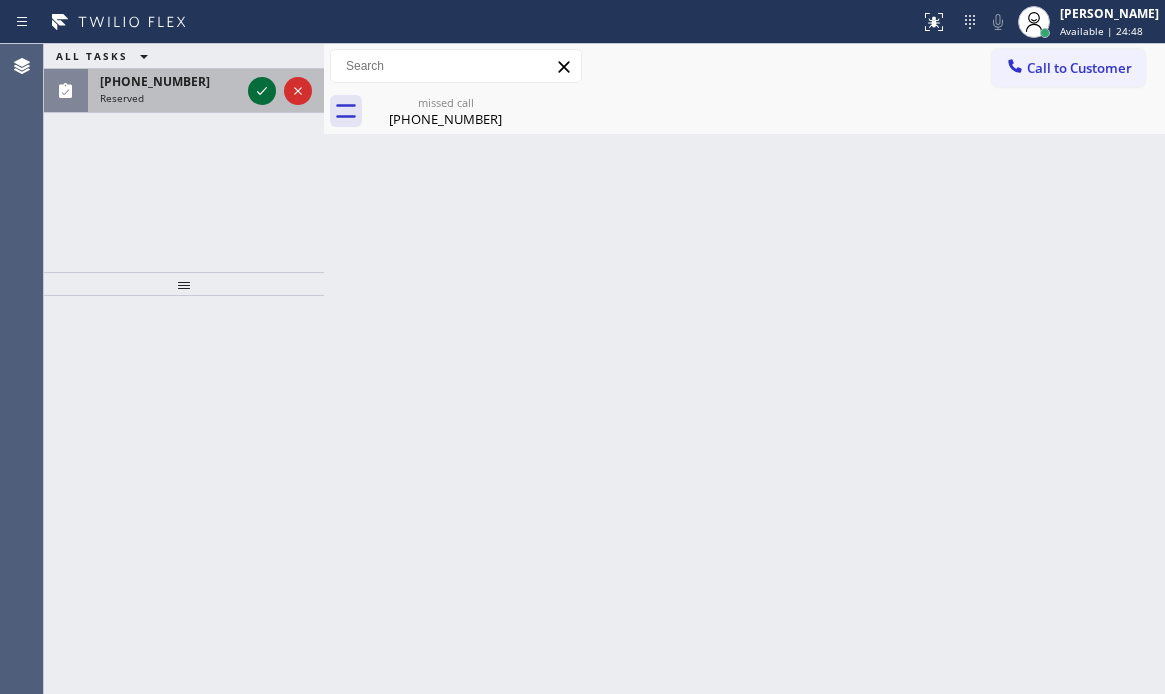 click 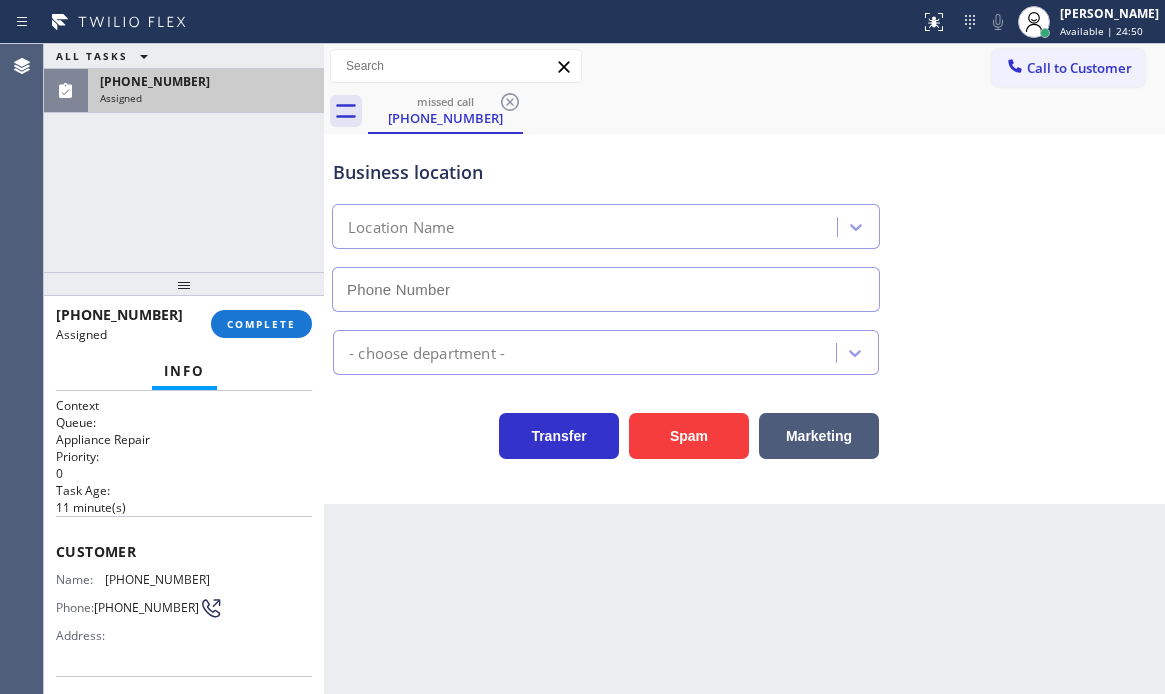 type on "[PHONE_NUMBER]" 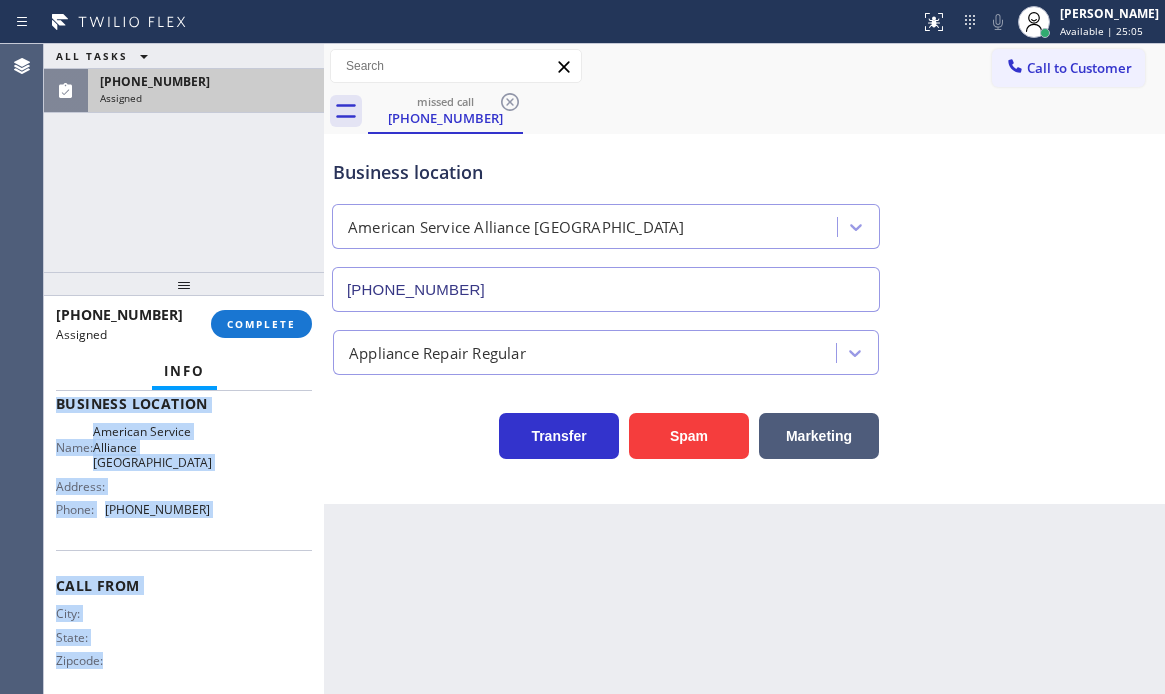 scroll, scrollTop: 329, scrollLeft: 0, axis: vertical 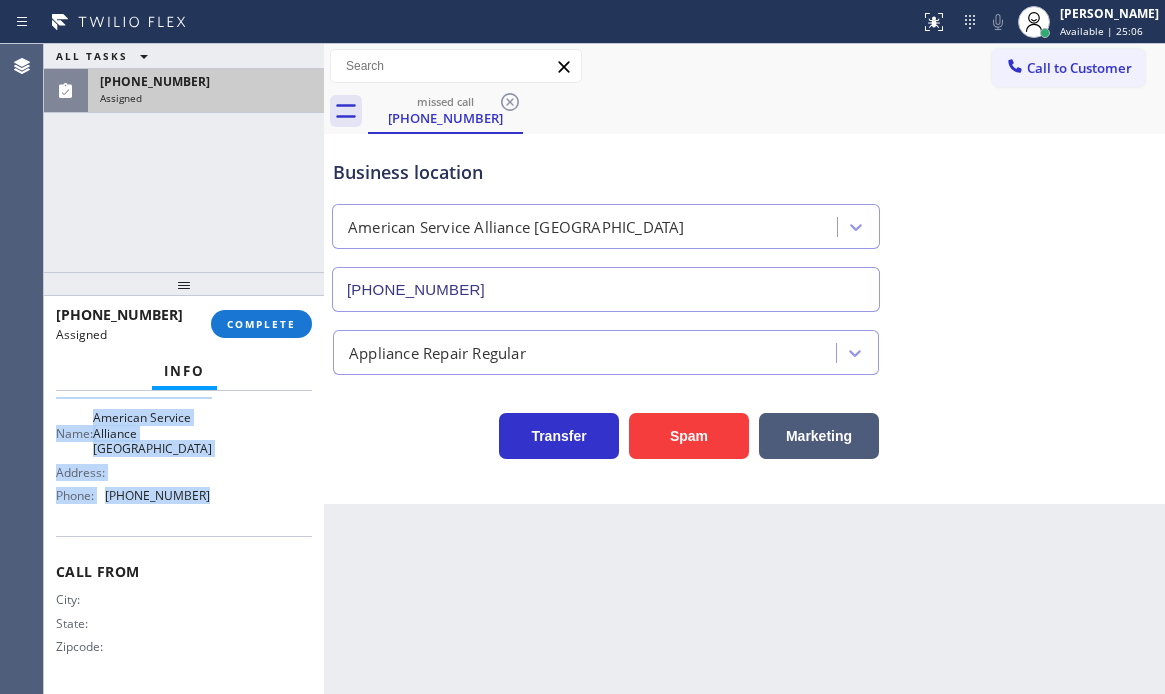drag, startPoint x: 50, startPoint y: 544, endPoint x: 218, endPoint y: 503, distance: 172.93062 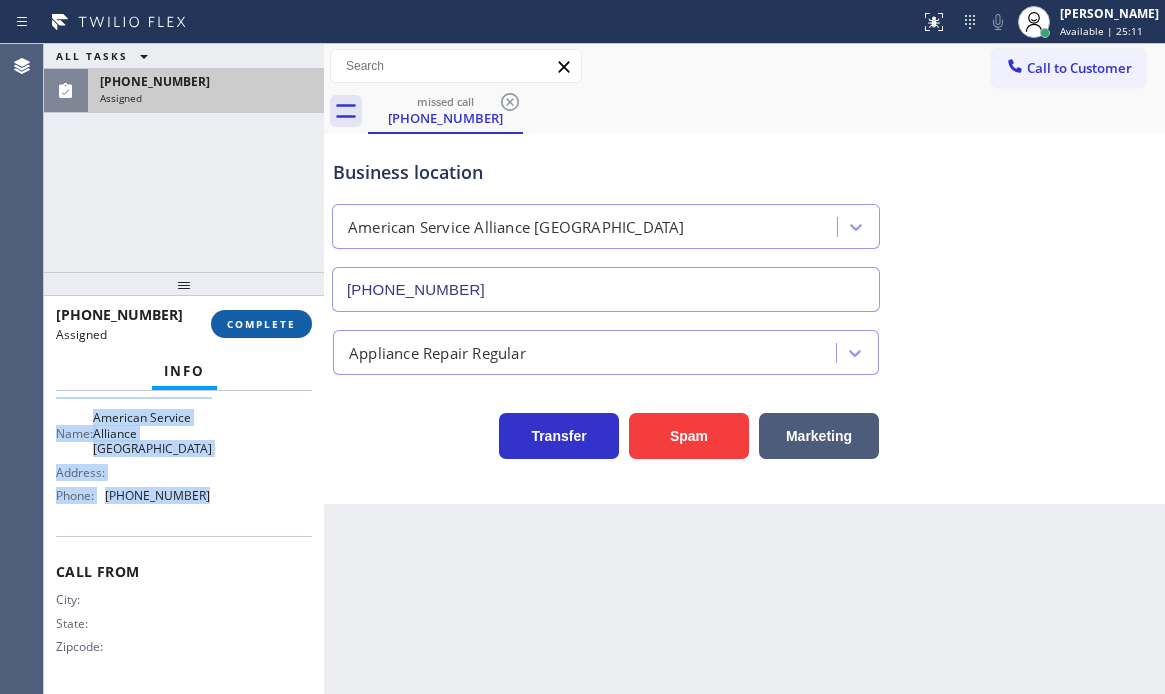 click on "COMPLETE" at bounding box center (261, 324) 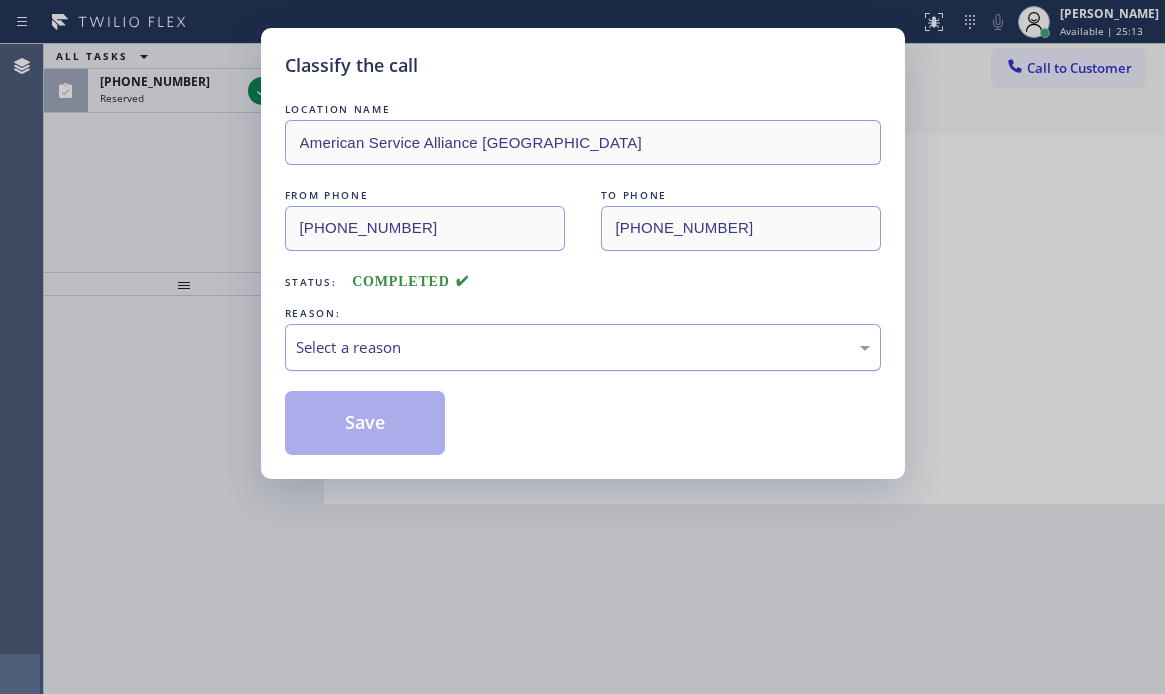 click on "Select a reason" at bounding box center (583, 347) 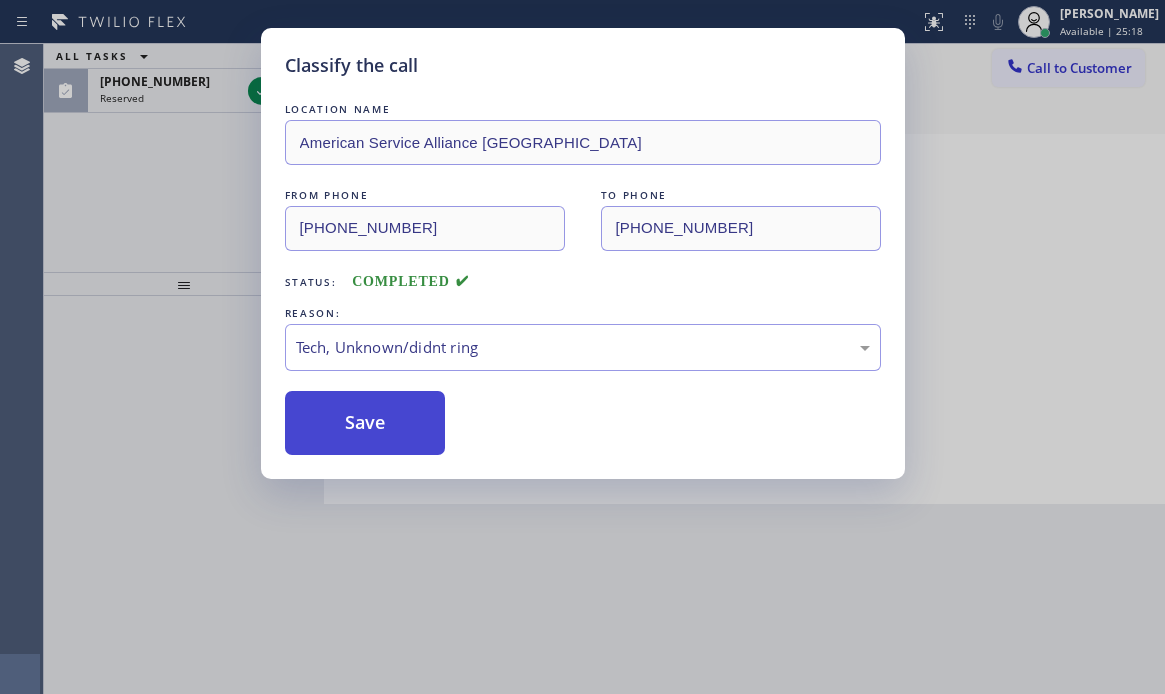 click on "Save" at bounding box center (365, 423) 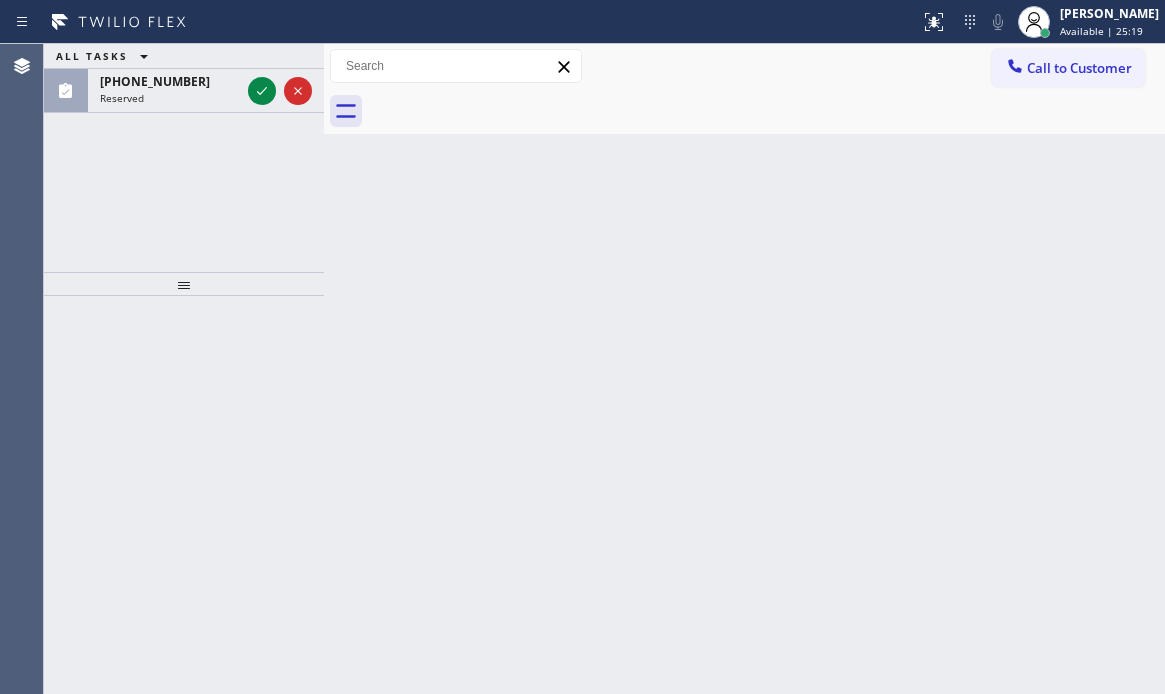 click on "Classify the call LOCATION NAME Zoom Electricians [GEOGRAPHIC_DATA] FROM PHONE [PHONE_NUMBER] TO PHONE [PHONE_NUMBER] Status: COMPLETED REASON: Not Booked - All other reasons Save Classify the call LOCATION NAME Blue Moon Electrical [GEOGRAPHIC_DATA] FROM PHONE [PHONE_NUMBER] TO PHONE [PHONE_NUMBER] Status: COMPLETED REASON: New Customer - Booked Save Classify the call LOCATION NAME [GEOGRAPHIC_DATA] Plumbing Company FROM PHONE [PHONE_NUMBER] TO PHONE [PHONE_NUMBER] Status: COMPLETED REASON: Tech, Unknown/didnt ring Save Classify the call LOCATION NAME Marysville Express Appliance Repair FROM PHONE [PHONE_NUMBER] TO PHONE [PHONE_NUMBER] Status: COMPLETED REASON: Existing Customer - ETA/PI/REDO/complain/cancel Save Classify the call LOCATION NAME Best AC Service [GEOGRAPHIC_DATA][PERSON_NAME] FROM PHONE [PHONE_NUMBER] TO PHONE [PHONE_NUMBER] Status: COMPLETED REASON: Tech, Unknown/didnt ring Save Classify the call LOCATION NAME Fresh Fix Service FROM PHONE [PHONE_NUMBER] TO PHONE [PHONE_NUMBER] Status: COMPLETED REASON: Tech, Unknown/didnt ring Save" at bounding box center (604, 369) 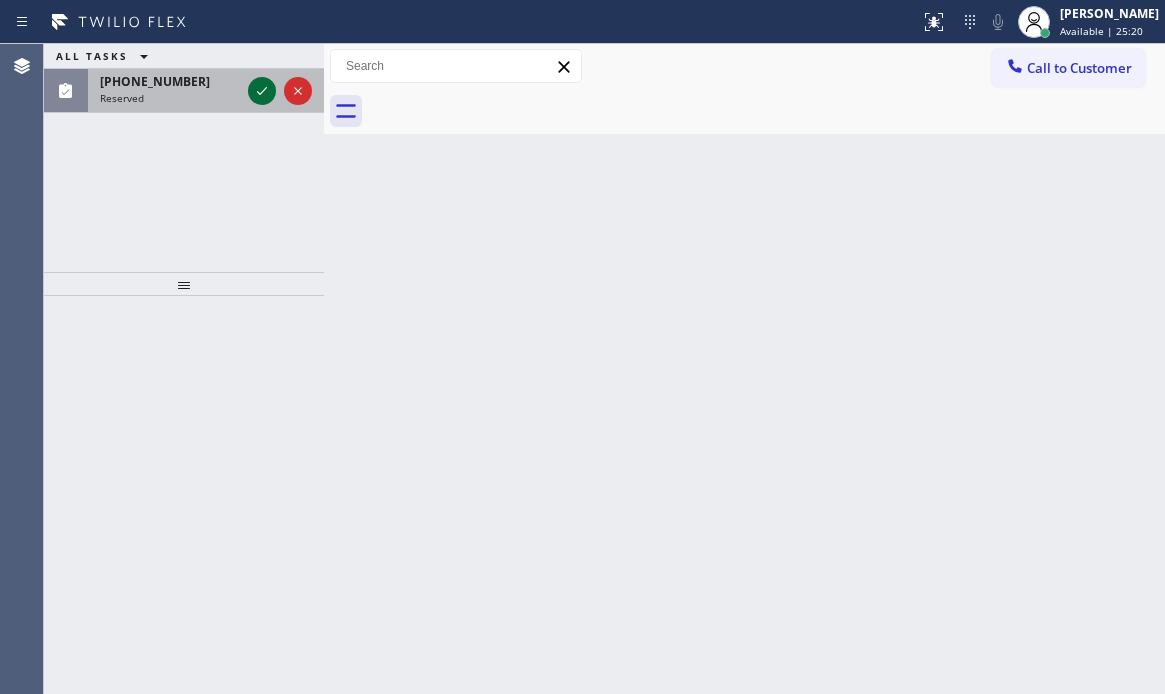 drag, startPoint x: 264, startPoint y: 89, endPoint x: 264, endPoint y: 103, distance: 14 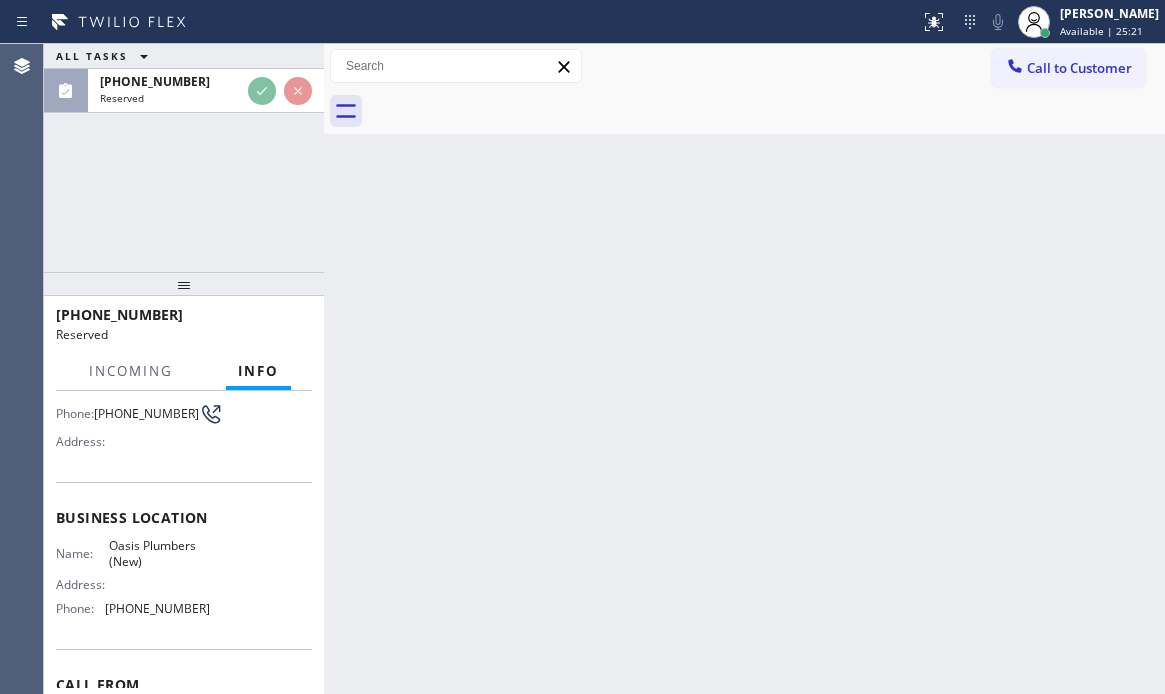 scroll, scrollTop: 200, scrollLeft: 0, axis: vertical 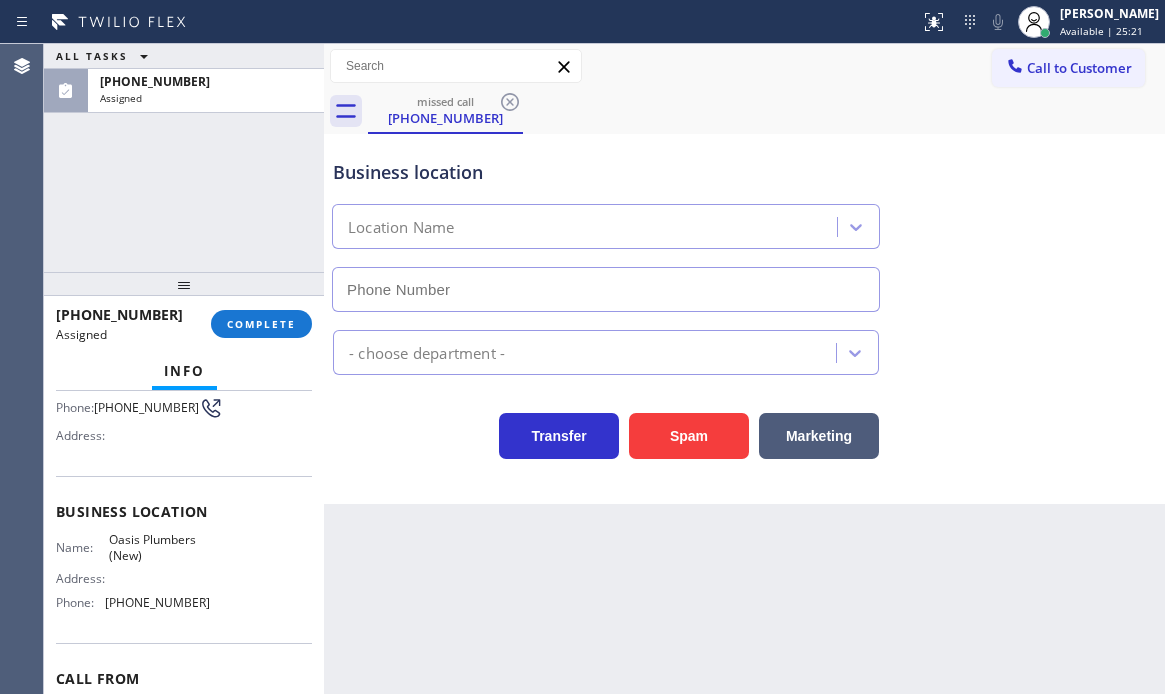 type on "[PHONE_NUMBER]" 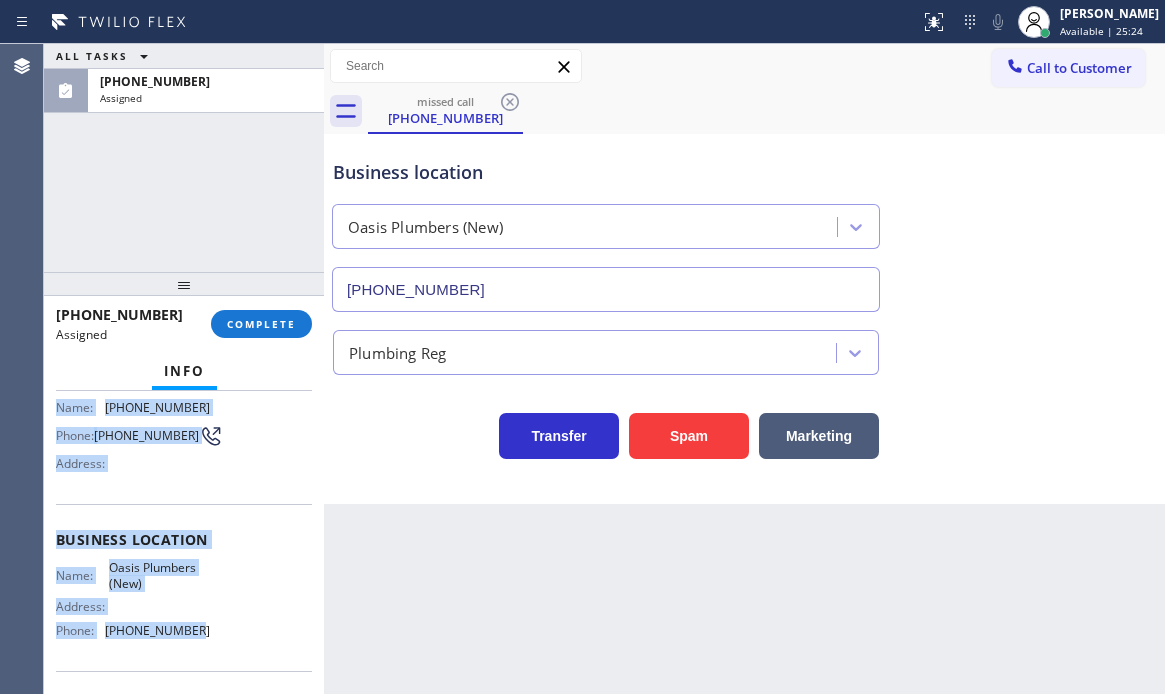 scroll, scrollTop: 200, scrollLeft: 0, axis: vertical 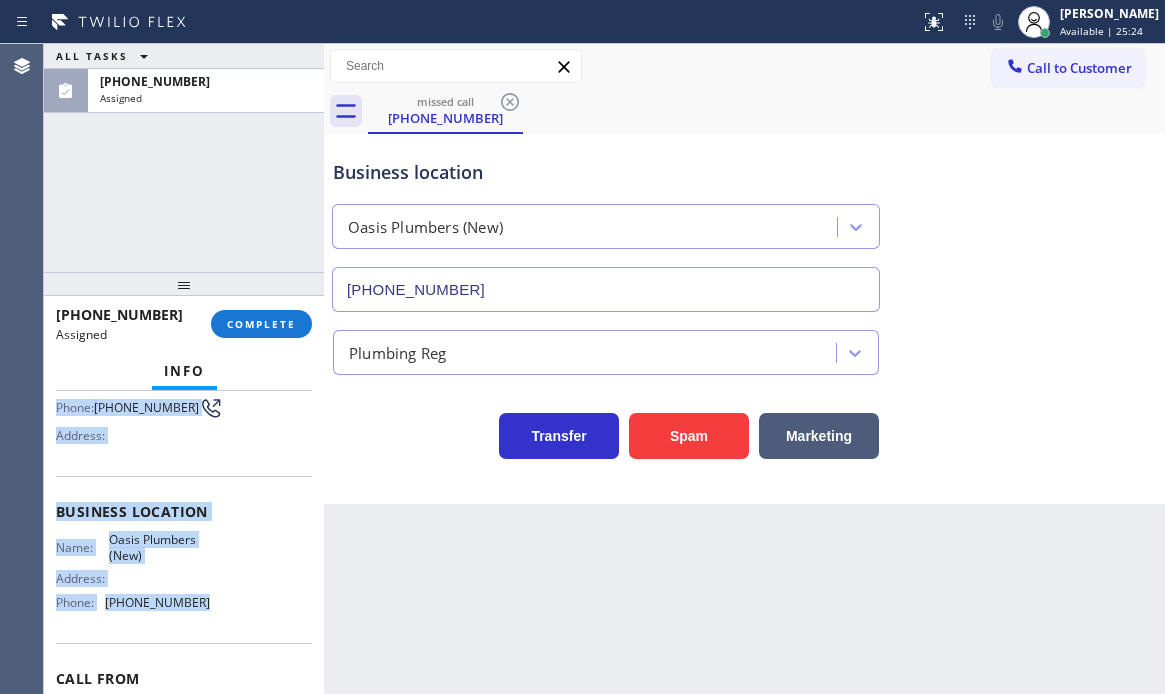 drag, startPoint x: 52, startPoint y: 553, endPoint x: 194, endPoint y: 609, distance: 152.64337 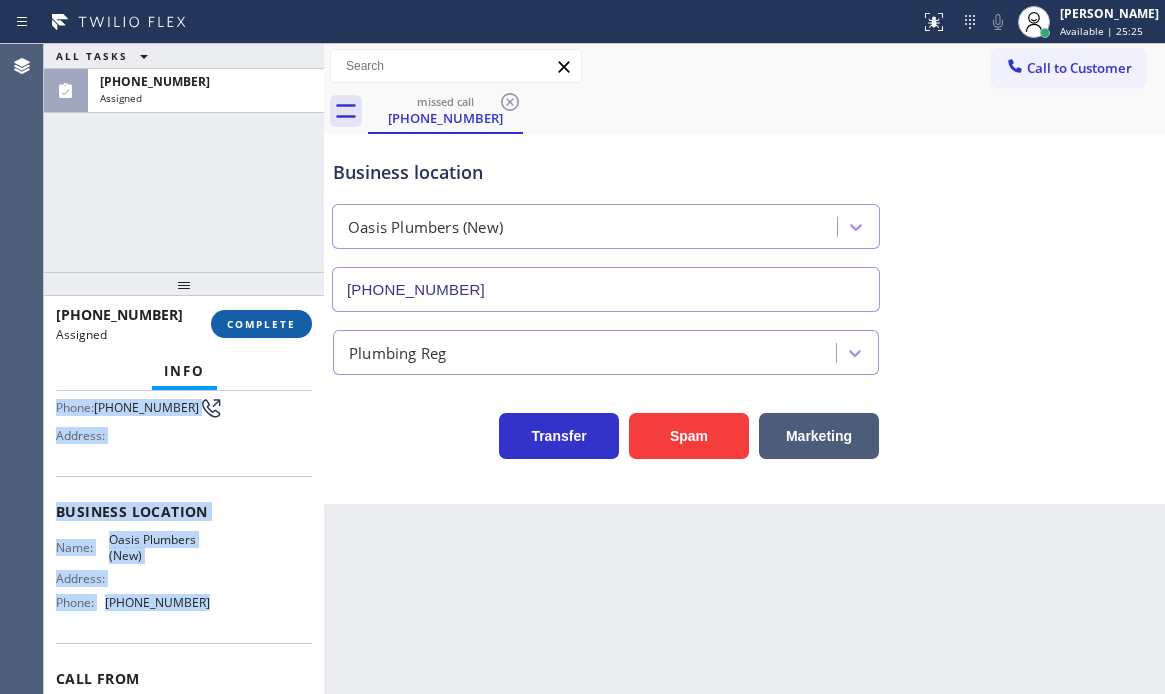 click on "COMPLETE" at bounding box center (261, 324) 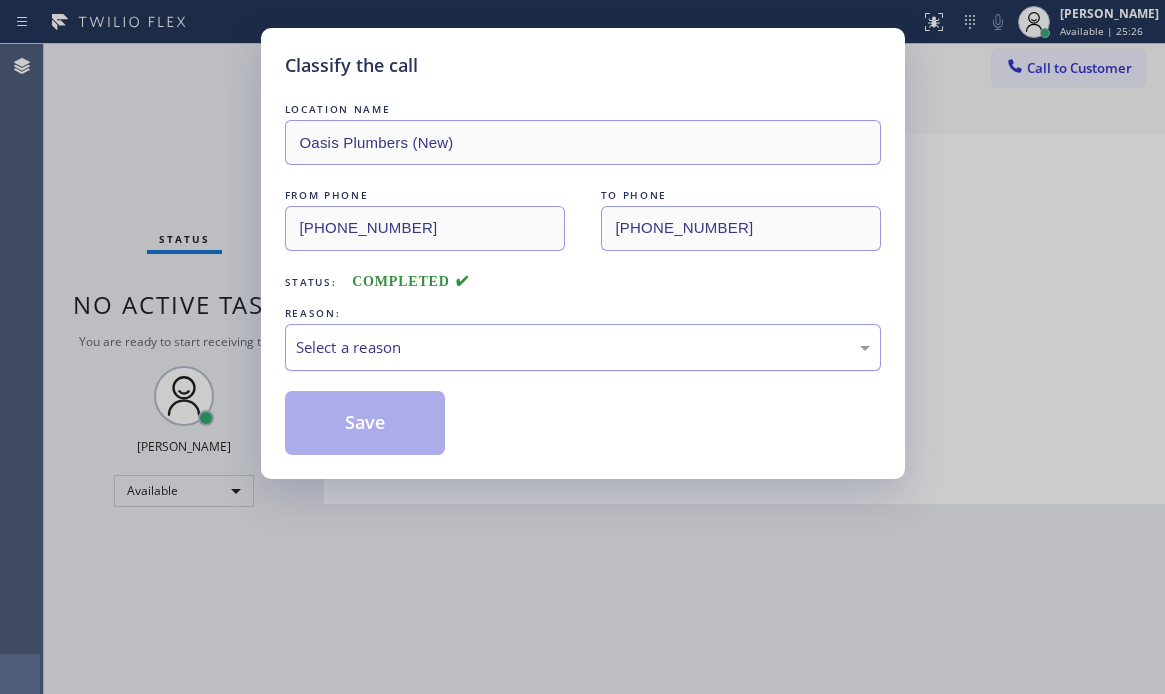 click on "Select a reason" at bounding box center [583, 347] 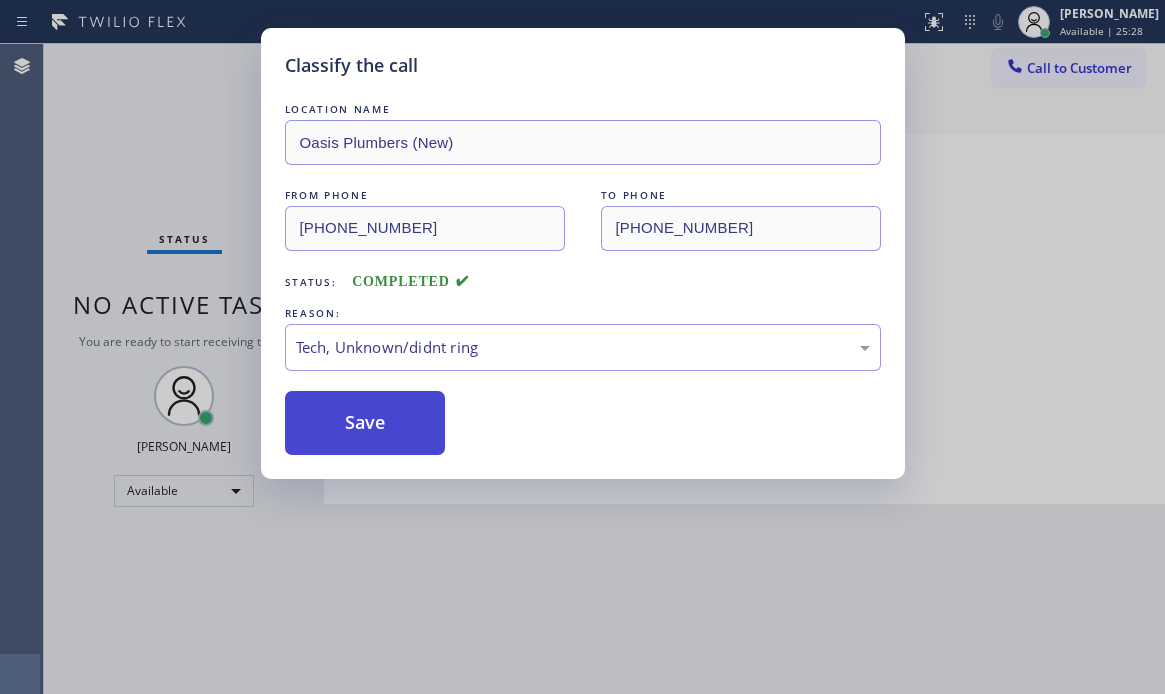 drag, startPoint x: 403, startPoint y: 442, endPoint x: 413, endPoint y: 441, distance: 10.049875 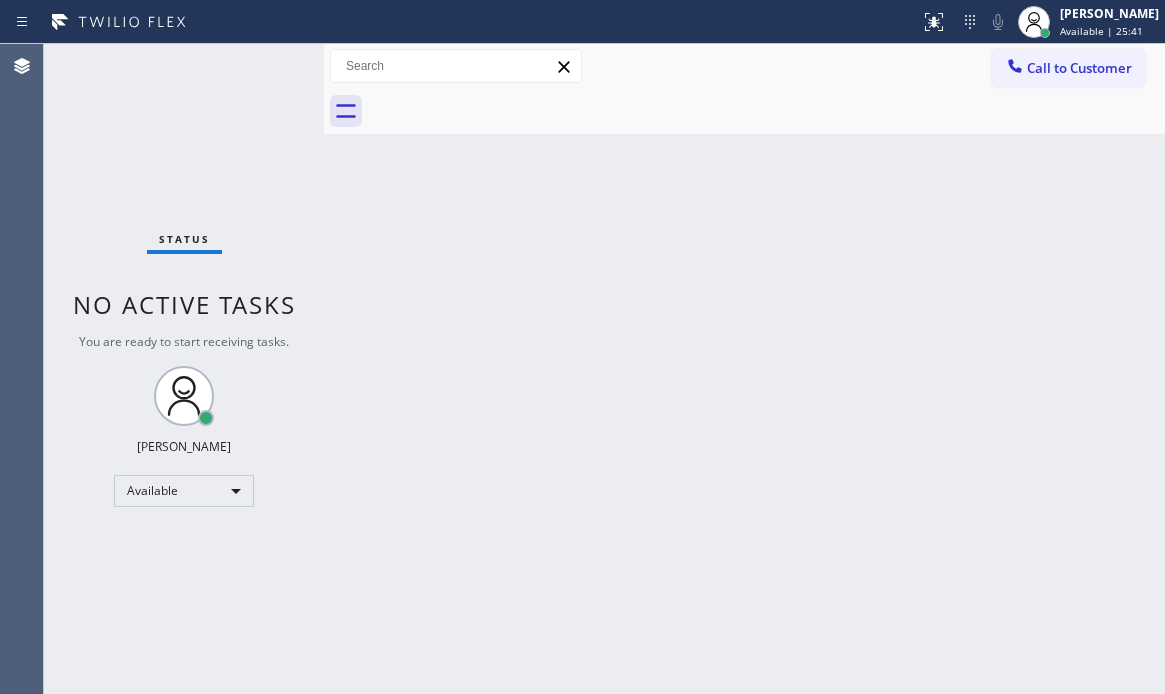 click on "Back to Dashboard Change Sender ID Customers Technicians Select a contact Outbound call Technician Search Technician Your caller id phone number Your caller id phone number Call Technician info Name   Phone none Address none Change Sender ID HVAC [PHONE_NUMBER] 5 Star Appliance [PHONE_NUMBER] Appliance Repair [PHONE_NUMBER] Plumbing [PHONE_NUMBER] Air Duct Cleaning [PHONE_NUMBER]  Electricians [PHONE_NUMBER] Cancel Change Check personal SMS Reset Change No tabs Call to Customer Outbound call Location [GEOGRAPHIC_DATA][PERSON_NAME] And Perfect HVAC Repair Your caller id phone number [PHONE_NUMBER] Customer number Call Outbound call Technician Search Technician Your caller id phone number Your caller id phone number Call" at bounding box center (744, 369) 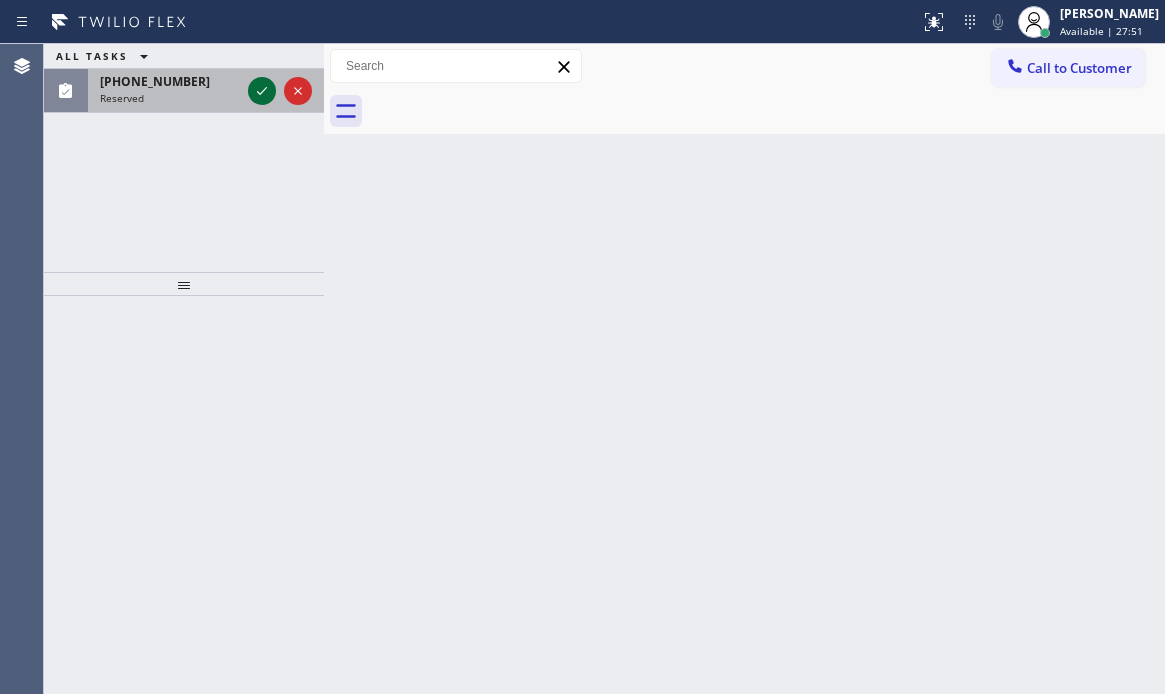 click 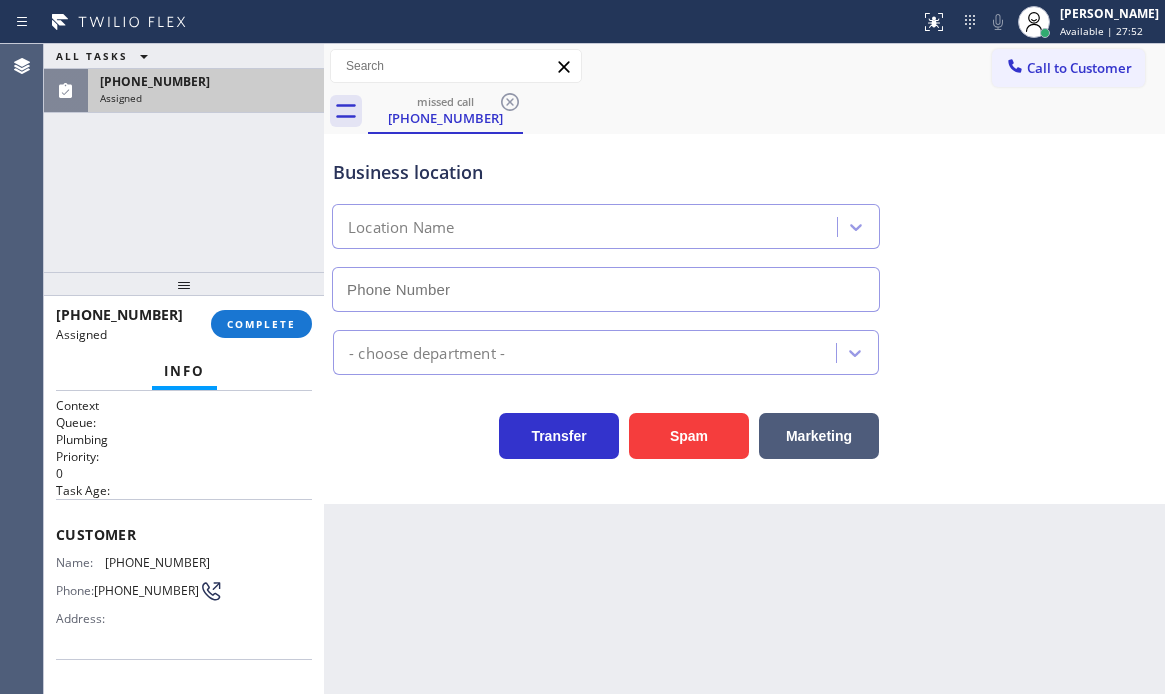 type on "[PHONE_NUMBER]" 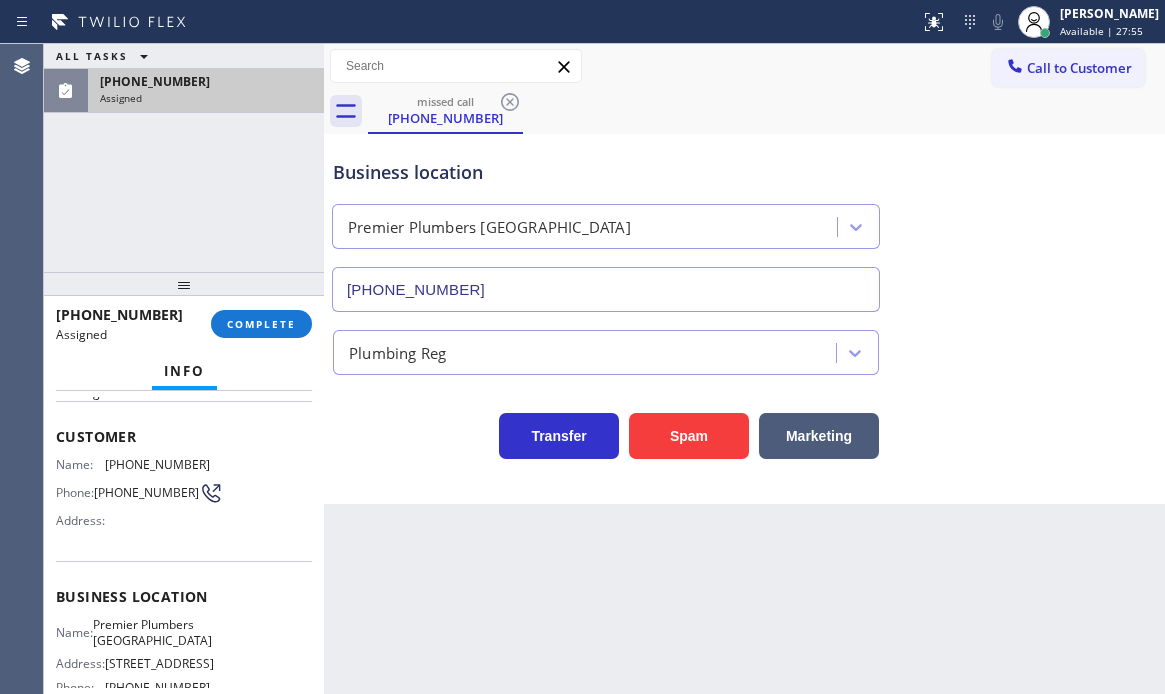 scroll, scrollTop: 0, scrollLeft: 0, axis: both 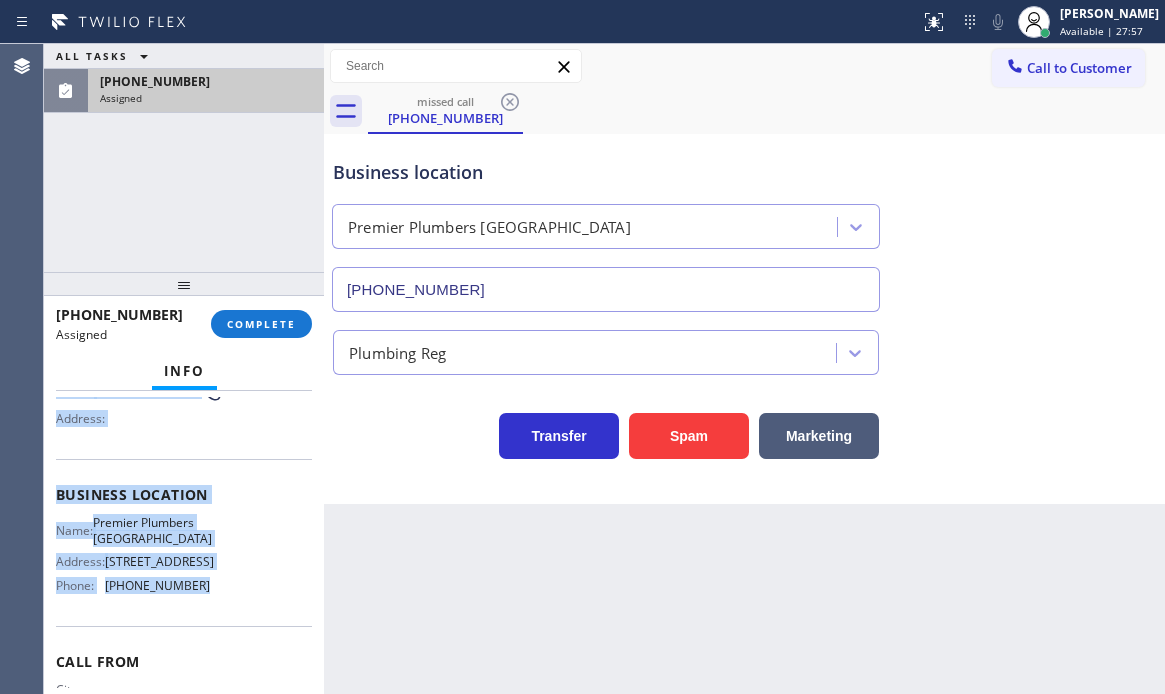 drag, startPoint x: 59, startPoint y: 533, endPoint x: 211, endPoint y: 618, distance: 174.15224 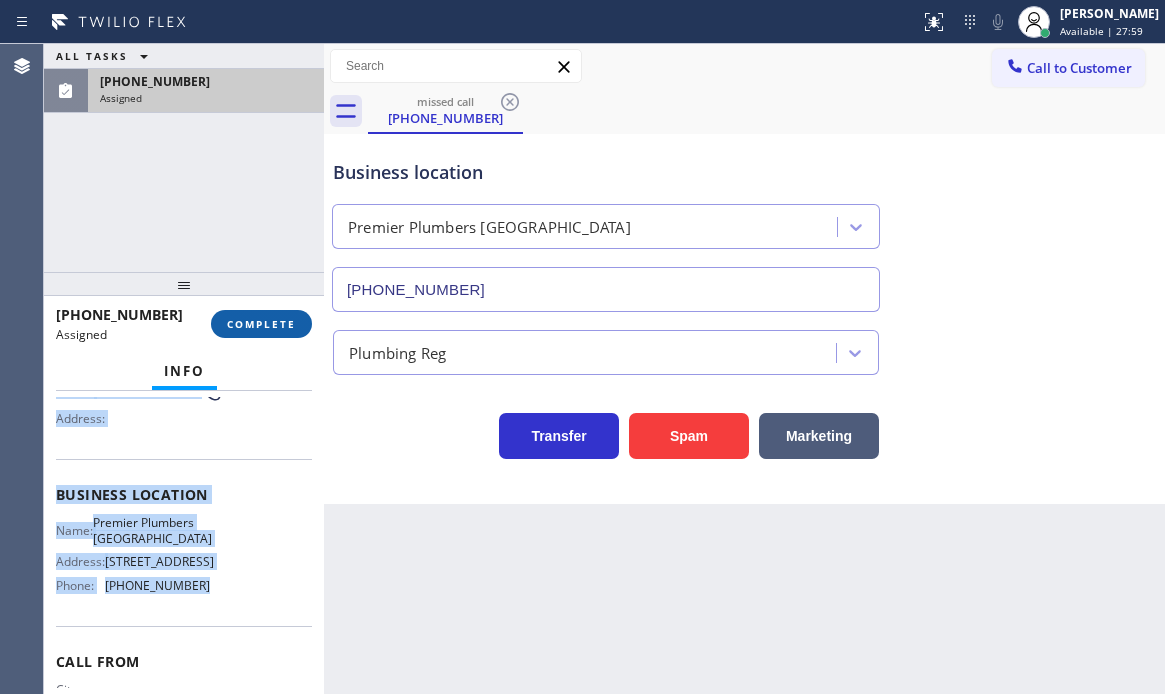 click on "COMPLETE" at bounding box center (261, 324) 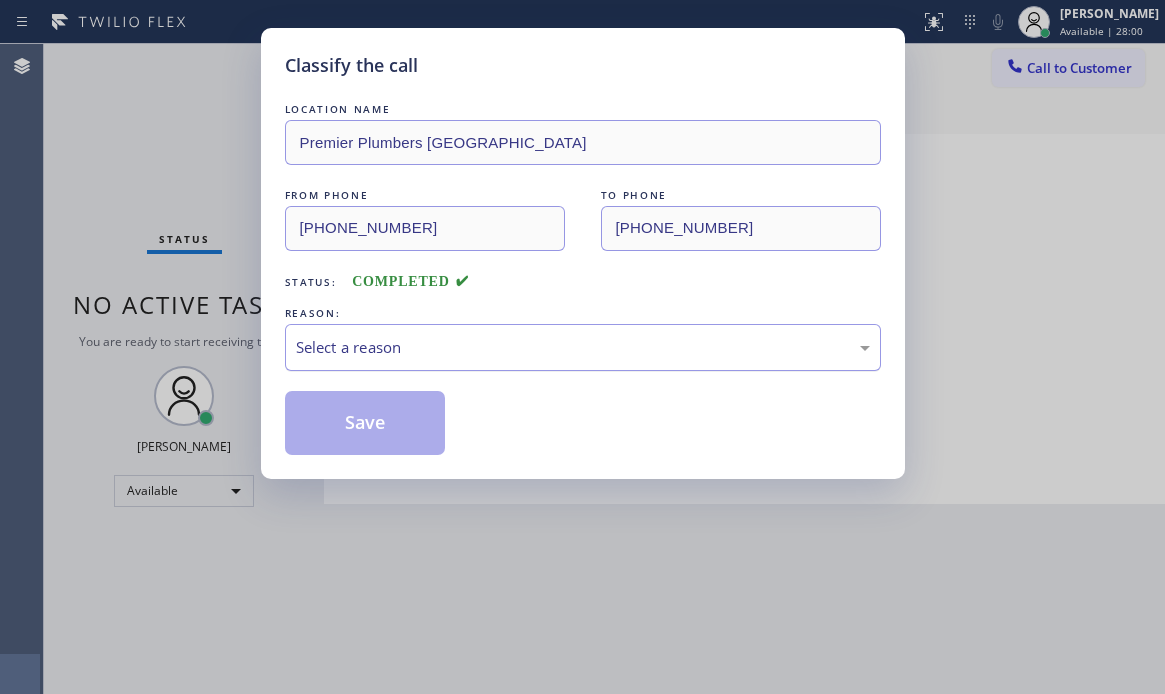 click on "Select a reason" at bounding box center (583, 347) 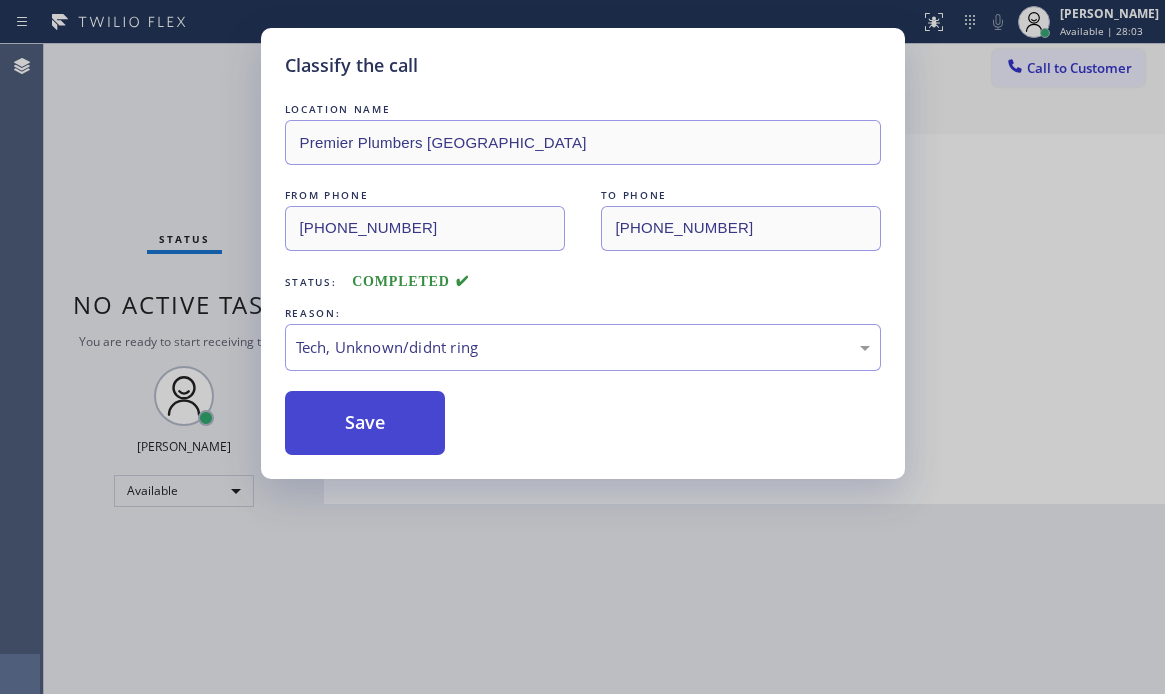 click on "Save" at bounding box center [365, 423] 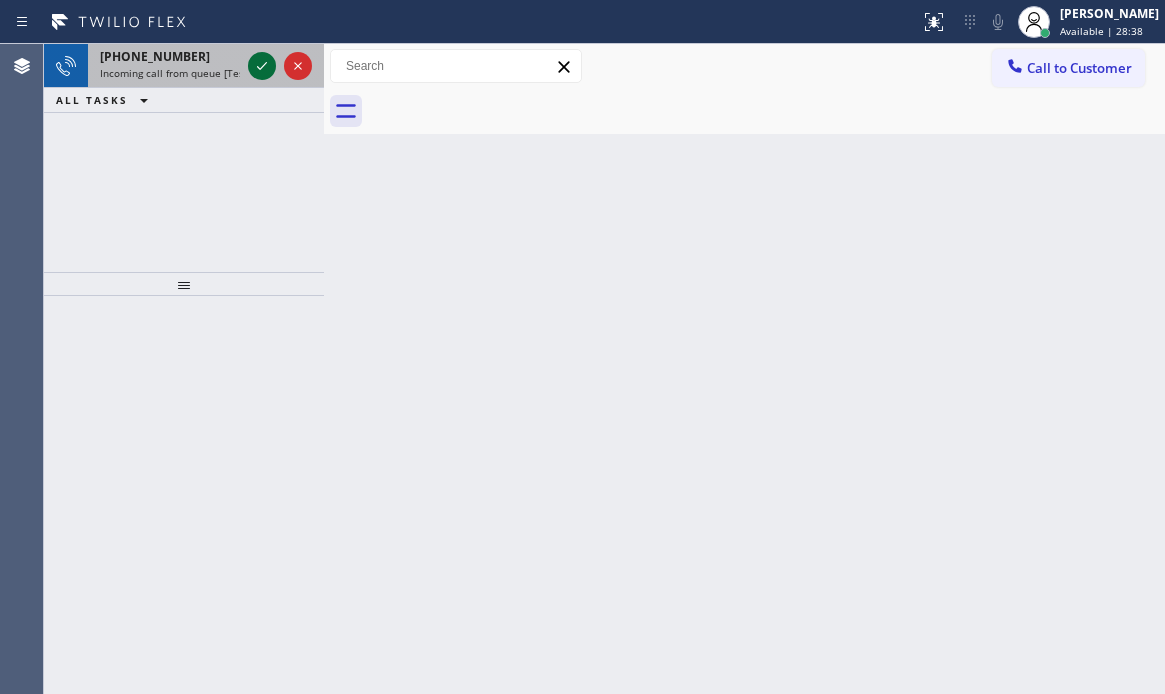 click 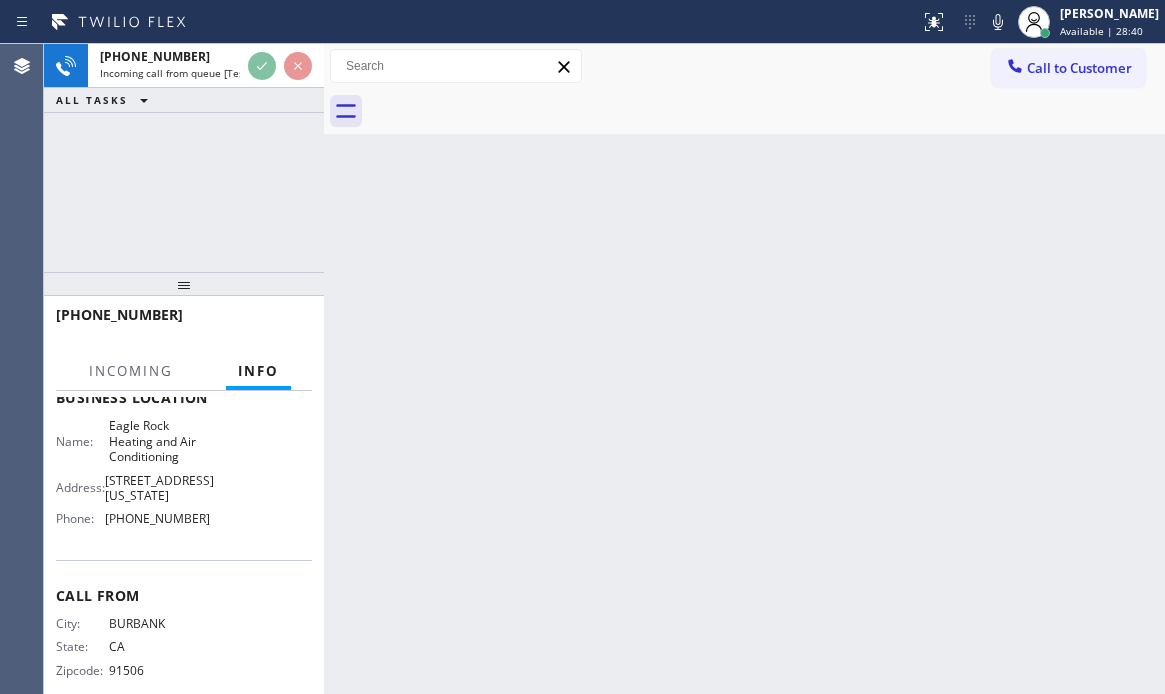 scroll, scrollTop: 300, scrollLeft: 0, axis: vertical 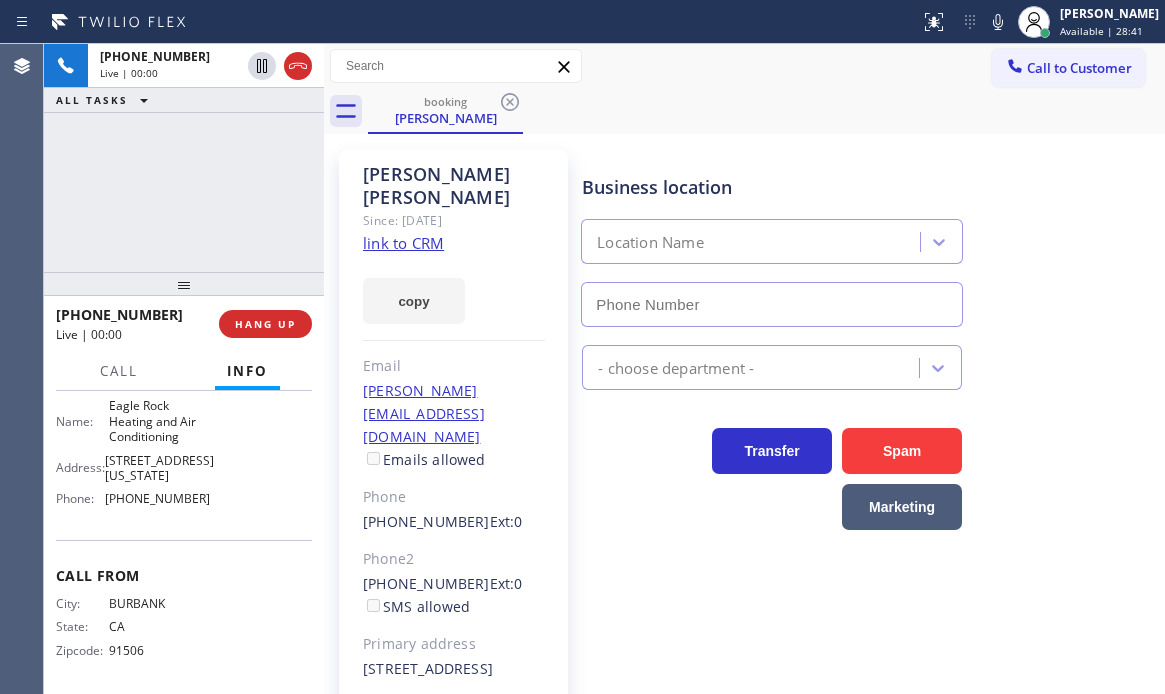 type on "[PHONE_NUMBER]" 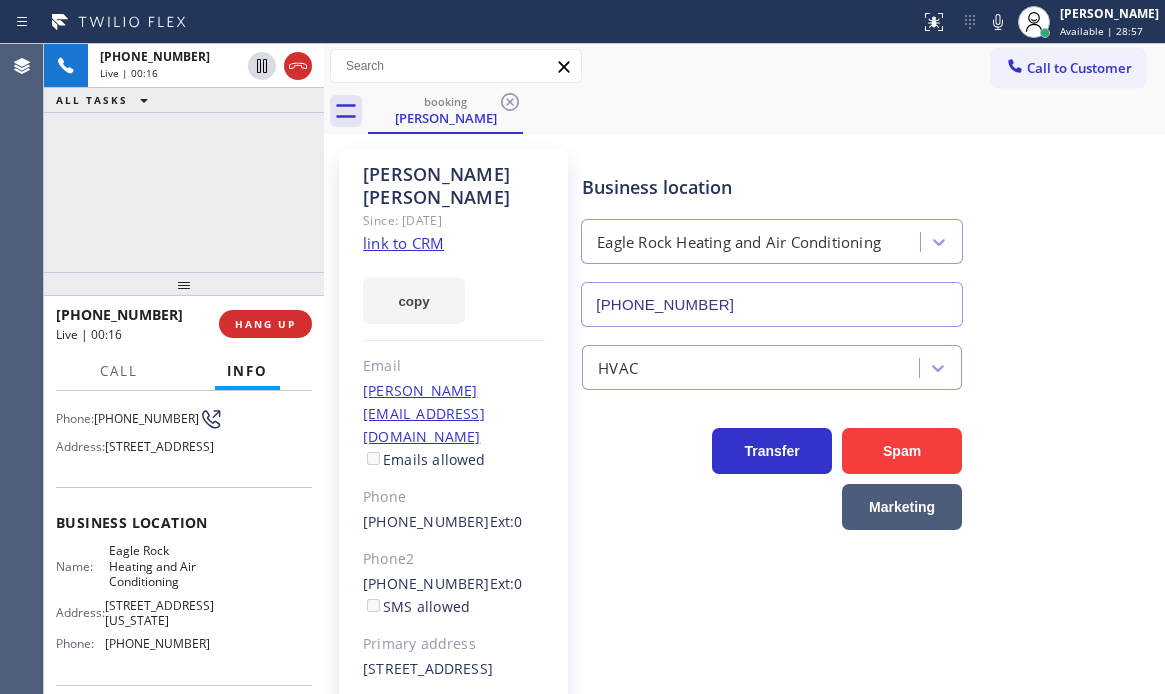 scroll, scrollTop: 100, scrollLeft: 0, axis: vertical 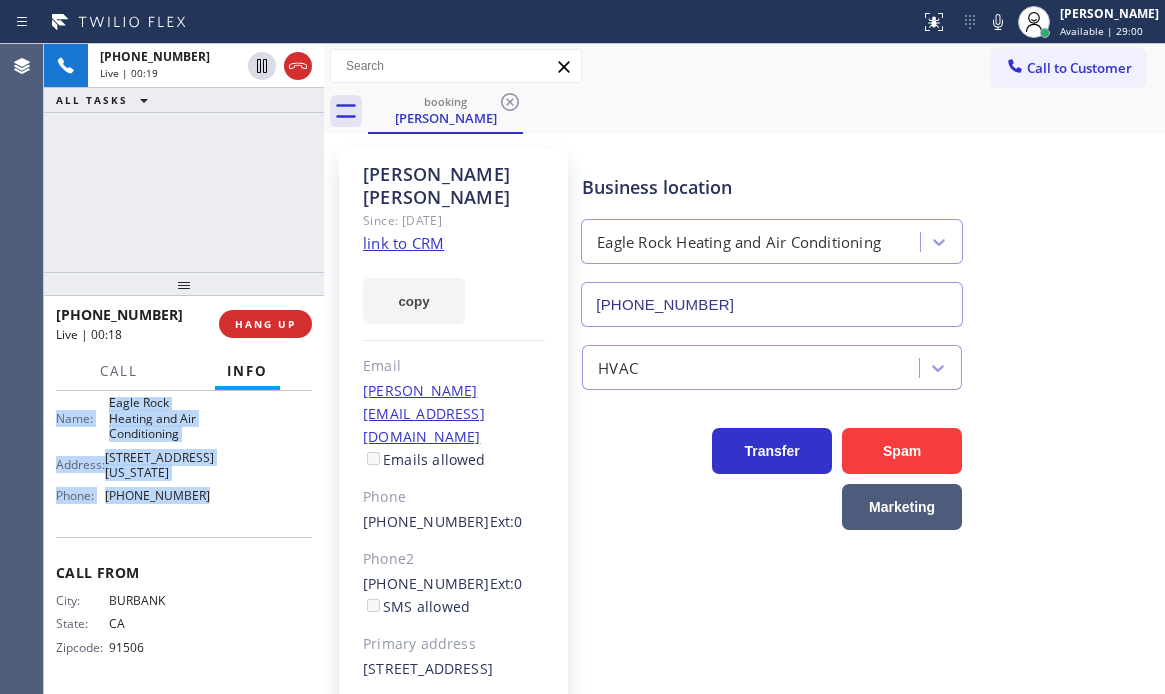 drag, startPoint x: 55, startPoint y: 414, endPoint x: 222, endPoint y: 511, distance: 193.1269 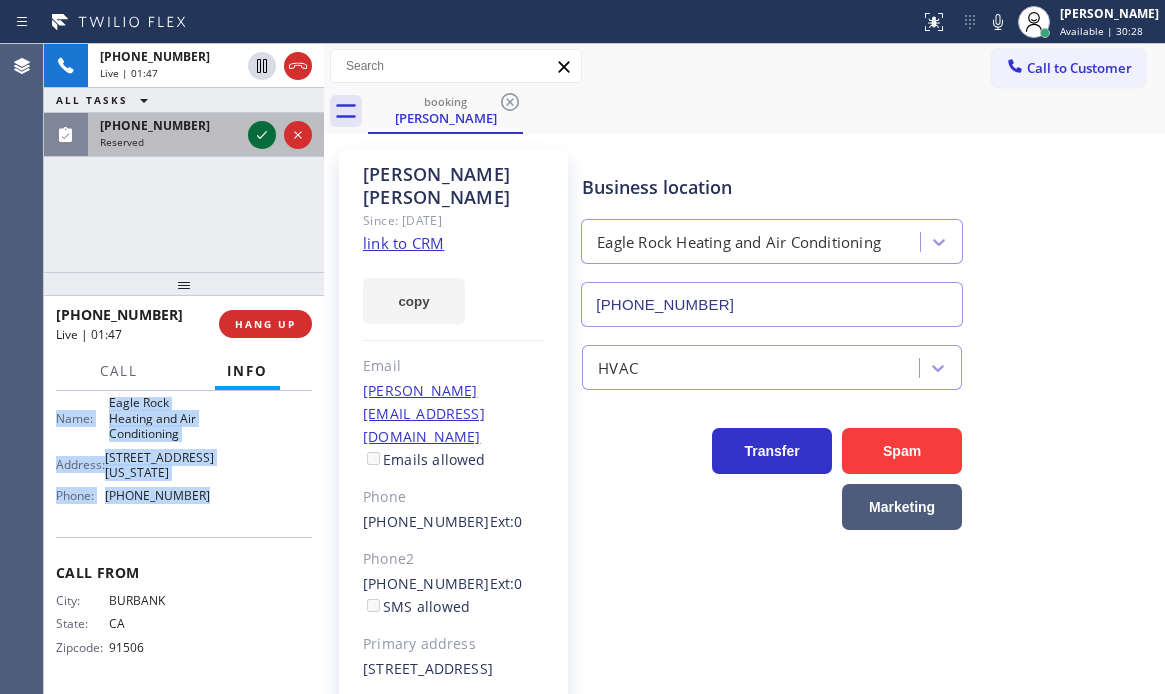 click 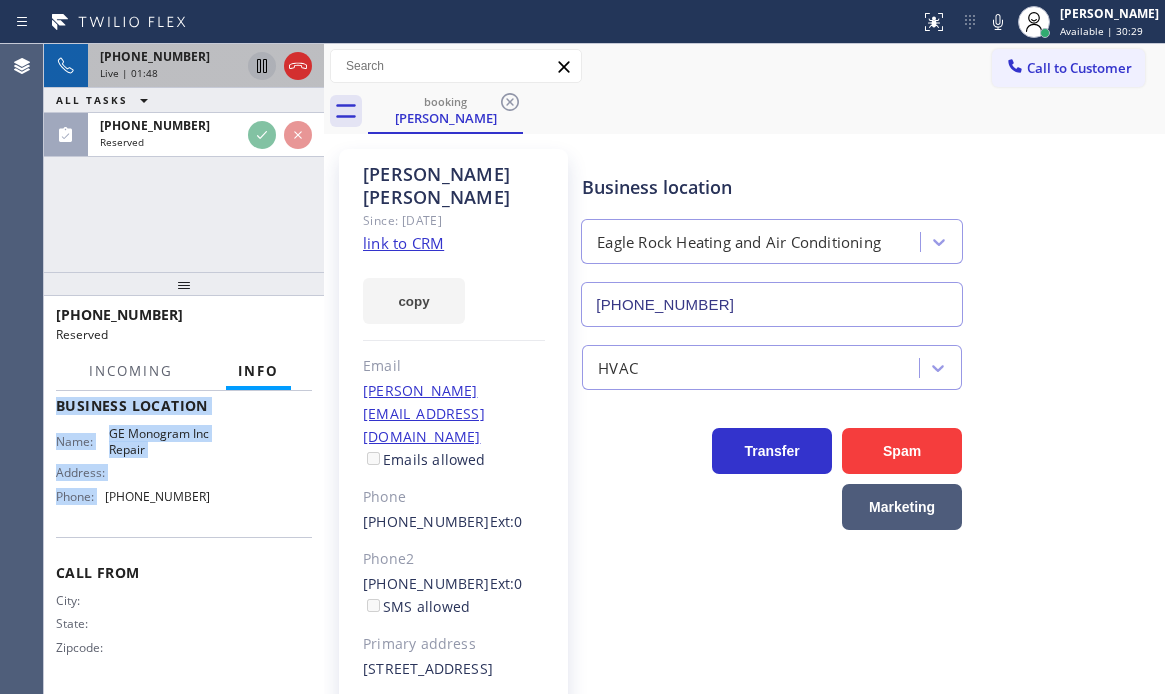 scroll, scrollTop: 296, scrollLeft: 0, axis: vertical 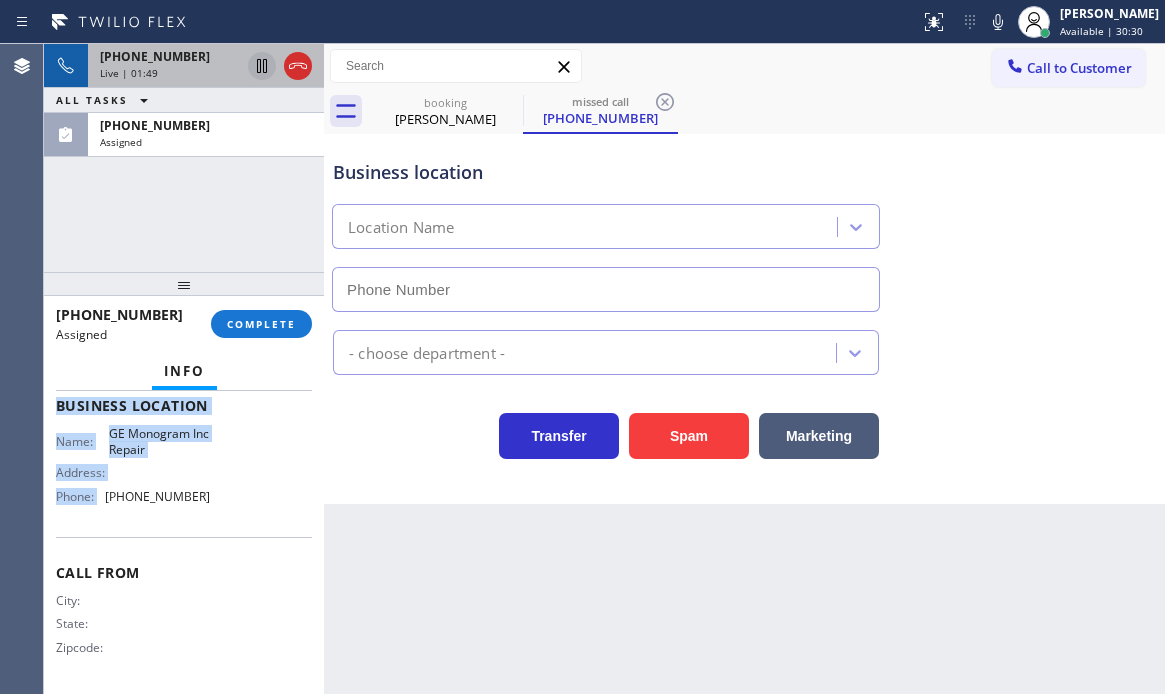 type on "[PHONE_NUMBER]" 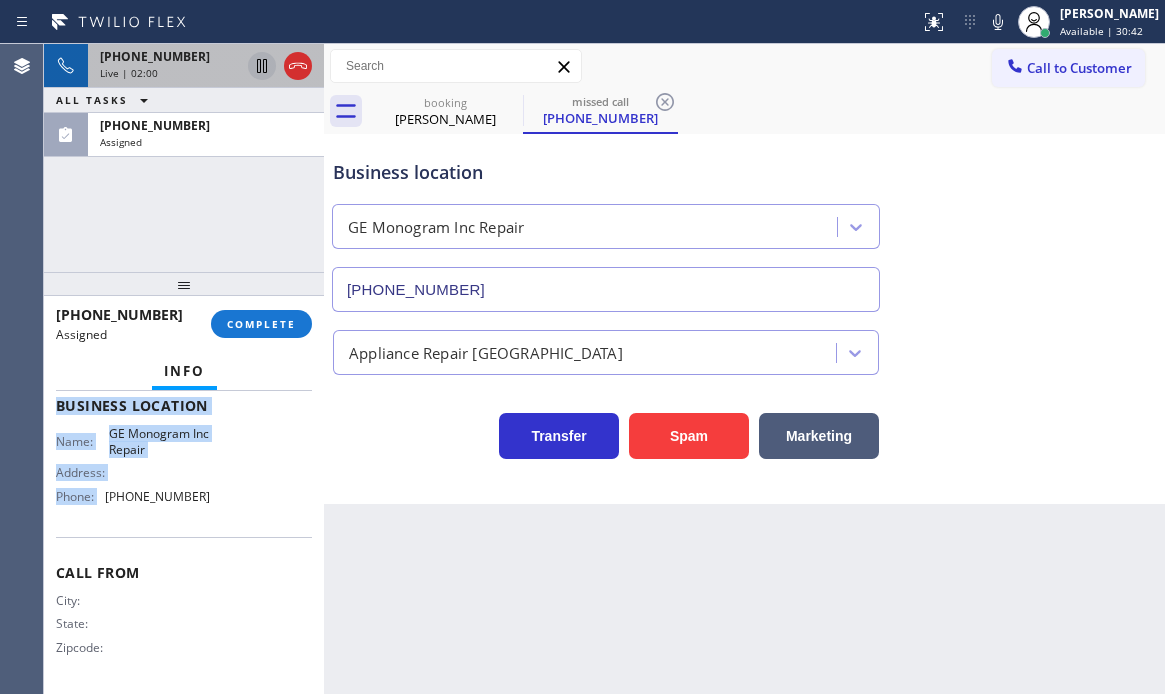 click 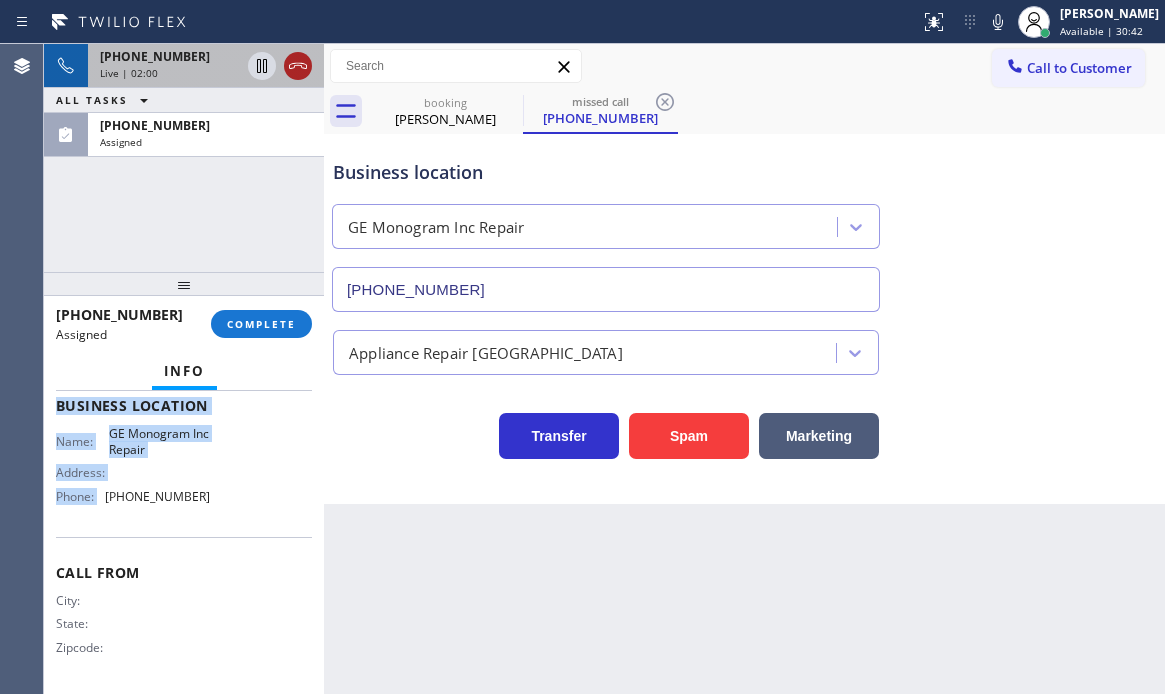scroll, scrollTop: 341, scrollLeft: 0, axis: vertical 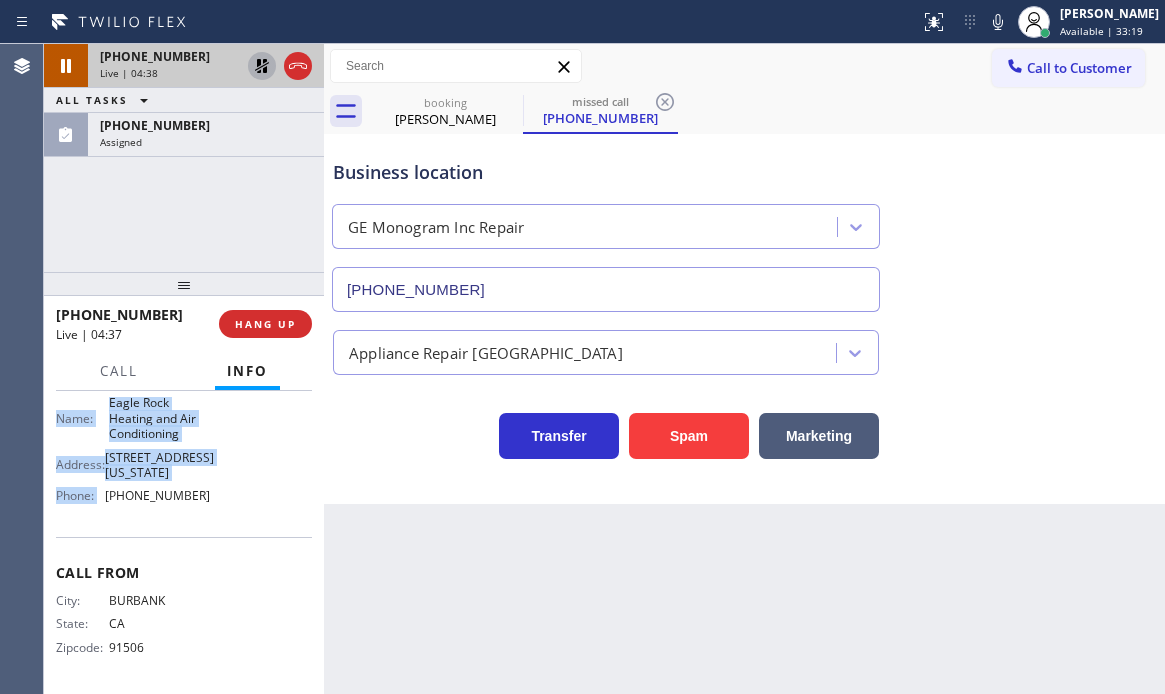 click 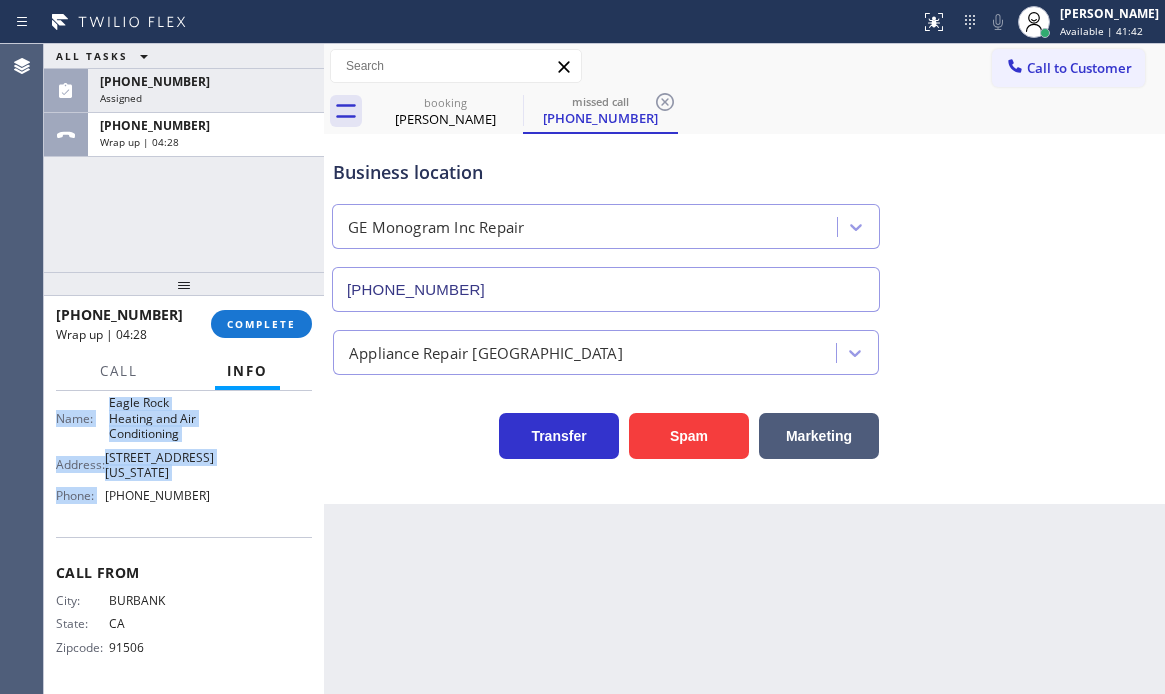 drag, startPoint x: 246, startPoint y: 134, endPoint x: 277, endPoint y: 248, distance: 118.13975 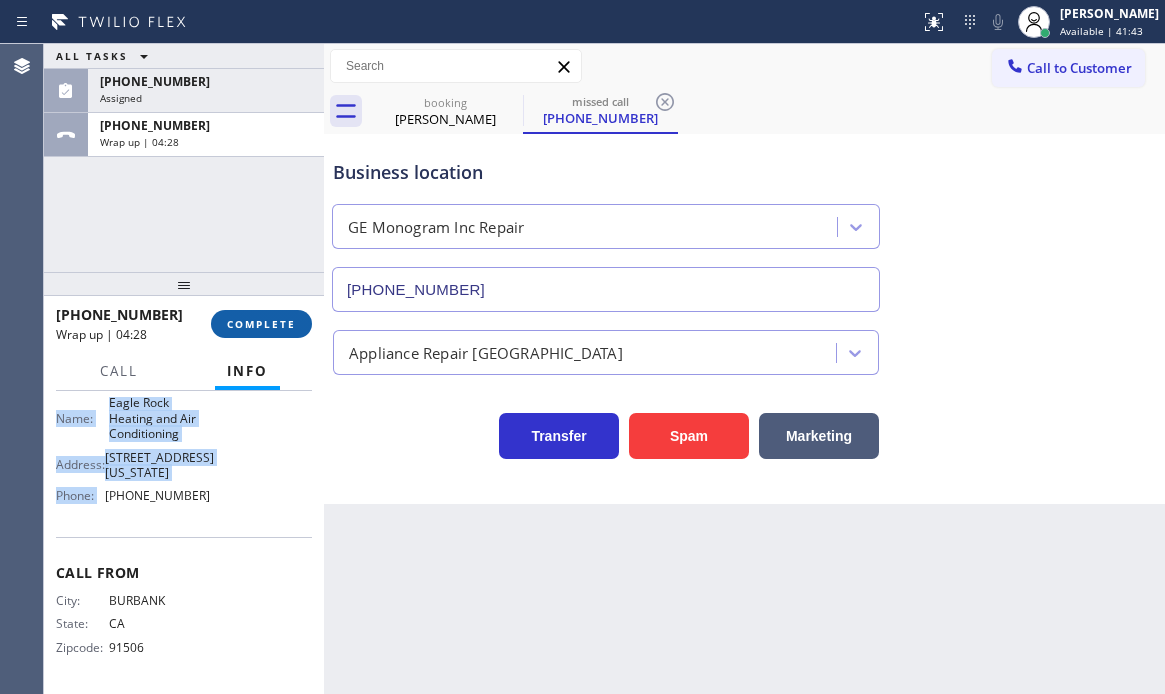 click on "COMPLETE" at bounding box center [261, 324] 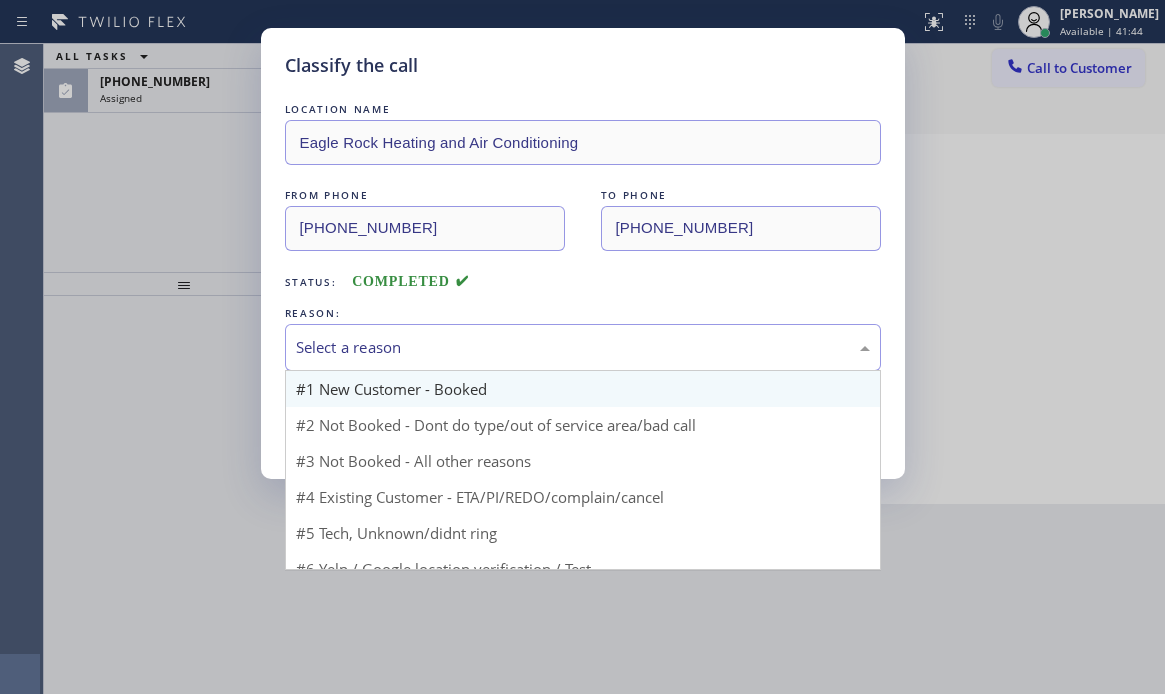 drag, startPoint x: 408, startPoint y: 334, endPoint x: 402, endPoint y: 374, distance: 40.4475 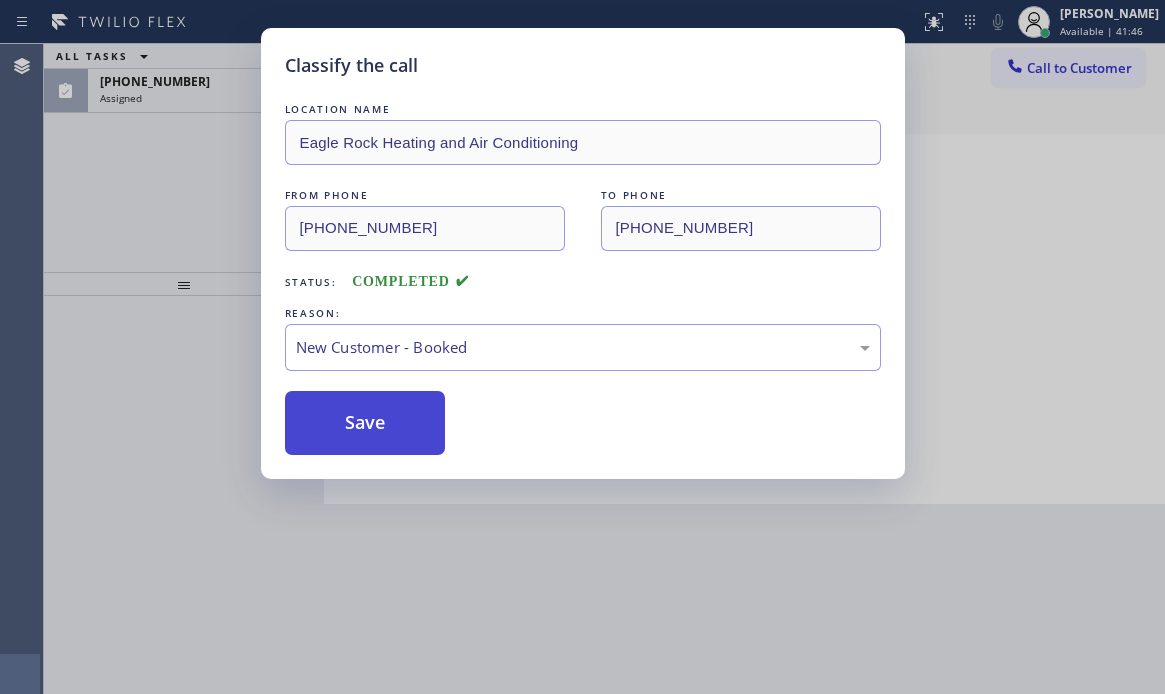 click on "Save" at bounding box center (365, 423) 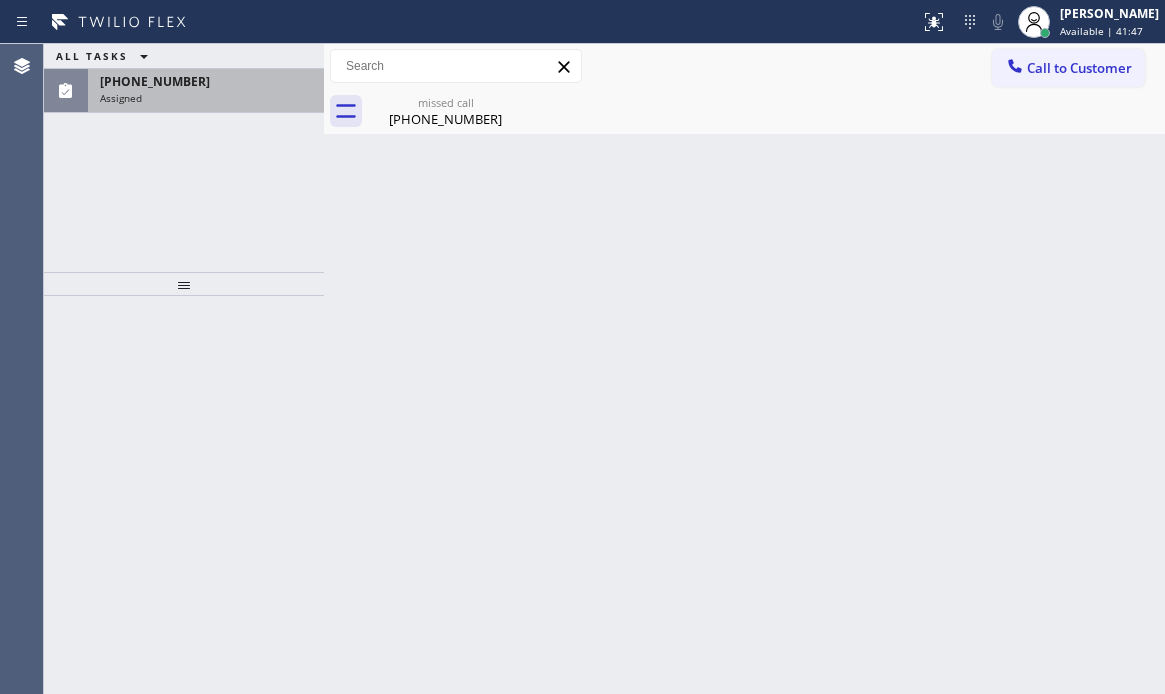 click on "[PHONE_NUMBER]" at bounding box center (206, 81) 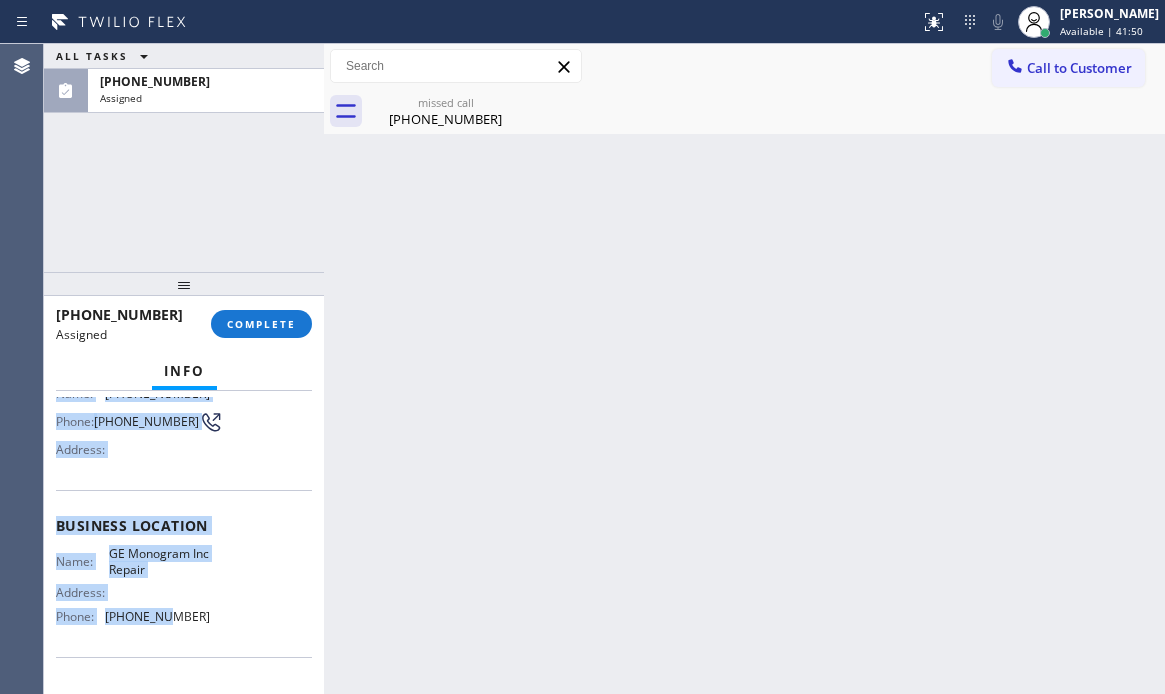 scroll, scrollTop: 200, scrollLeft: 0, axis: vertical 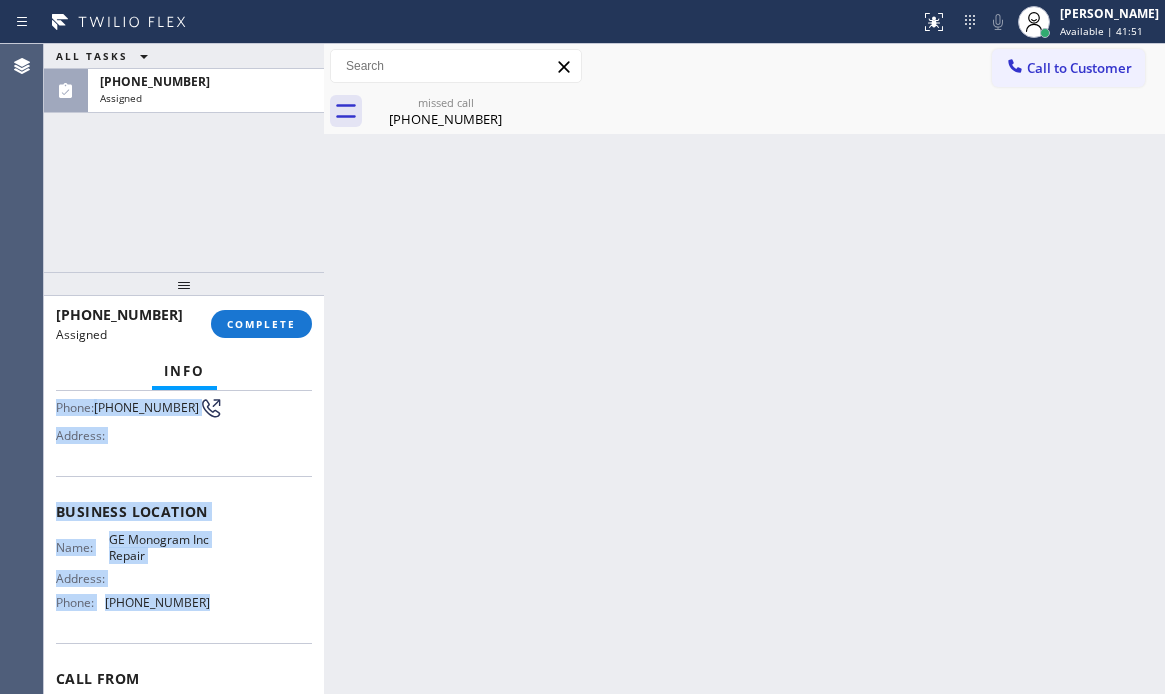 drag, startPoint x: 51, startPoint y: 546, endPoint x: 222, endPoint y: 611, distance: 182.93715 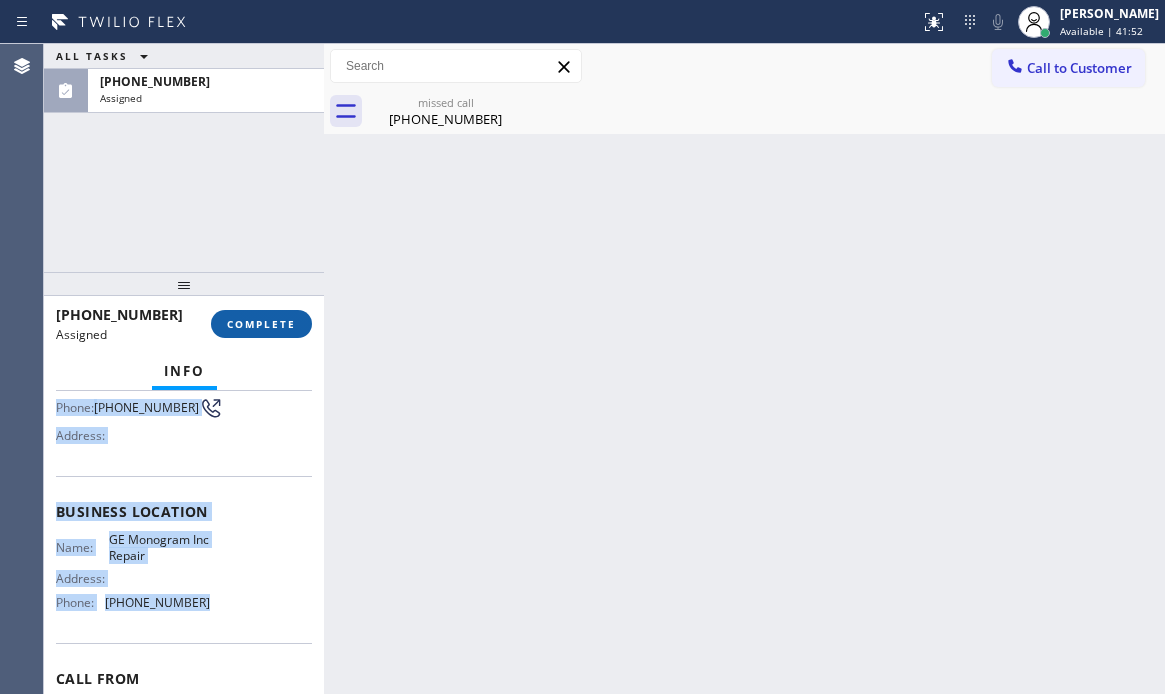 click on "COMPLETE" at bounding box center (261, 324) 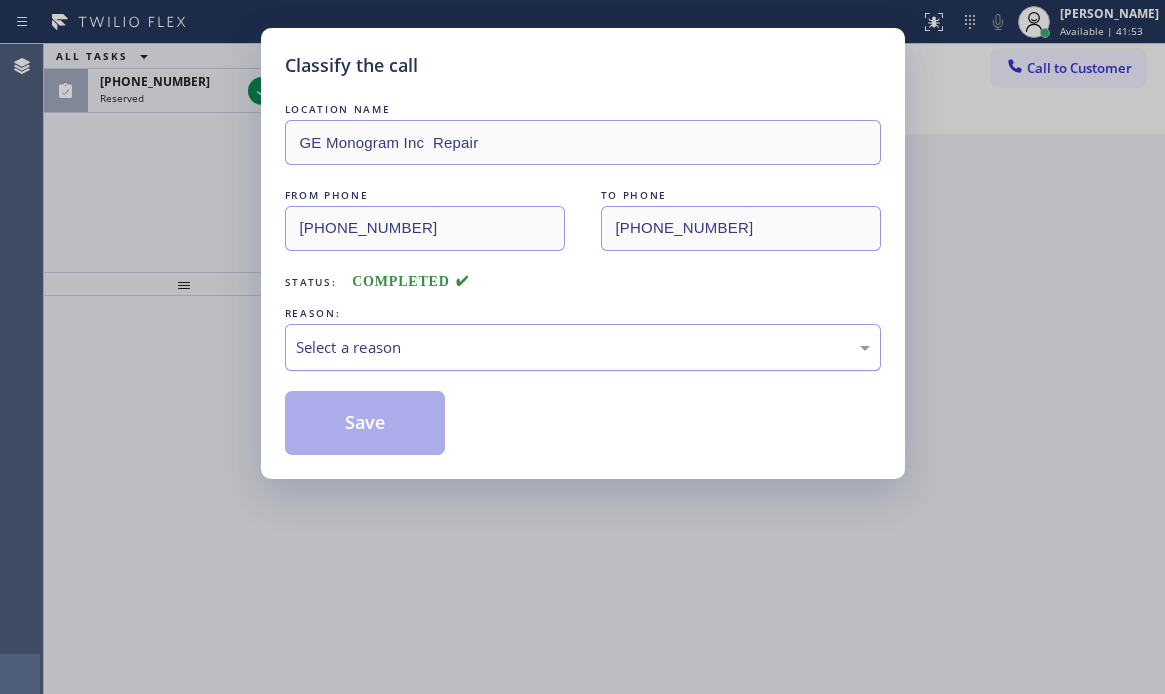 click on "Select a reason" at bounding box center (583, 347) 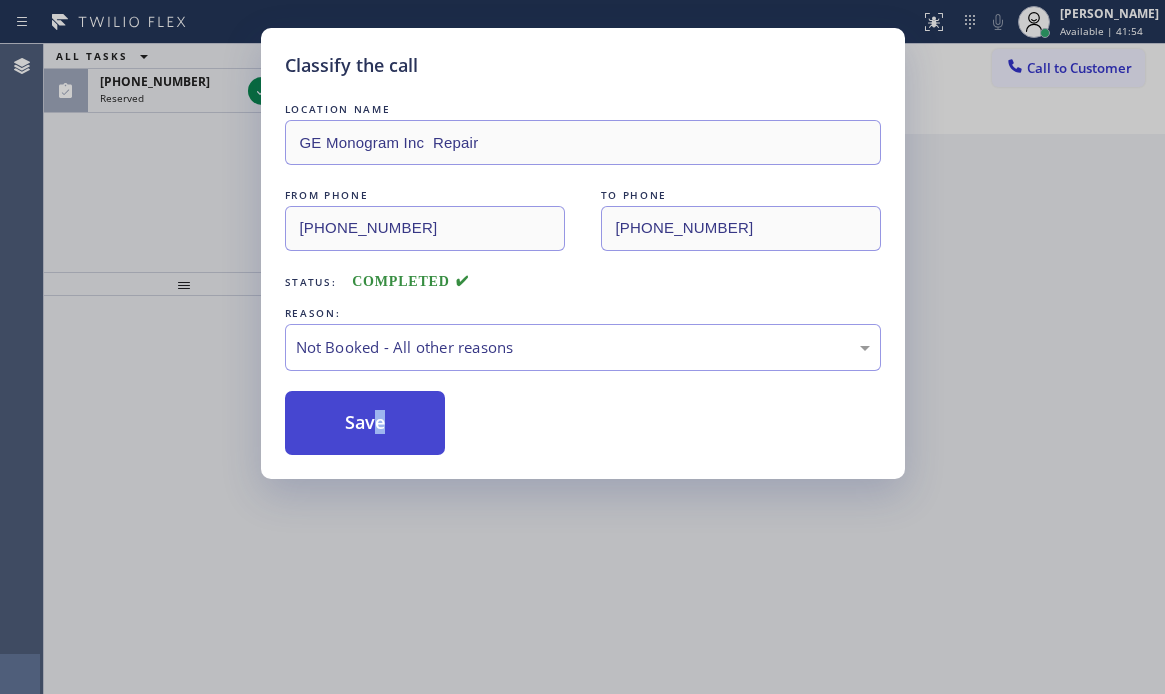 click on "Save" at bounding box center (365, 423) 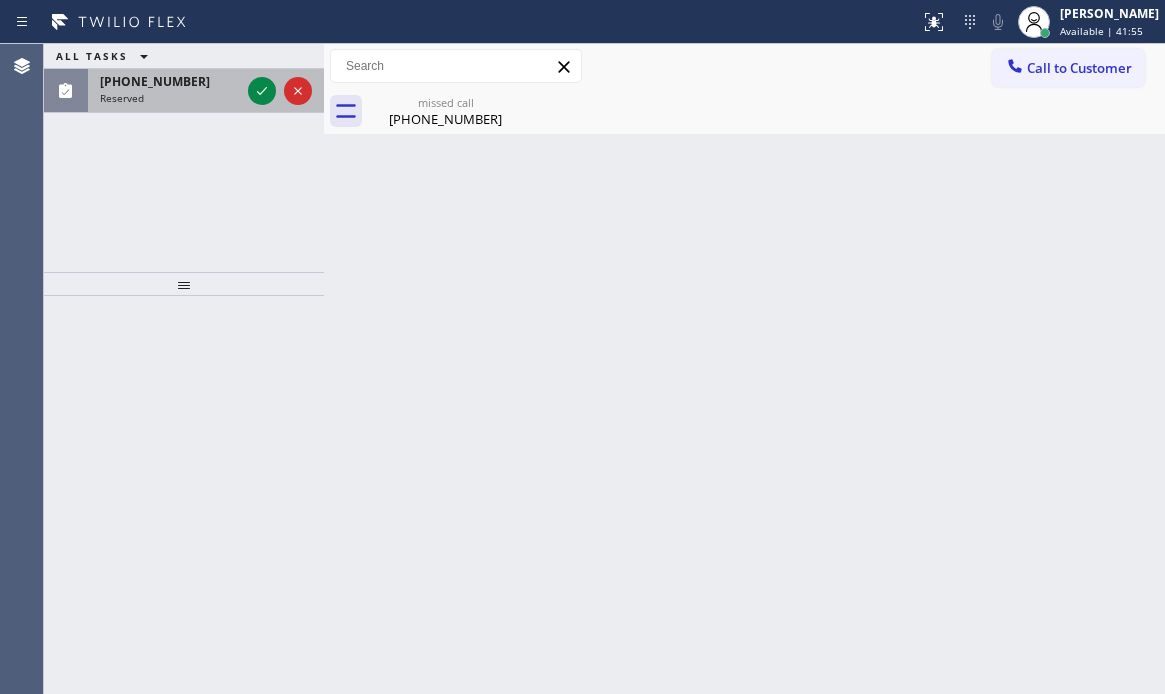 click on "[PHONE_NUMBER]" at bounding box center (170, 81) 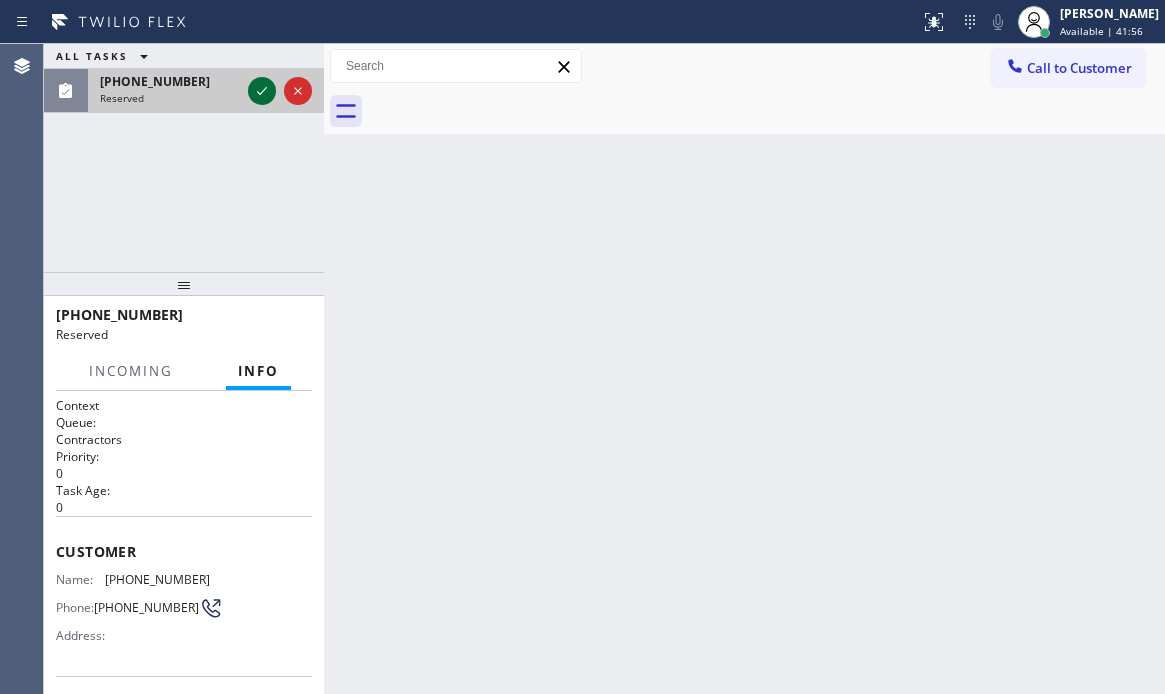 click 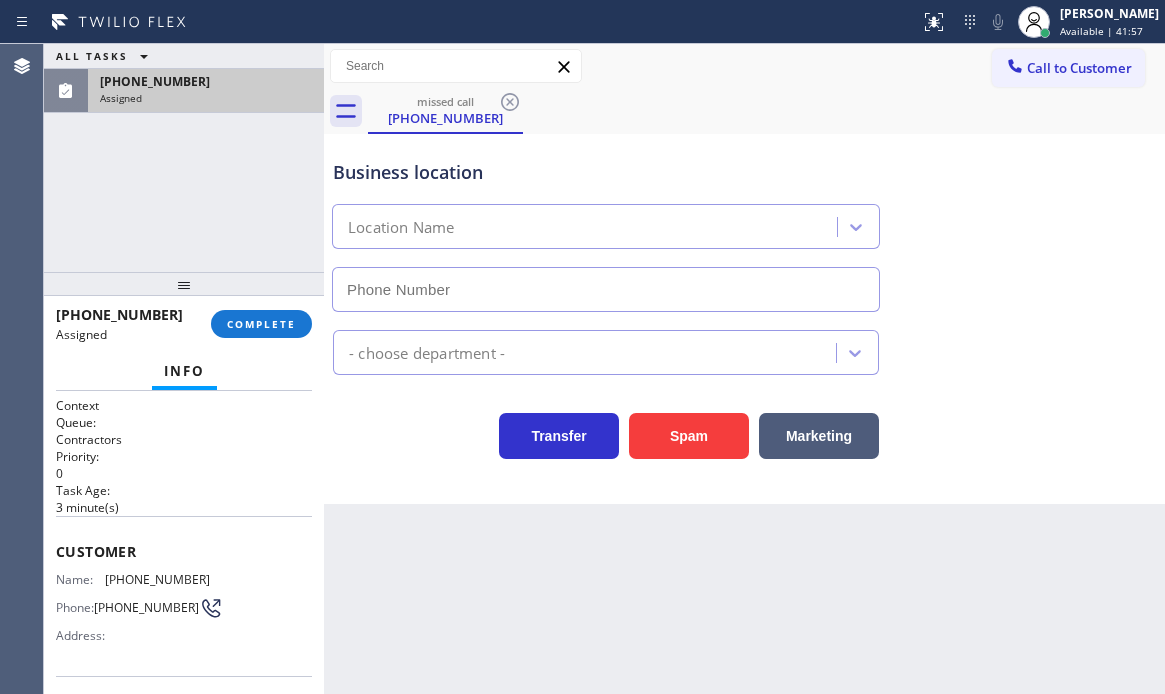 type on "[PHONE_NUMBER]" 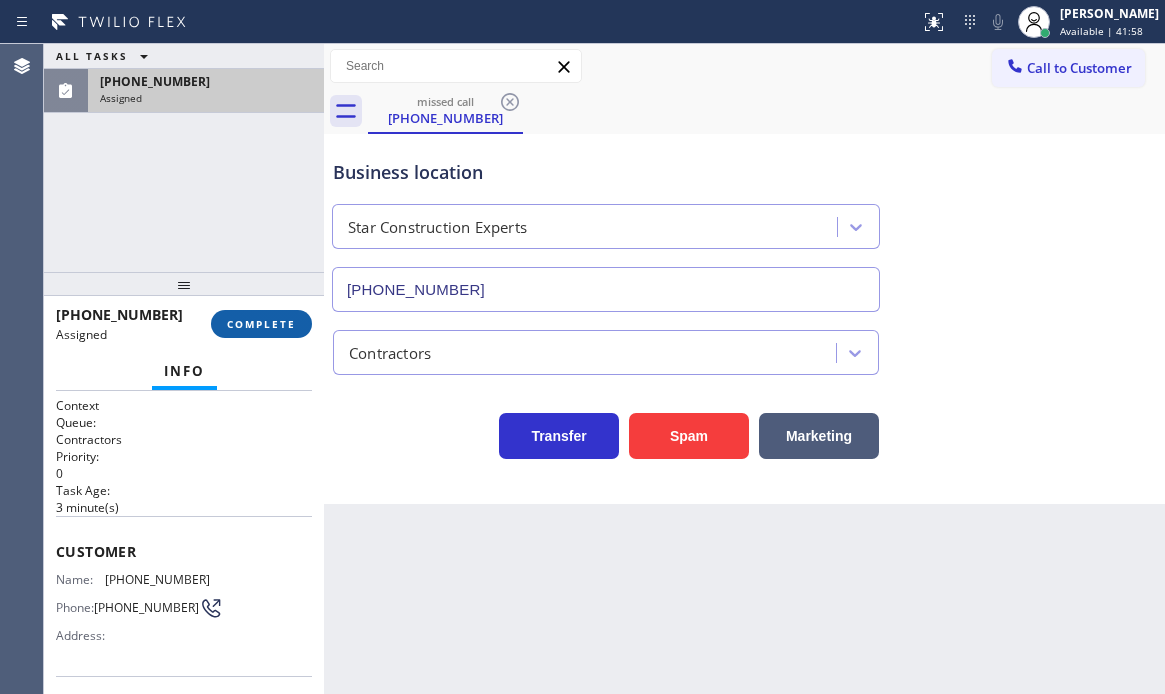 drag, startPoint x: 286, startPoint y: 328, endPoint x: 399, endPoint y: 430, distance: 152.2268 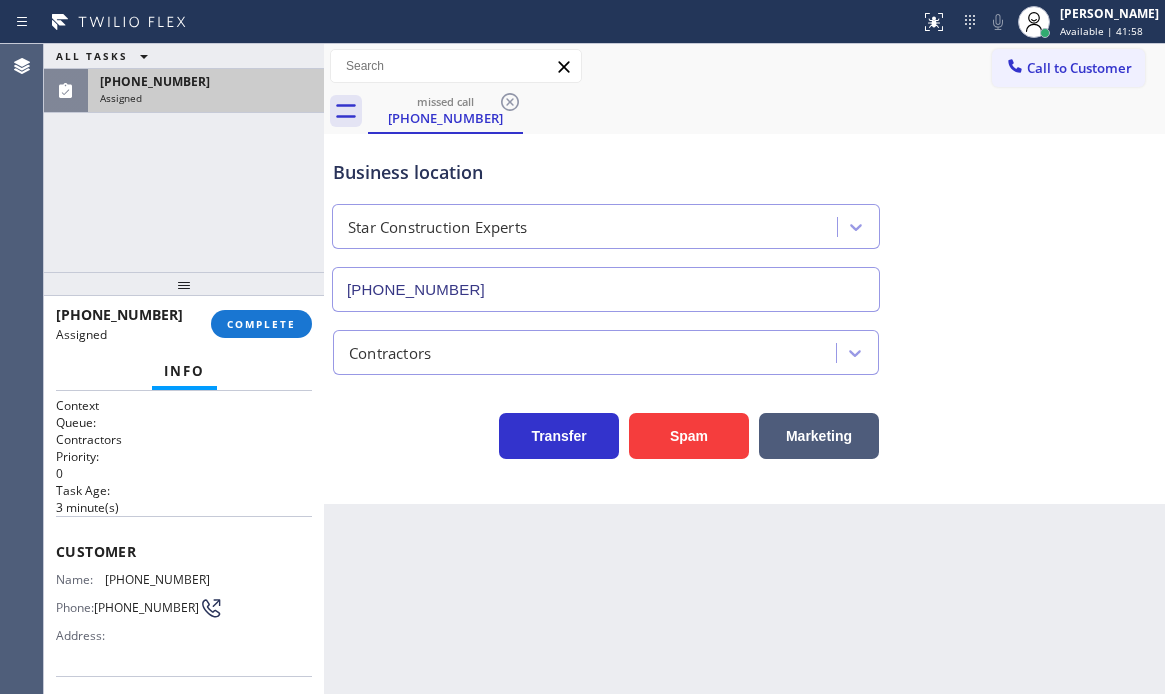 click on "COMPLETE" at bounding box center (261, 324) 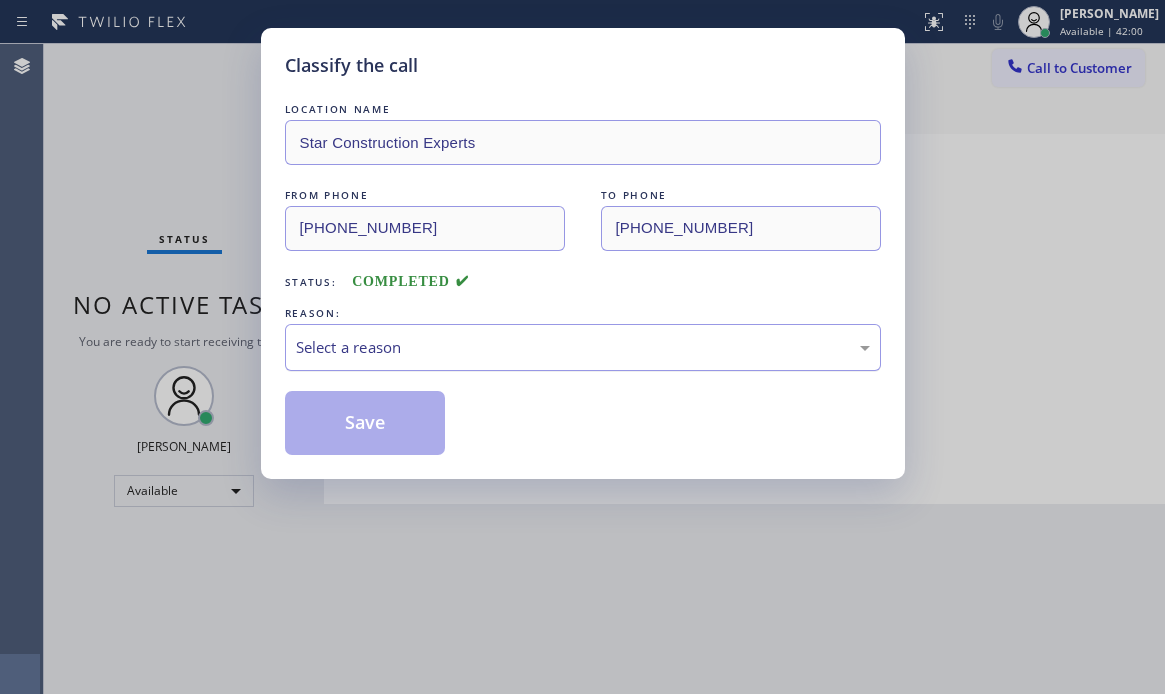 click on "Select a reason" at bounding box center [583, 347] 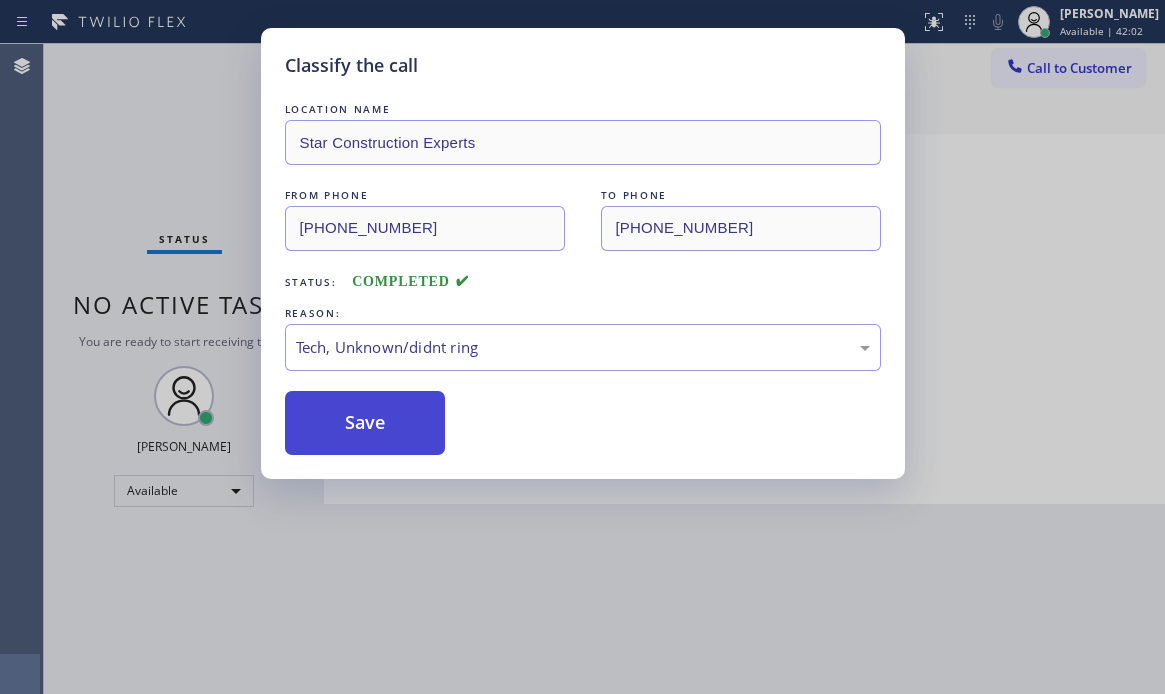 drag, startPoint x: 340, startPoint y: 423, endPoint x: 591, endPoint y: 439, distance: 251.50945 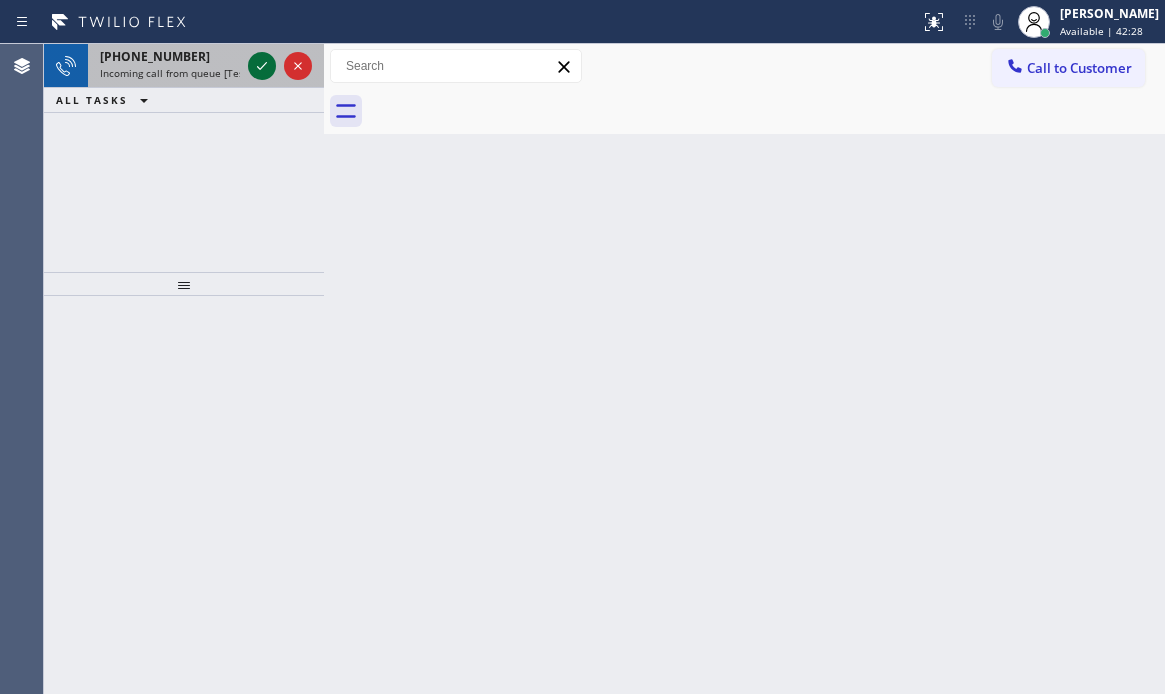 click 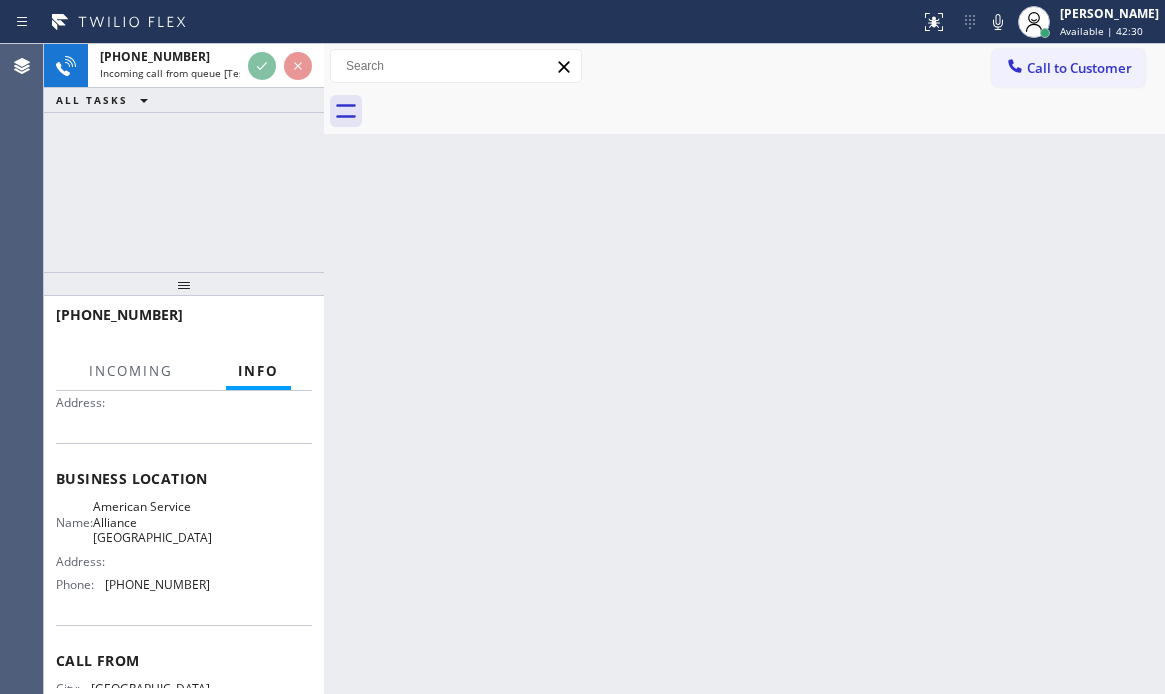 scroll, scrollTop: 200, scrollLeft: 0, axis: vertical 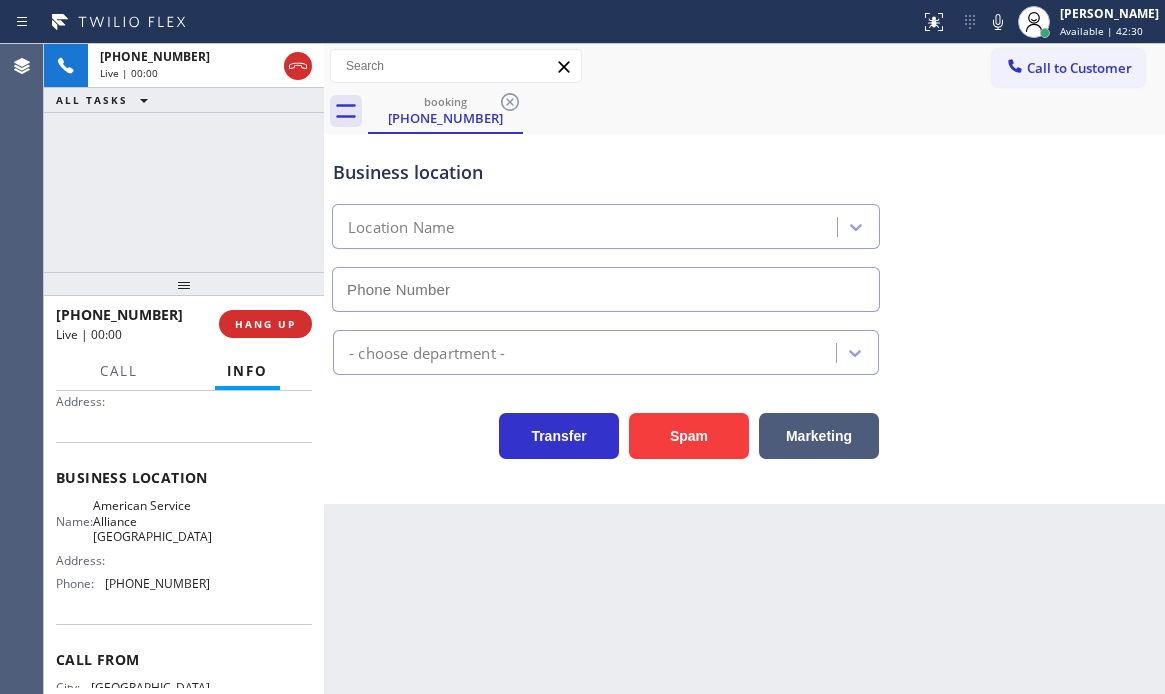 type on "[PHONE_NUMBER]" 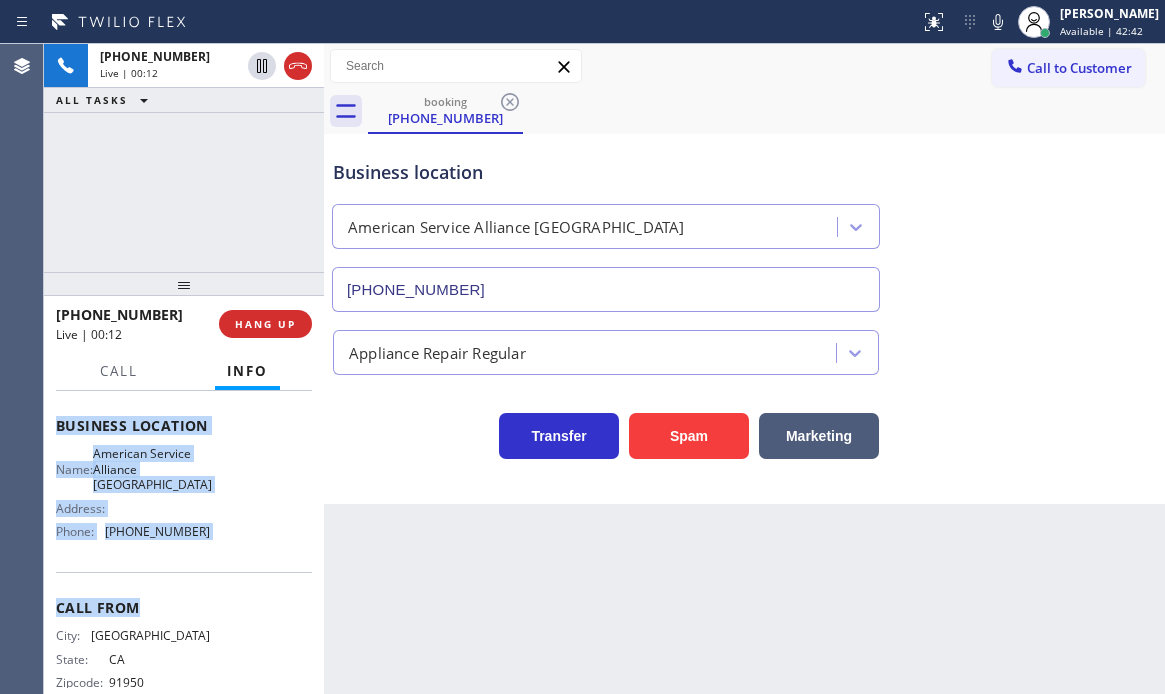 scroll, scrollTop: 295, scrollLeft: 0, axis: vertical 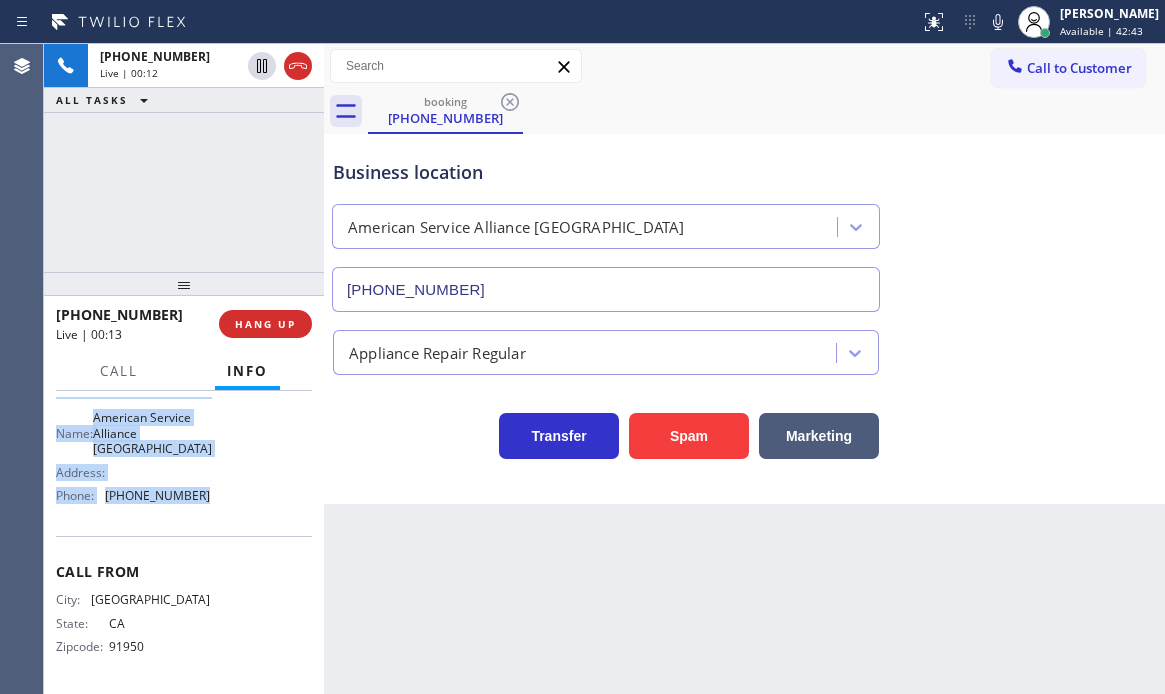 drag, startPoint x: 54, startPoint y: 508, endPoint x: 215, endPoint y: 524, distance: 161.79308 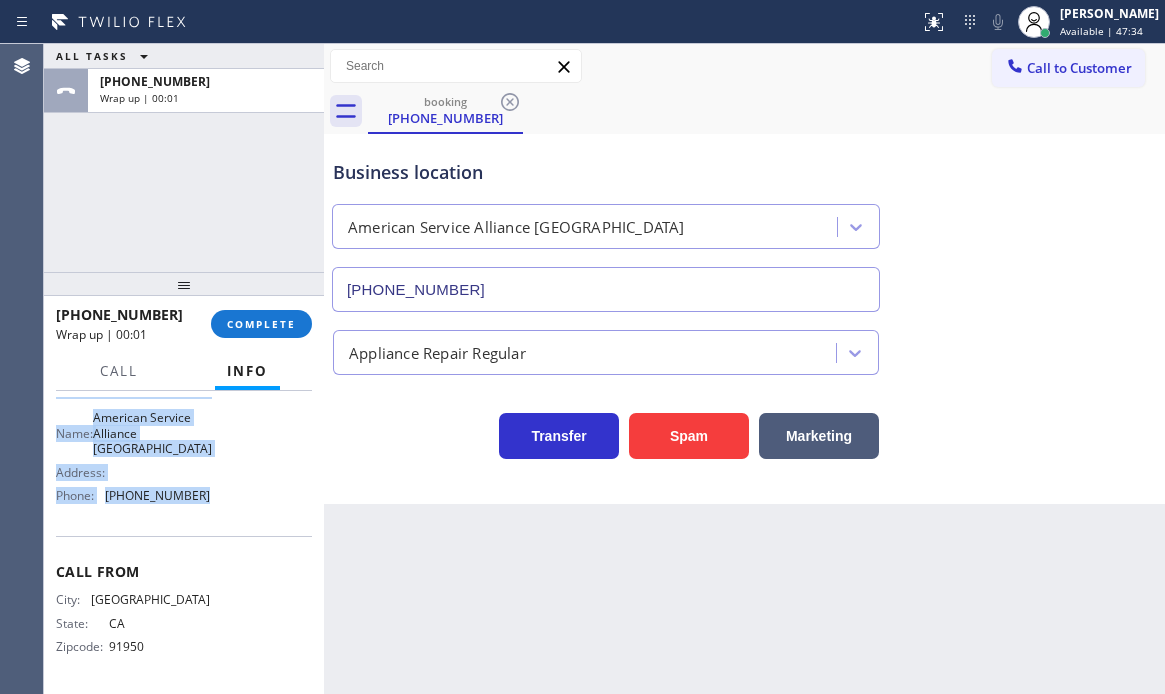drag, startPoint x: 260, startPoint y: 328, endPoint x: 246, endPoint y: 165, distance: 163.60013 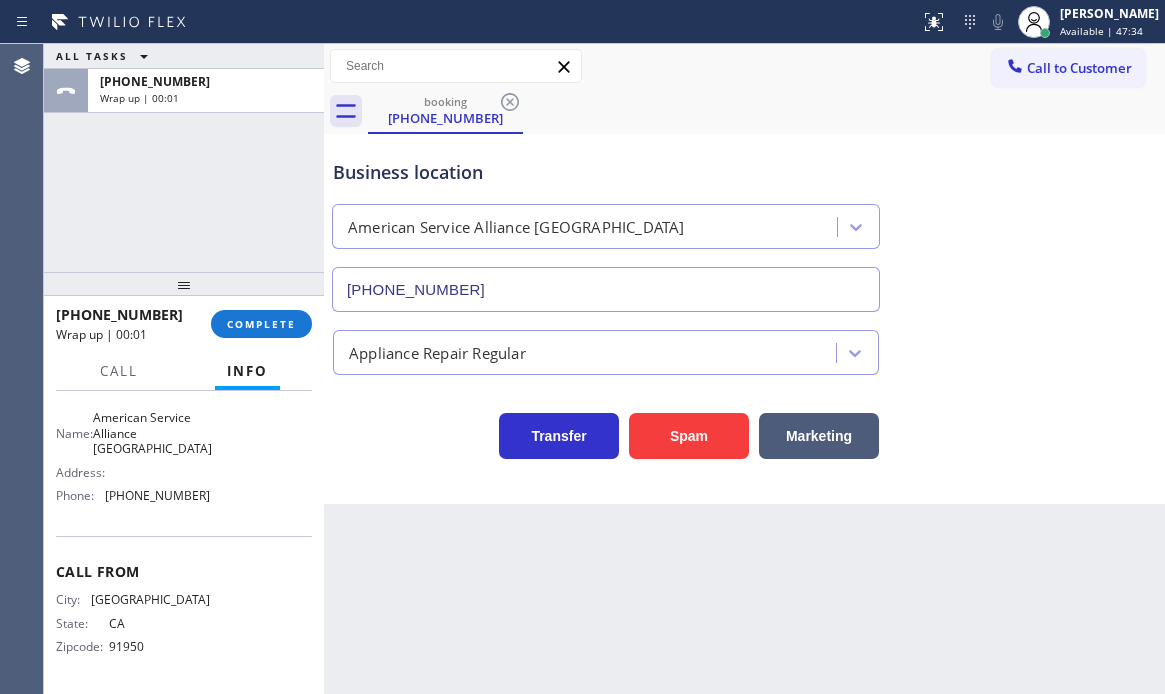 click on "ALL TASKS ALL TASKS ACTIVE TASKS TASKS IN WRAP UP [PHONE_NUMBER] Wrap up | 00:01" at bounding box center [184, 158] 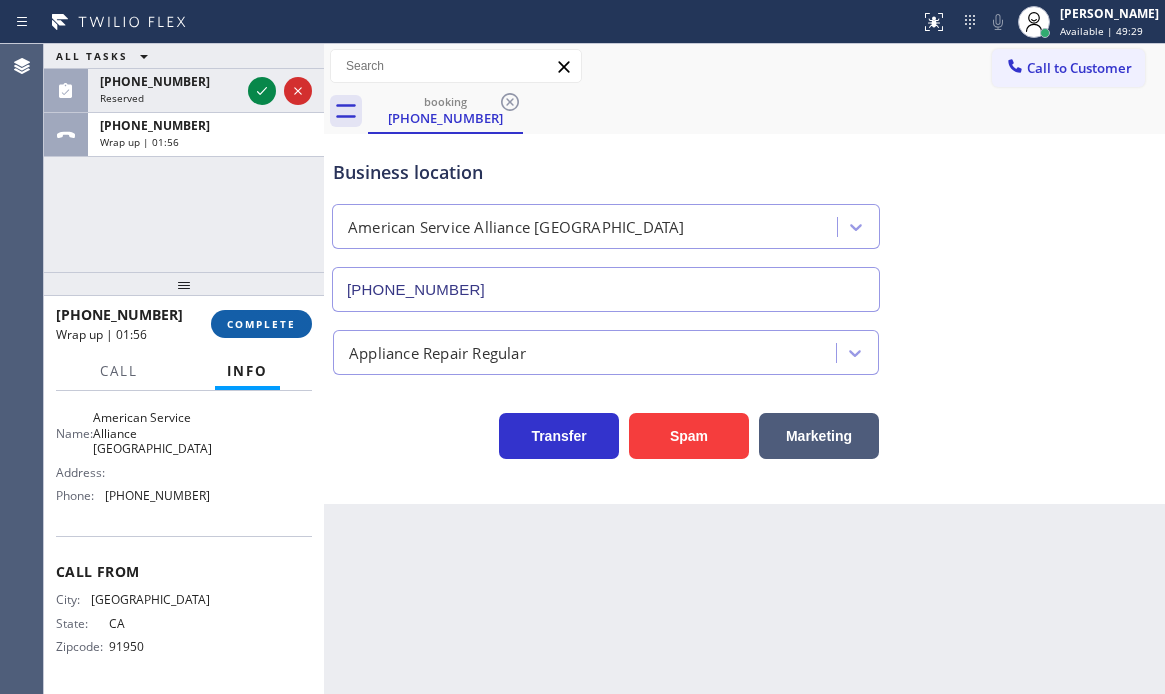 click on "COMPLETE" at bounding box center [261, 324] 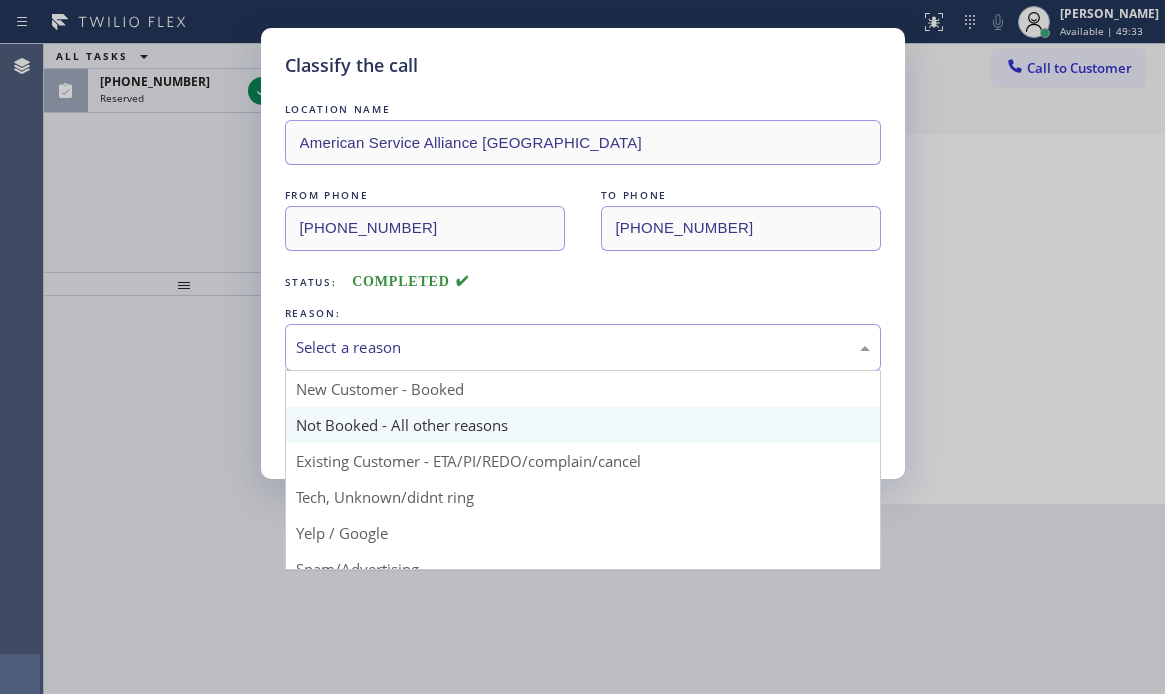 drag, startPoint x: 491, startPoint y: 343, endPoint x: 508, endPoint y: 417, distance: 75.9276 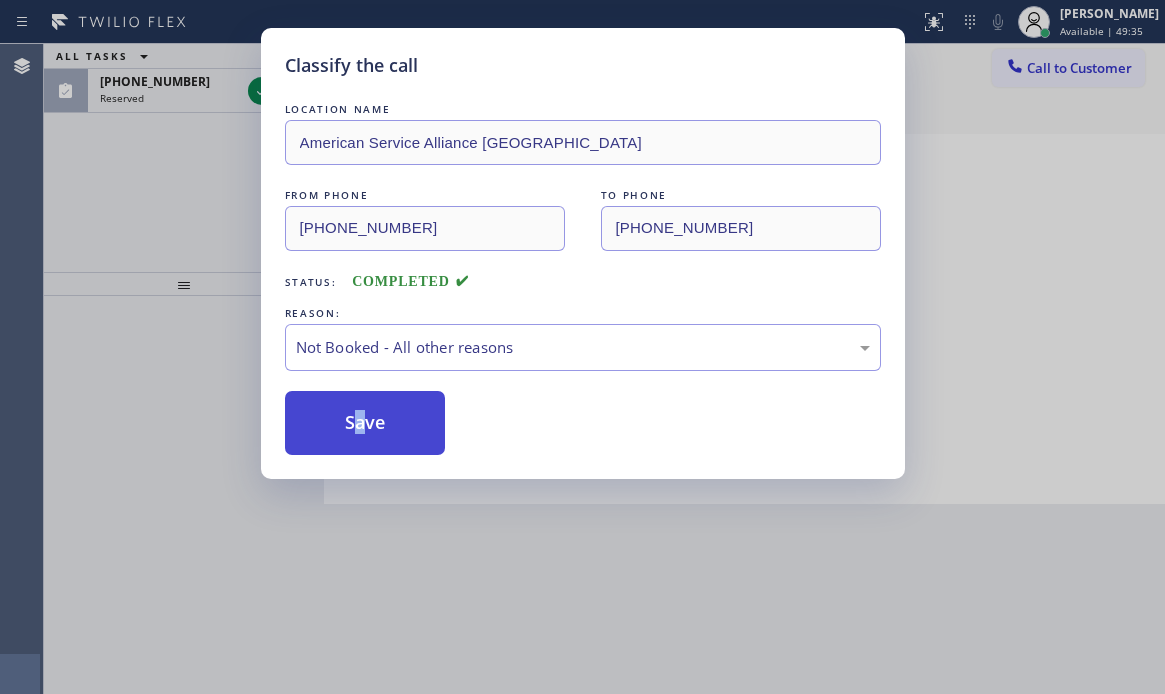 drag, startPoint x: 360, startPoint y: 422, endPoint x: 329, endPoint y: 431, distance: 32.280025 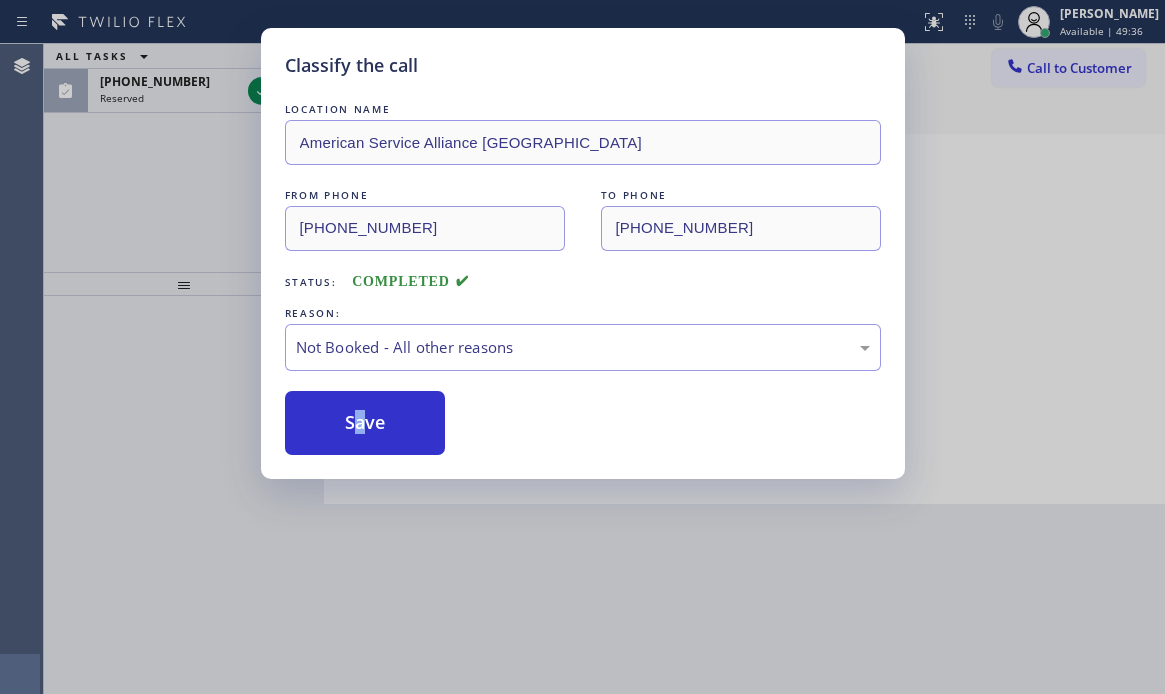 drag, startPoint x: 330, startPoint y: 423, endPoint x: 271, endPoint y: 273, distance: 161.18623 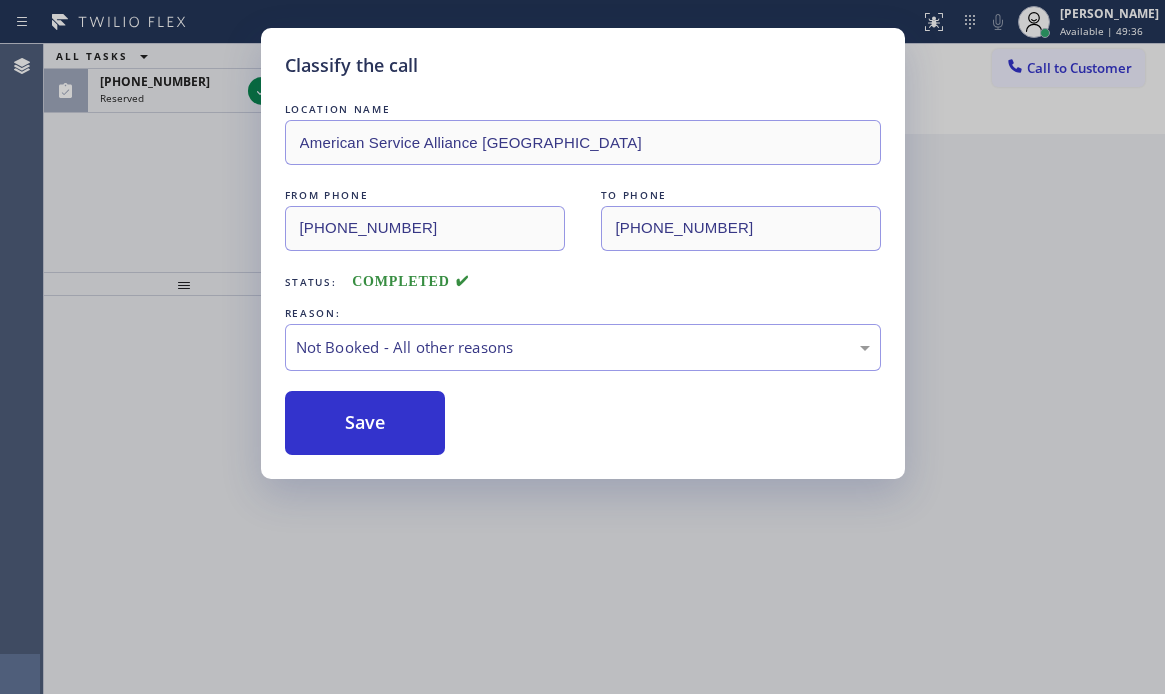 click on "Classify the call LOCATION NAME American Service Alliance [GEOGRAPHIC_DATA] FROM PHONE [PHONE_NUMBER] TO PHONE [PHONE_NUMBER] Status: COMPLETED REASON: Not Booked - All other reasons Save" at bounding box center [582, 347] 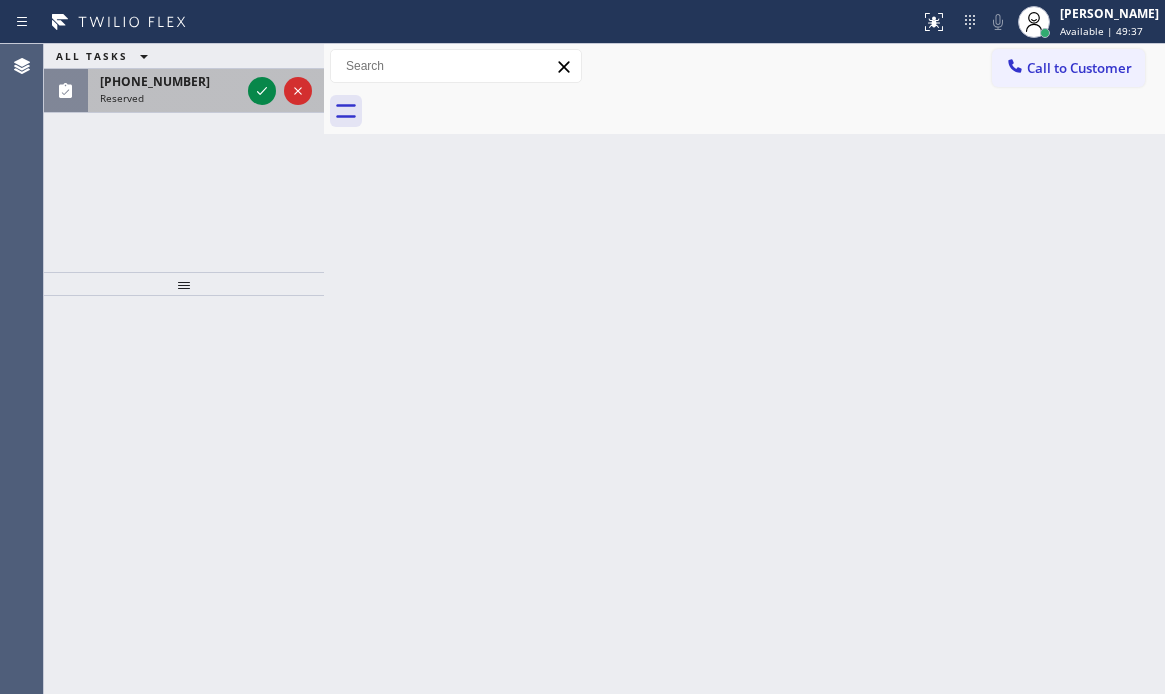 drag, startPoint x: 188, startPoint y: 99, endPoint x: 225, endPoint y: 97, distance: 37.054016 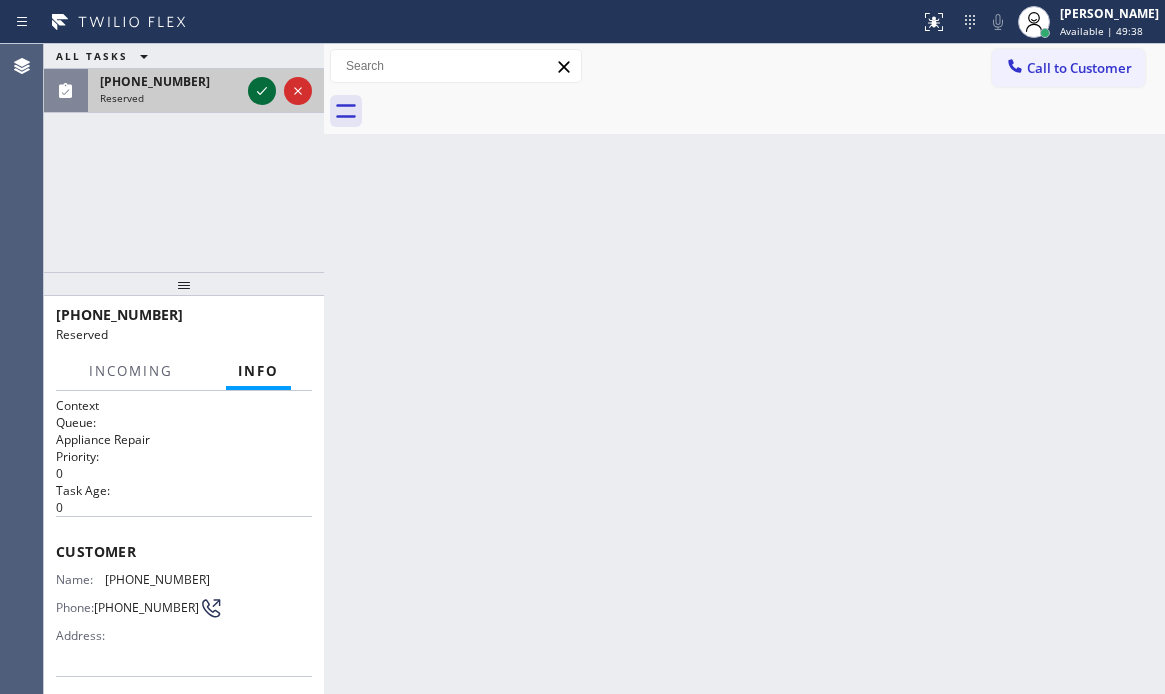 click 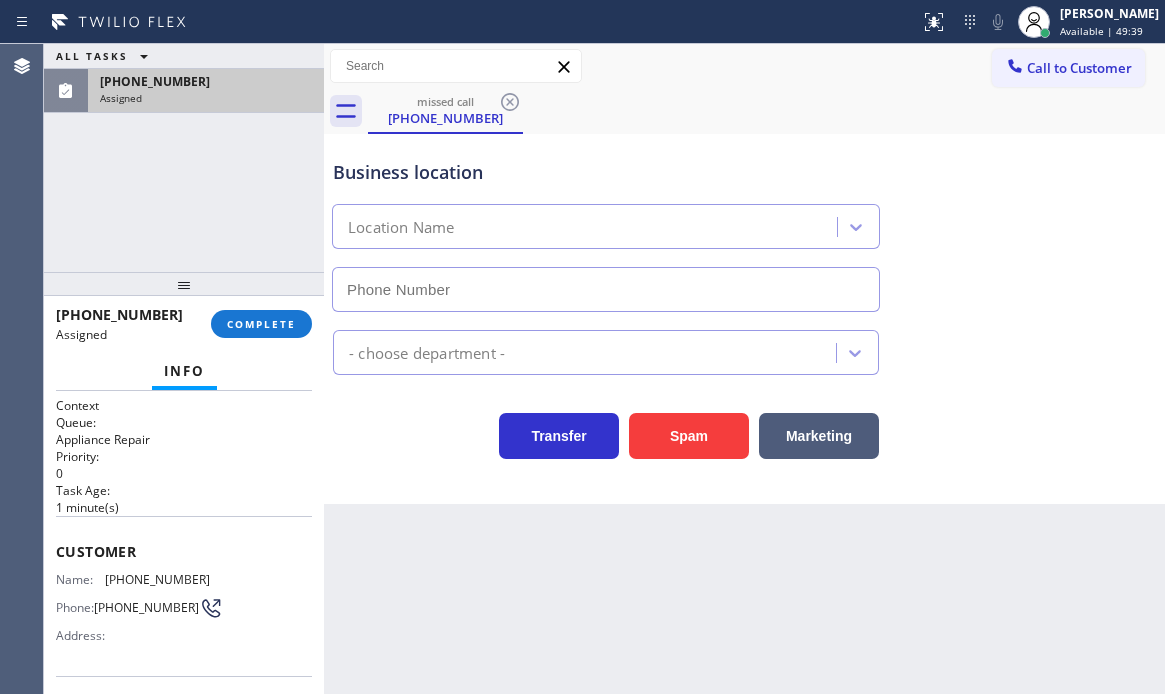type on "[PHONE_NUMBER]" 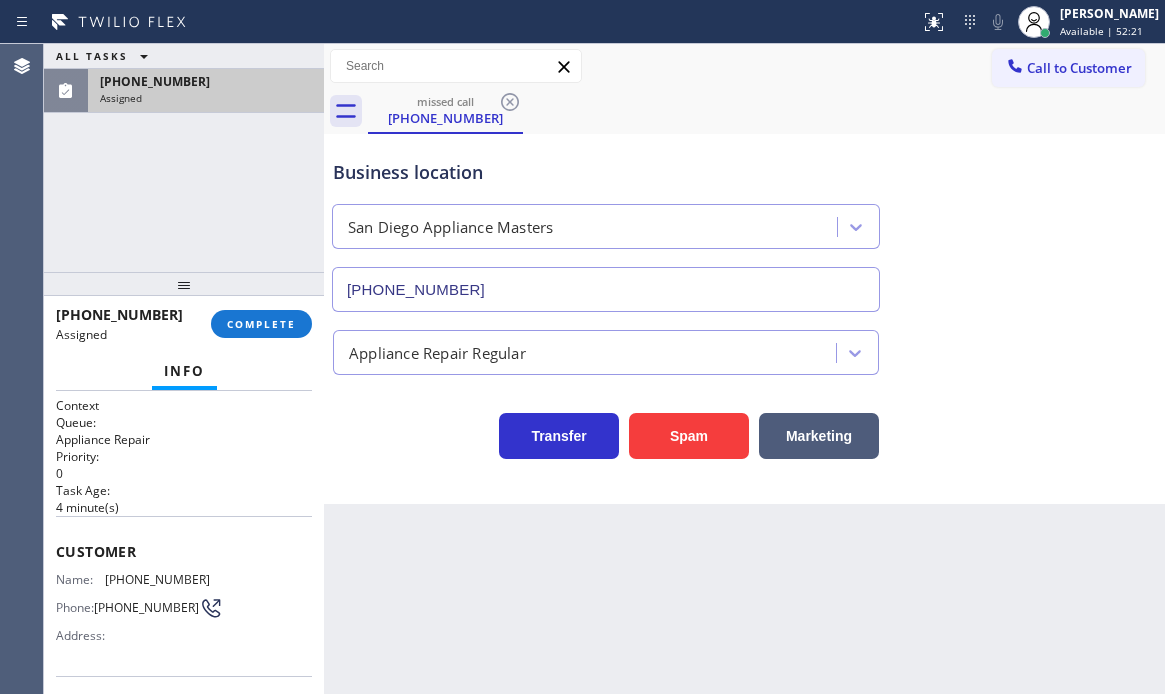 click on "missed call [PHONE_NUMBER]" at bounding box center [766, 111] 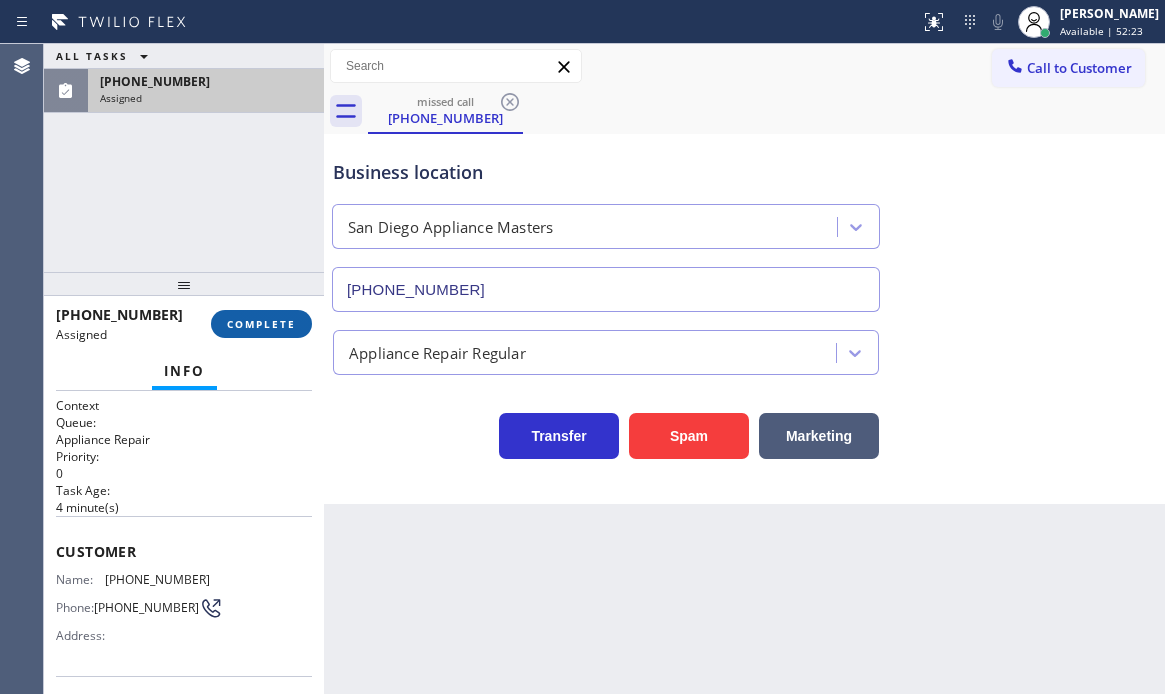 click on "COMPLETE" at bounding box center (261, 324) 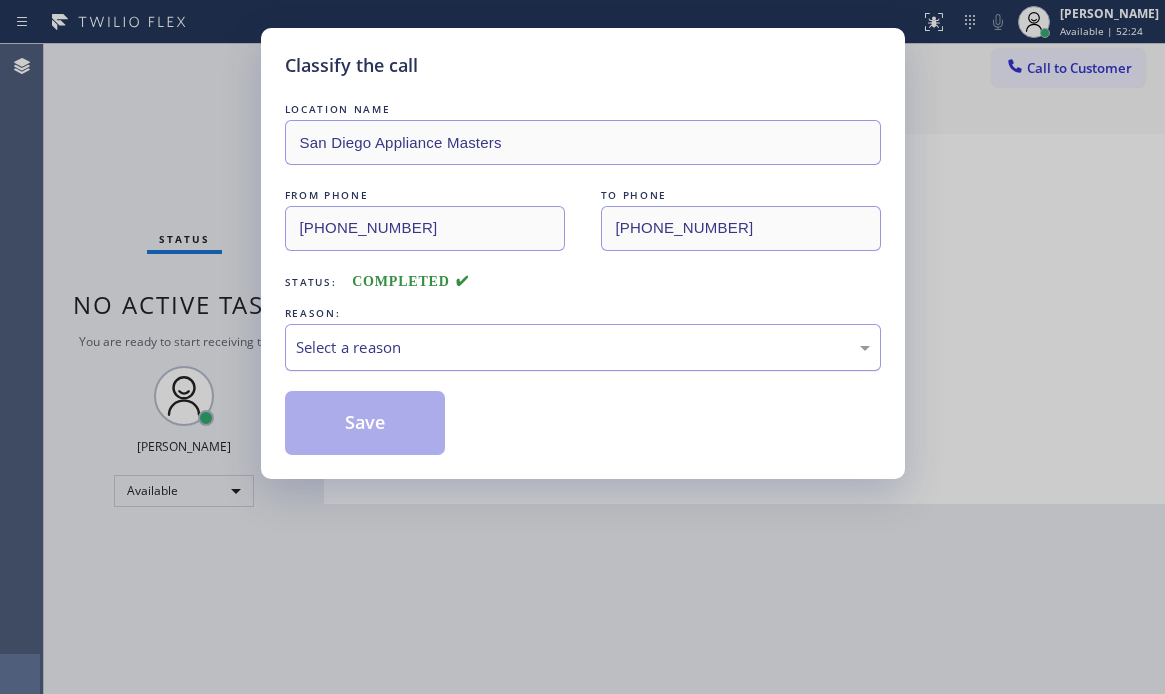 drag, startPoint x: 385, startPoint y: 338, endPoint x: 385, endPoint y: 349, distance: 11 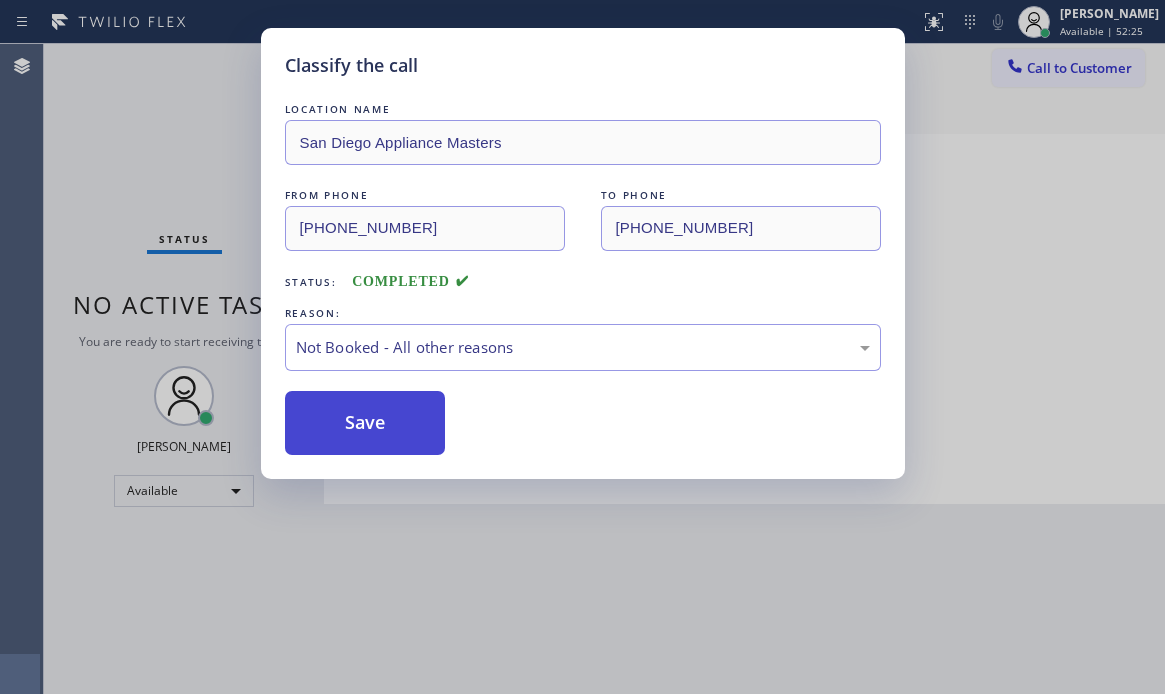drag, startPoint x: 342, startPoint y: 422, endPoint x: 318, endPoint y: 432, distance: 26 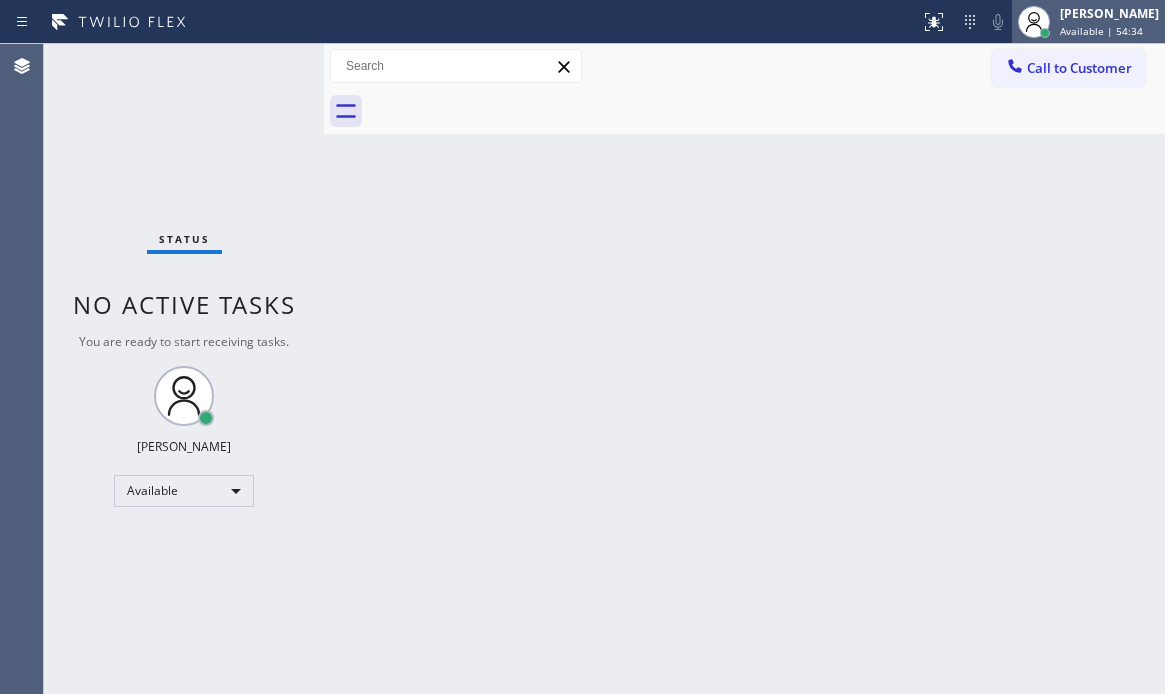 click on "Available | 54:34" at bounding box center (1101, 31) 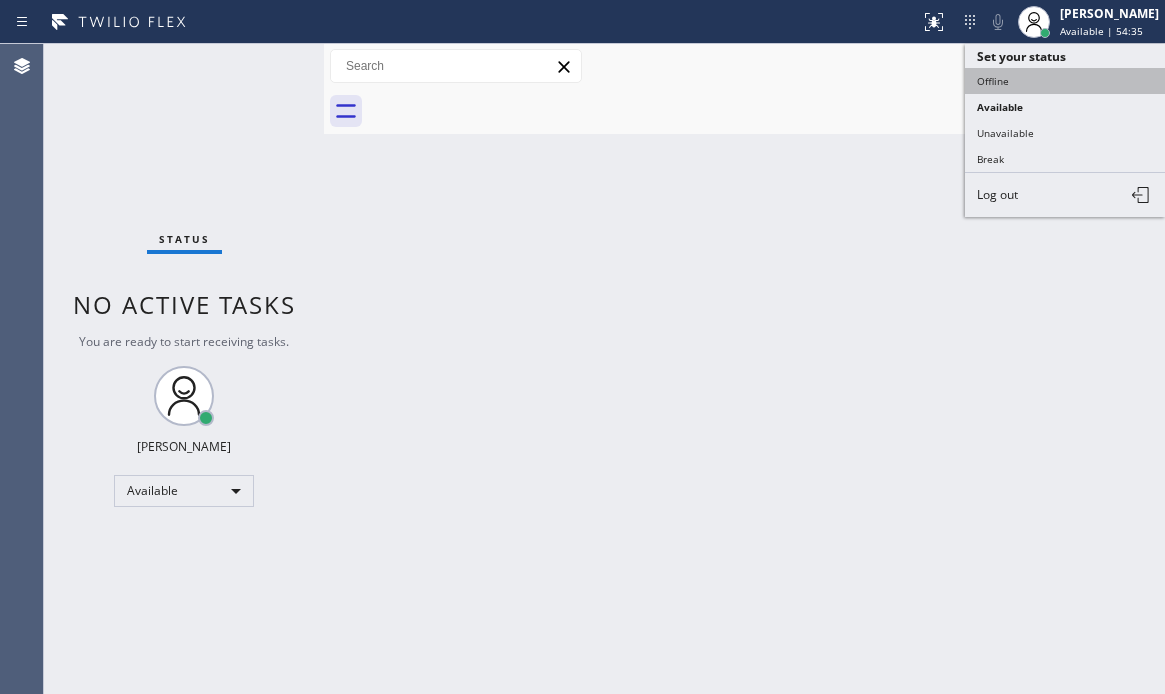 click on "Offline" at bounding box center [1065, 81] 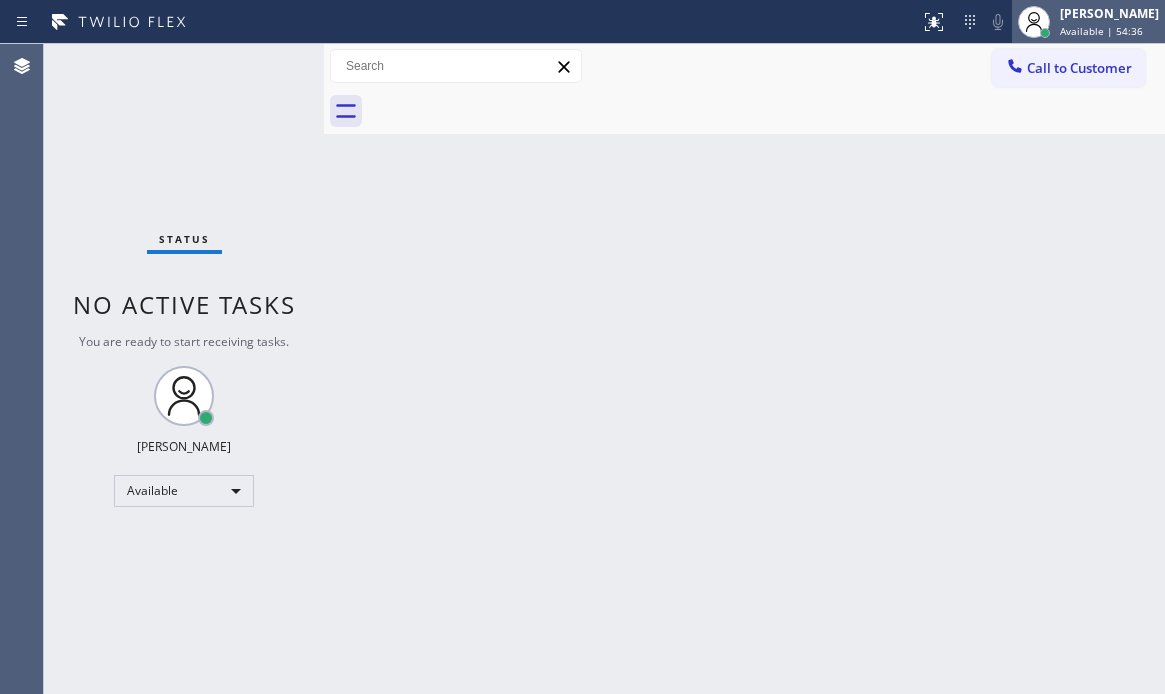 click on "Available | 54:36" at bounding box center [1101, 31] 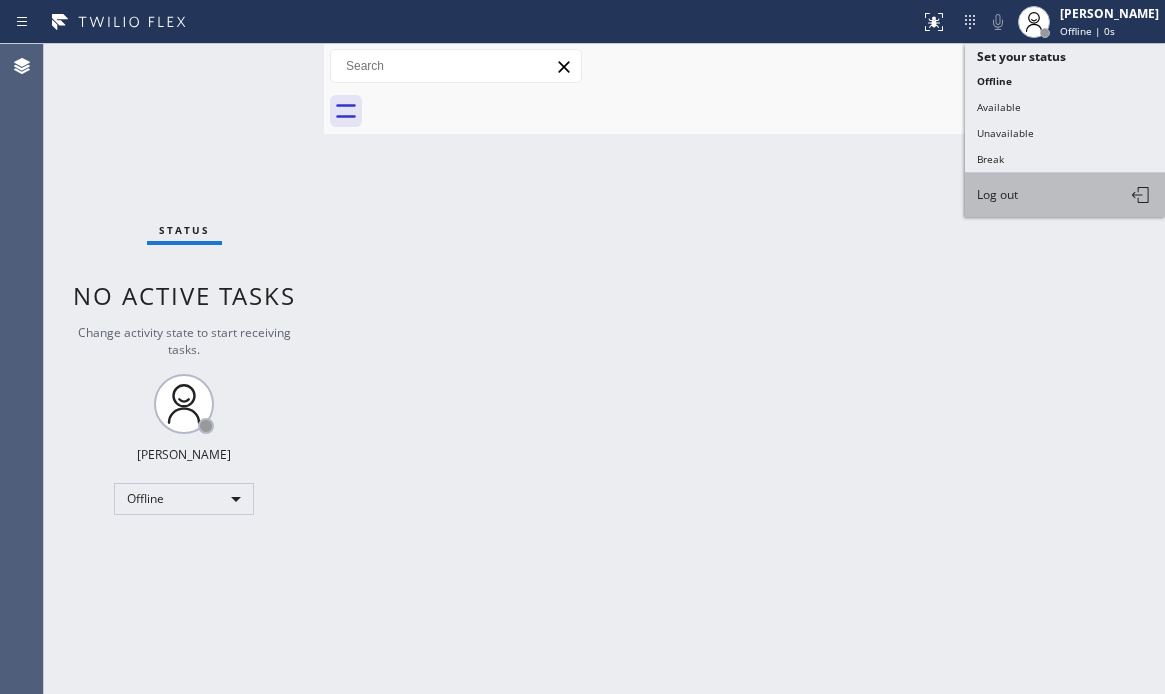 click on "Log out" at bounding box center [997, 194] 